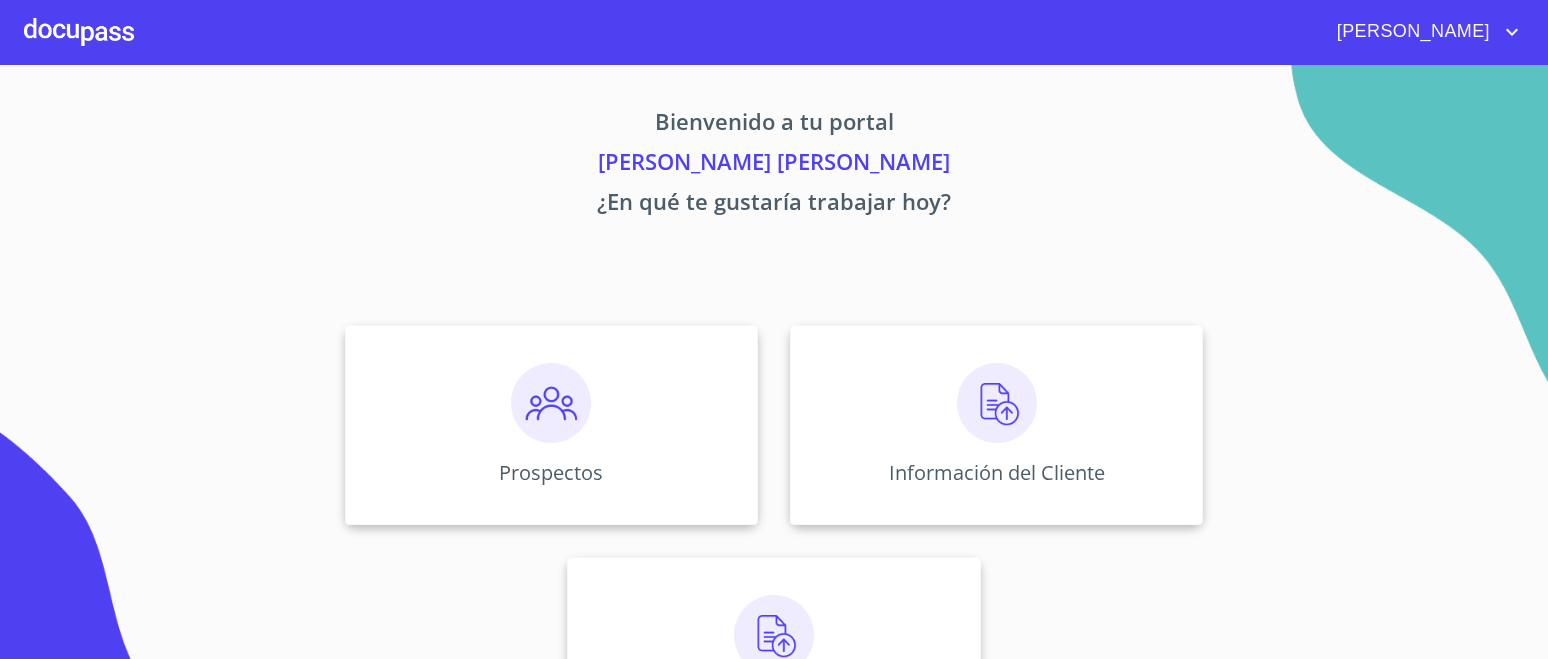 scroll, scrollTop: 0, scrollLeft: 0, axis: both 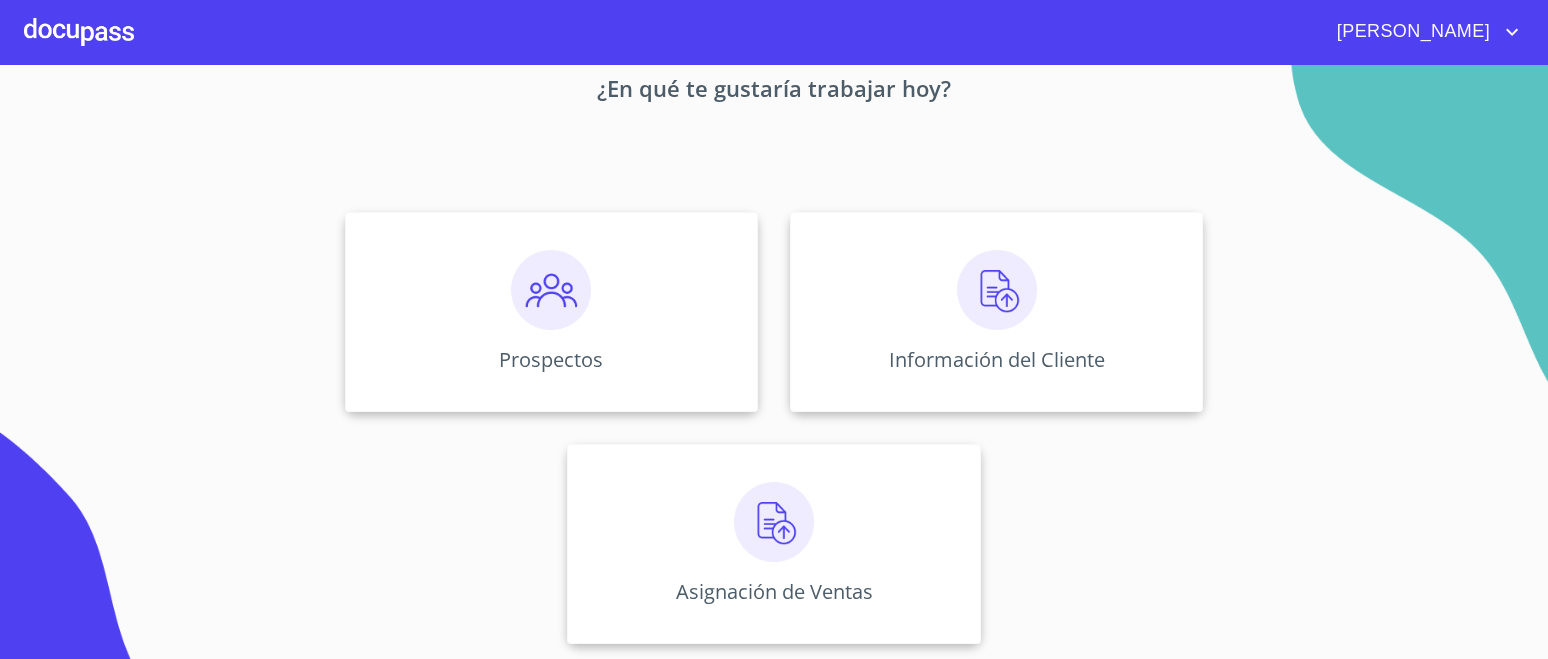 click at bounding box center [551, 290] 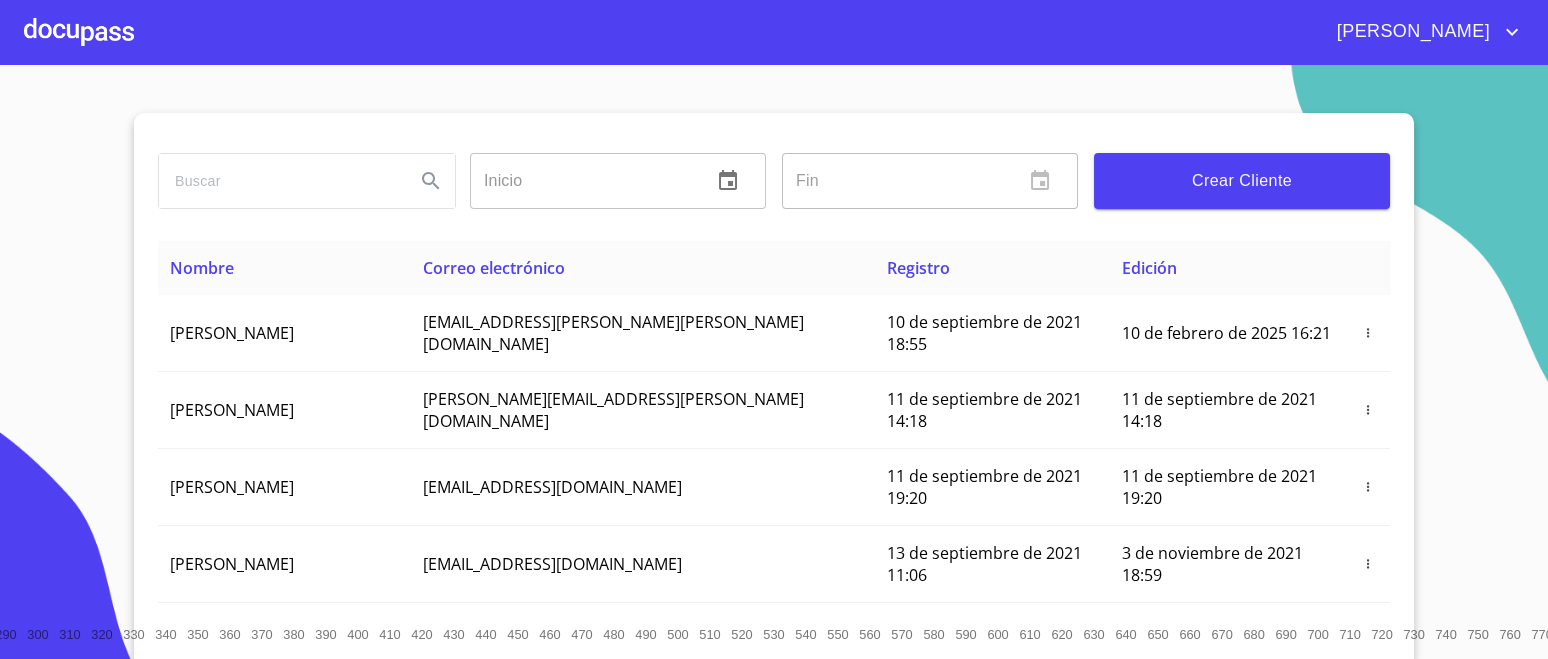 click on "Crear Cliente" at bounding box center [1242, 181] 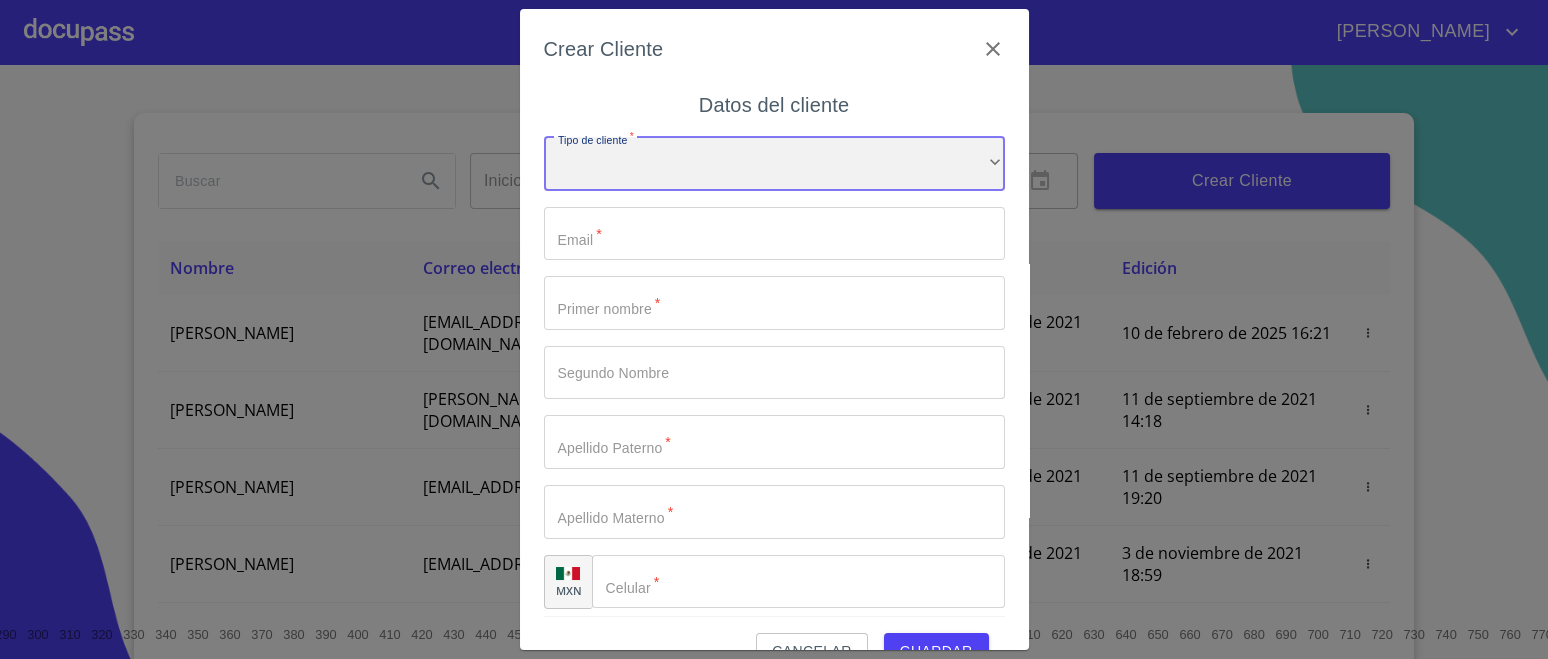 click on "​" at bounding box center (774, 164) 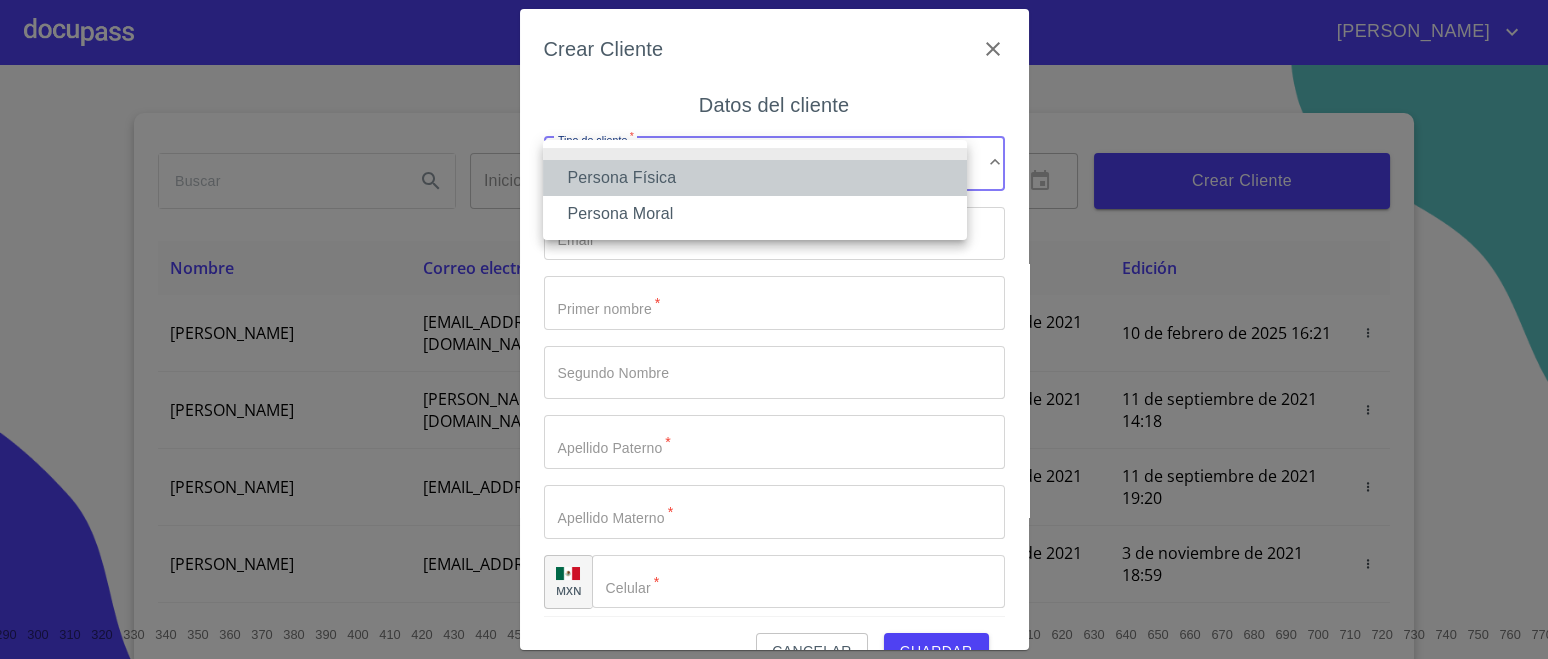 click on "Persona Física" at bounding box center (755, 178) 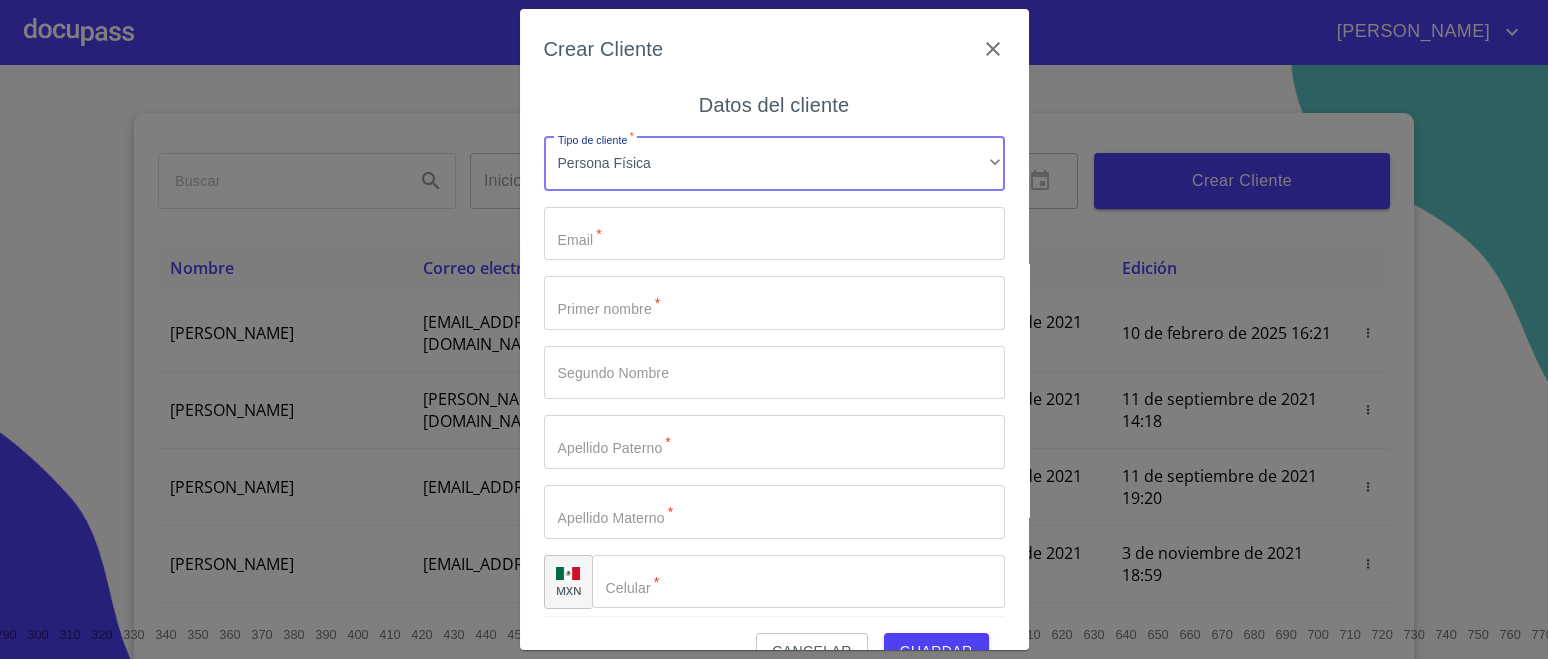 click on "Tipo de cliente   *" at bounding box center [774, 234] 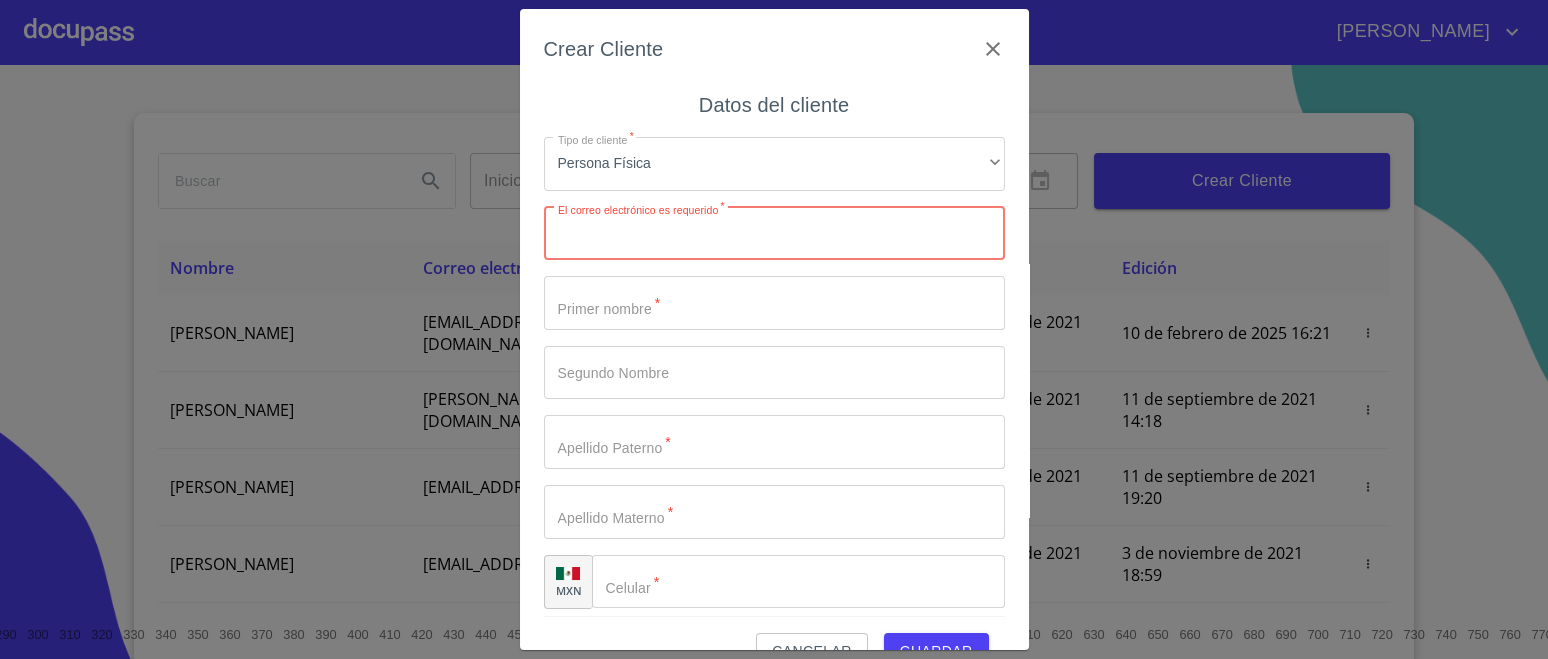 click on "Tipo de cliente   *" at bounding box center [774, 234] 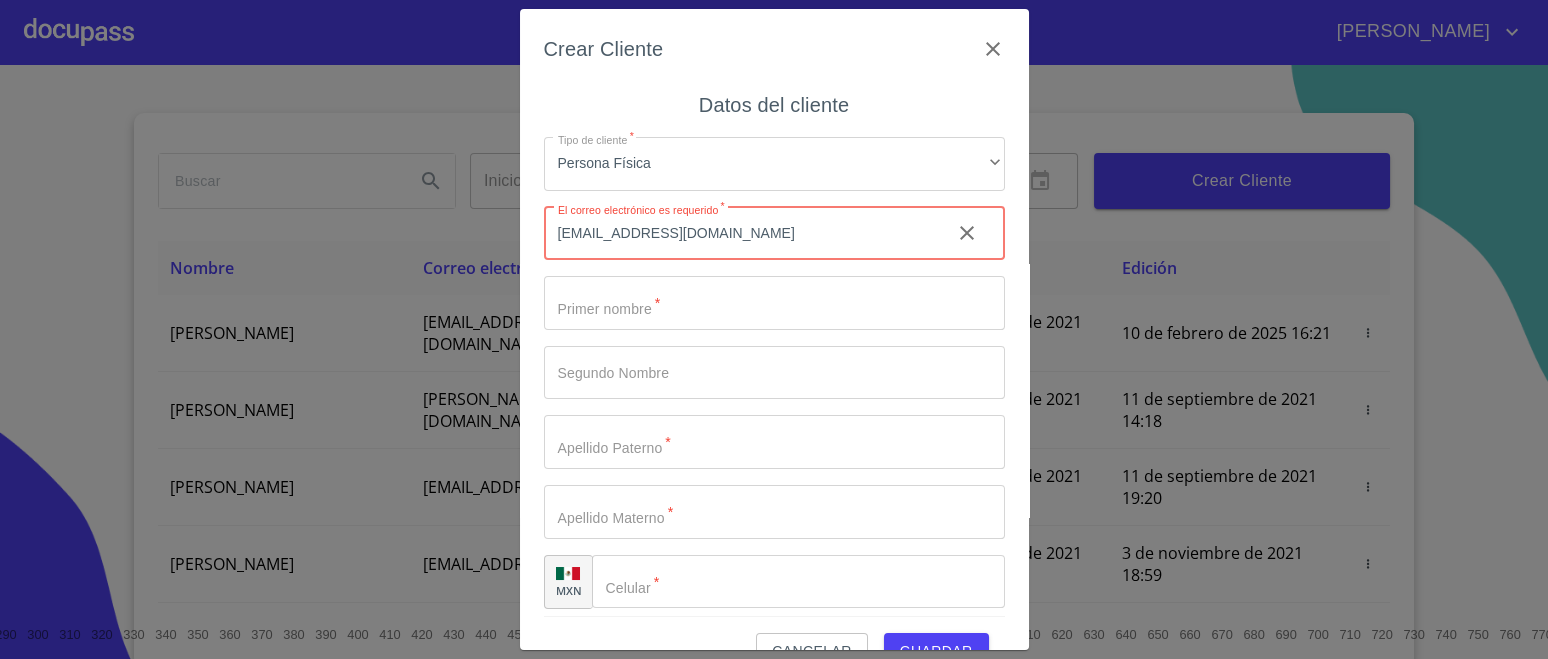 type on "ime.edi.wen@gmail.com" 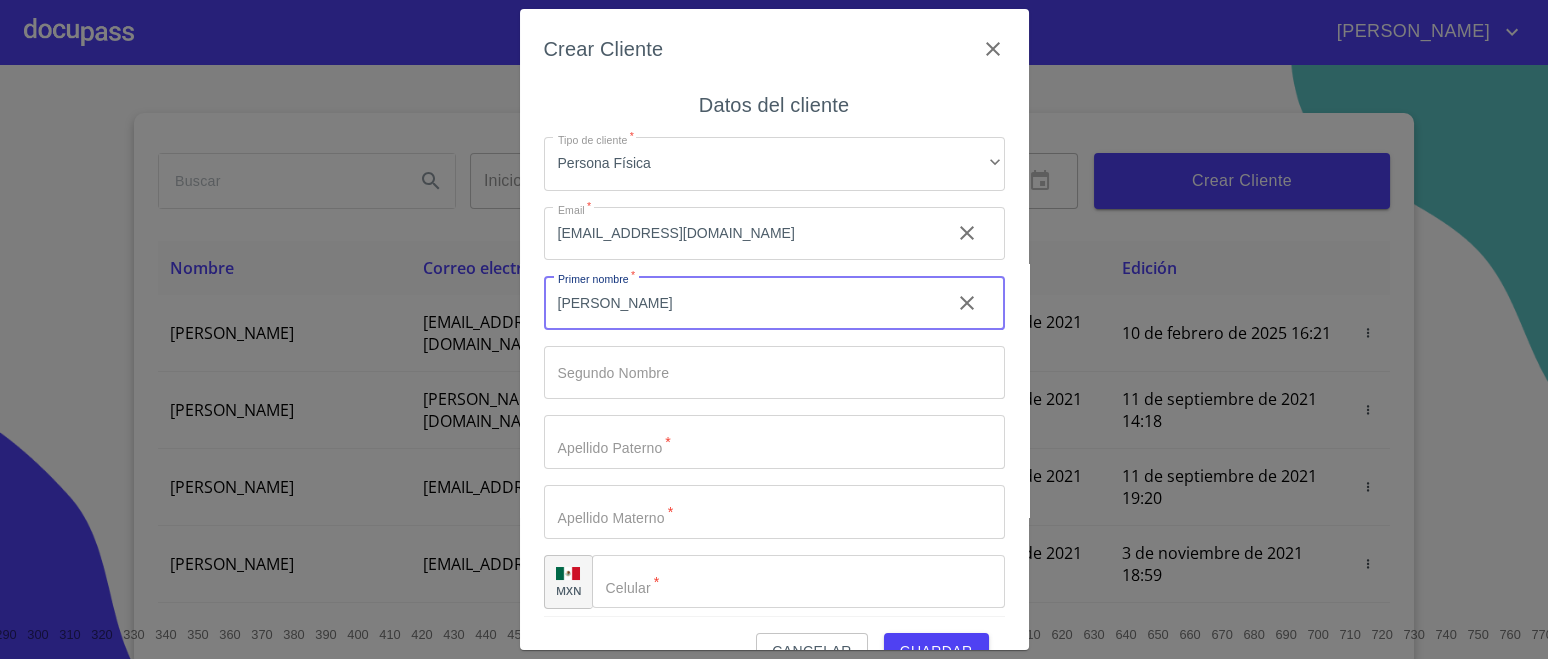 type on "[PERSON_NAME]" 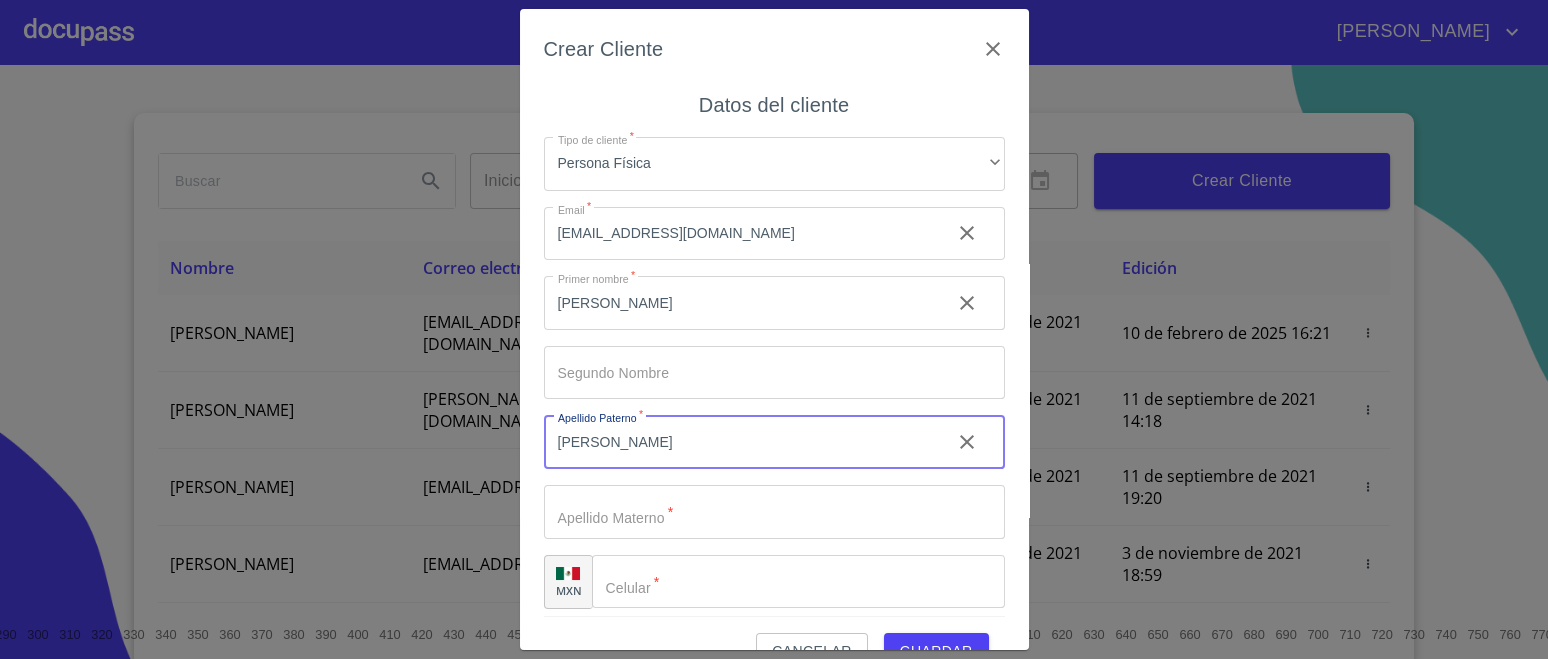 type on "[PERSON_NAME]" 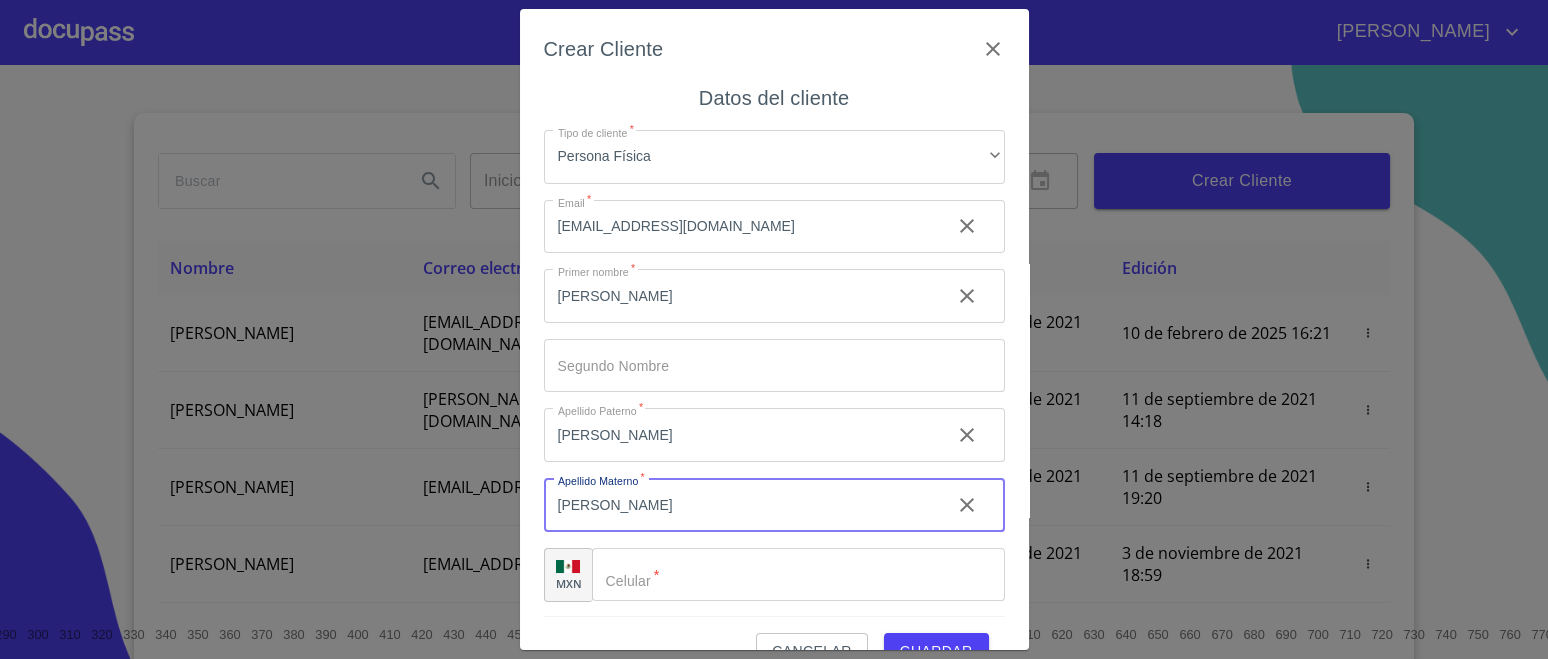 scroll, scrollTop: 8, scrollLeft: 0, axis: vertical 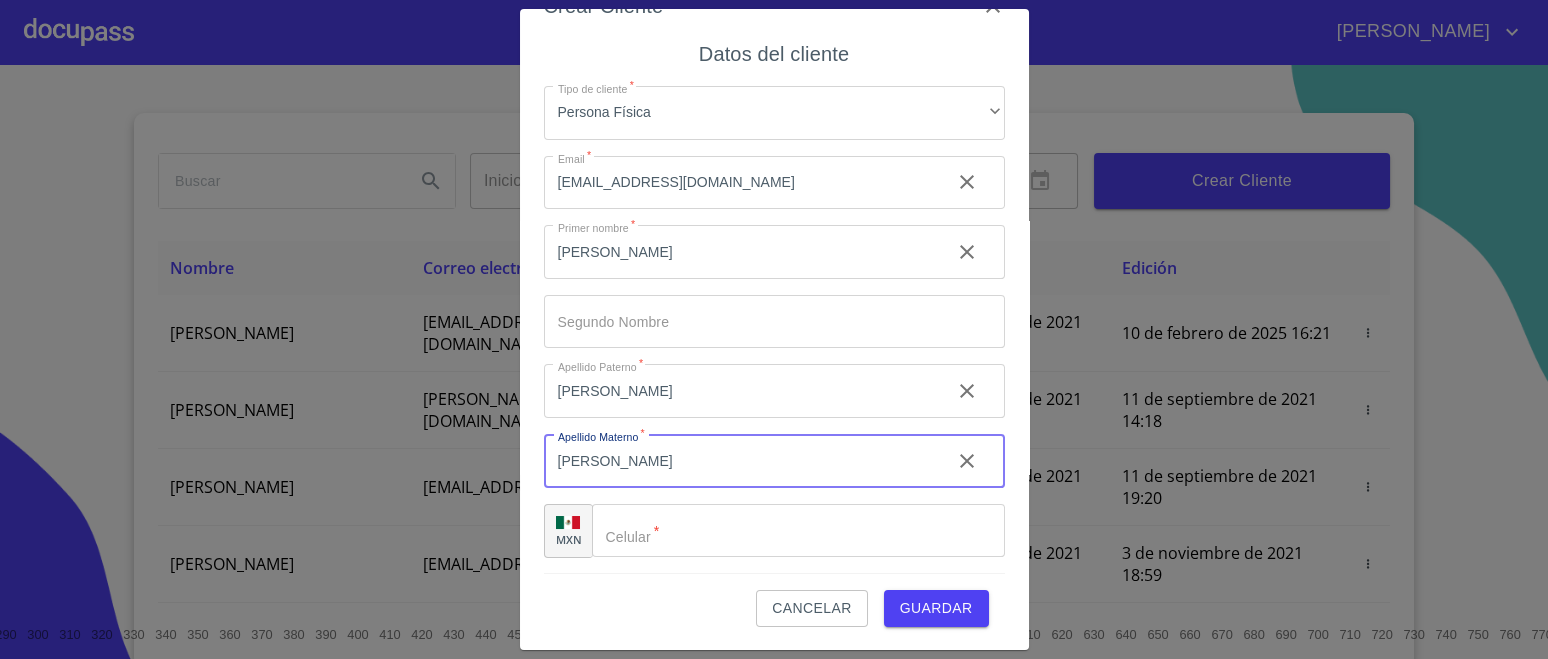 type on "[PERSON_NAME]" 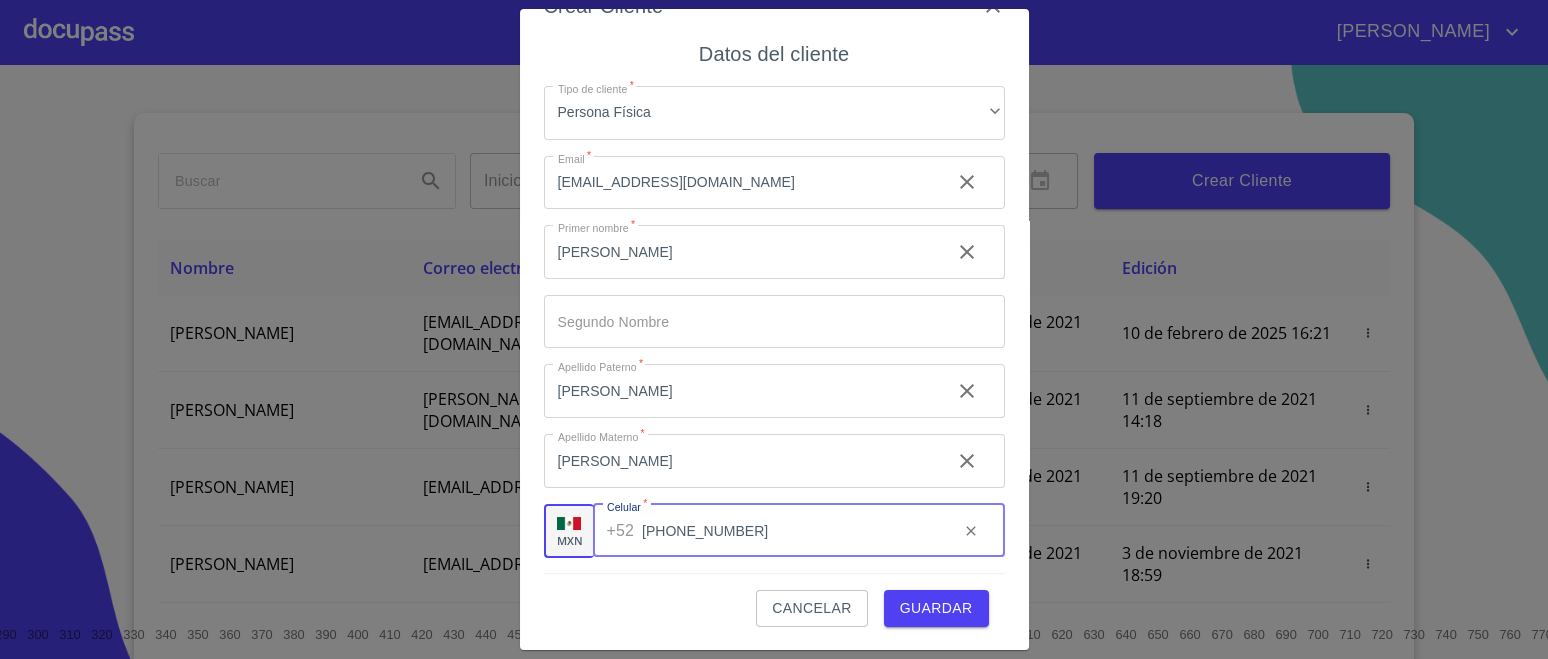 type on "[PHONE_NUMBER]" 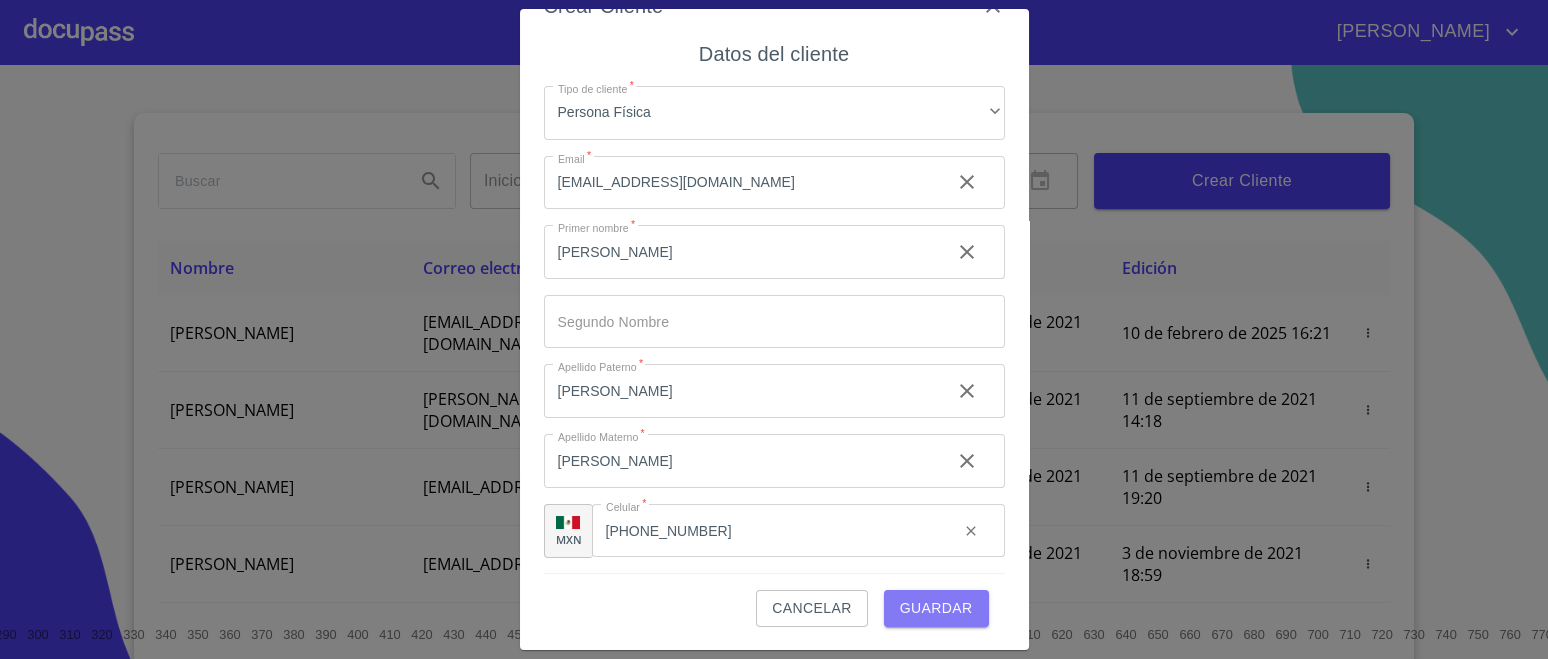 click on "Guardar" at bounding box center [936, 608] 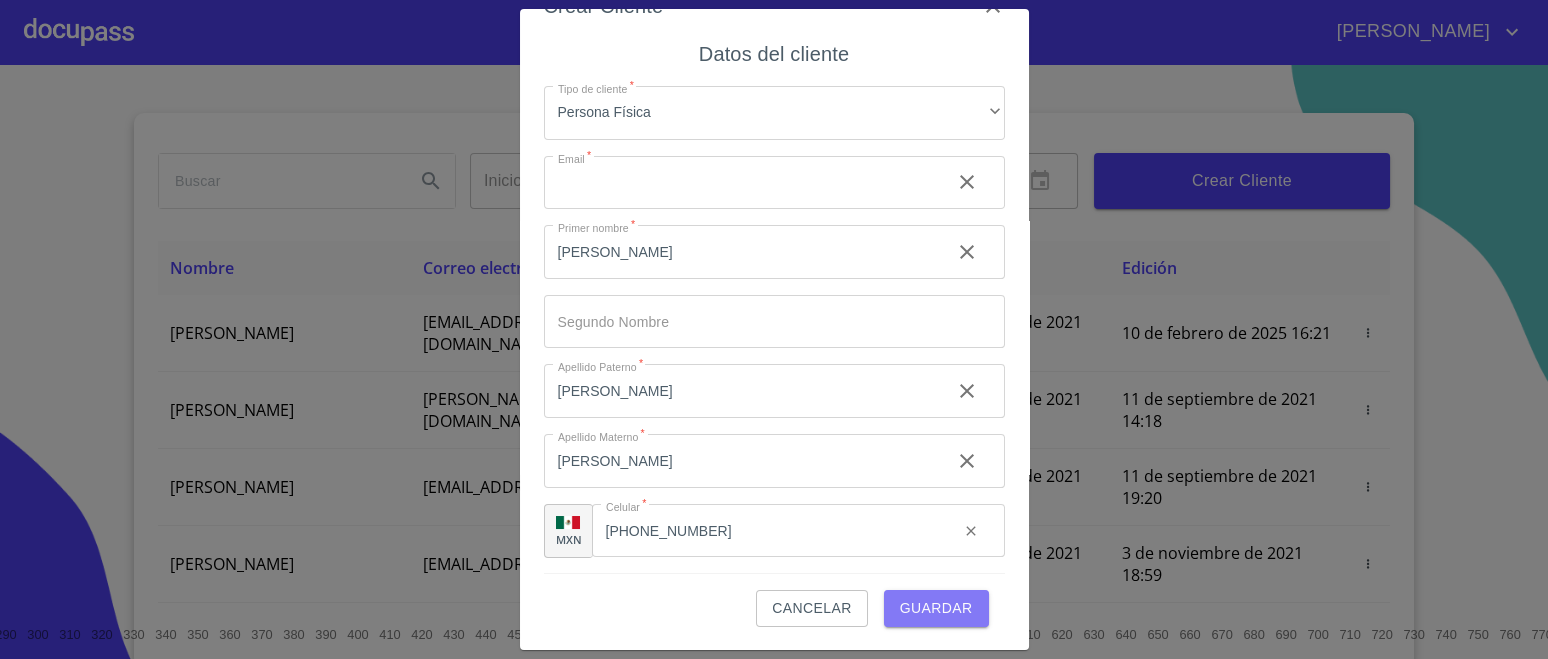 type 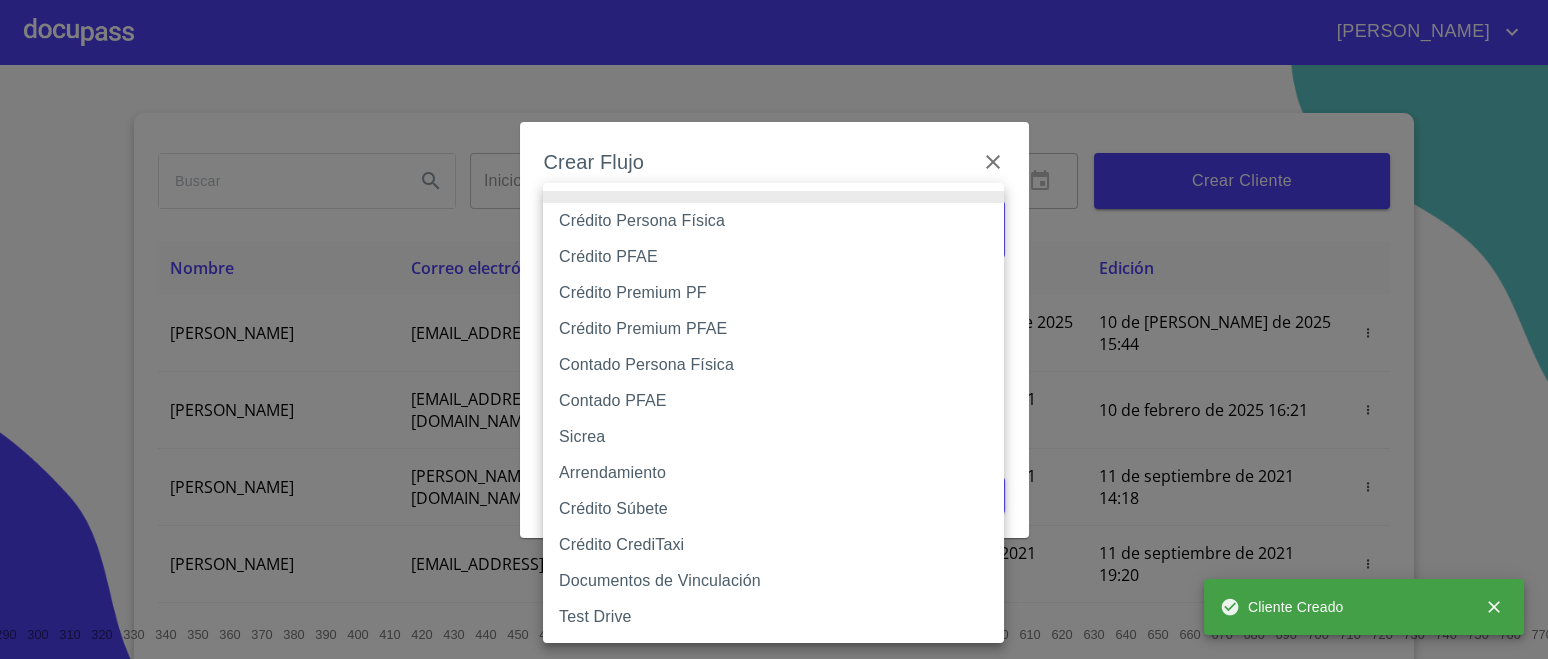 click on "CHRISTOPHER LUIS Inicio ​ Fin ​ Crear Cliente Nombre   Correo electrónico   Registro   Edición     IMELDA PADILLA CASTAÑEDA ime.edi.wen@gmail.com 10 de julio de 2025 15:44 10 de julio de 2025 15:44 DIEGO ANCIRA GROVER diego.ancira.grover@gmail.com 10 de septiembre de 2021 18:55 10 de febrero de 2025 16:21 LUIS FERNANDO CELIS  luis.celis@live.com.mx 11 de septiembre de 2021 14:18 11 de septiembre de 2021 14:18 MAYRA  GONZALEZ mayragl@hotmail.com 11 de septiembre de 2021 19:20 11 de septiembre de 2021 19:20 MANUEL BRAVO manbrv_072@yahoo.com.mx 13 de septiembre de 2021 11:06 3 de noviembre de 2021 18:59 JUAN CARLOS BAUTISTA 123bautistas@gmail.com 14 de septiembre de 2021 12:26 14 de septiembre de 2021 12:26 MERCEDES GUTIERREZ juanmontiel626@gmail.com 14 de septiembre de 2021 16:35 14 de septiembre de 2021 16:35 JUAN ANTONIO CRUZ maliachi_7@hotmail.com 14 de septiembre de 2021 18:24 14 de septiembre de 2021 18:24 JAIME  GONZALEZ  jaimeglez2103@gmail.com 15 de septiembre de 2021 13:18 1 2 3 4 5 6 7 8" at bounding box center [774, 329] 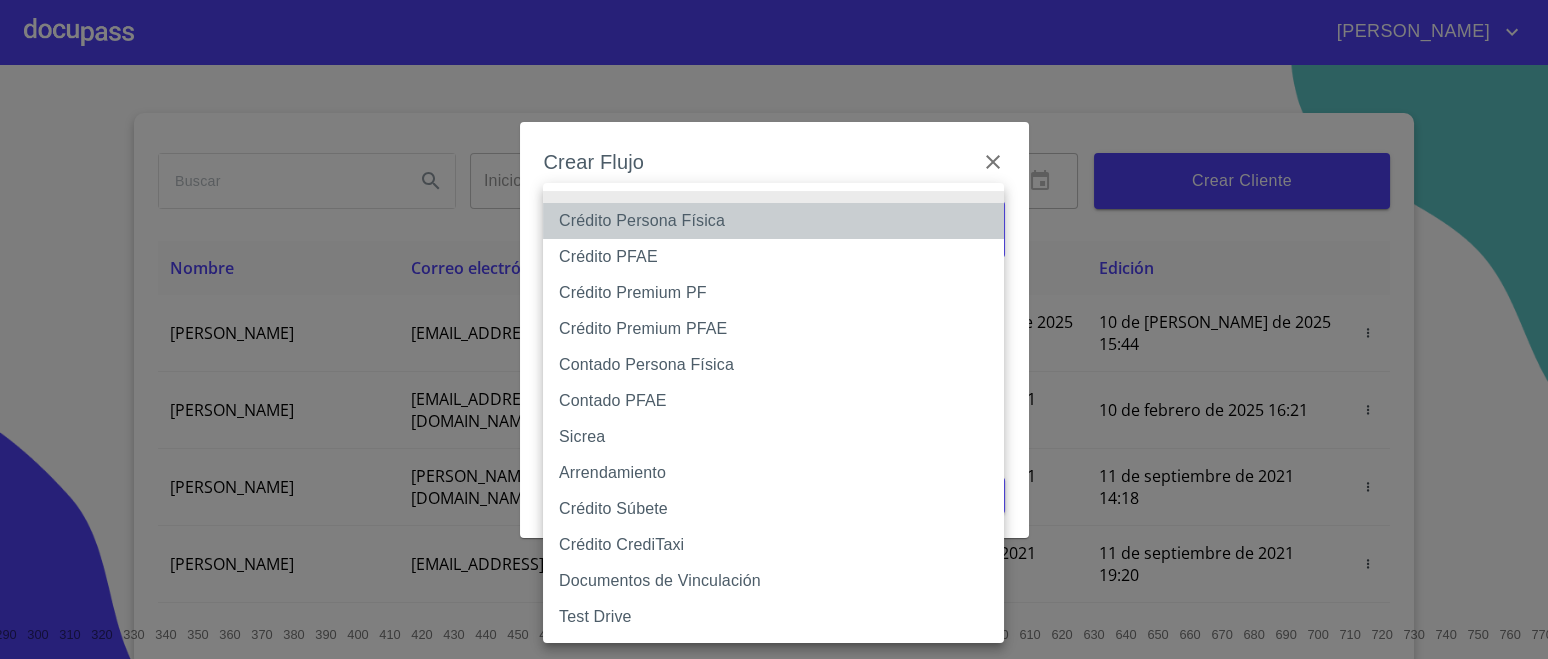 click on "Crédito Persona Física" at bounding box center (773, 221) 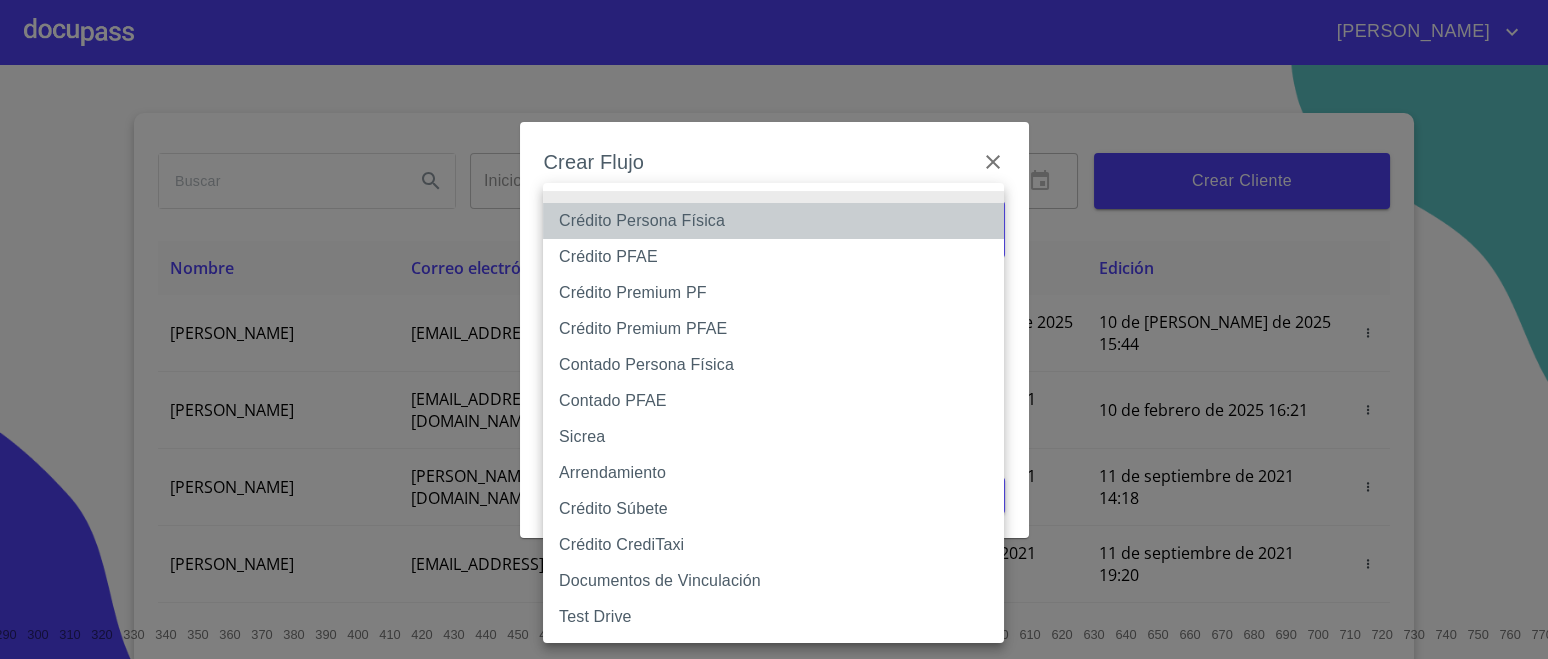 type on "6009fb3c7d1714eb8809aa97" 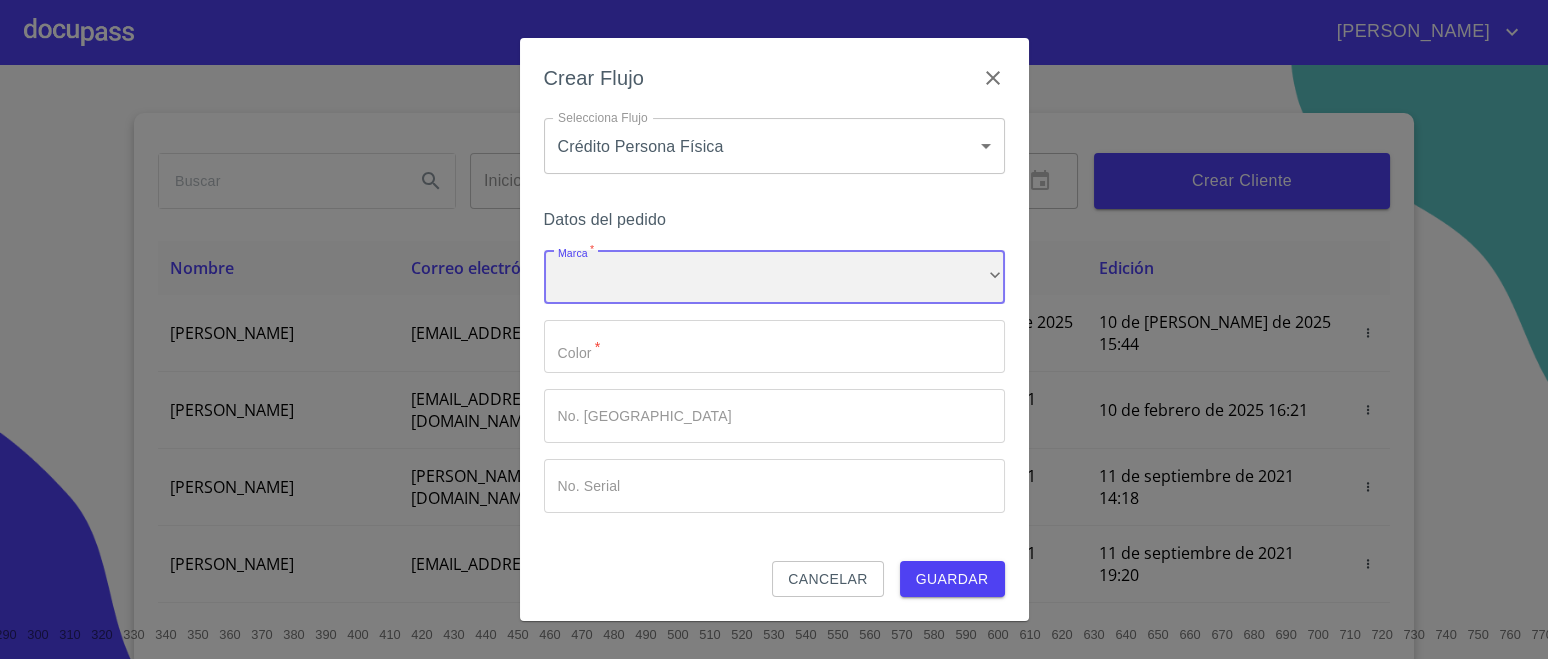 click on "​" at bounding box center (774, 277) 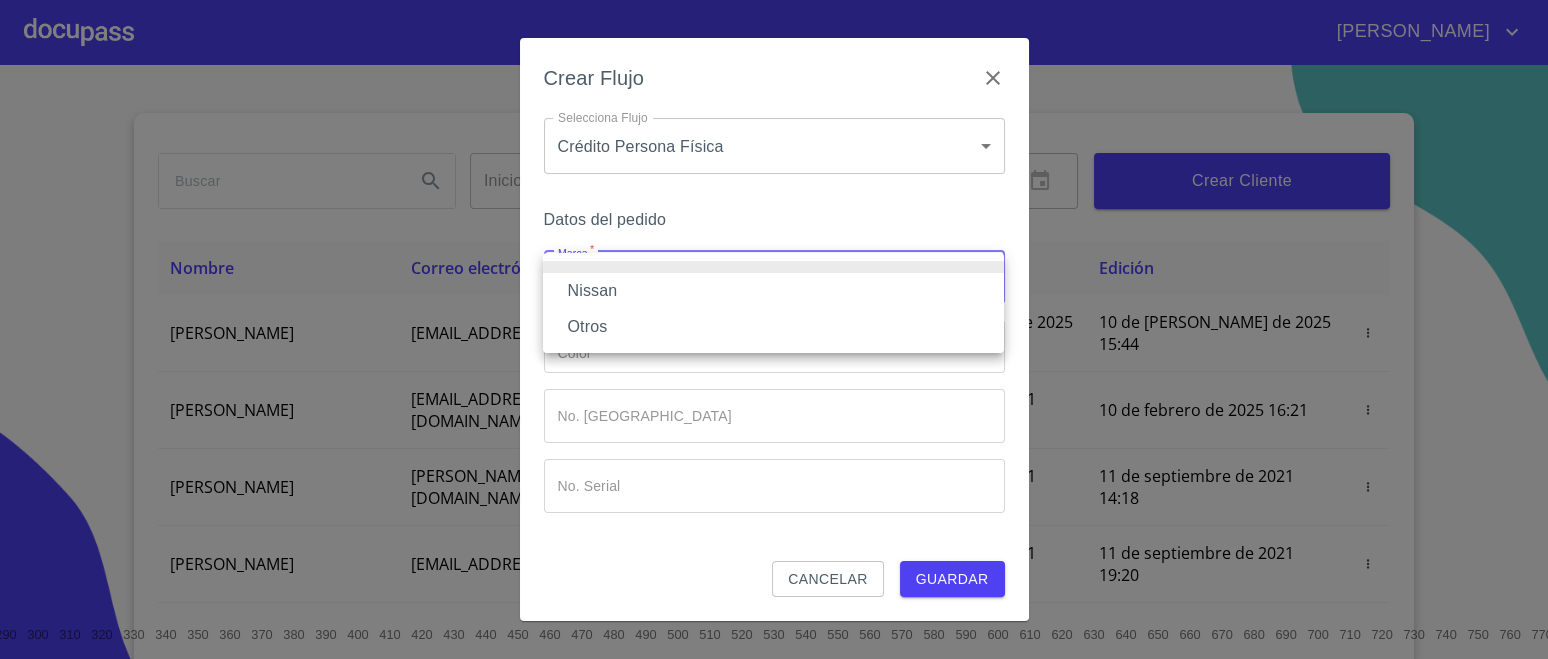 click on "Nissan" at bounding box center (773, 291) 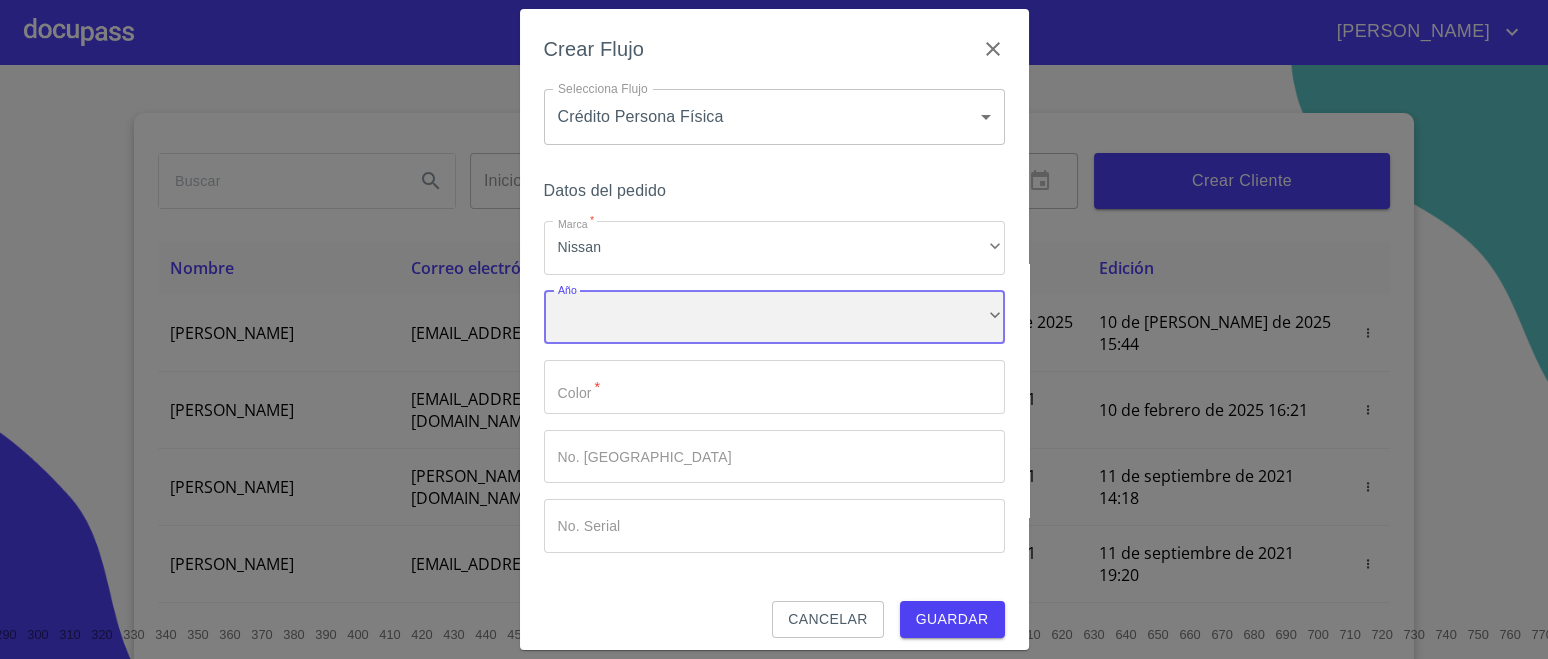 click on "​" at bounding box center [774, 318] 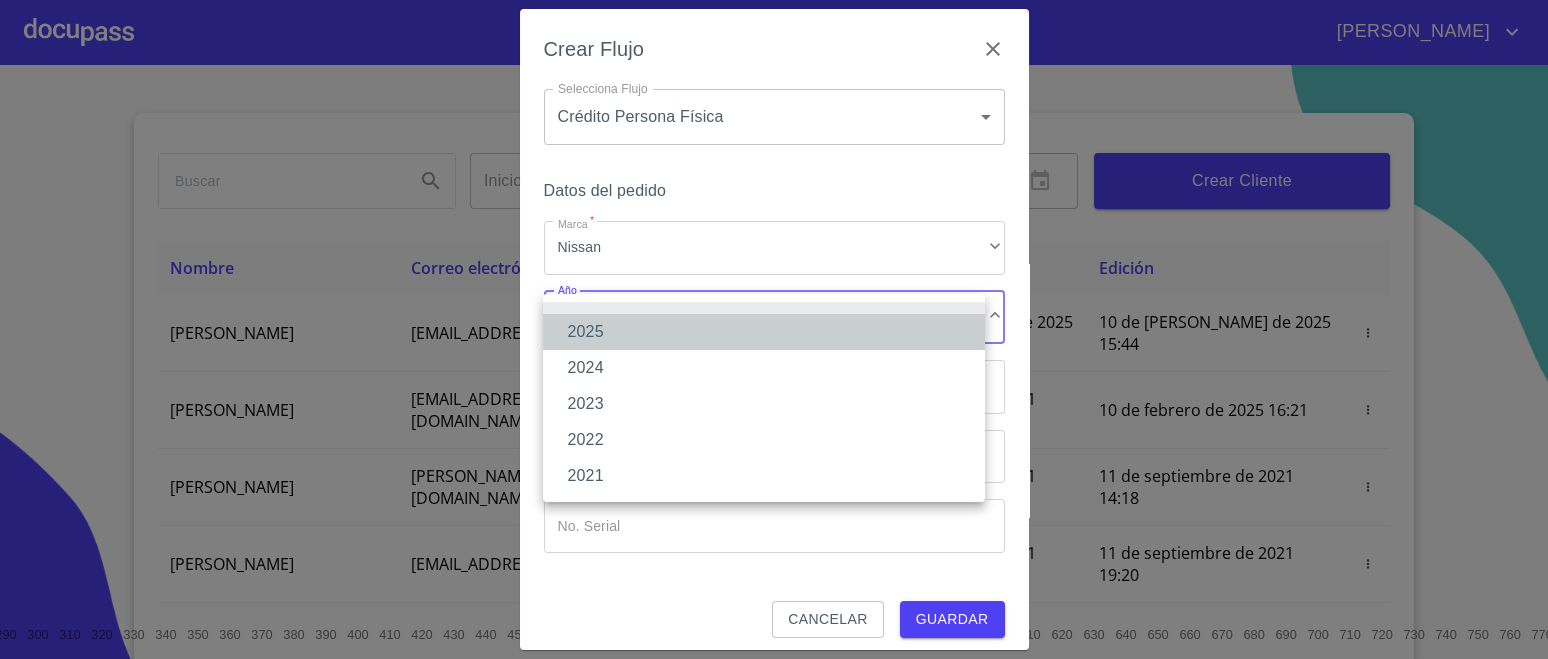 click on "2025" at bounding box center (764, 332) 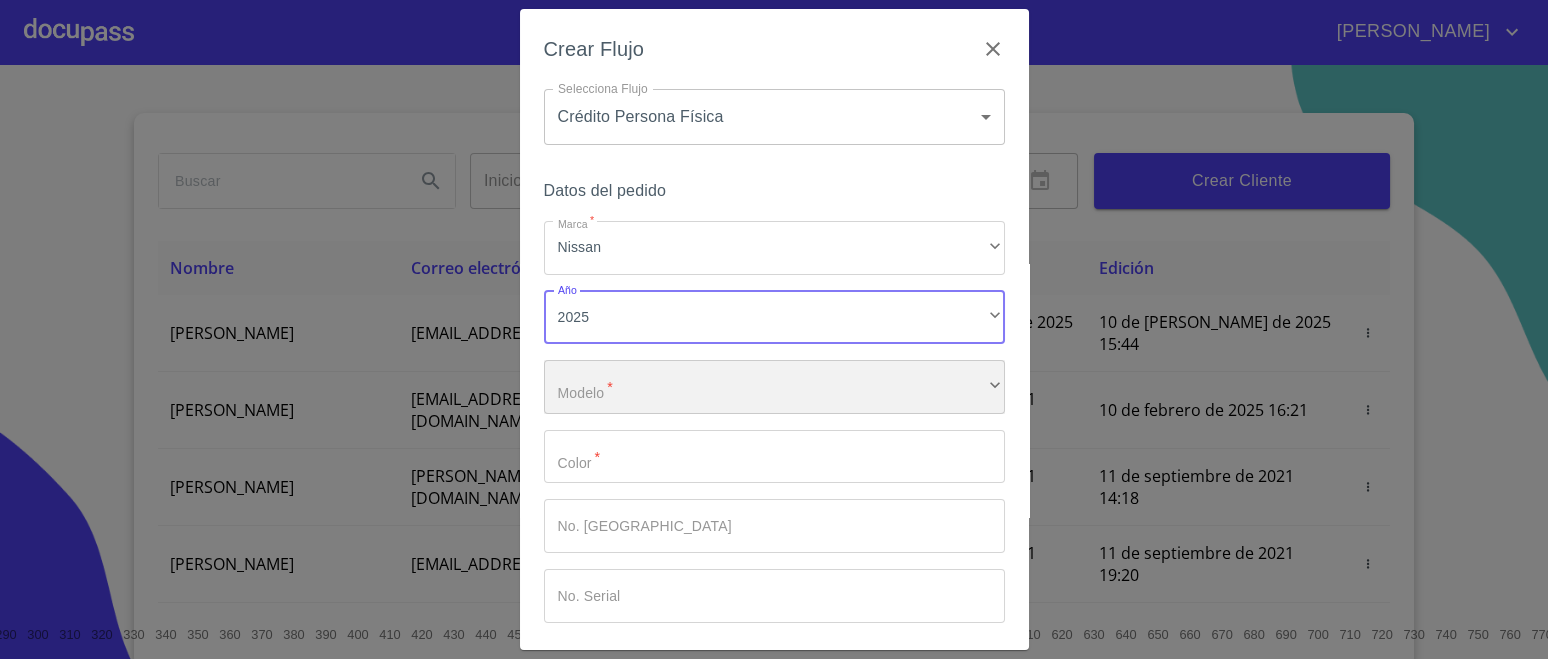 click on "​" at bounding box center (774, 387) 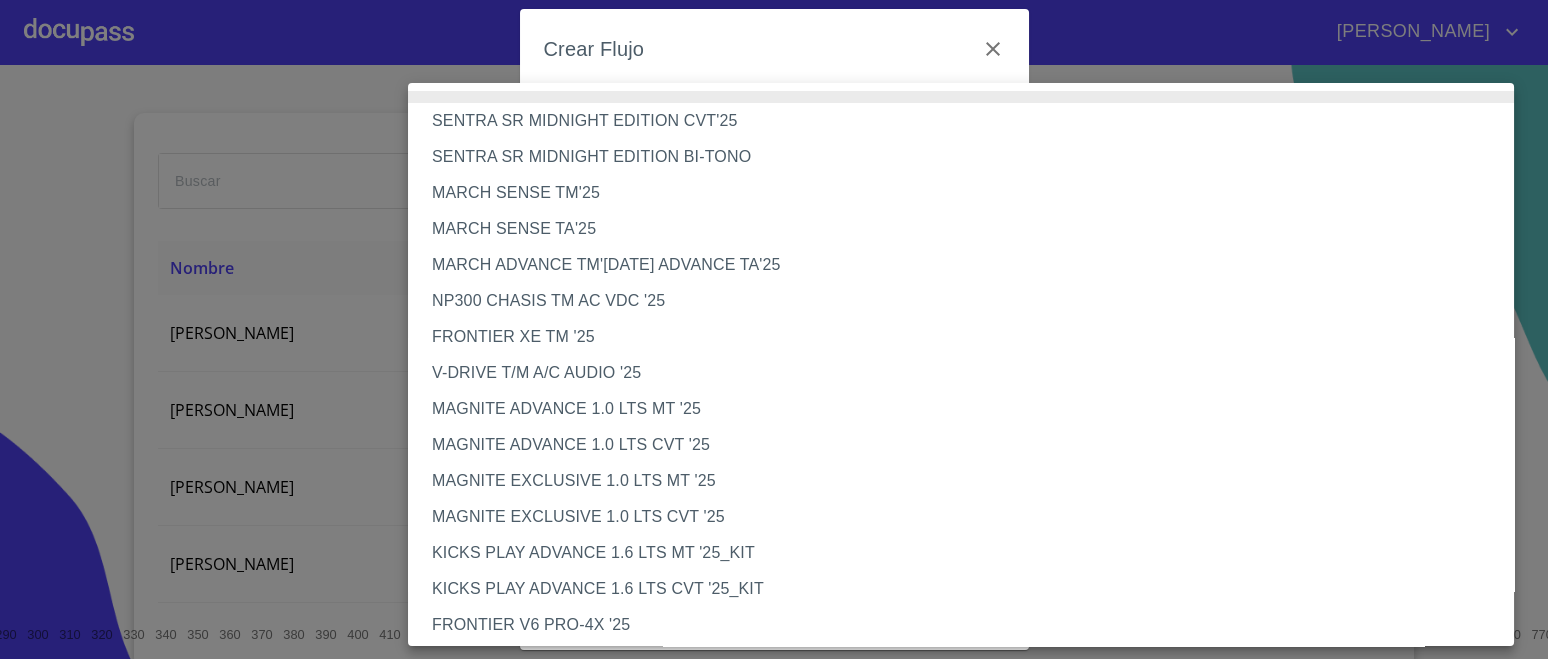 click on "MAGNITE ADVANCE 1.0 LTS CVT '25" at bounding box center [970, 445] 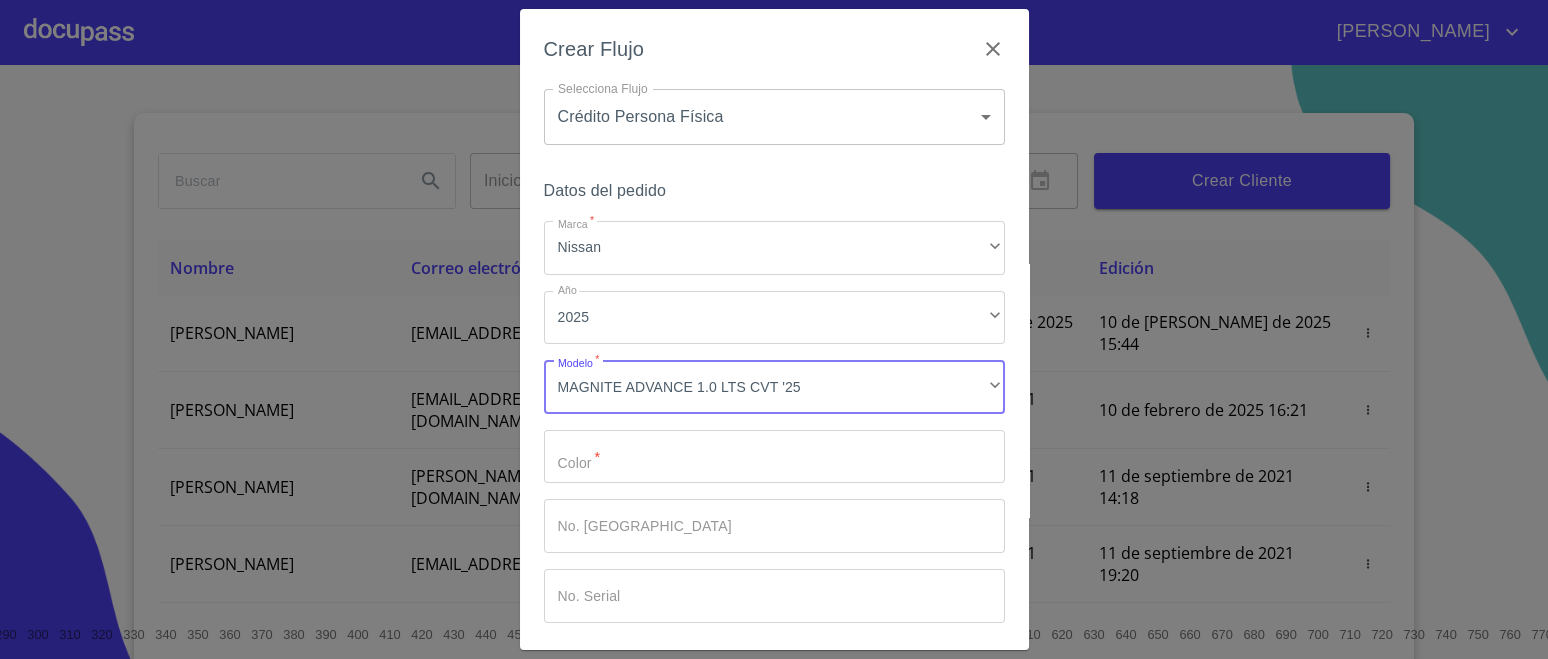 click on "Marca   *" at bounding box center [774, 457] 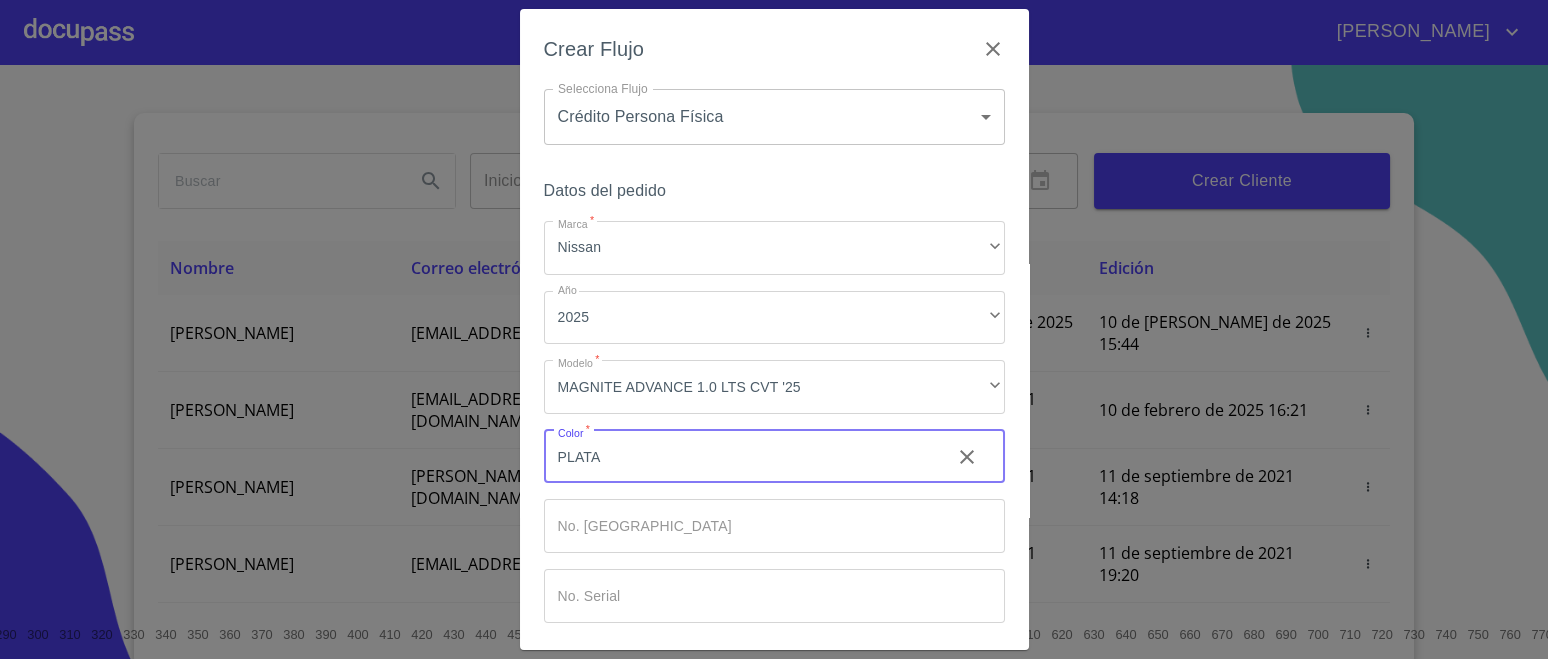 type on "PLATA" 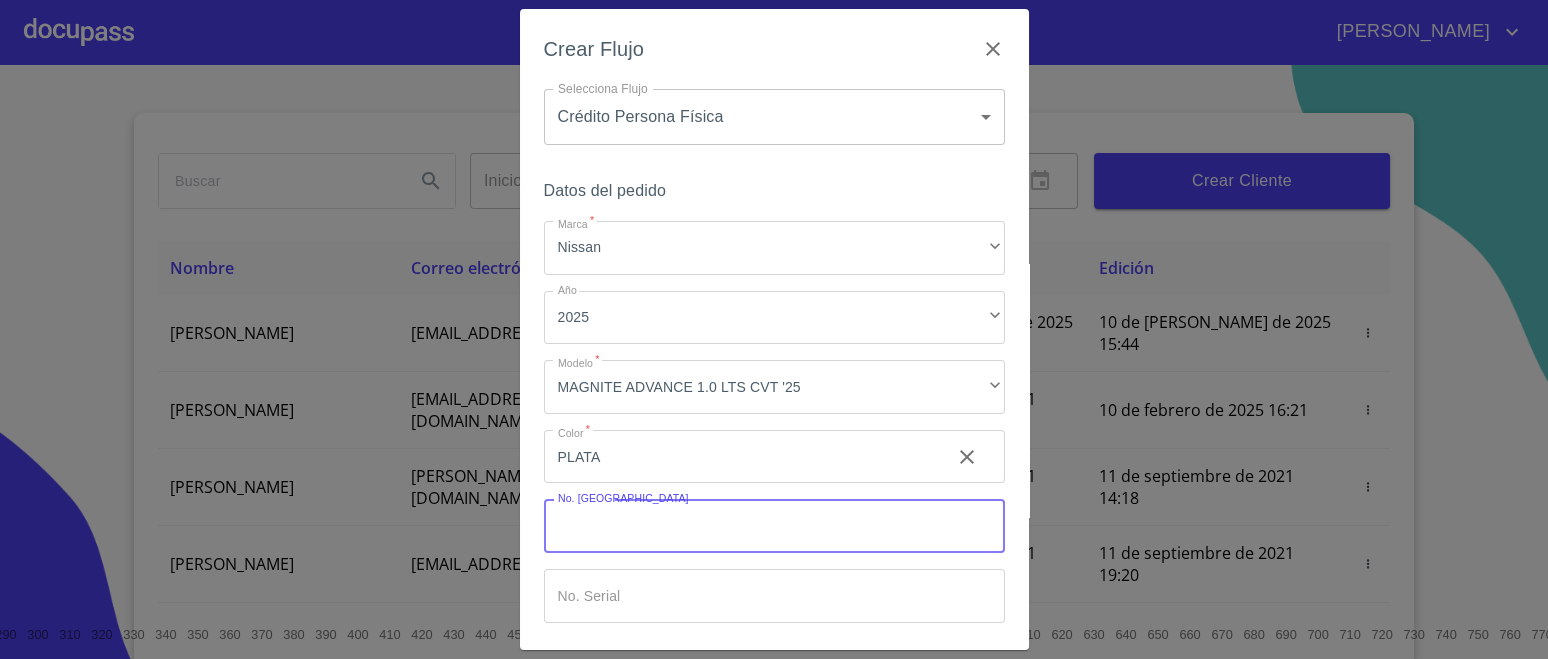 click on "Marca   *" at bounding box center [774, 526] 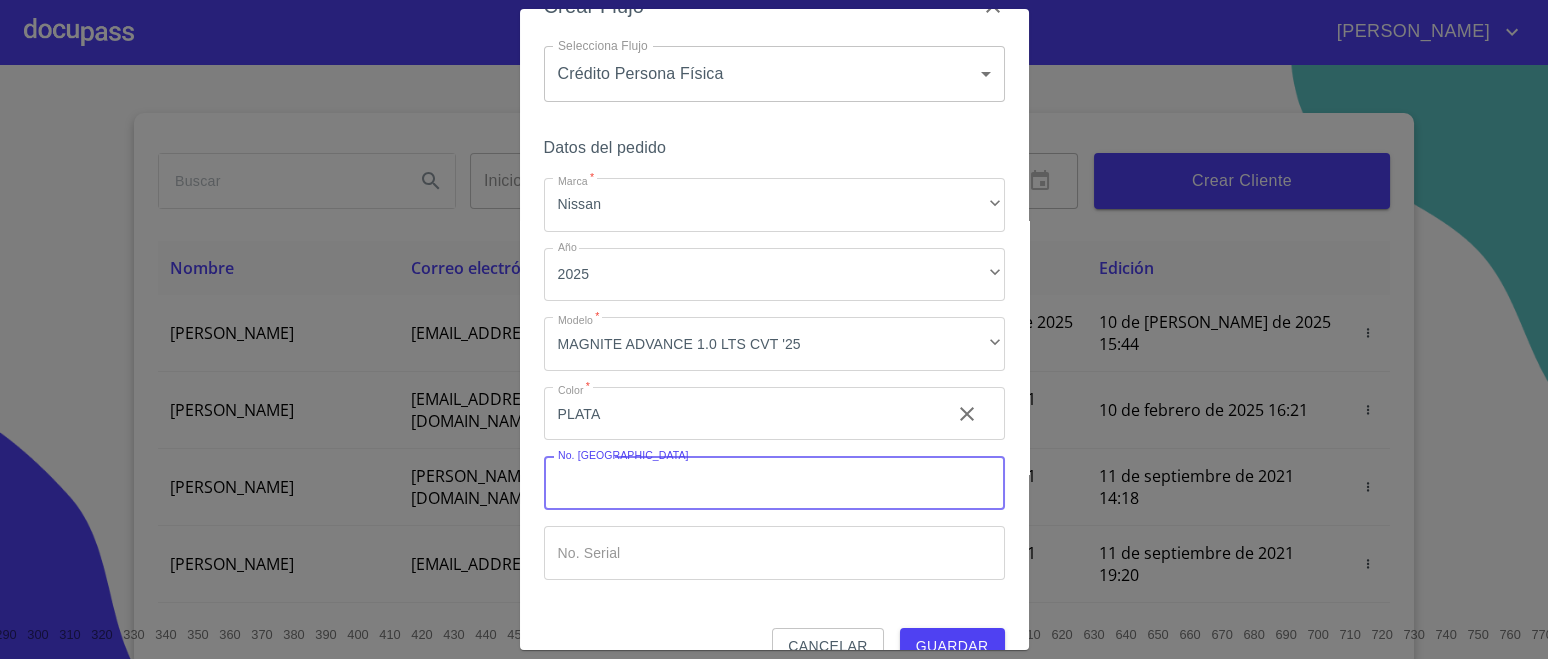 scroll, scrollTop: 81, scrollLeft: 0, axis: vertical 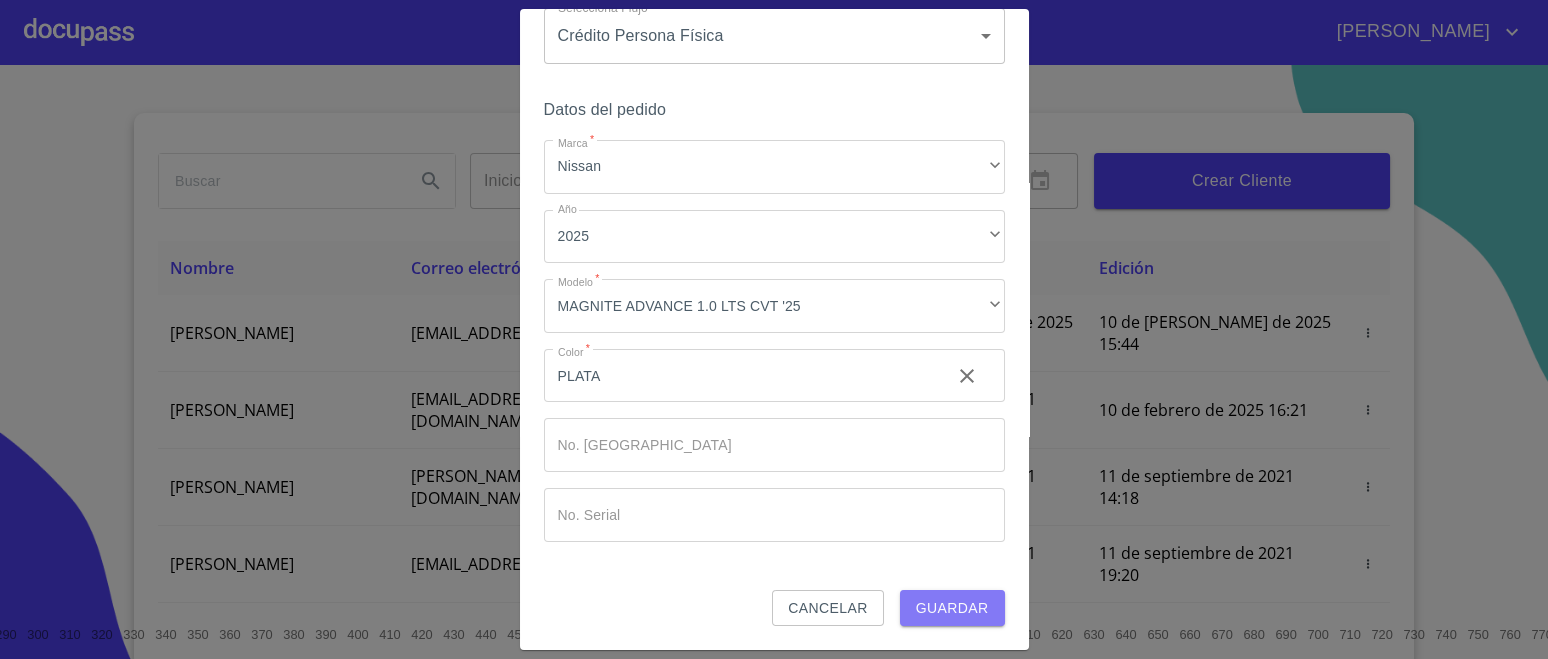 click on "Guardar" at bounding box center [952, 608] 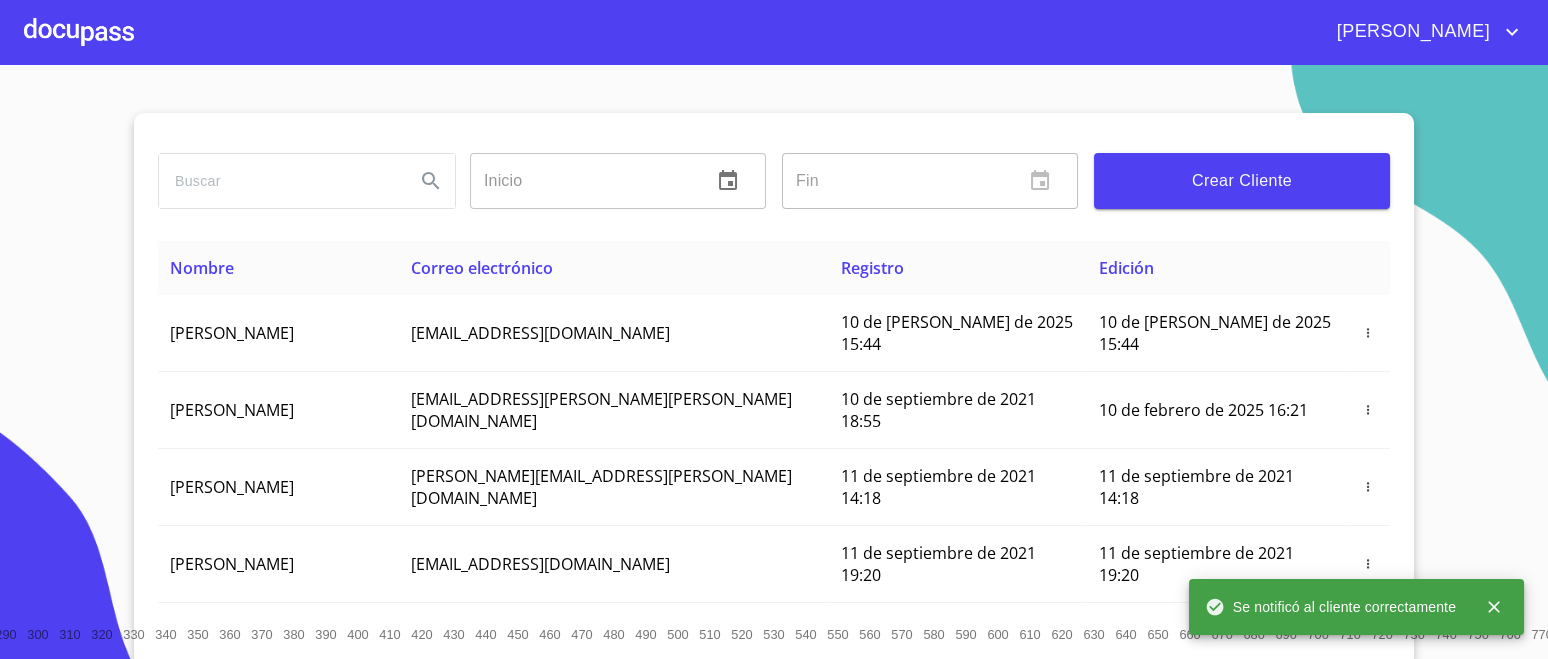 click on "[PERSON_NAME]" at bounding box center (232, 333) 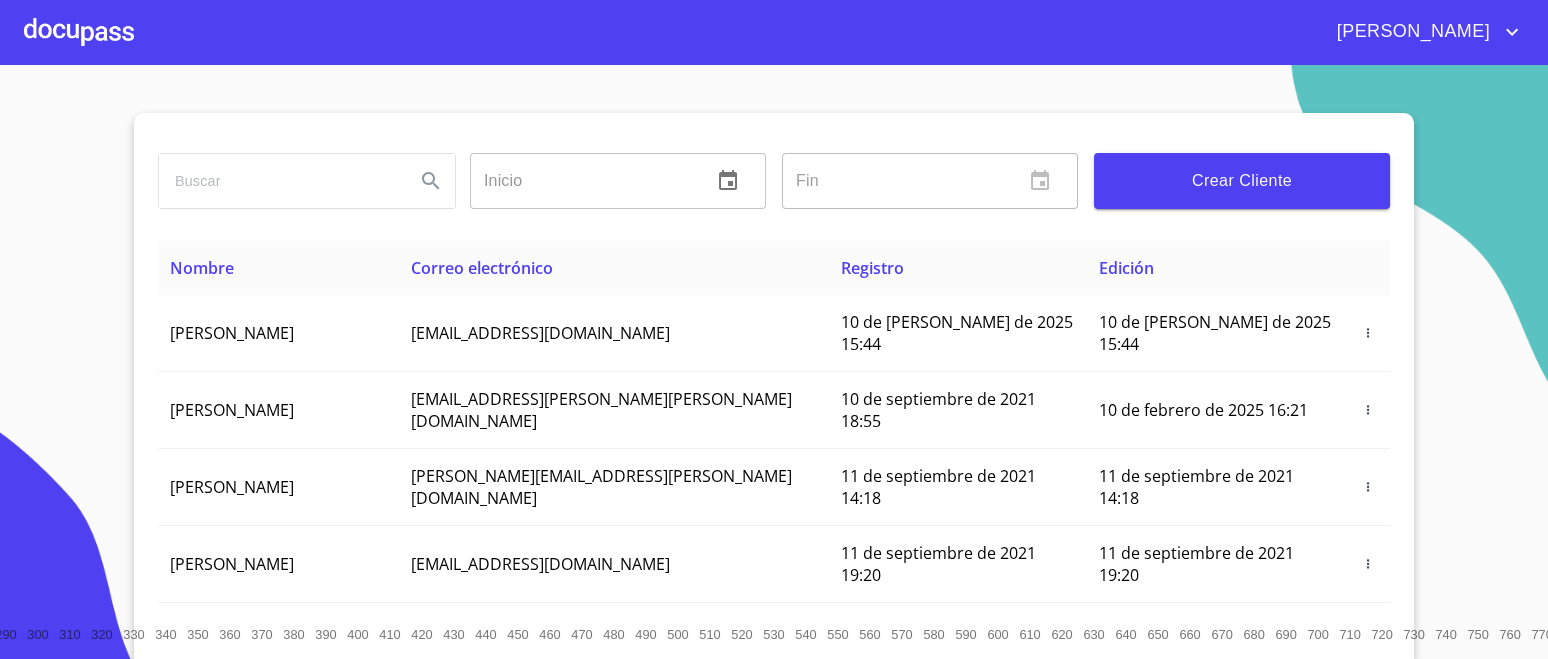 click on "[PERSON_NAME]" at bounding box center (232, 333) 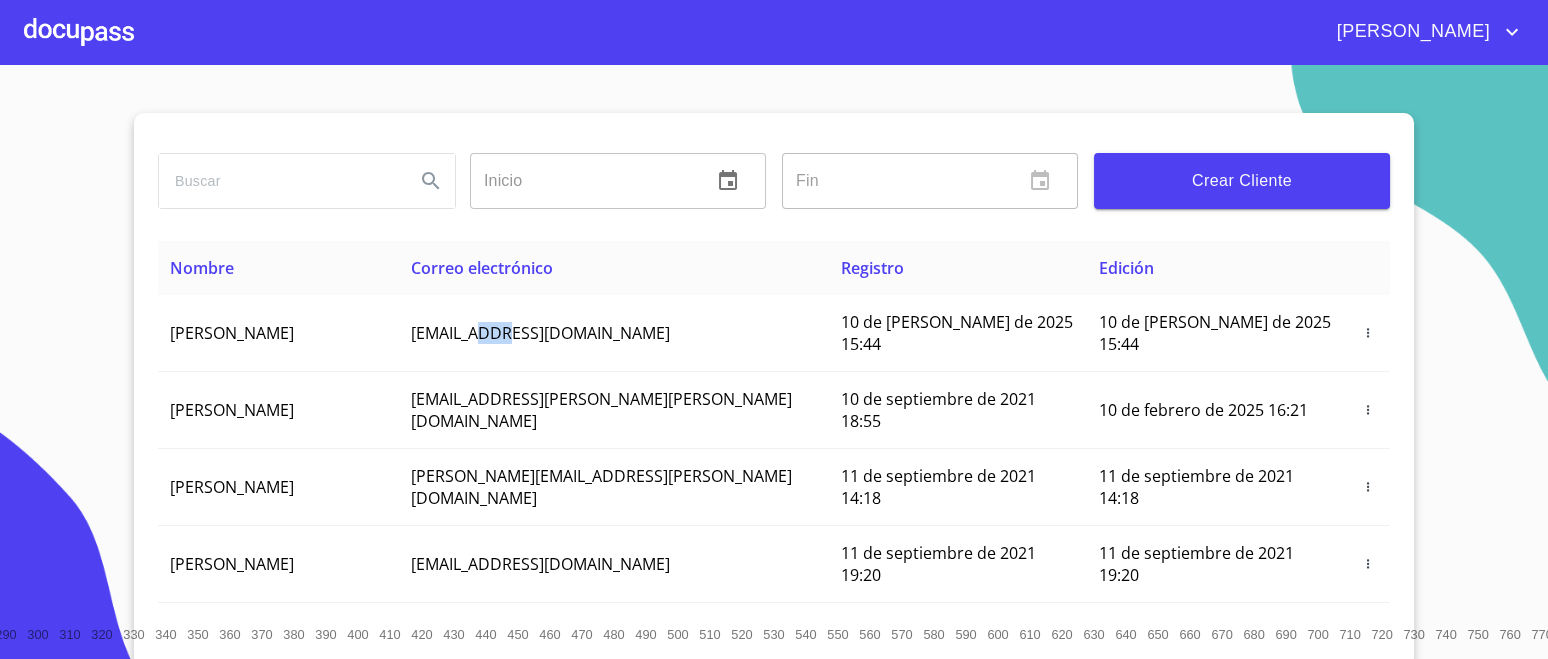 click on "ime.edi.wen@gmail.com" at bounding box center (540, 333) 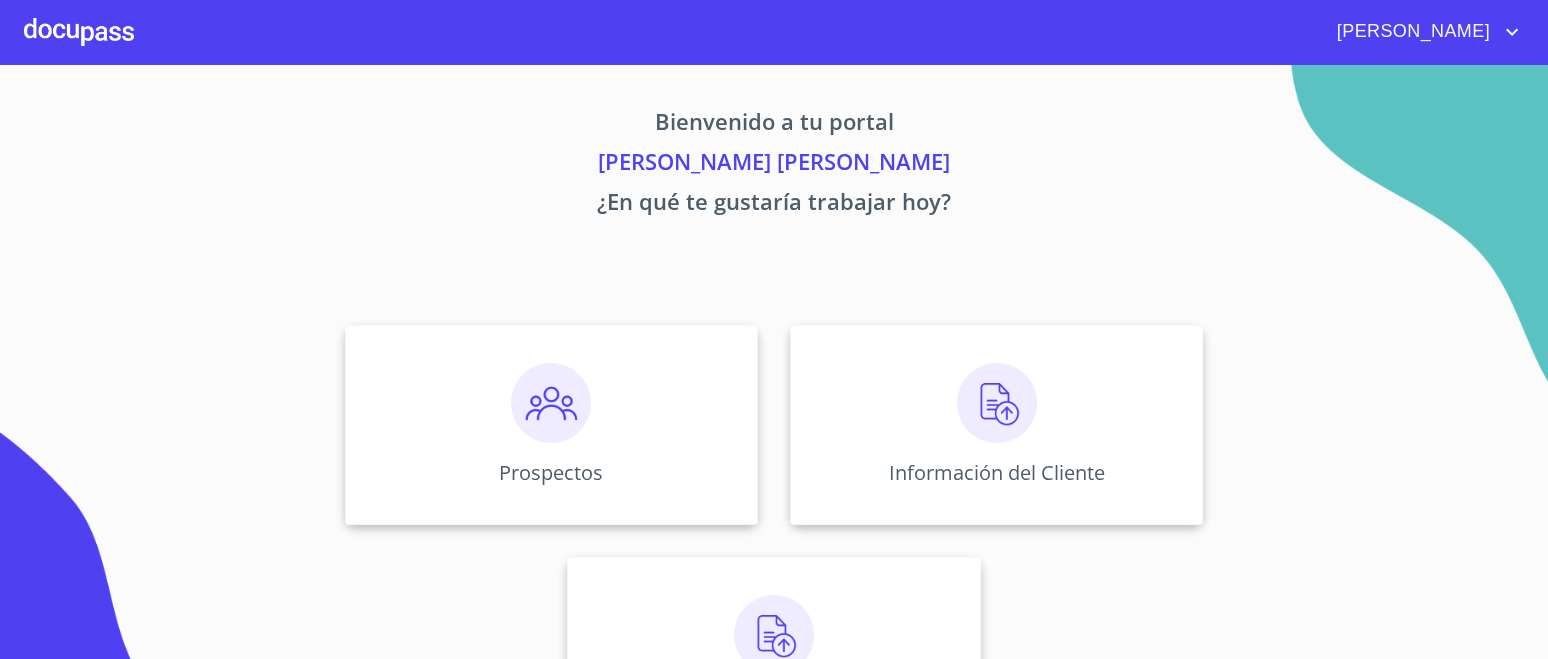 click at bounding box center [997, 403] 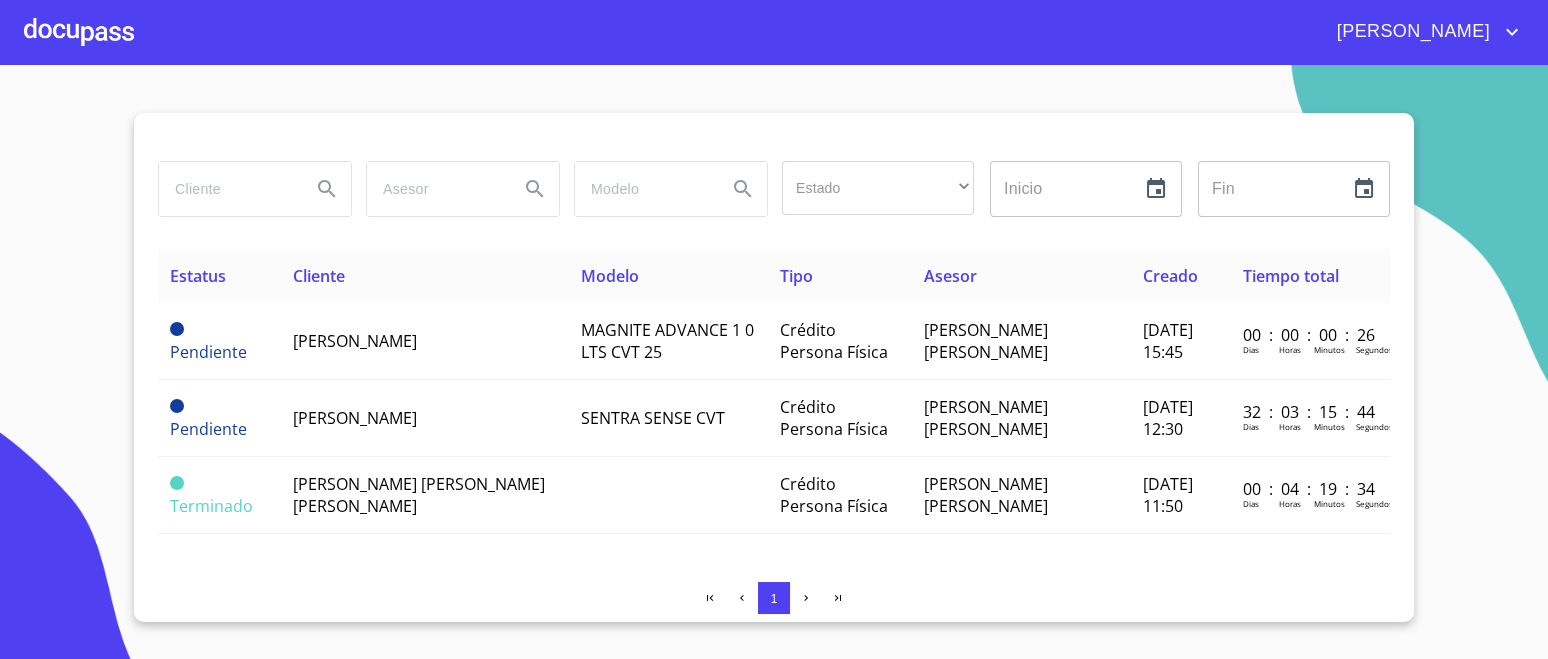 click on "[PERSON_NAME]" at bounding box center [355, 341] 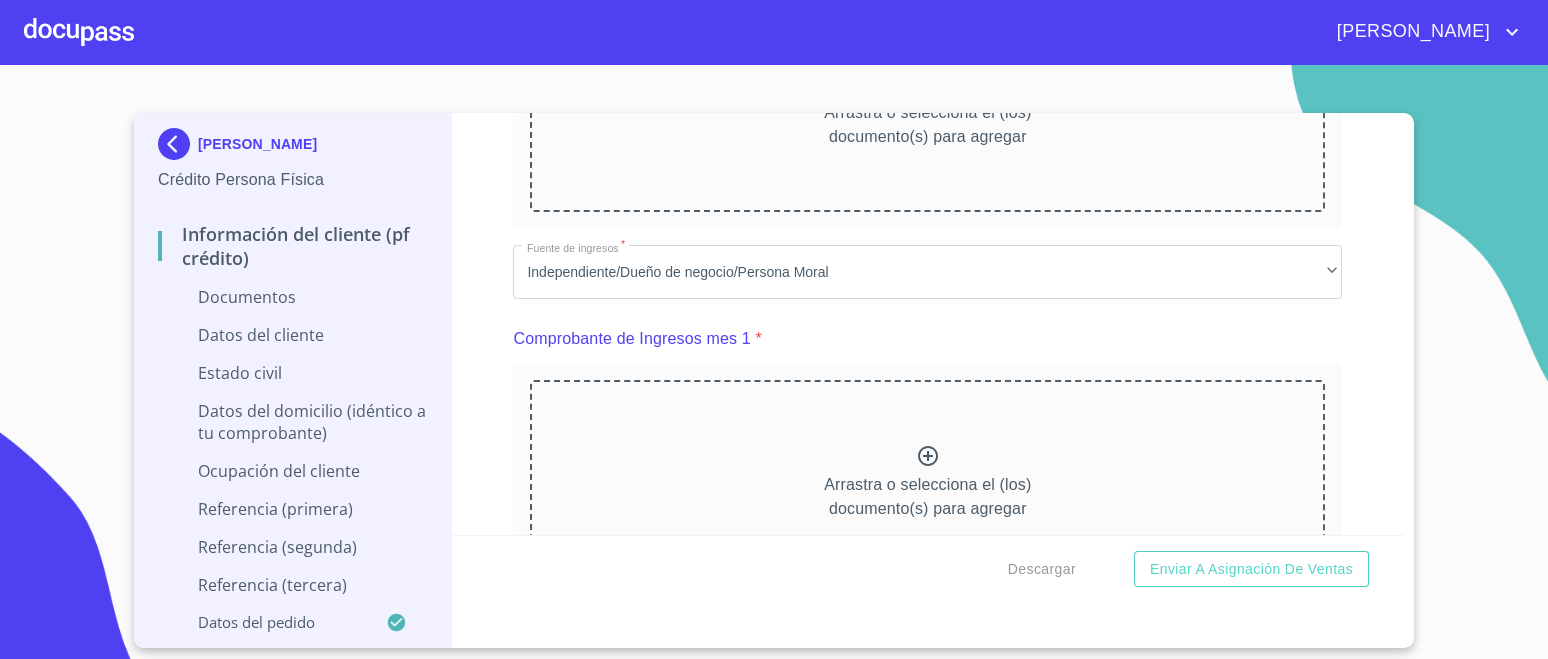 scroll, scrollTop: 749, scrollLeft: 0, axis: vertical 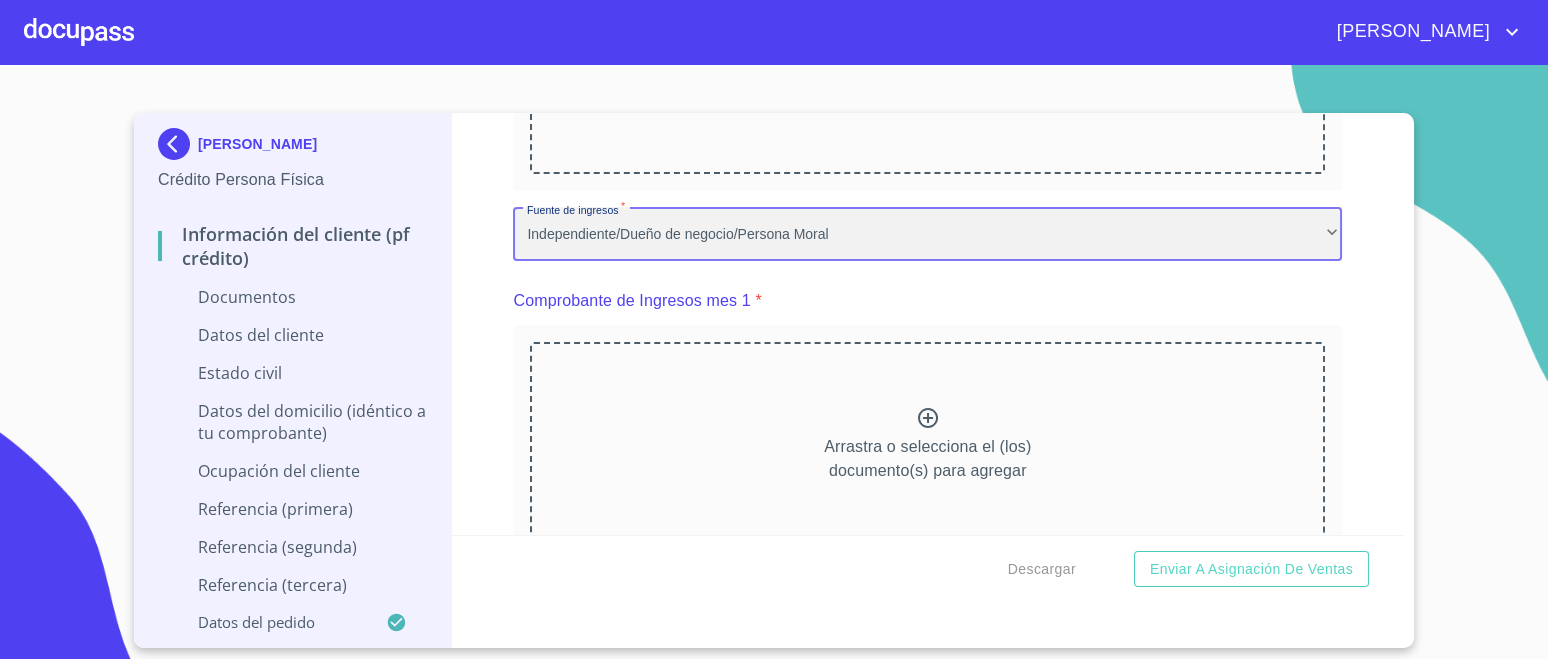 click on "Independiente/Dueño de negocio/Persona Moral" at bounding box center (927, 234) 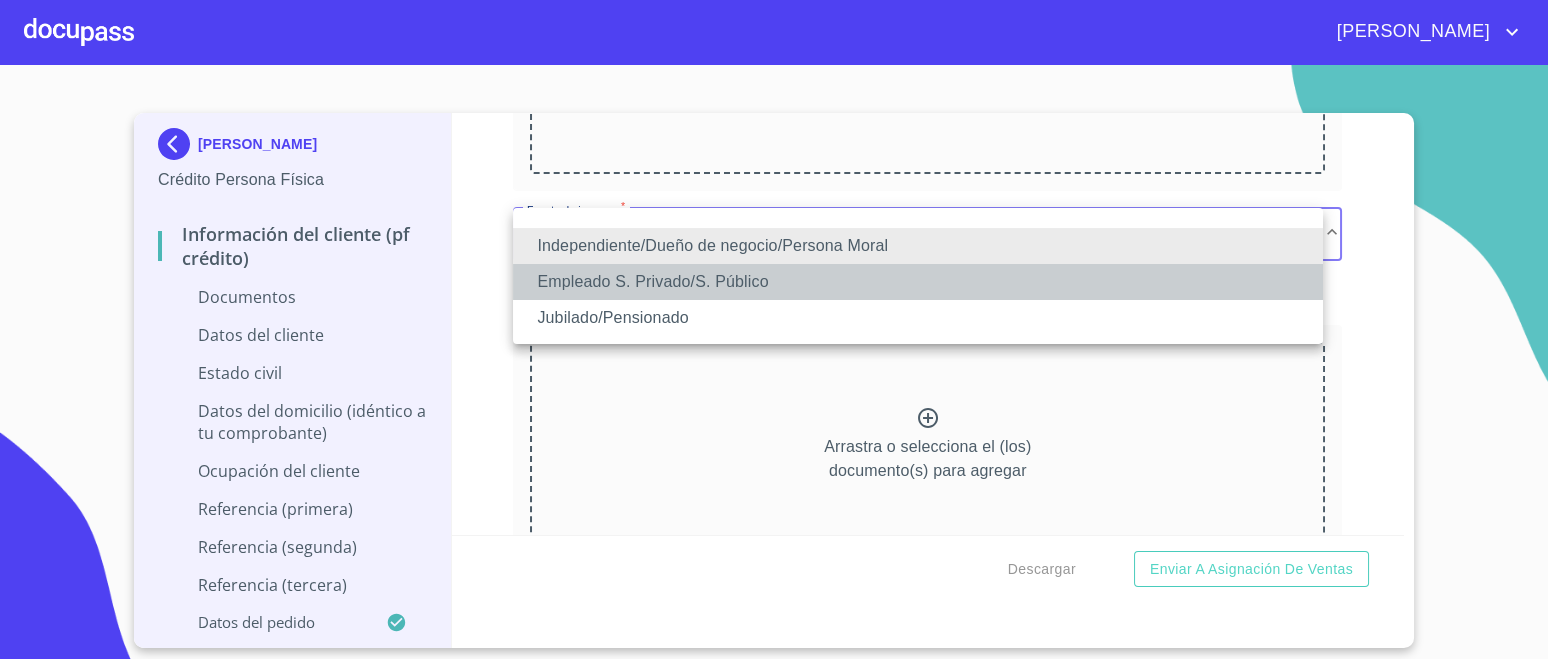 click on "Empleado S. Privado/S. Público" at bounding box center (918, 282) 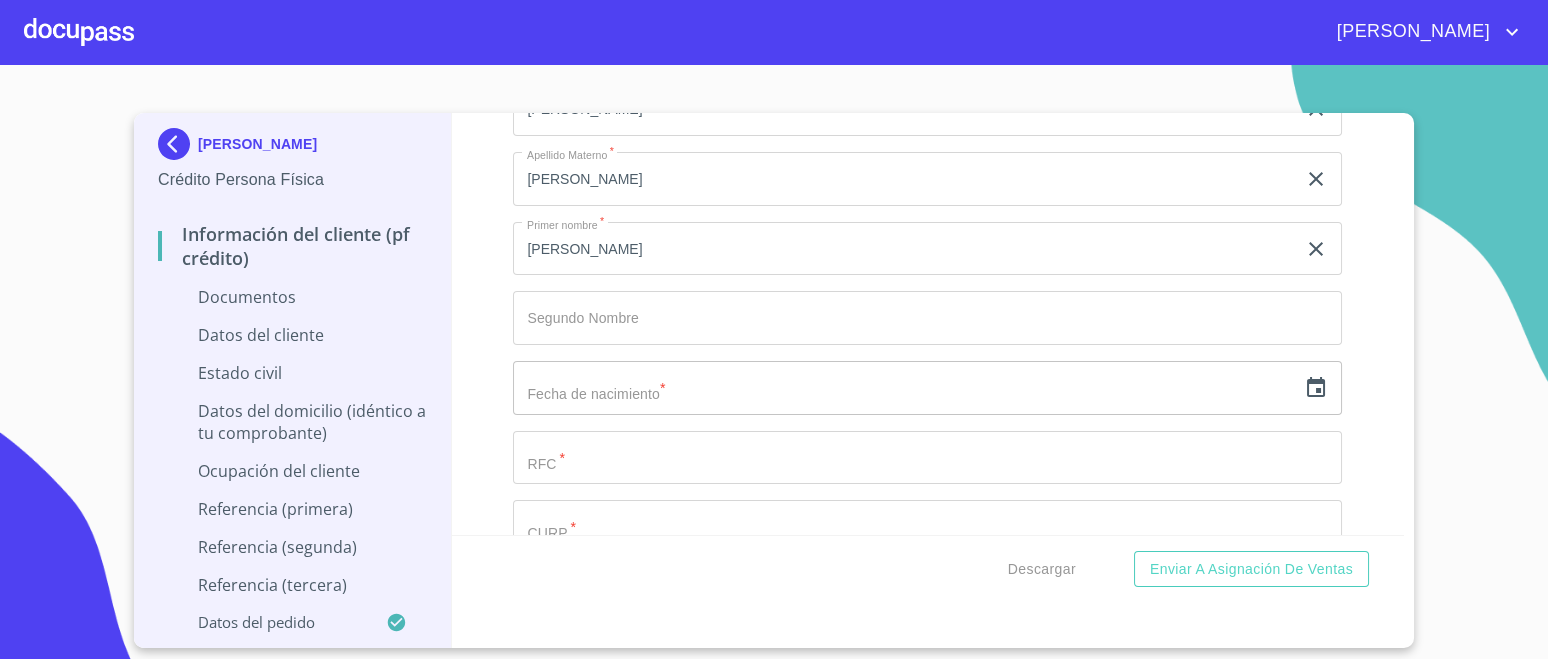 scroll, scrollTop: 2499, scrollLeft: 0, axis: vertical 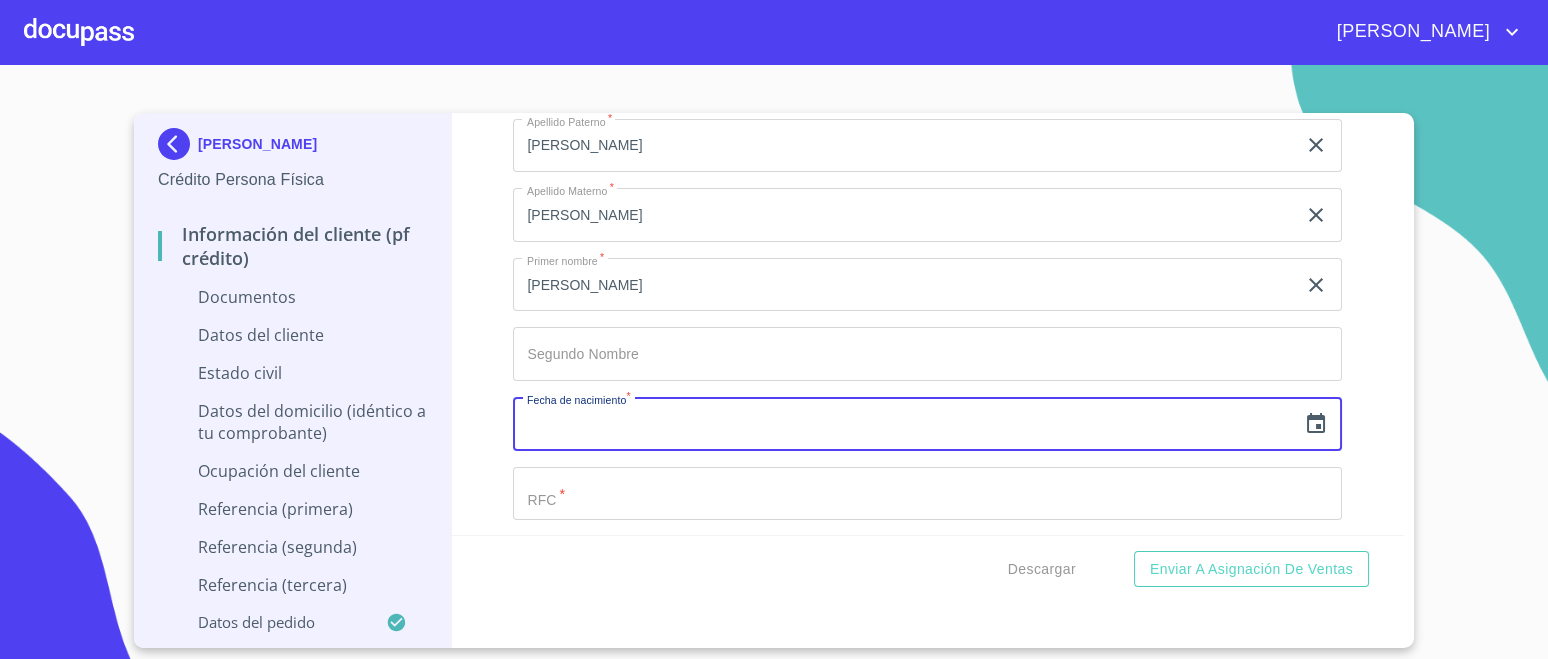 click at bounding box center (904, 424) 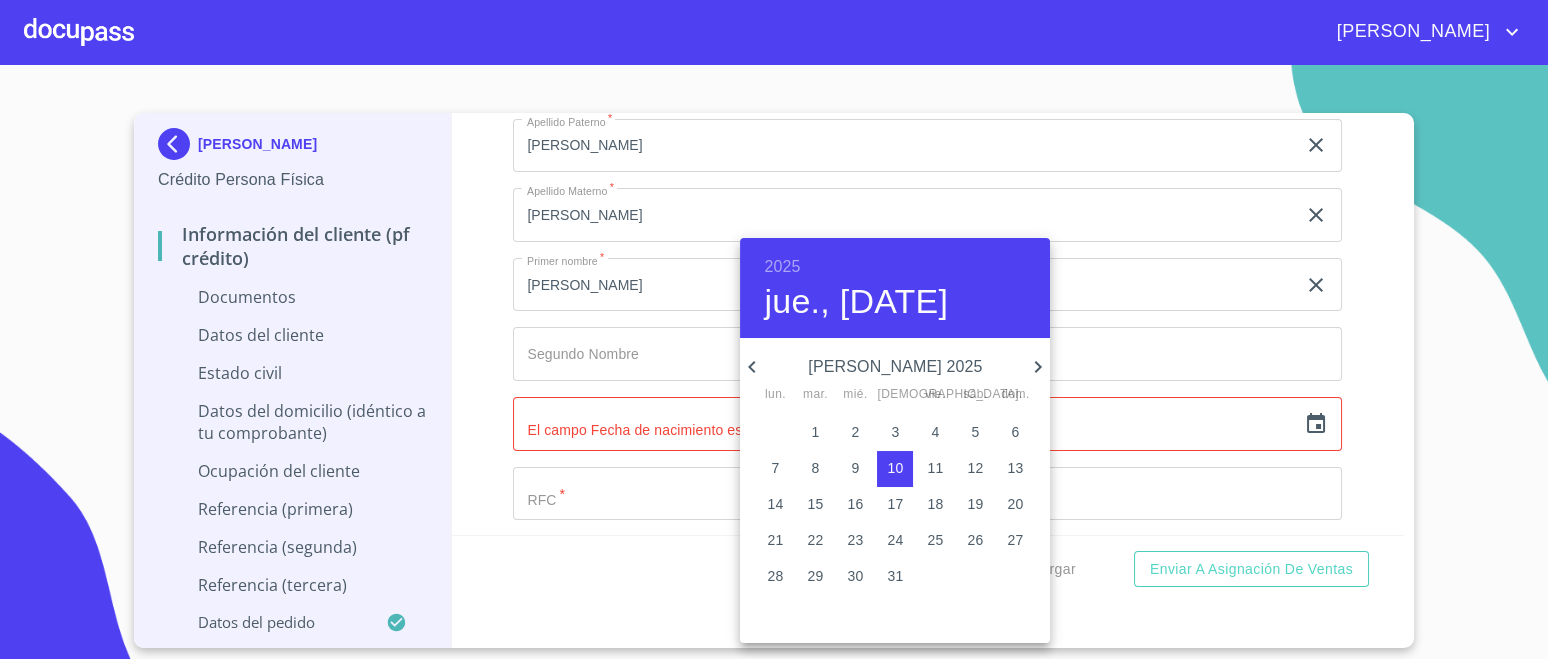 click 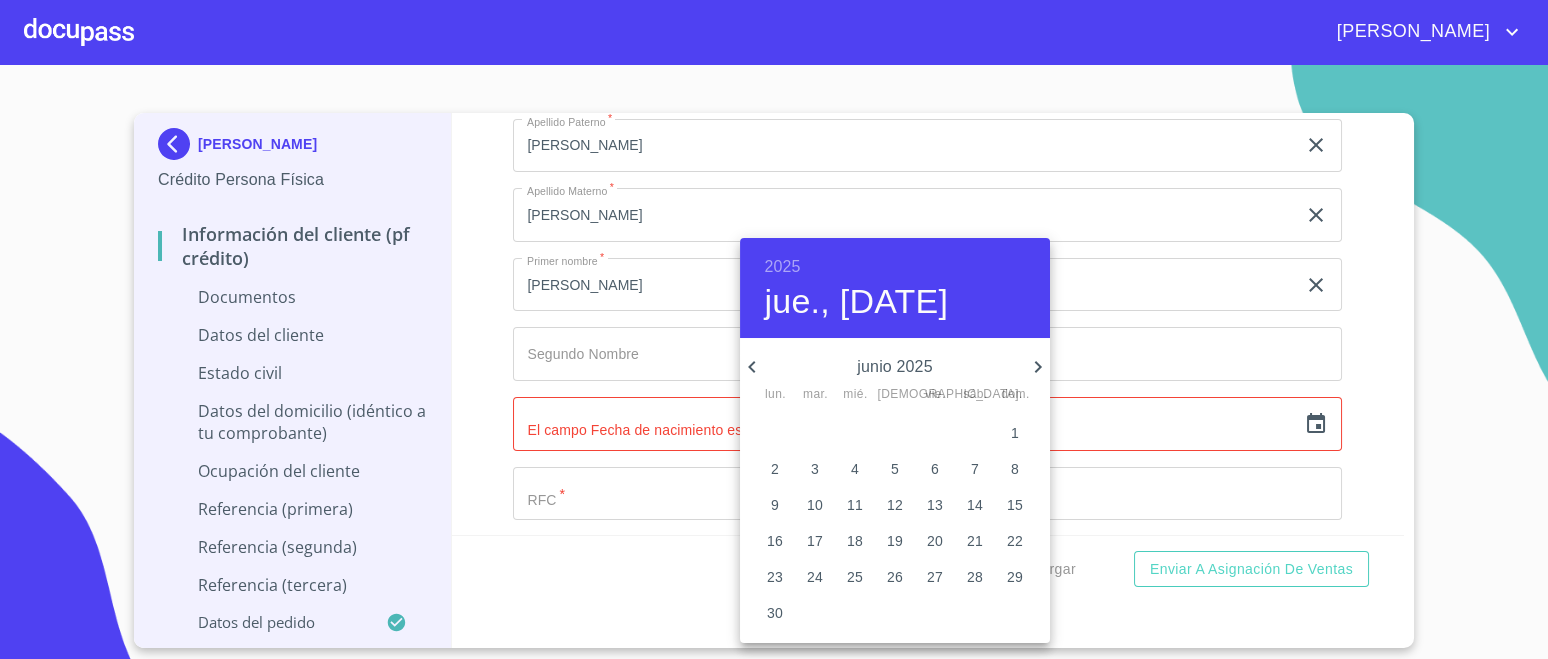 click 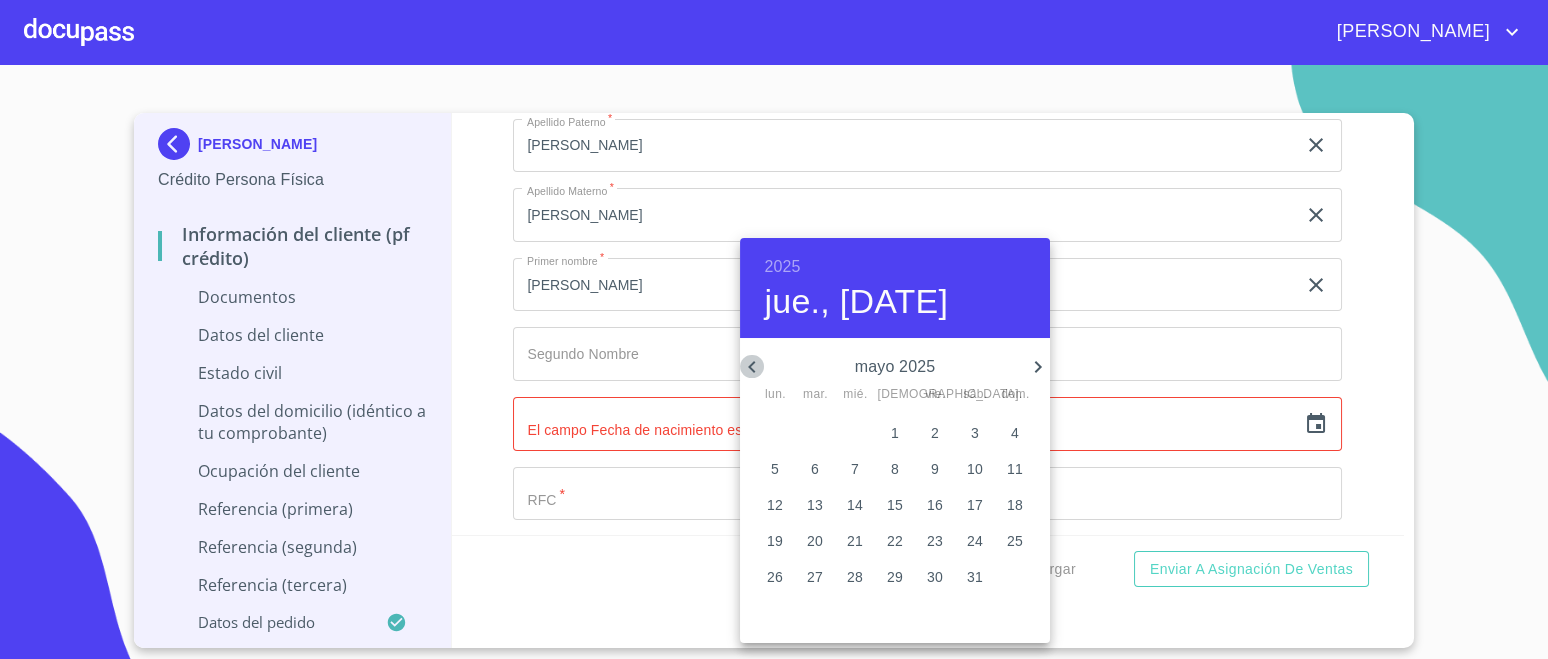 click 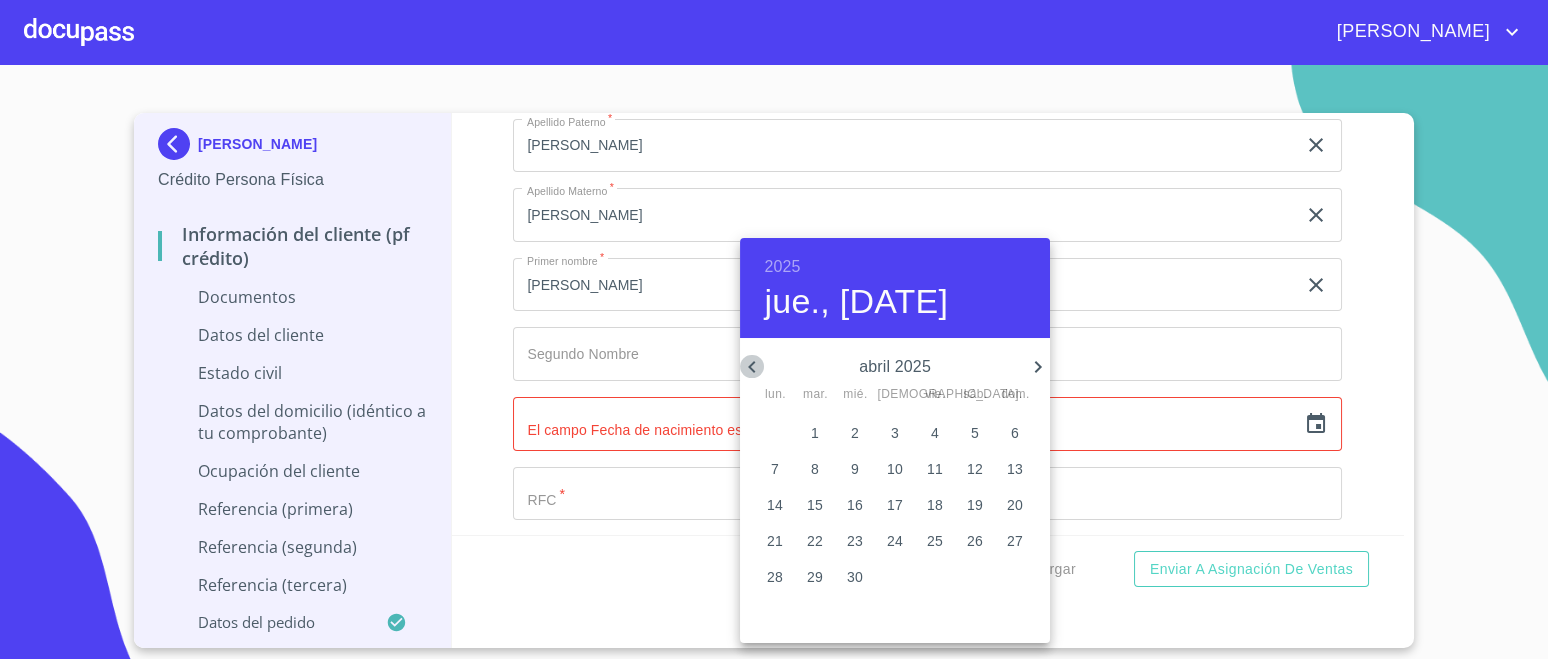 click 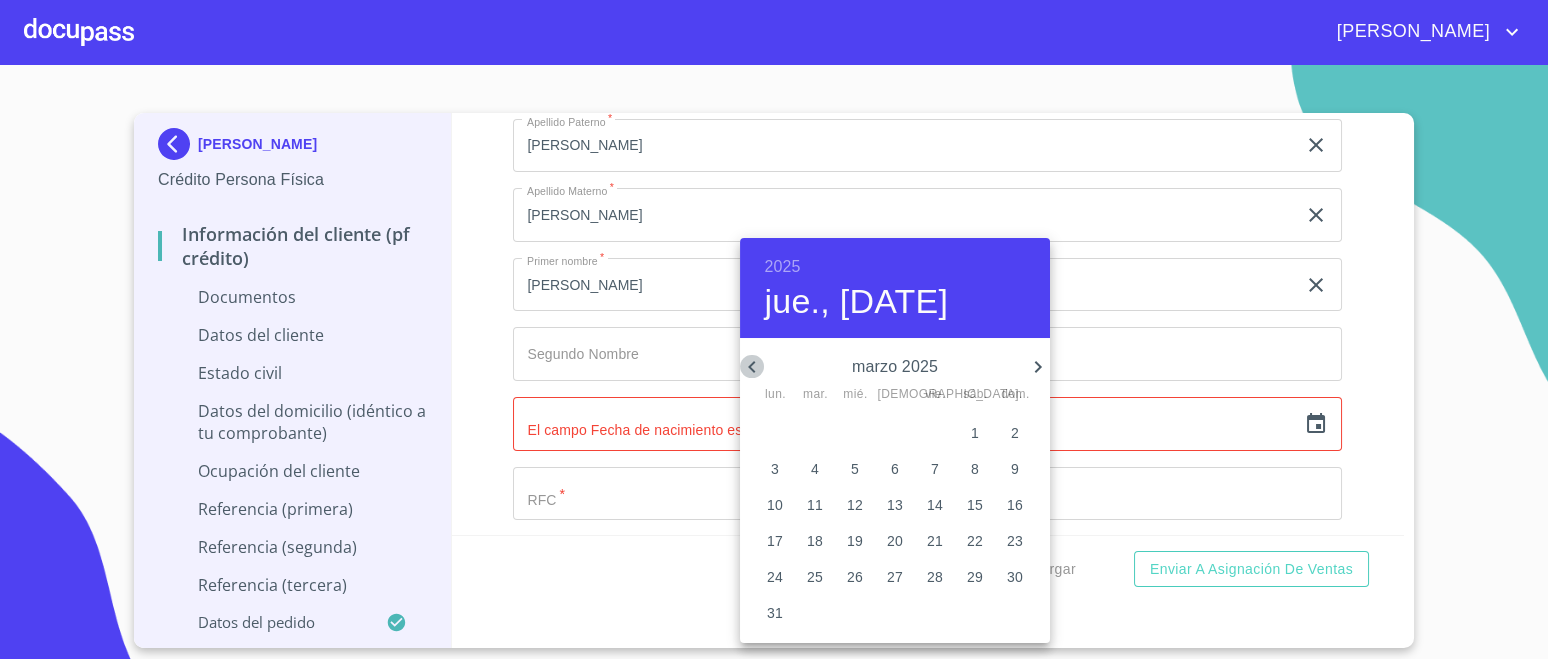 click 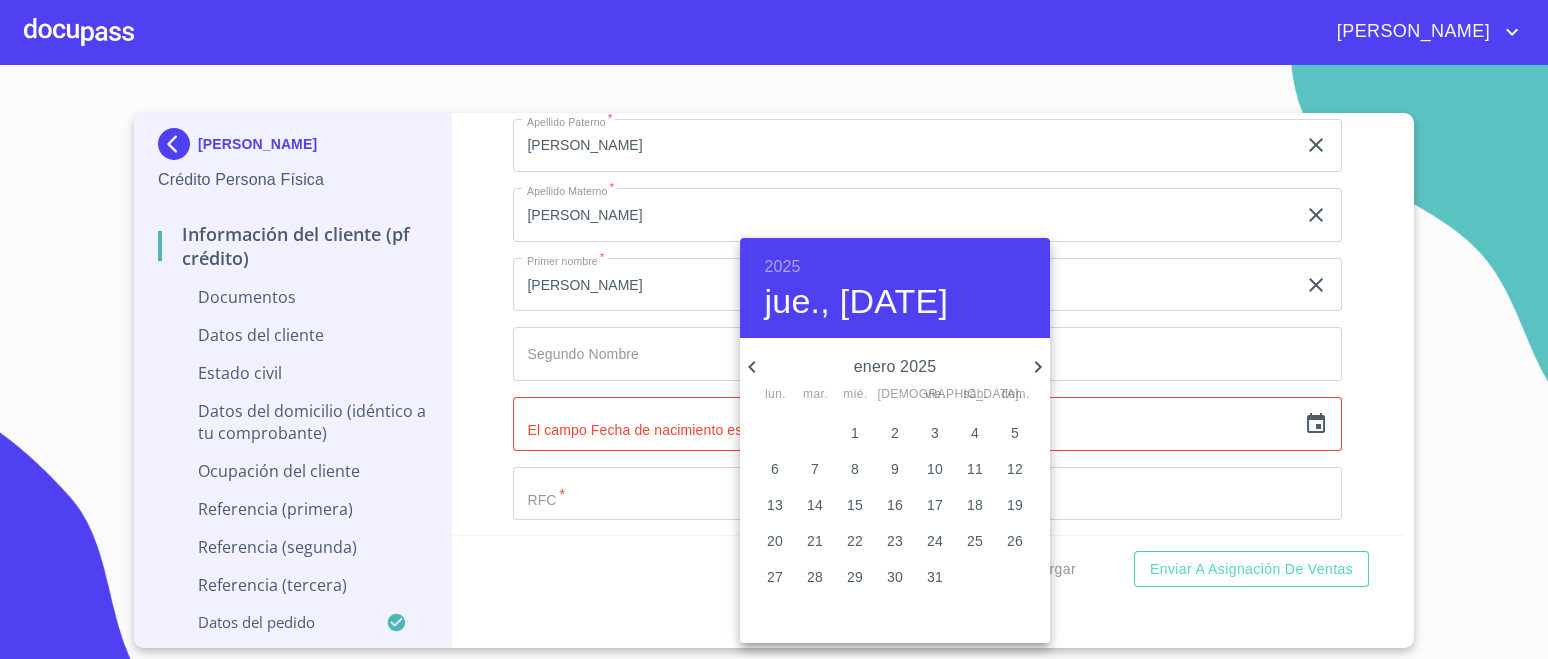 click 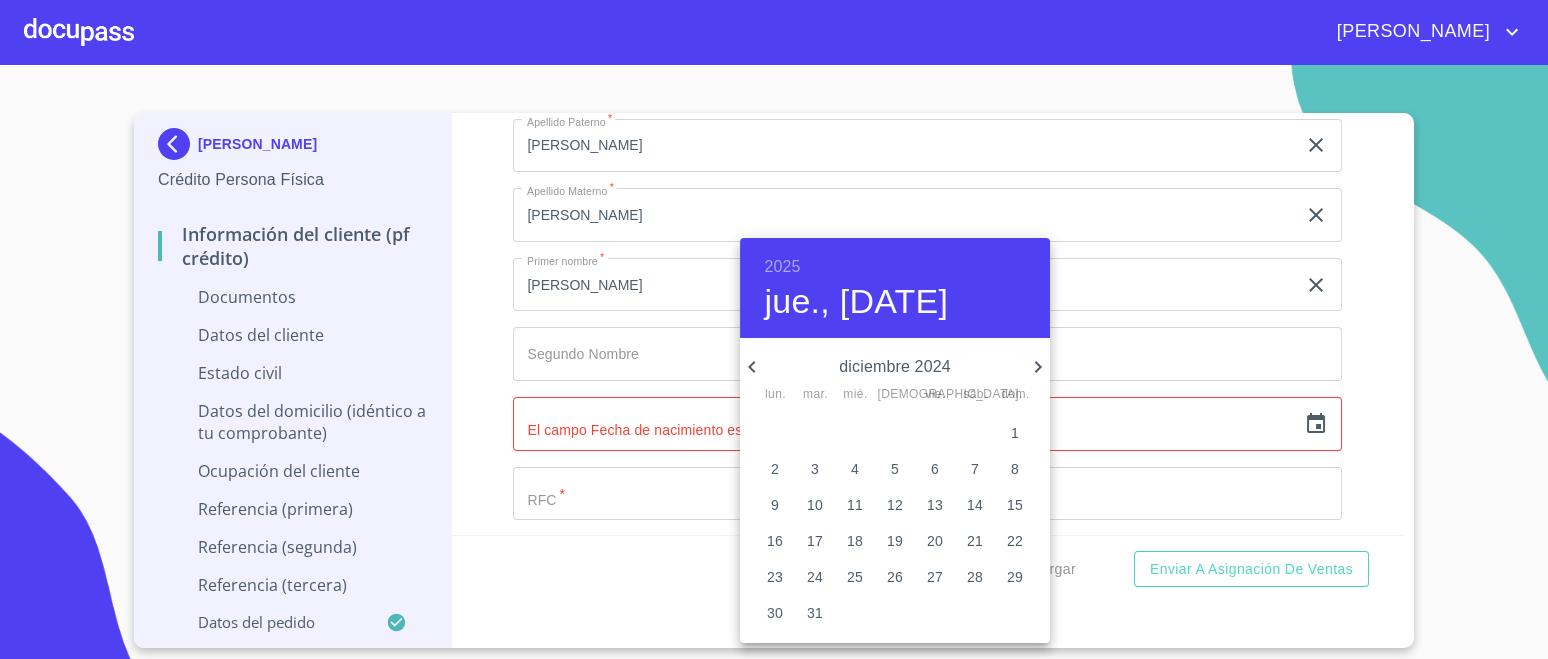 click 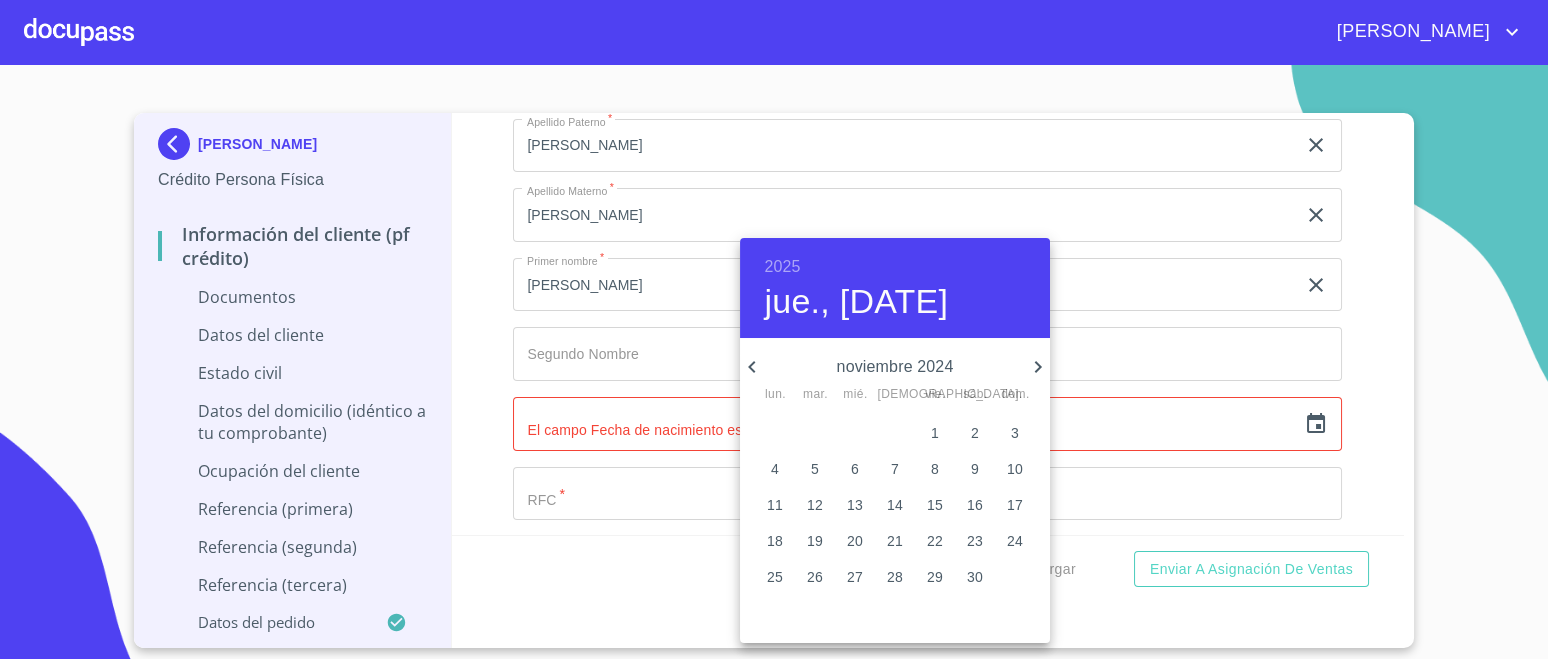 click 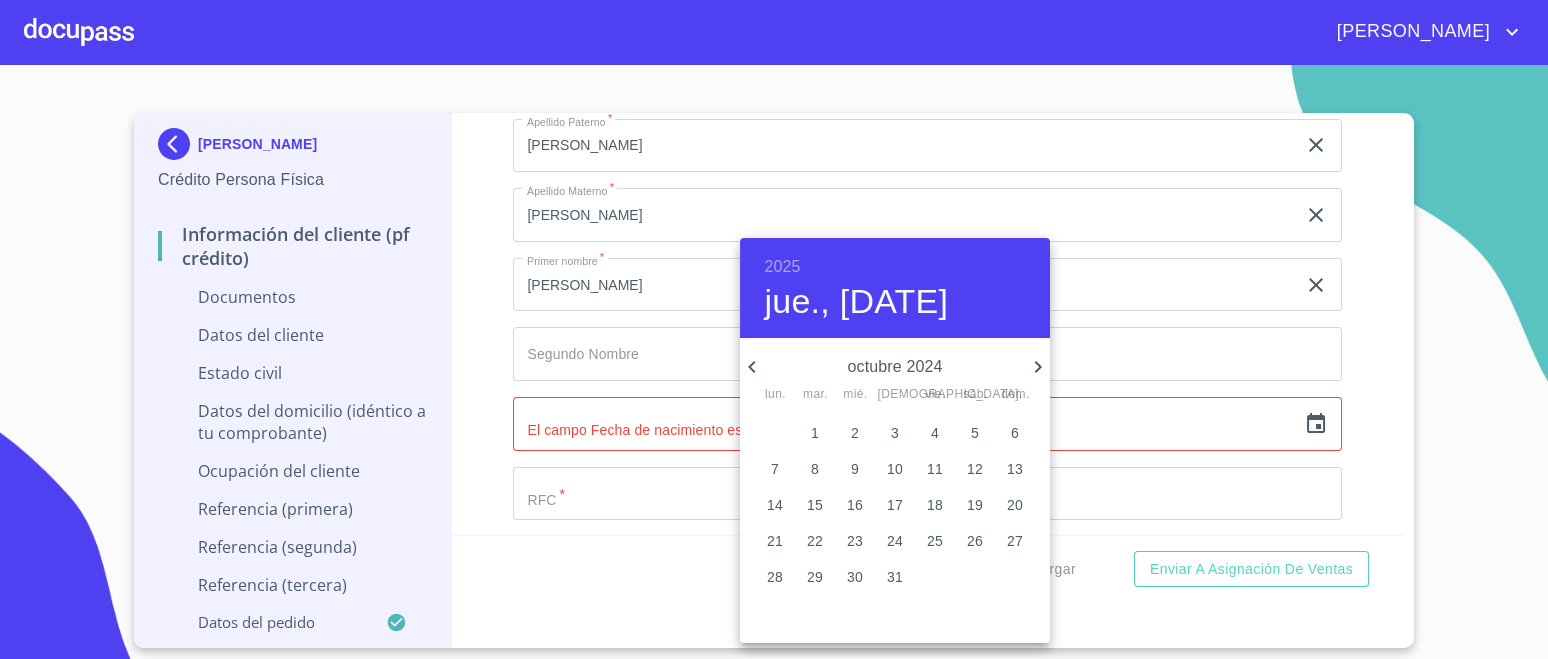 click 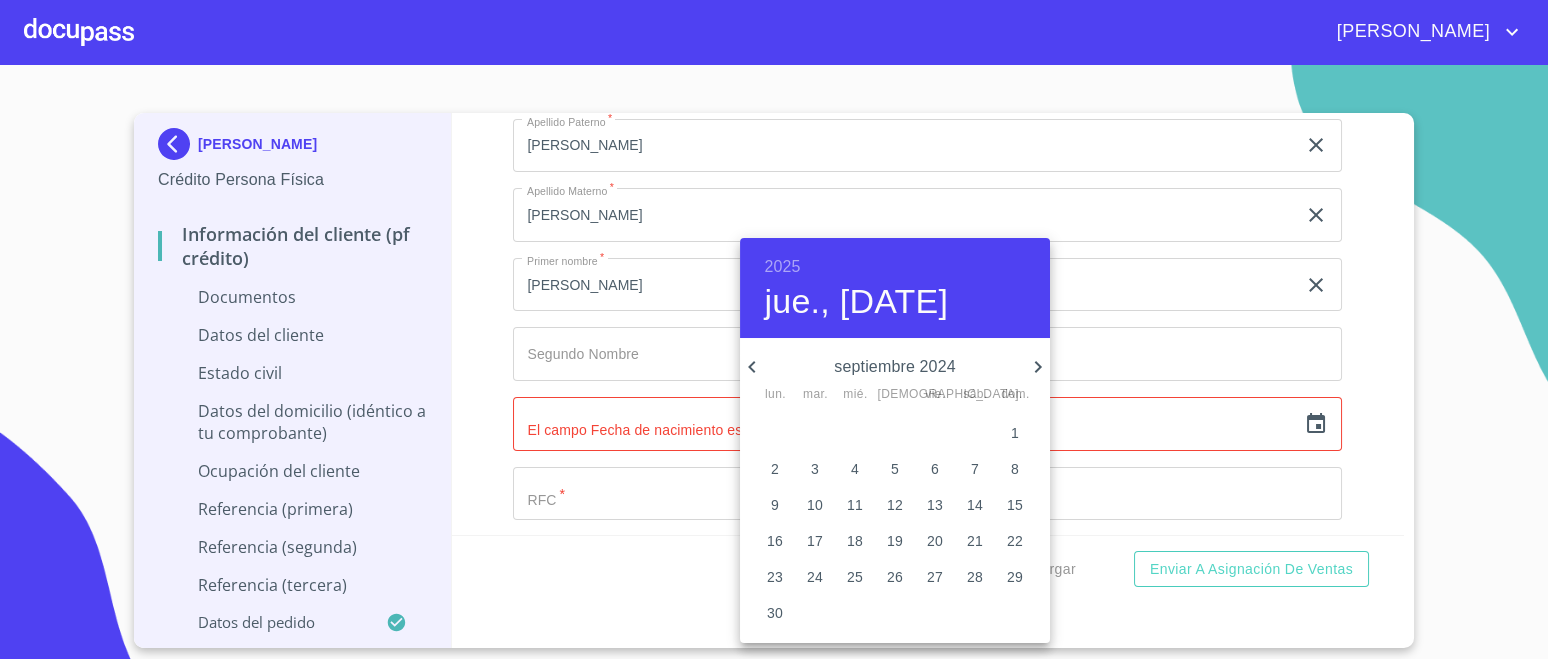 click 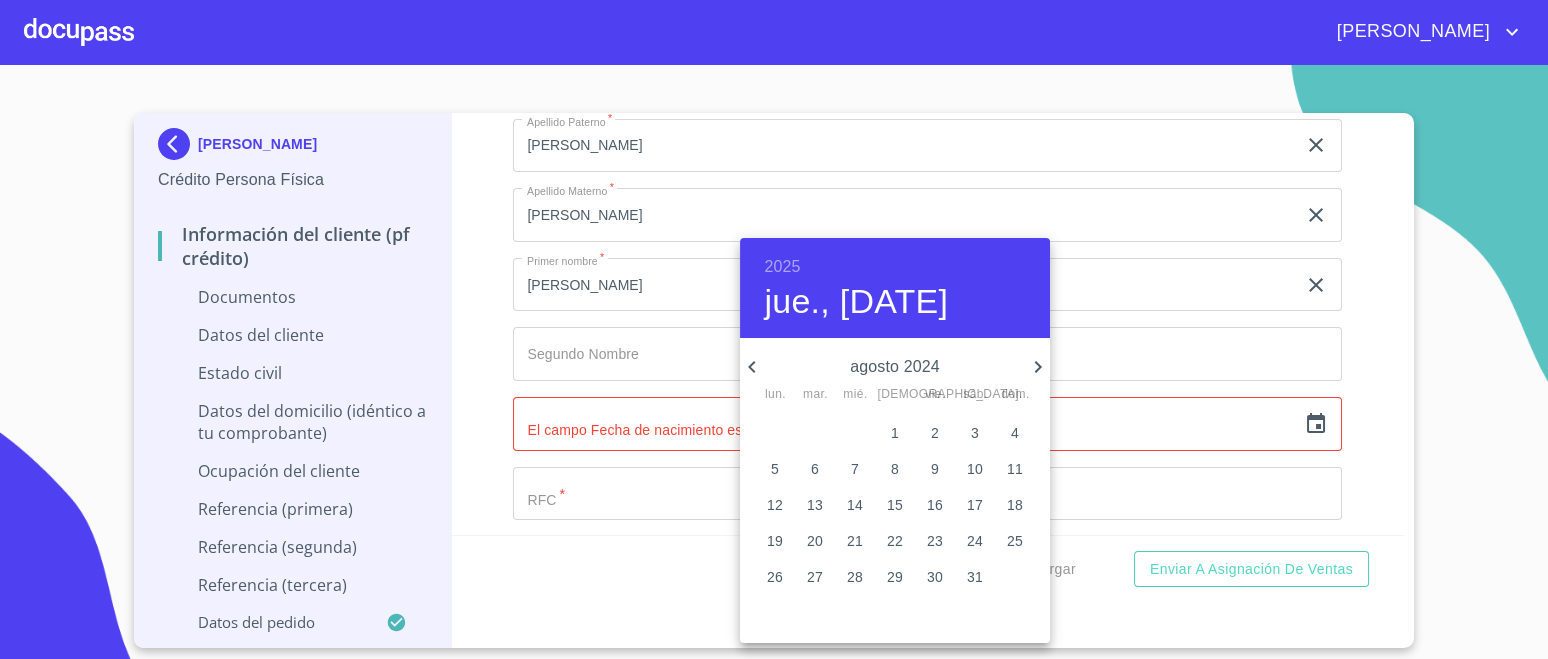 click 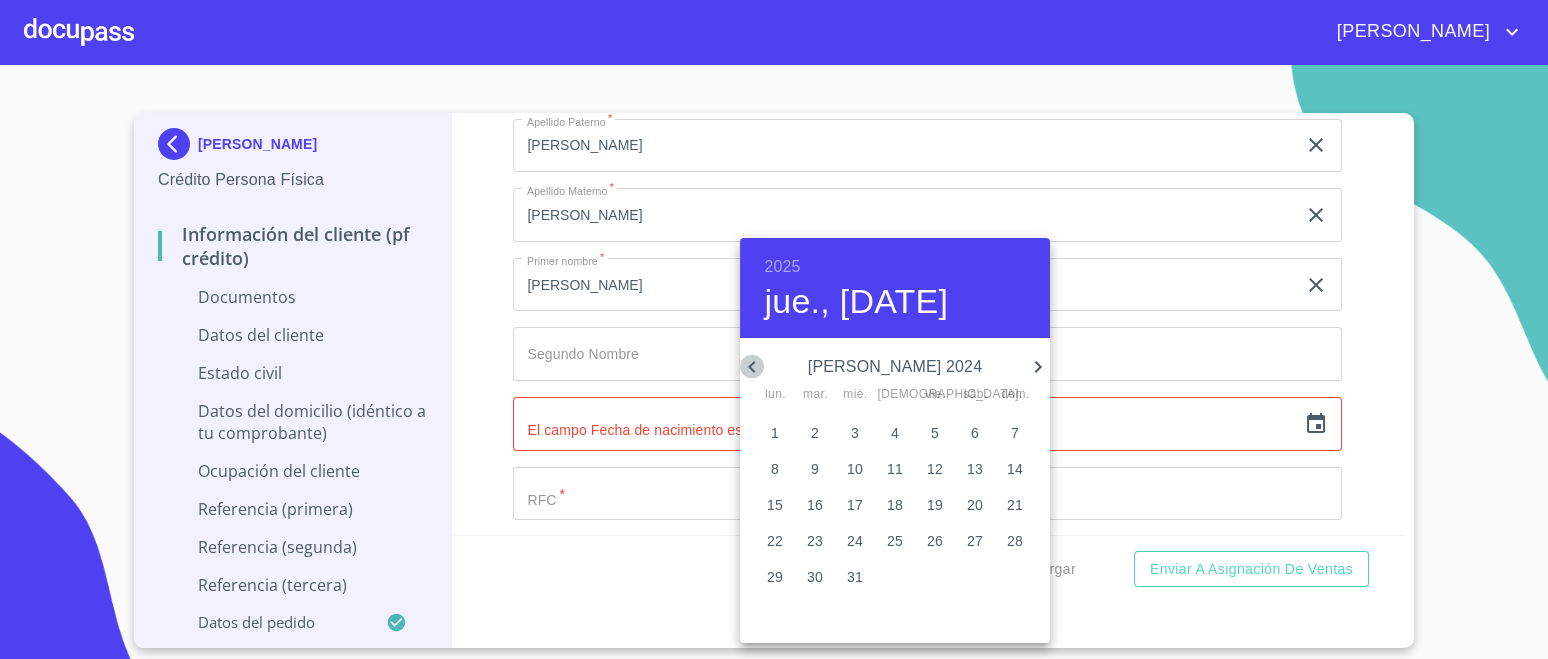 click 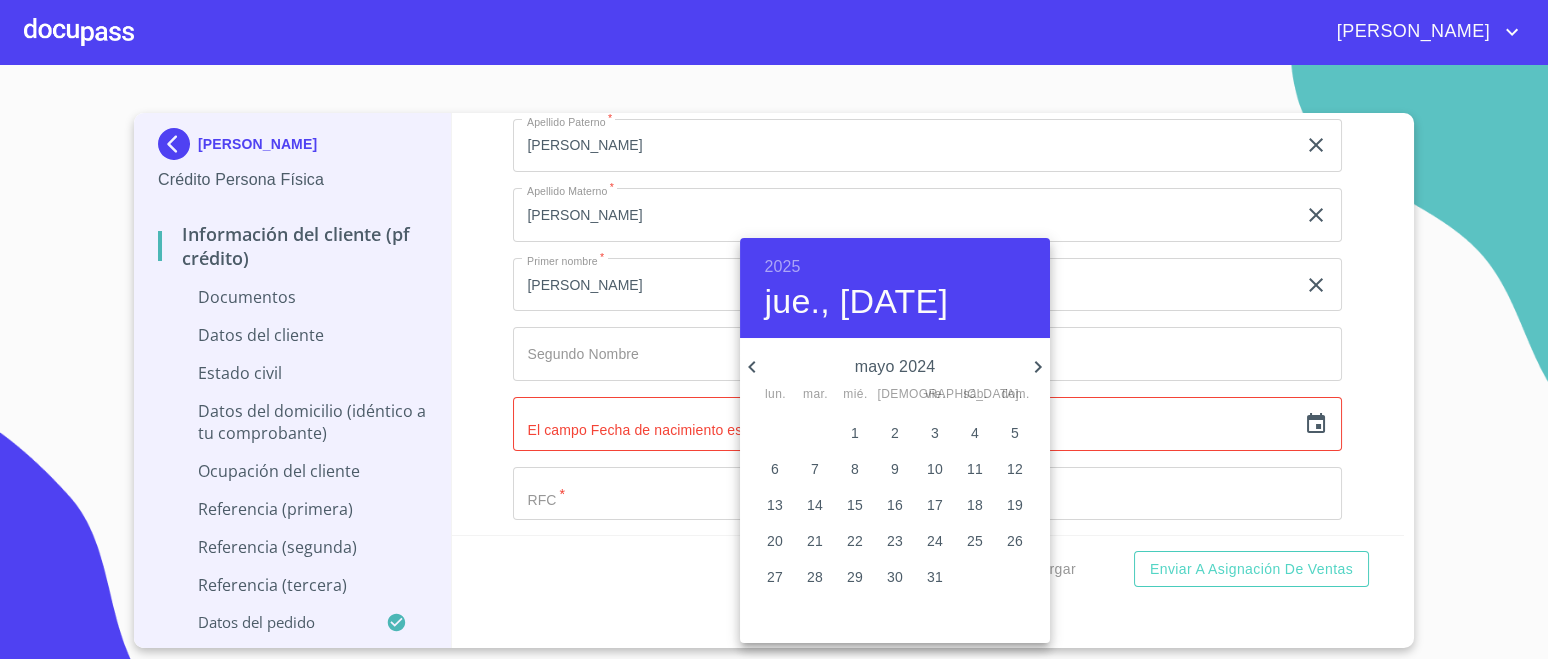 click 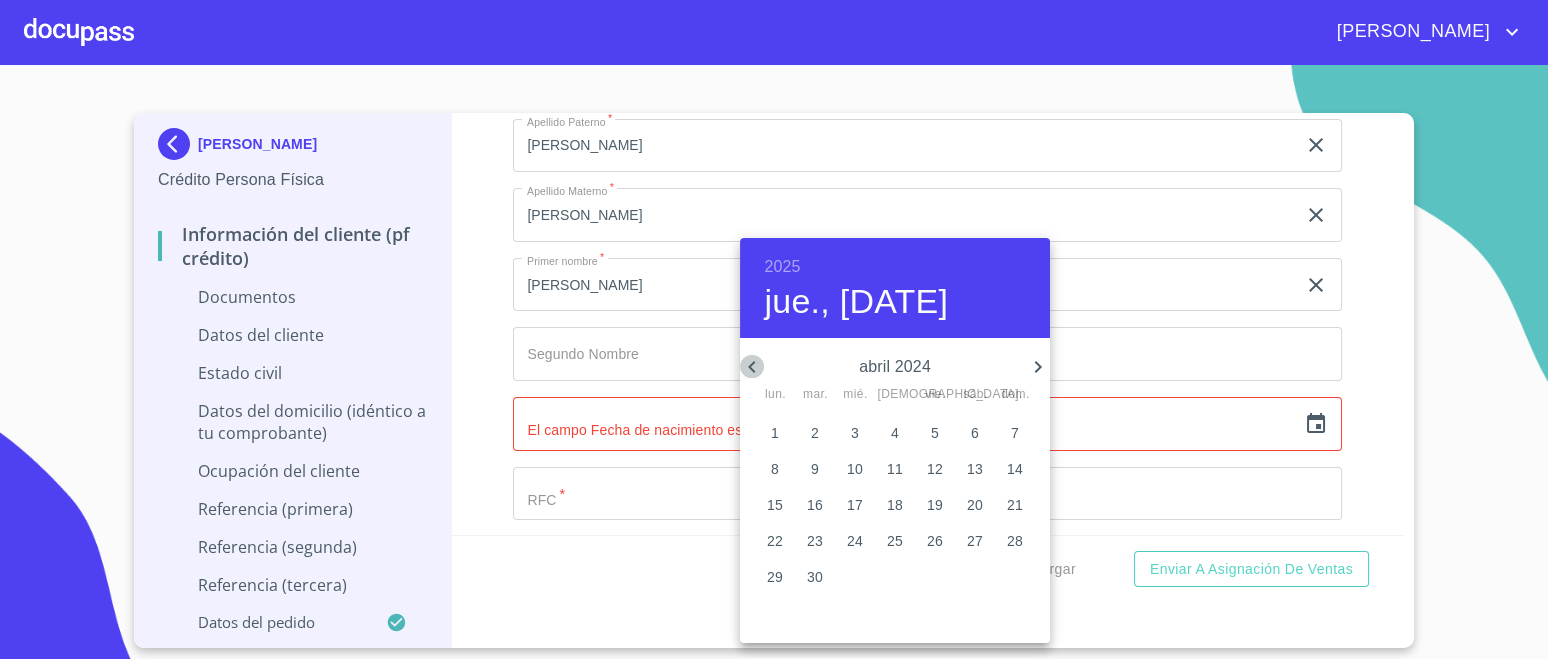 click 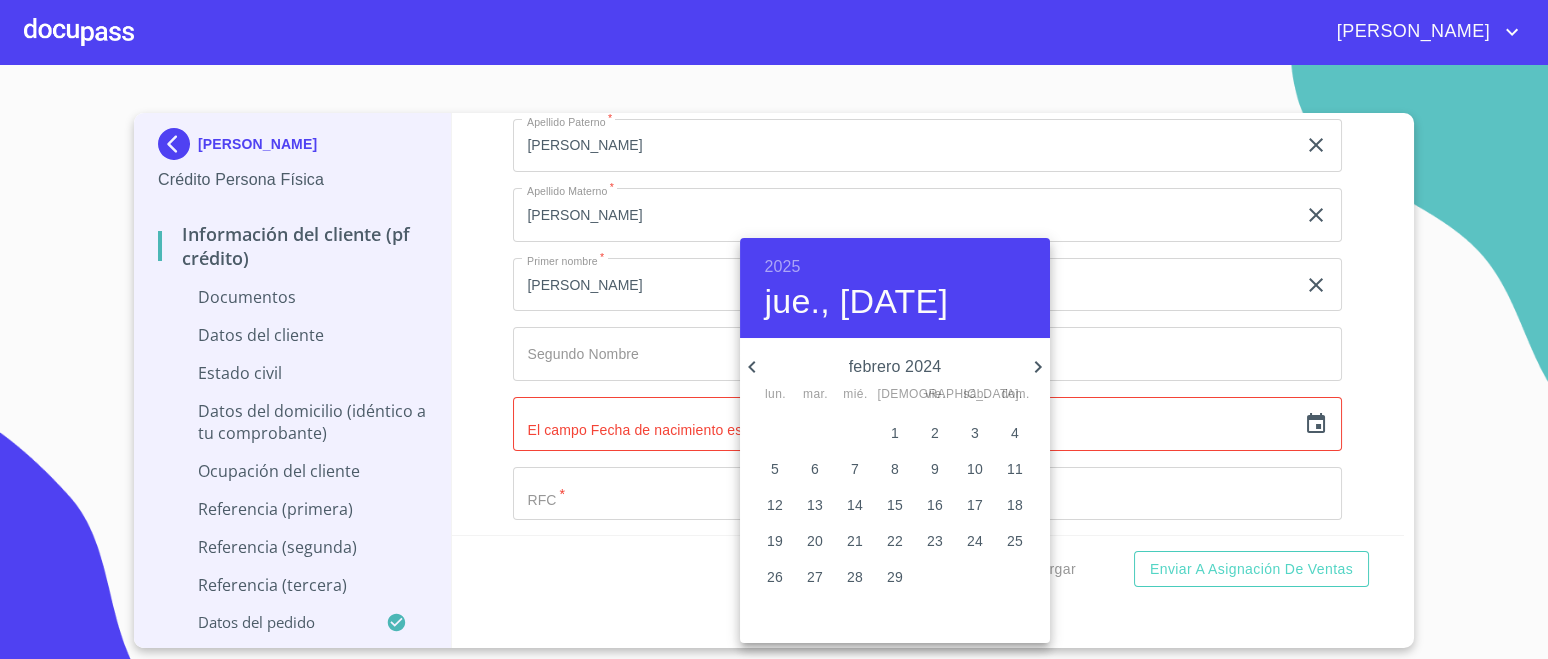 click 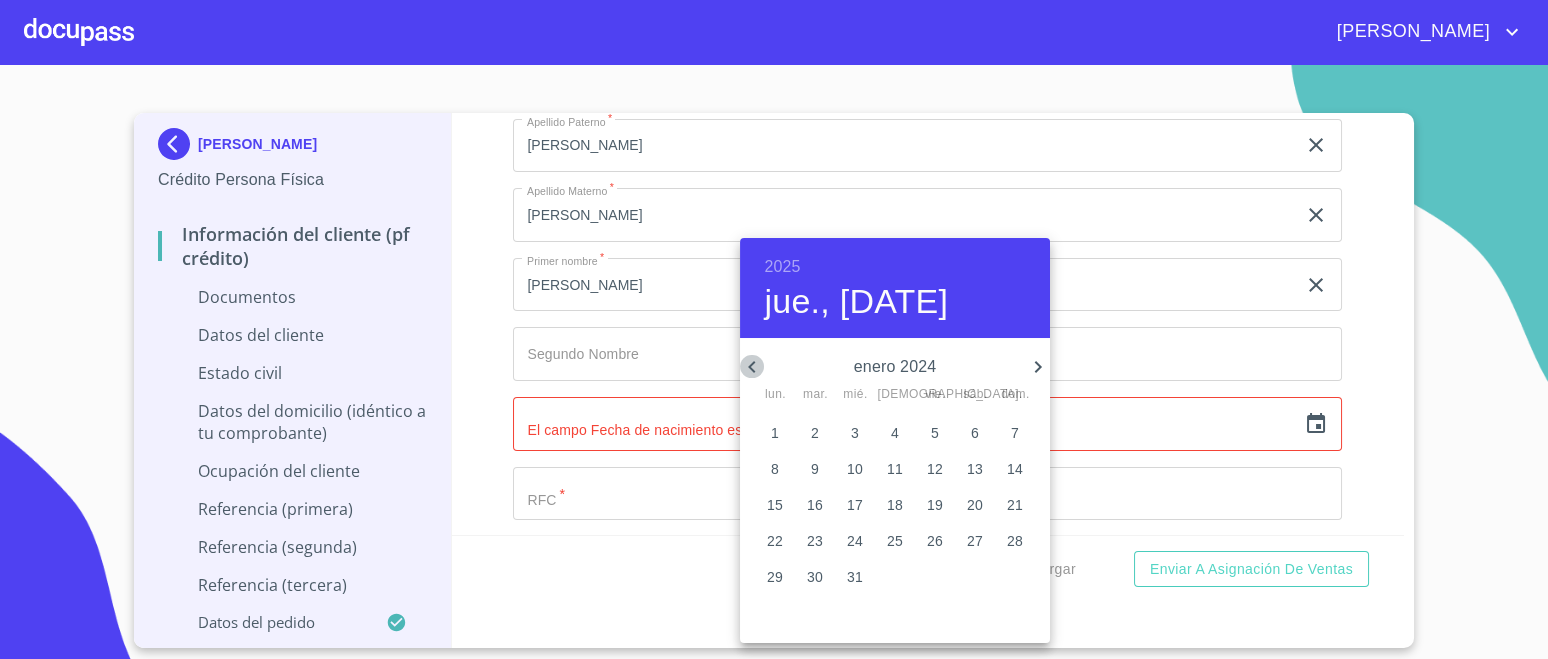 click 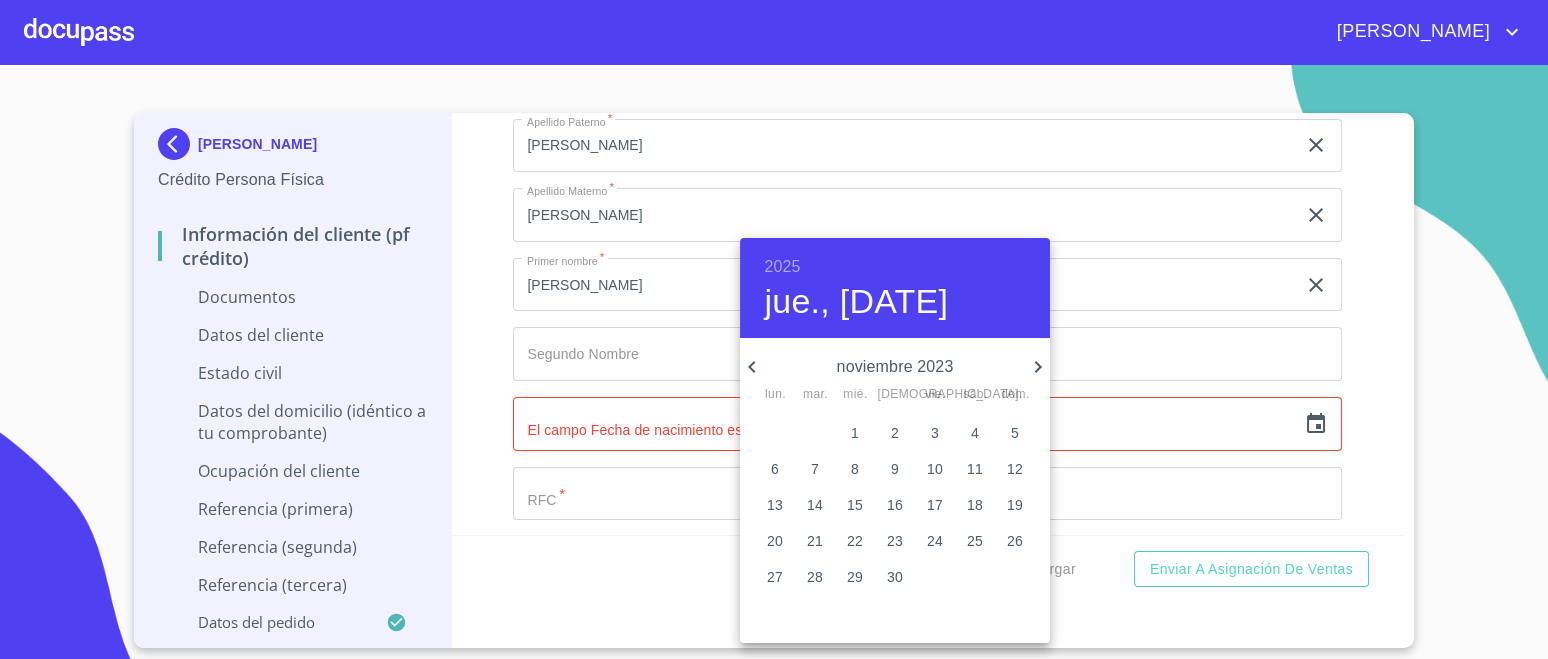 click 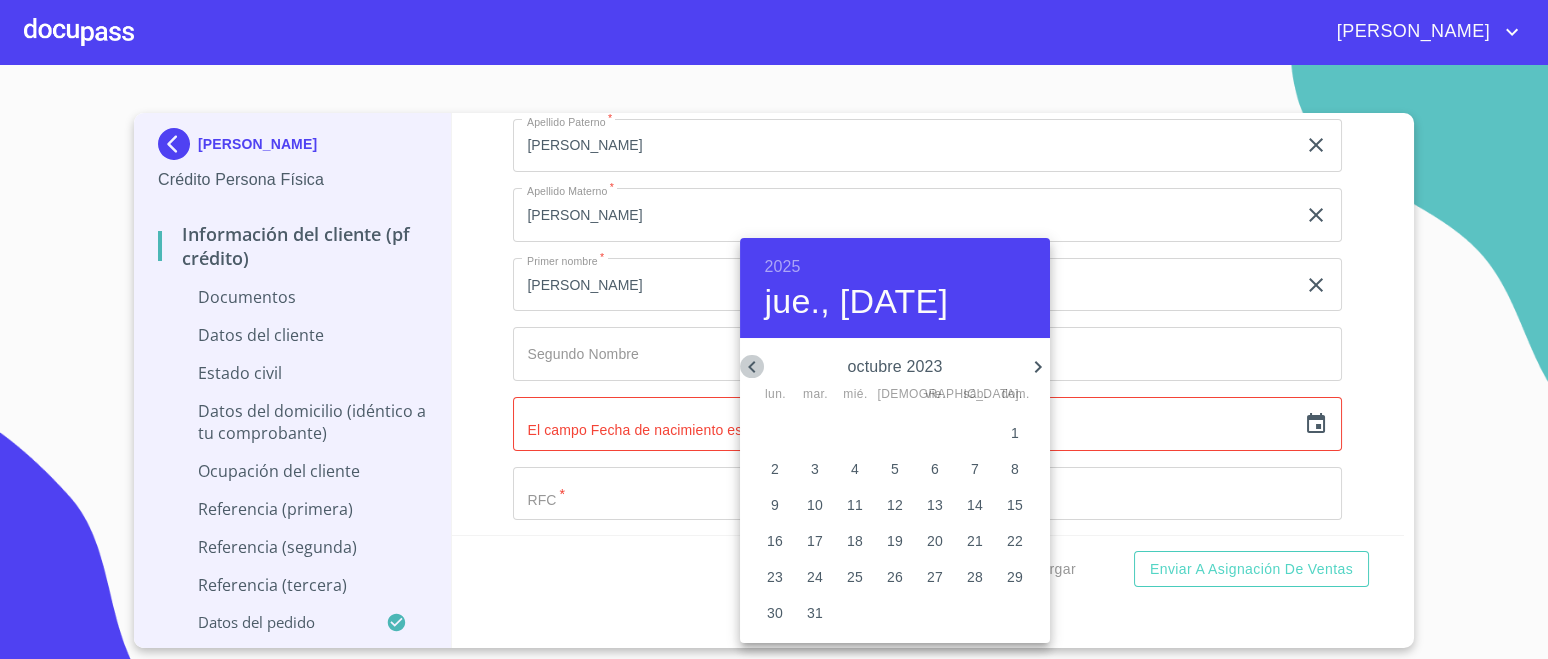click 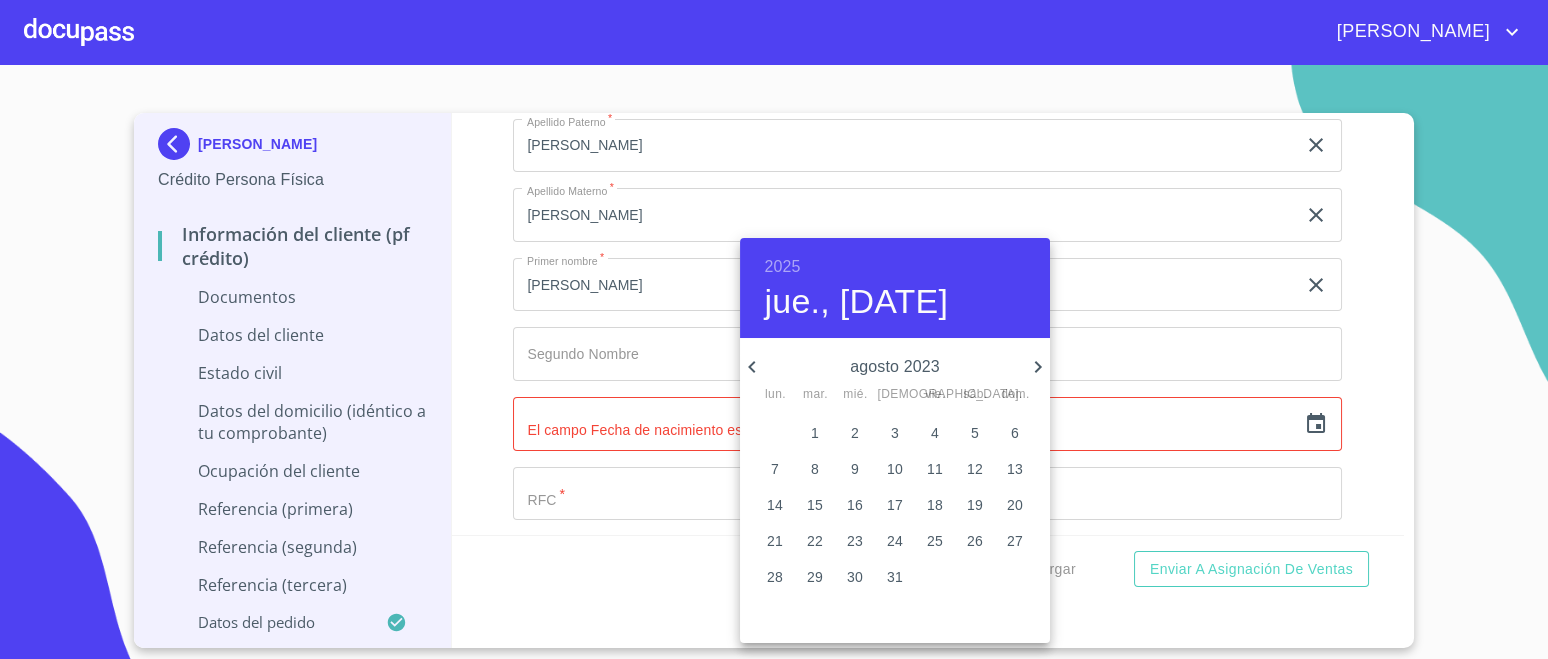 click 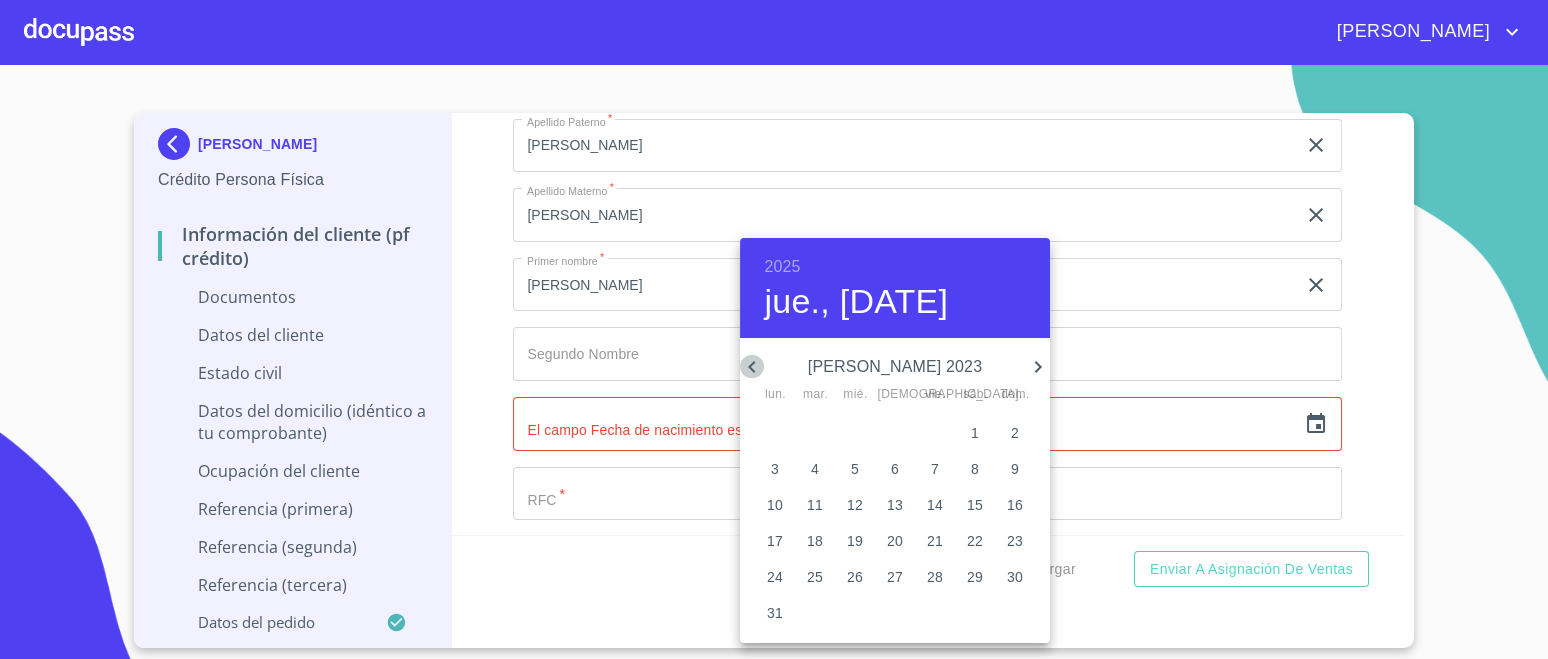 click 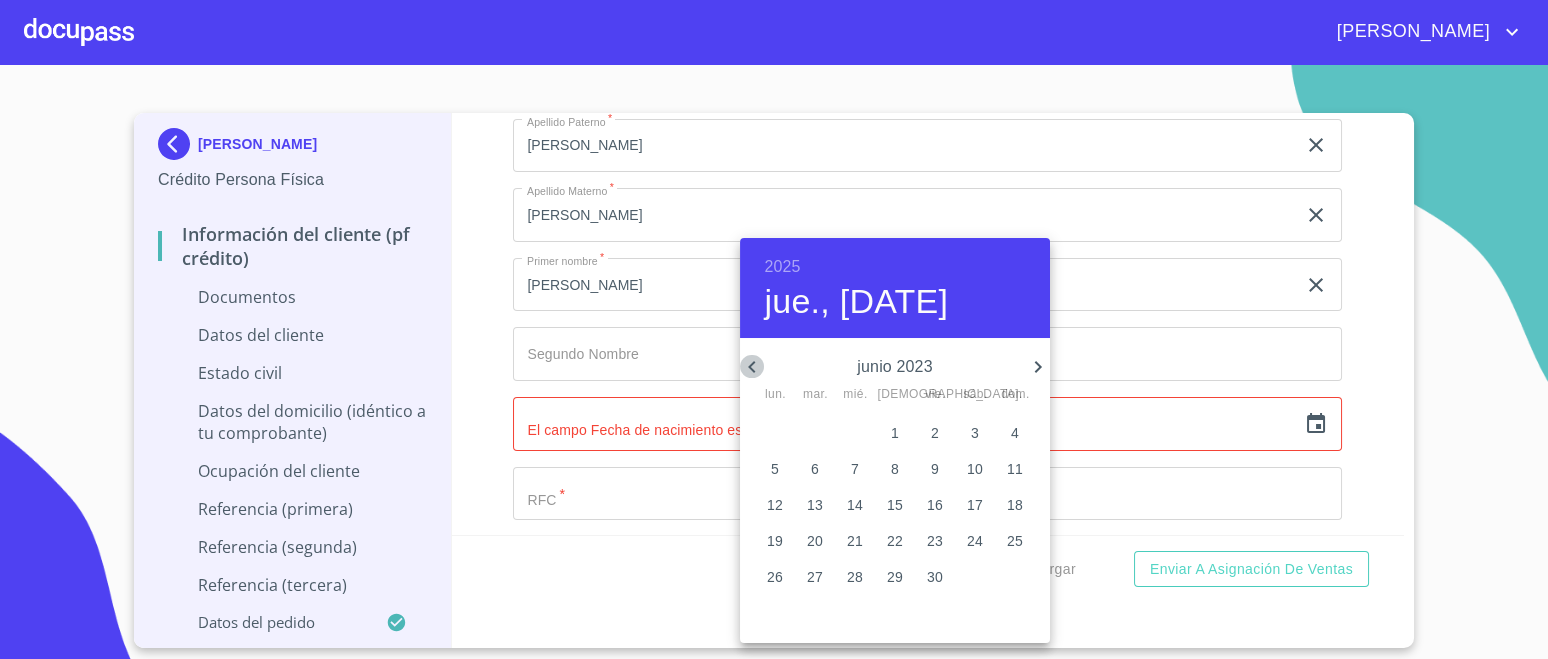 click 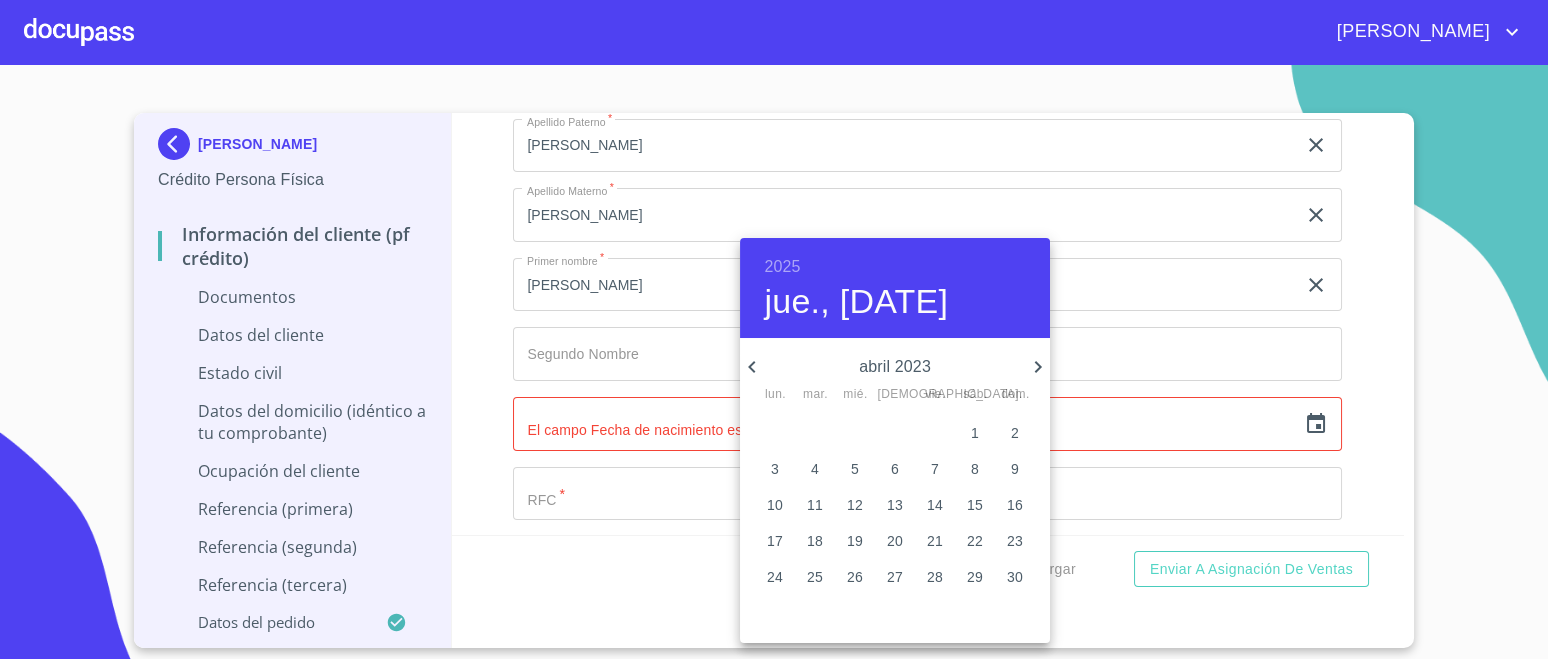 click 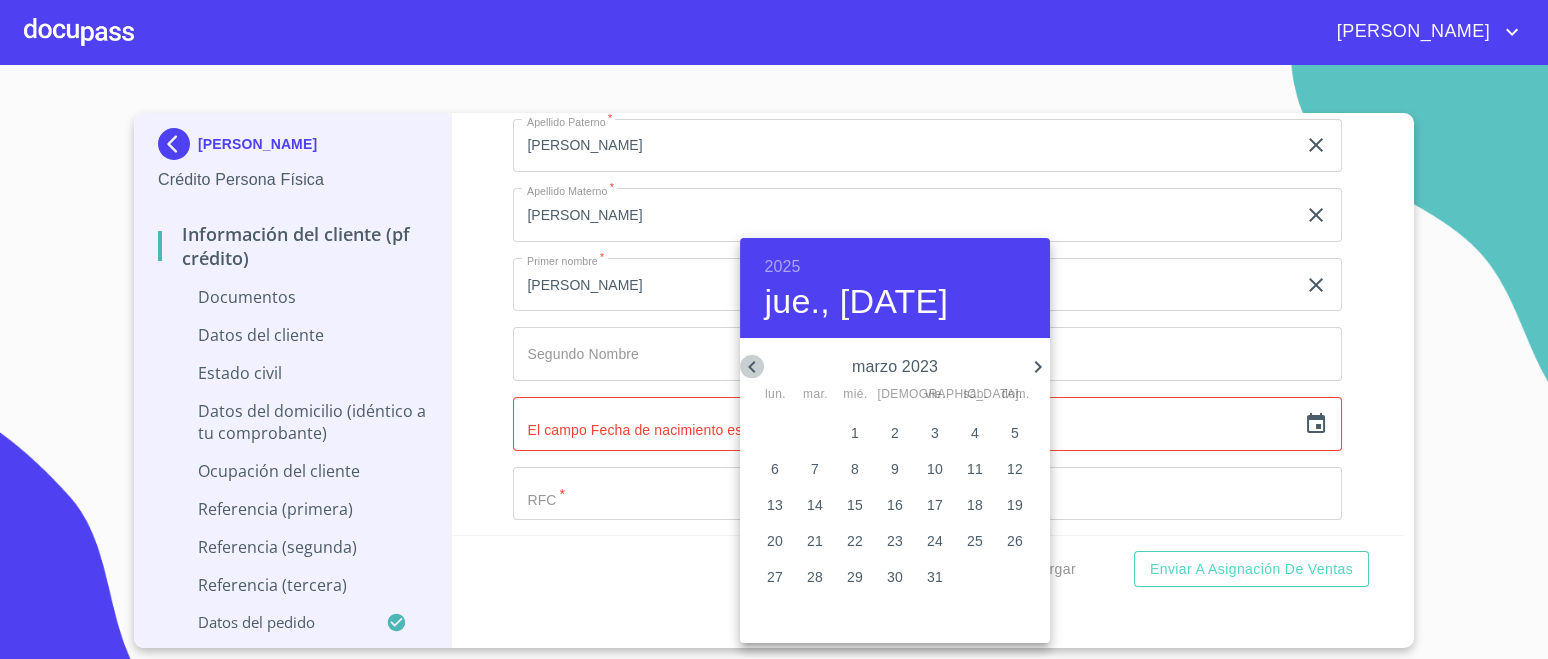 click 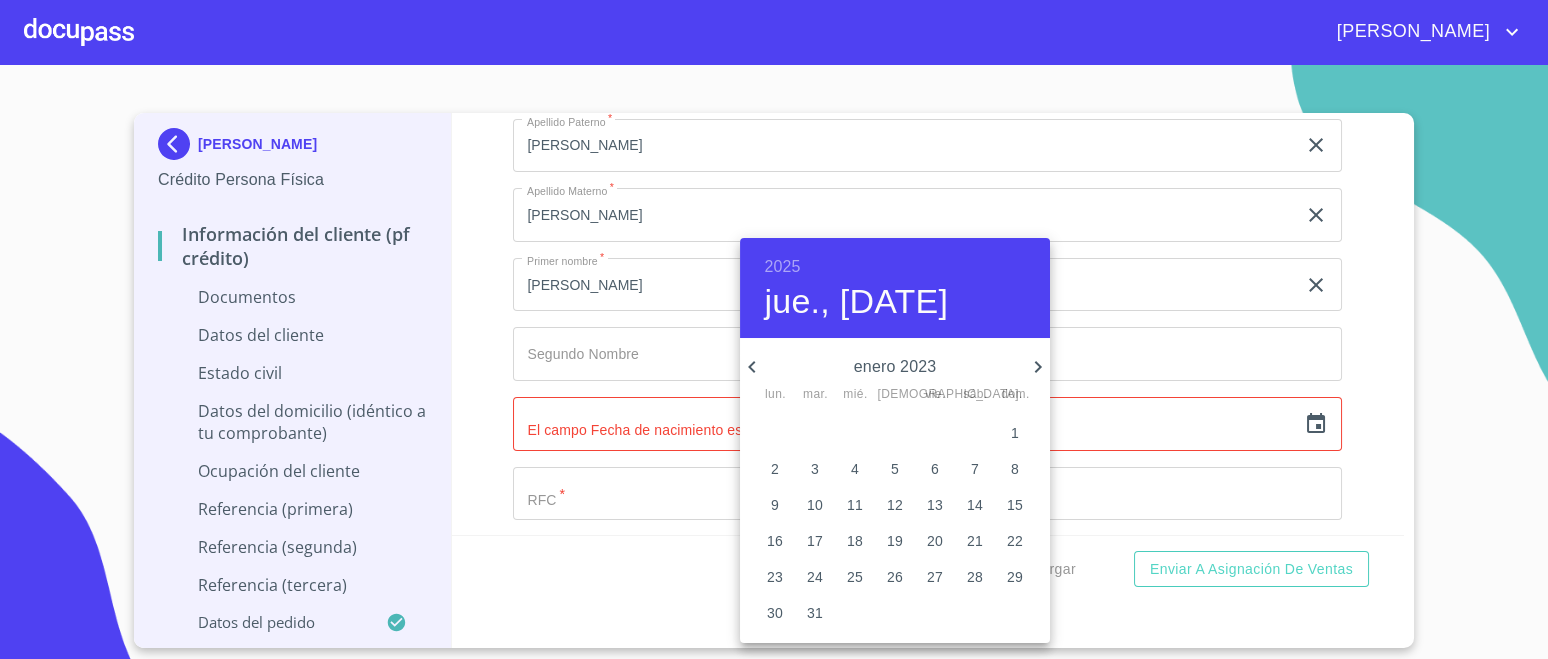 click 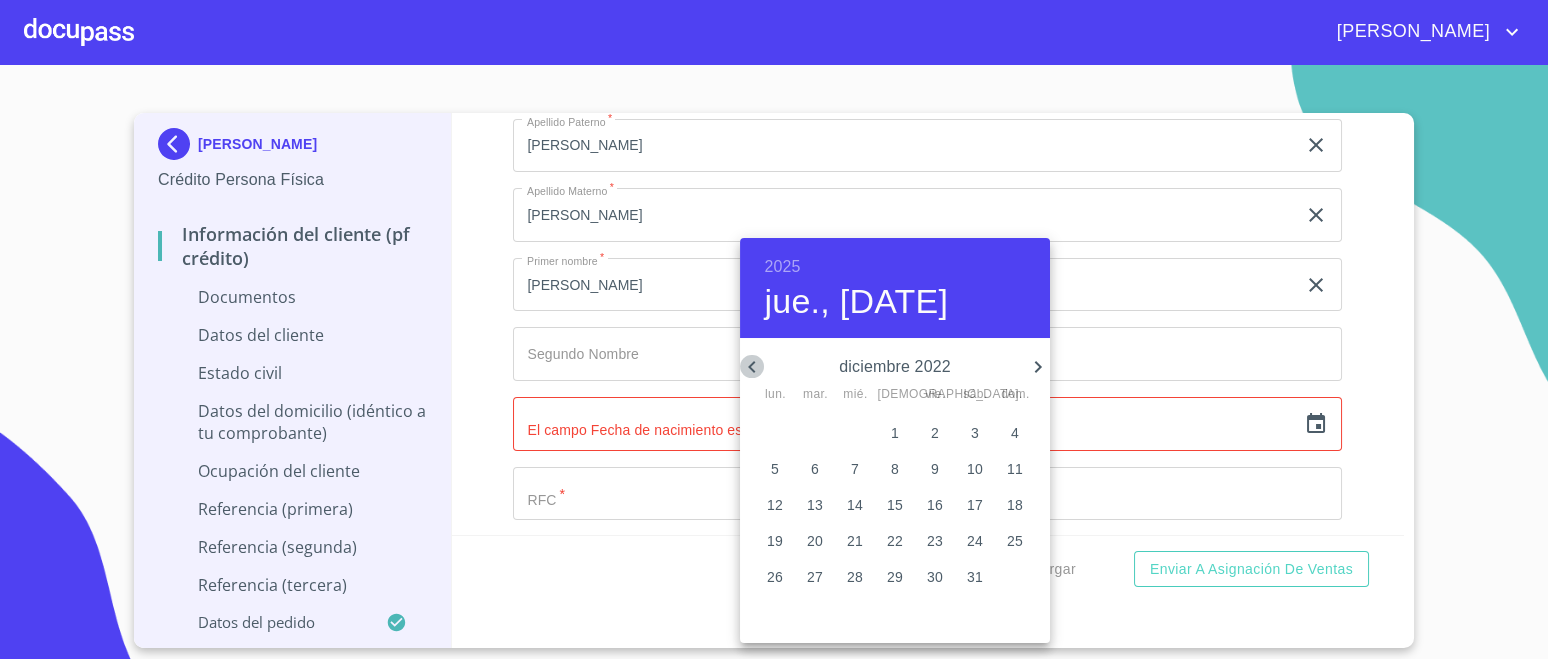 click 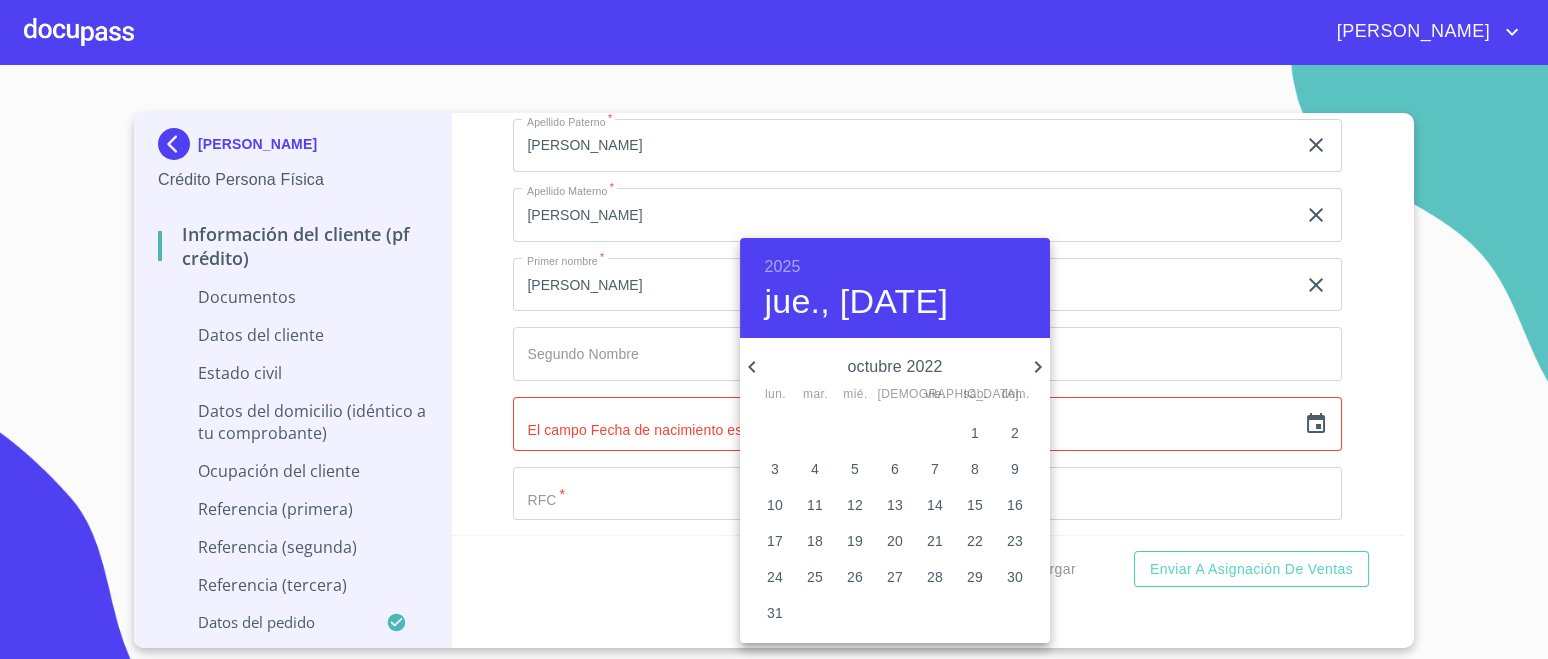 click 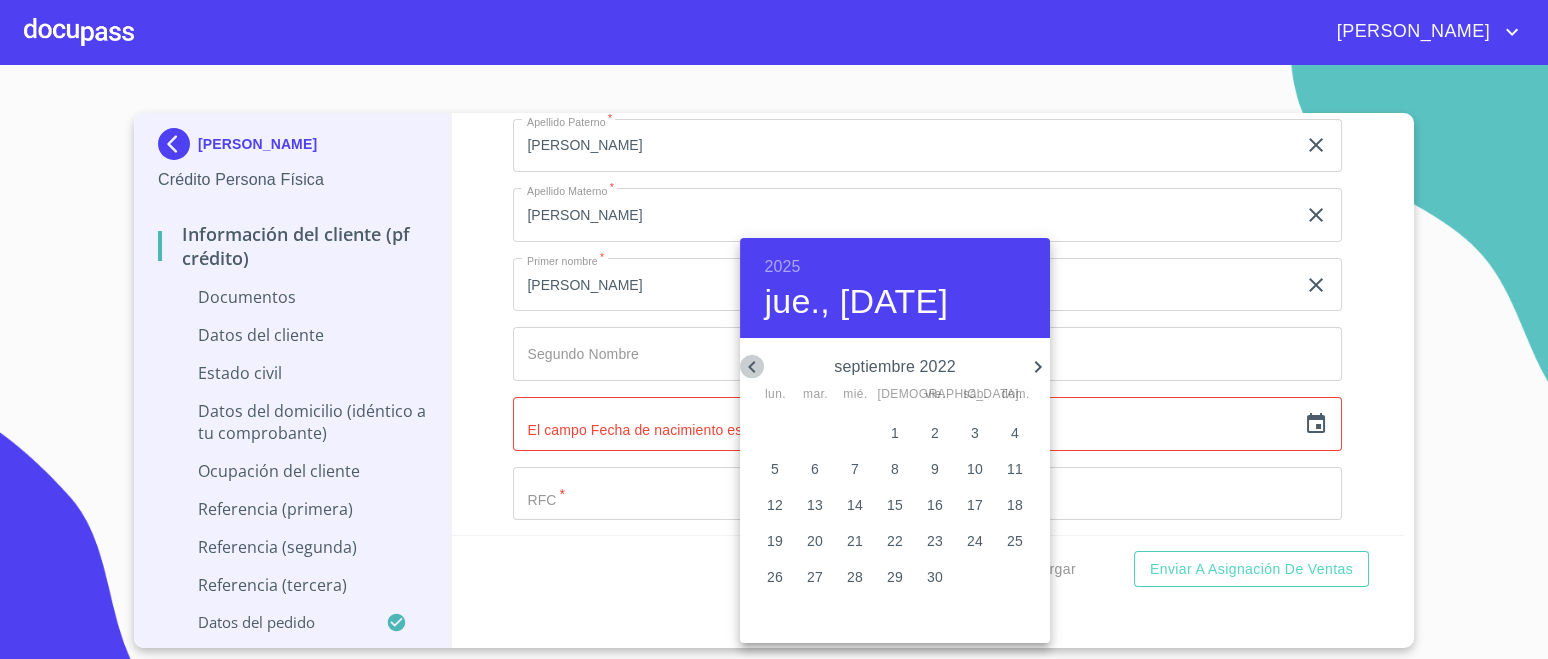 click 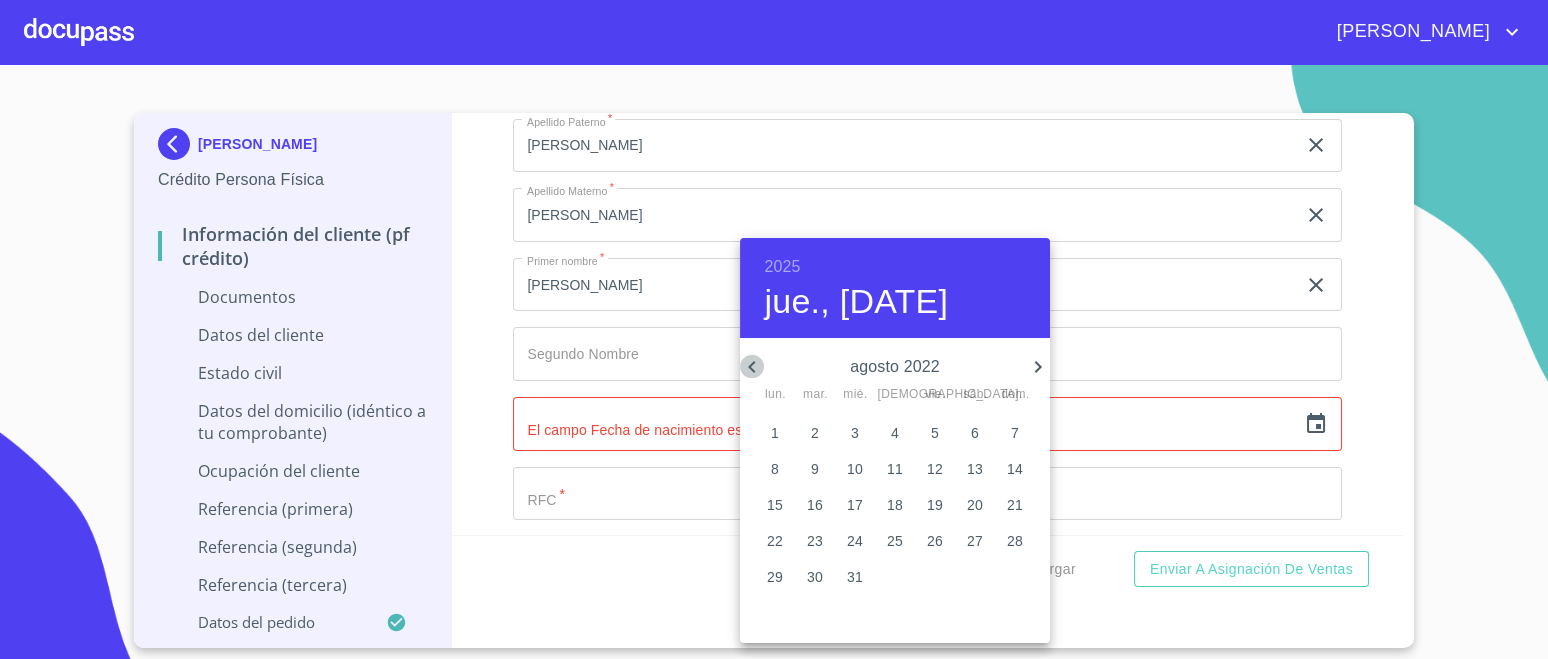 click 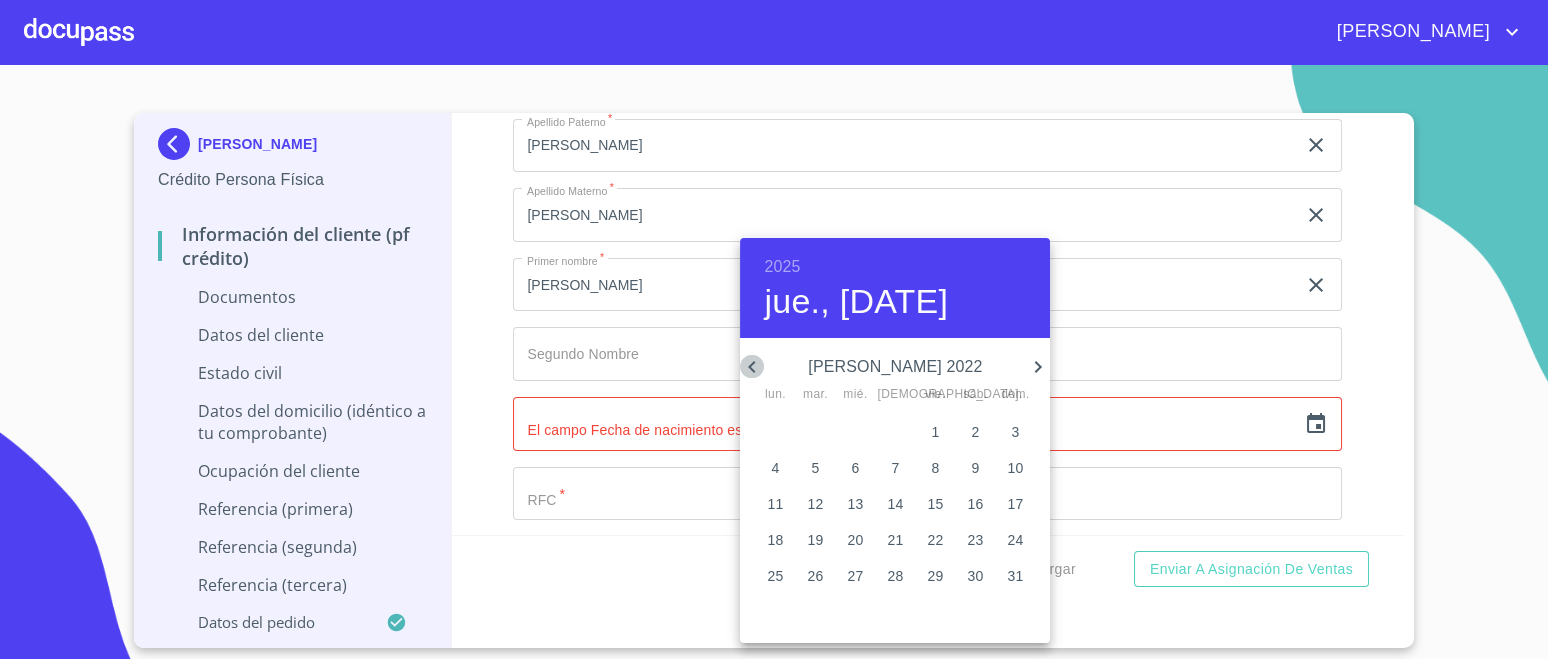 click 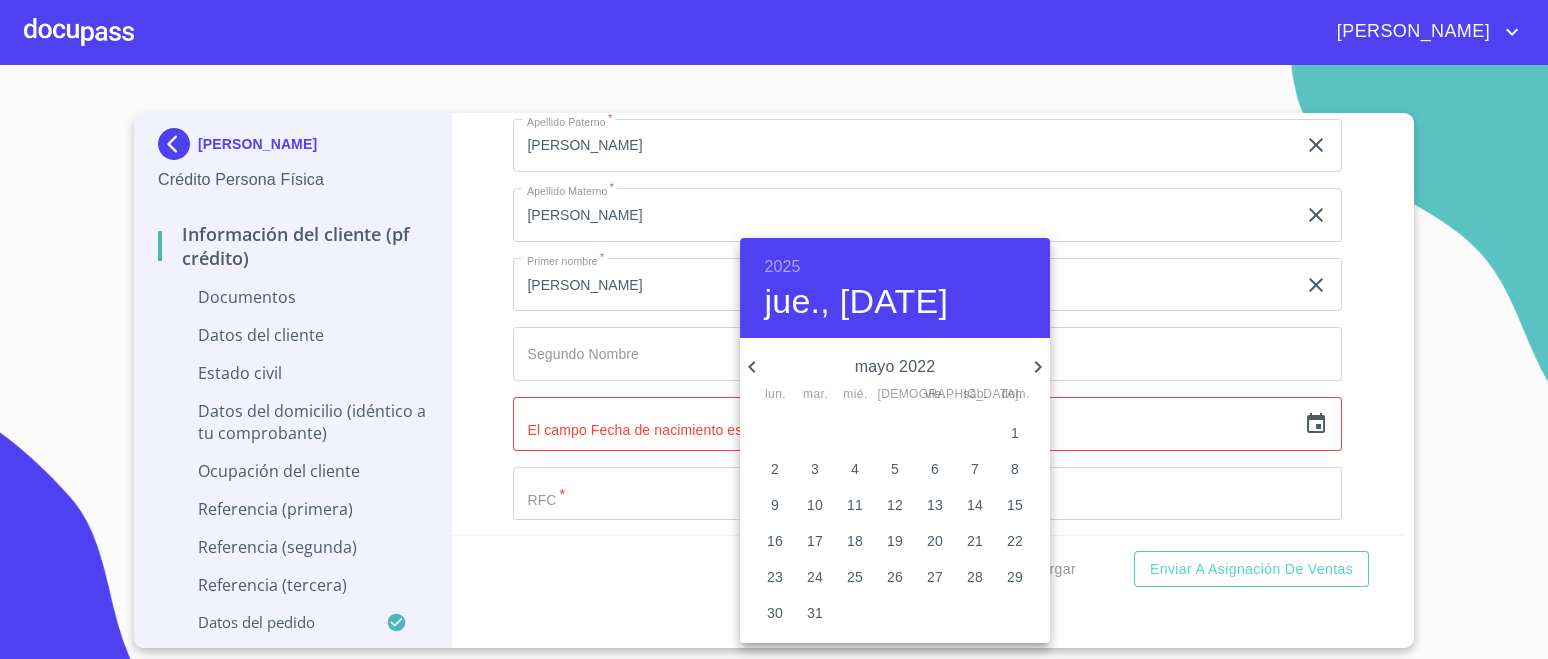click 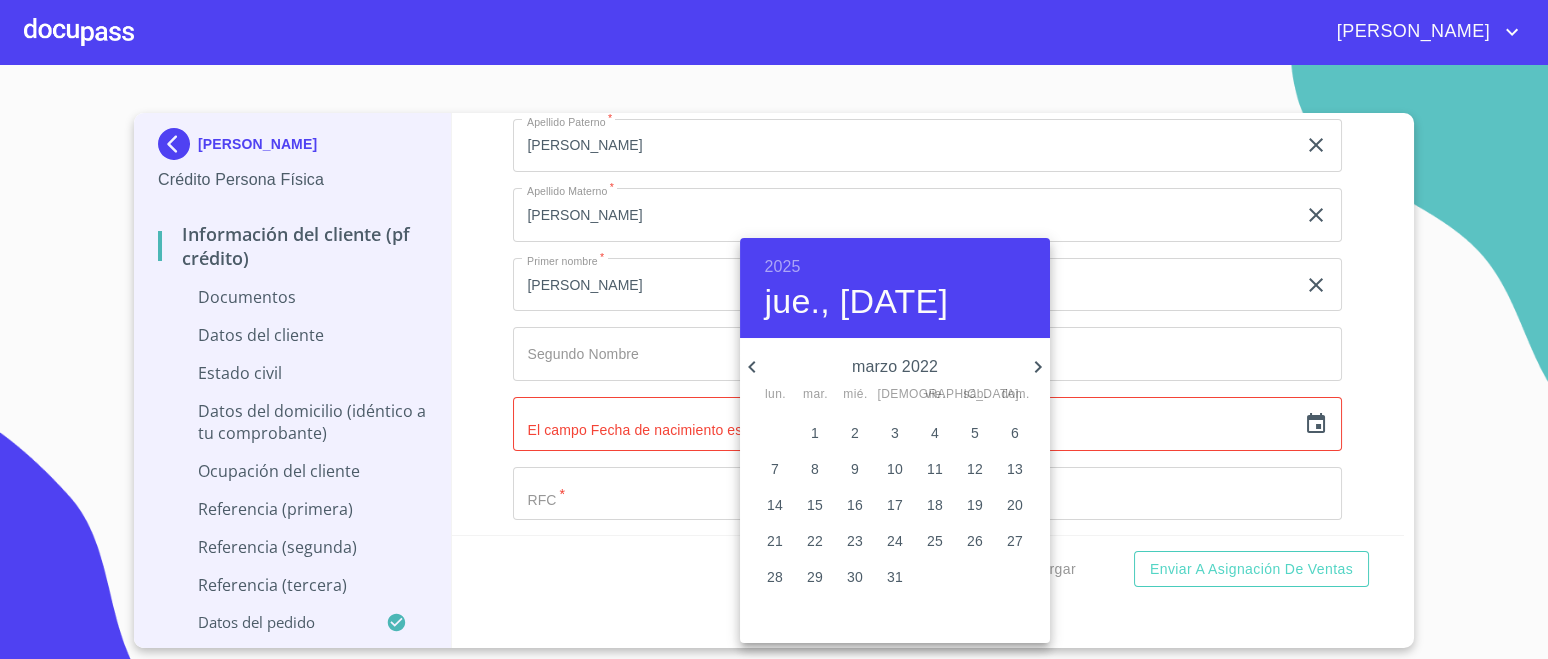 click 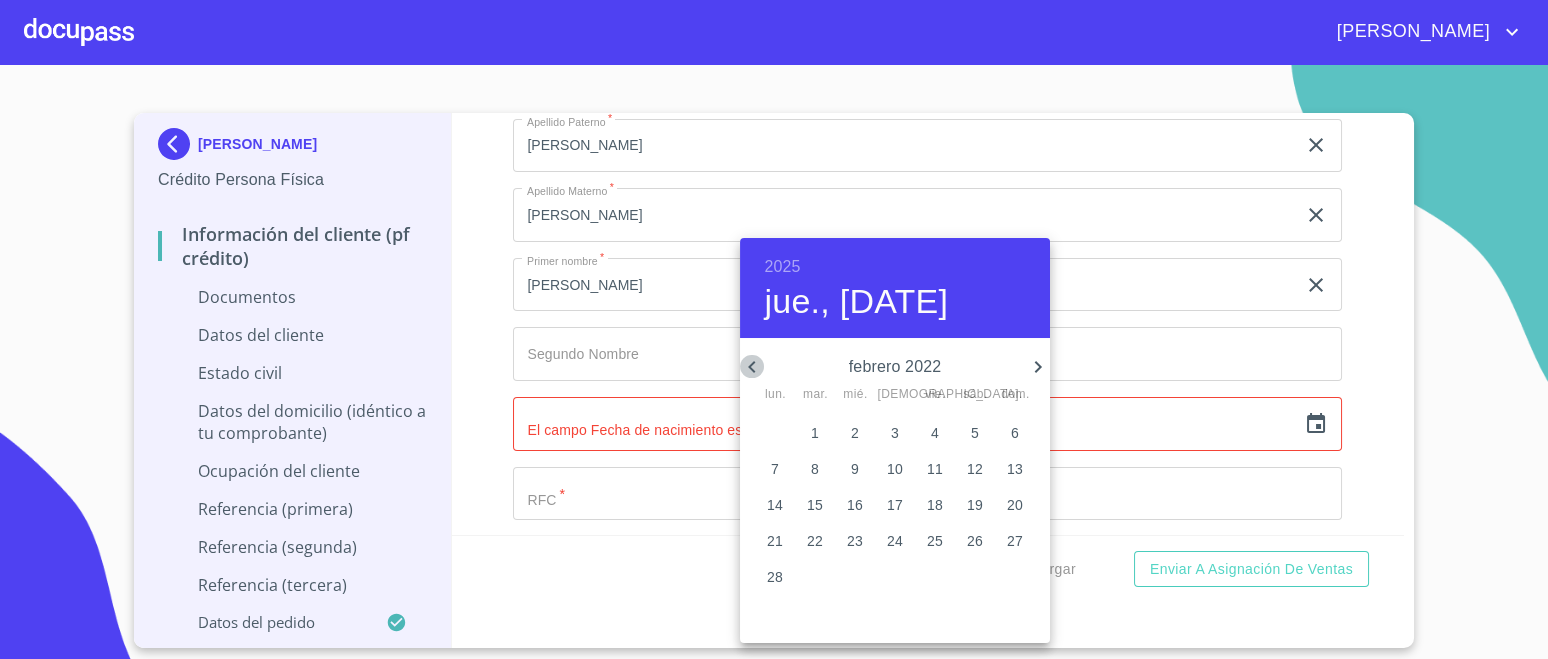 click 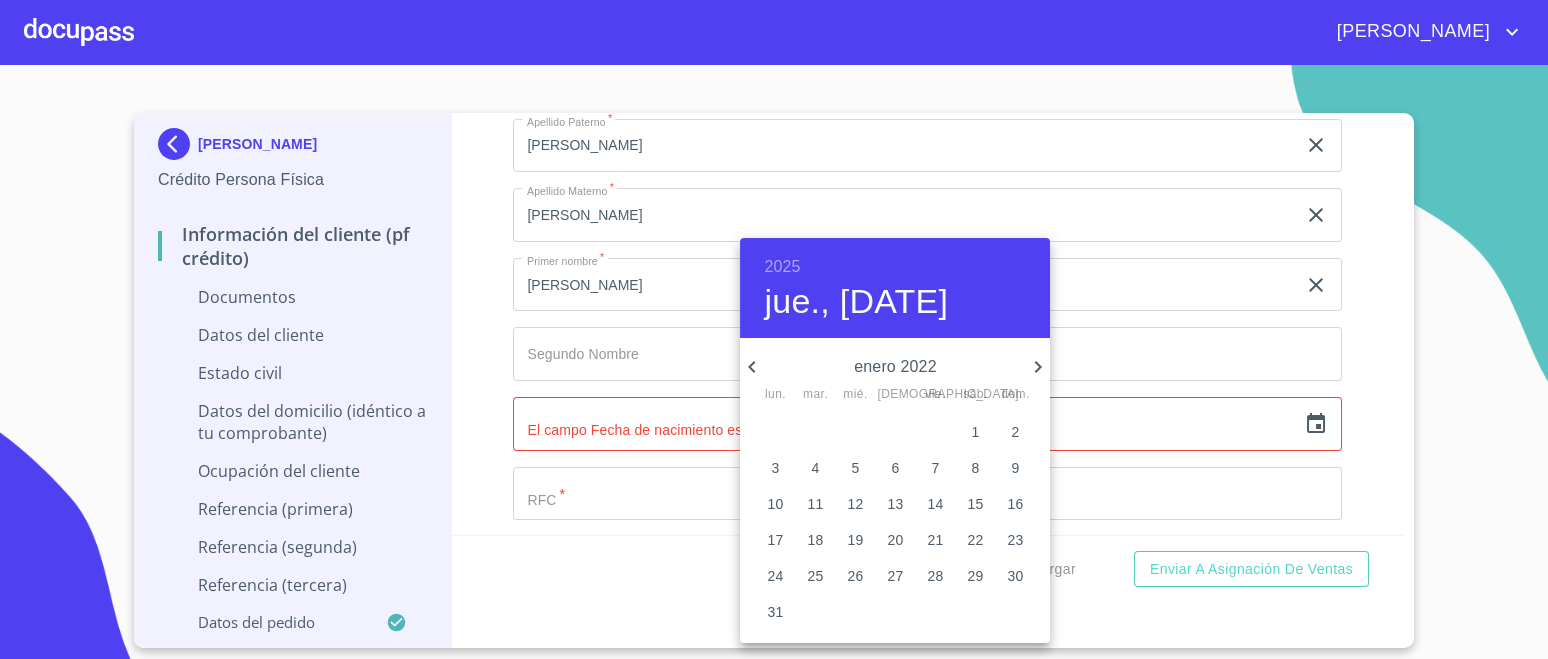 click on "enero 2022" at bounding box center [895, 367] 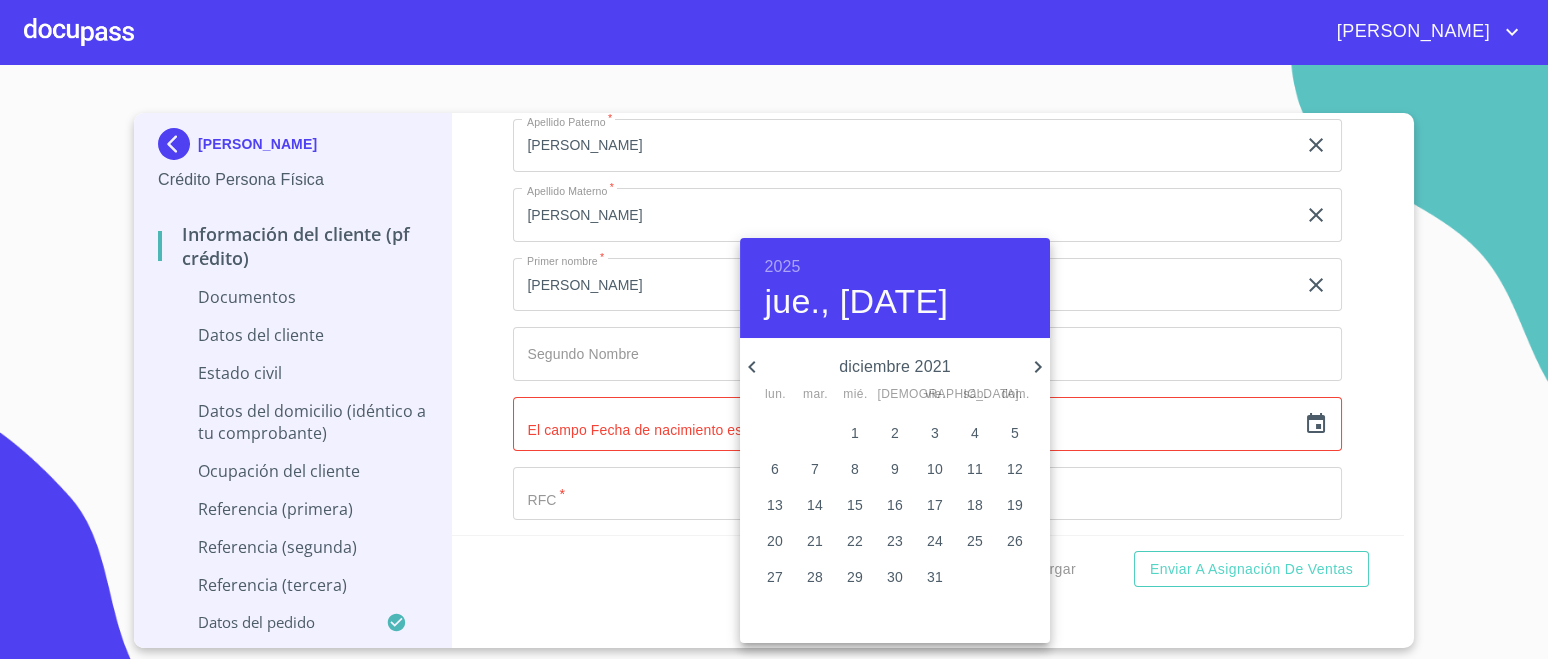 click 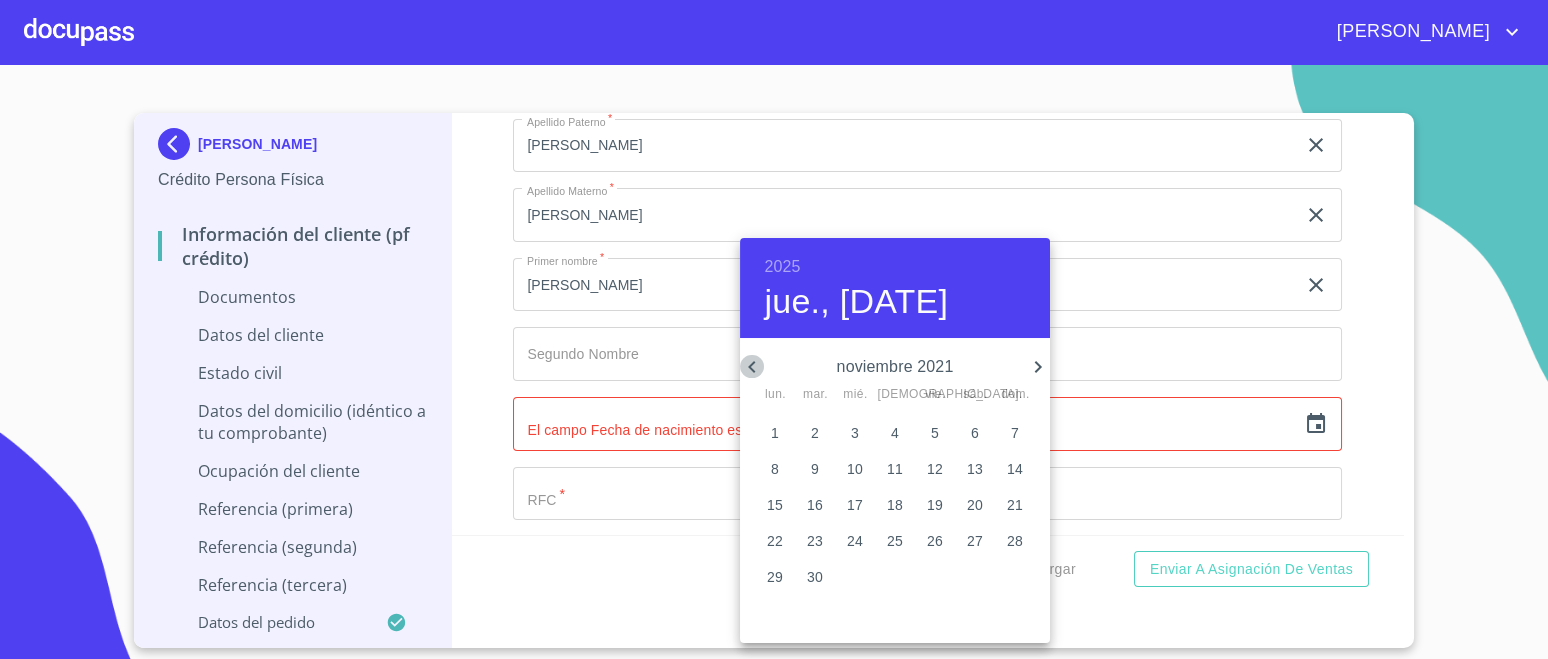 click 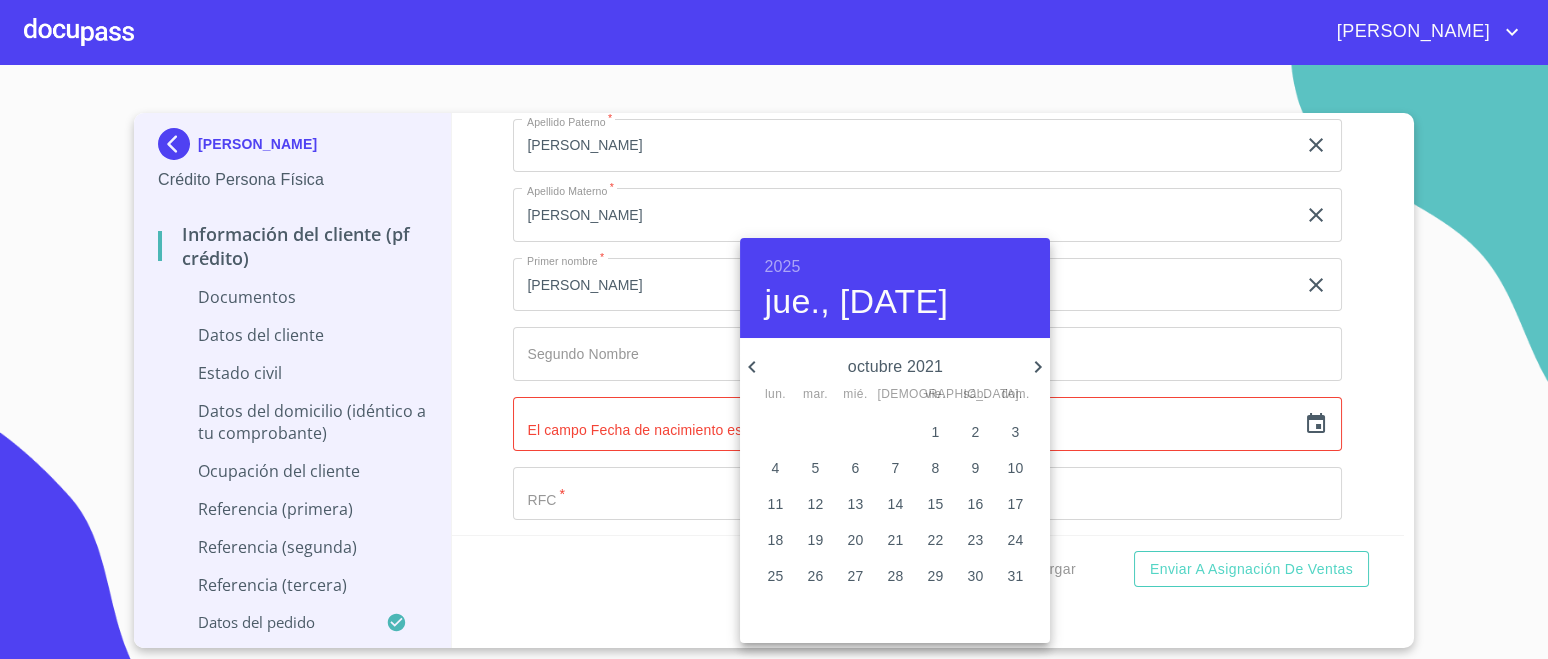 click on "2025" at bounding box center [782, 267] 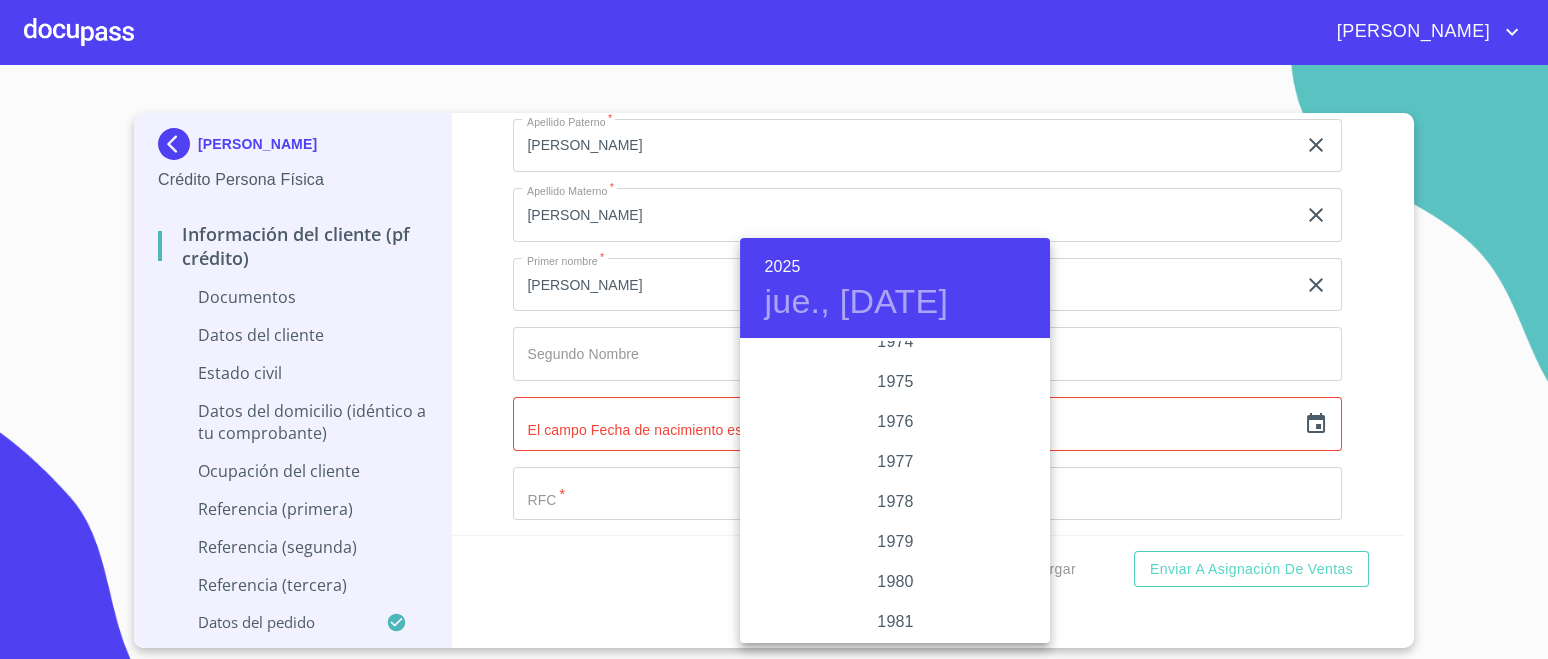 scroll, scrollTop: 1879, scrollLeft: 0, axis: vertical 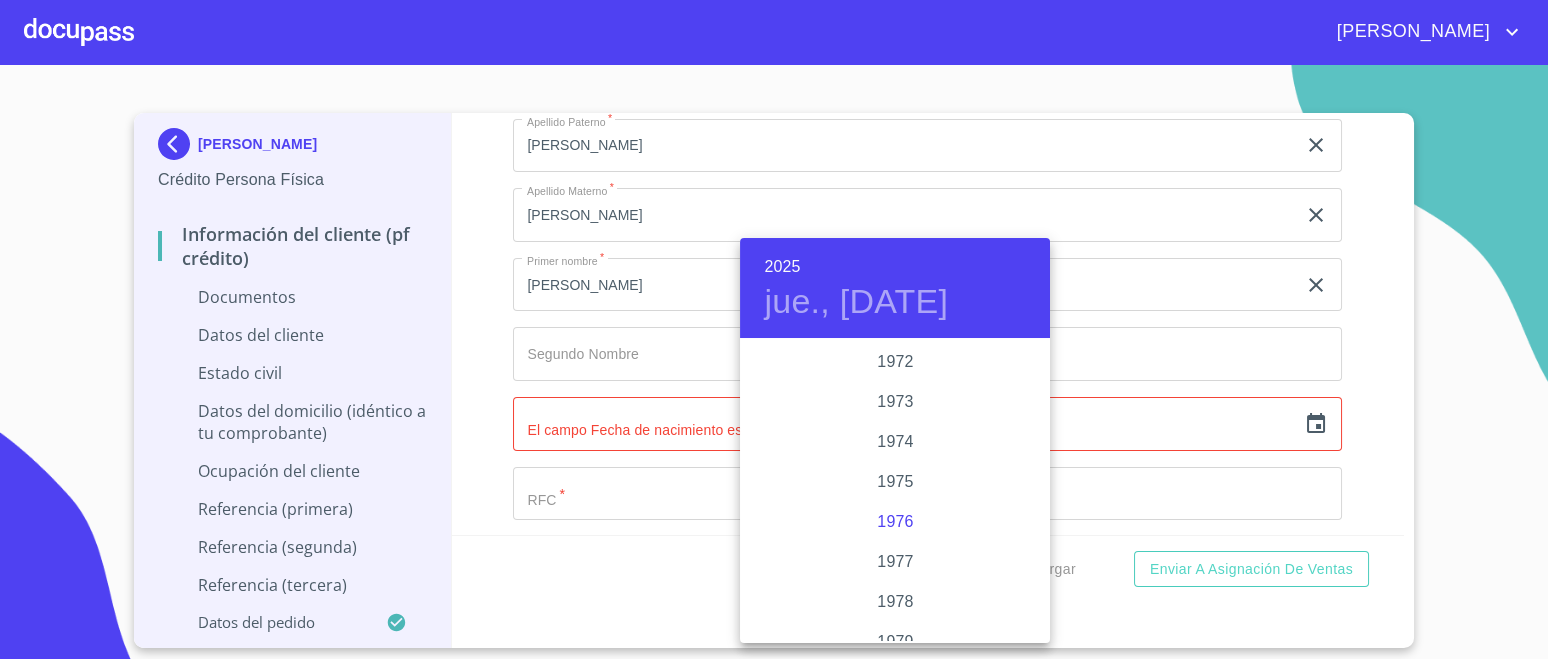 click on "1976" at bounding box center (895, 522) 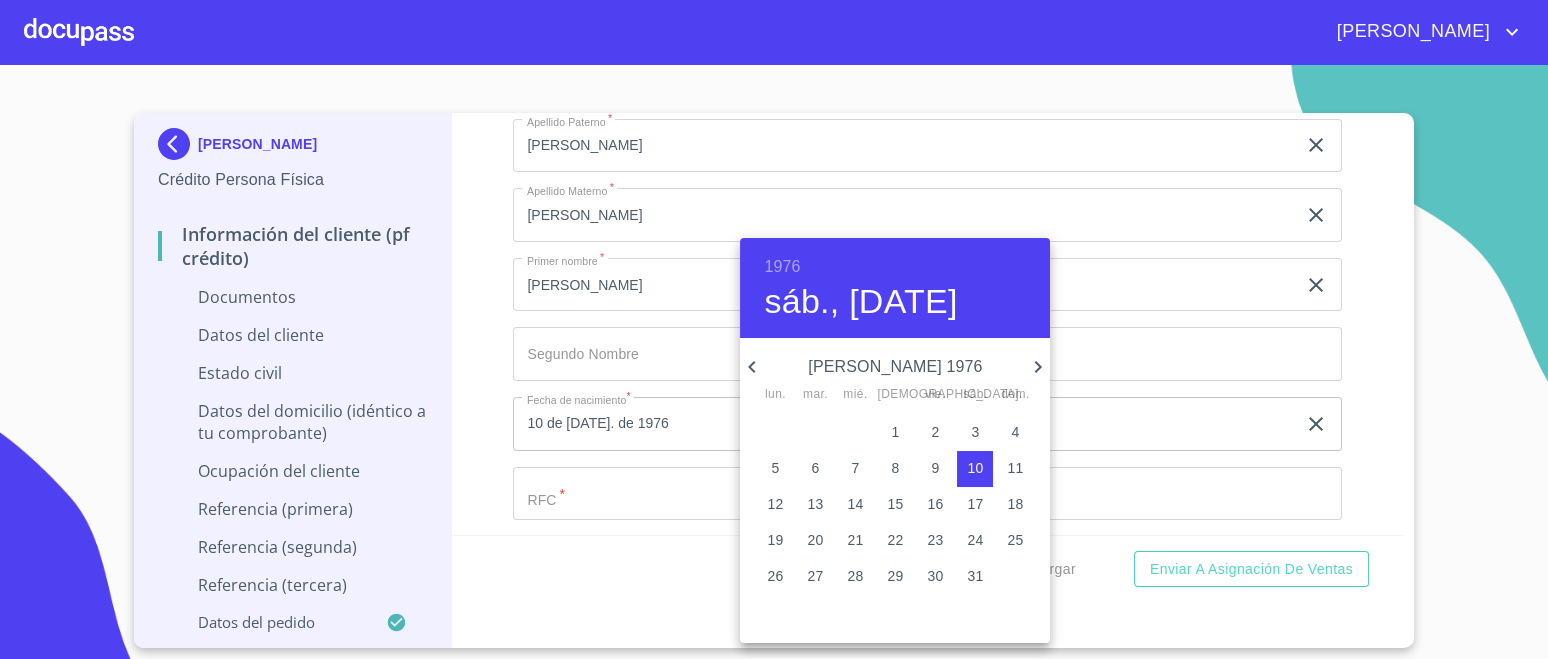 click 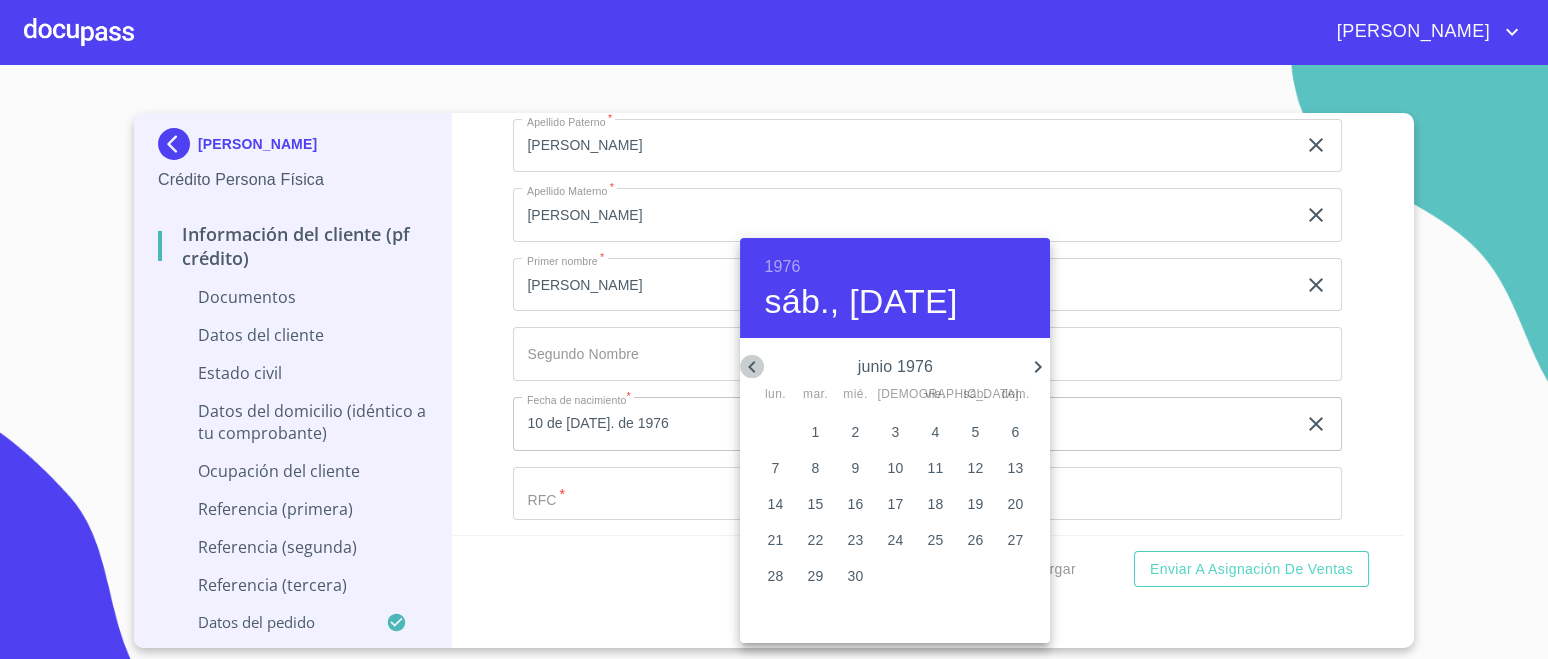 click 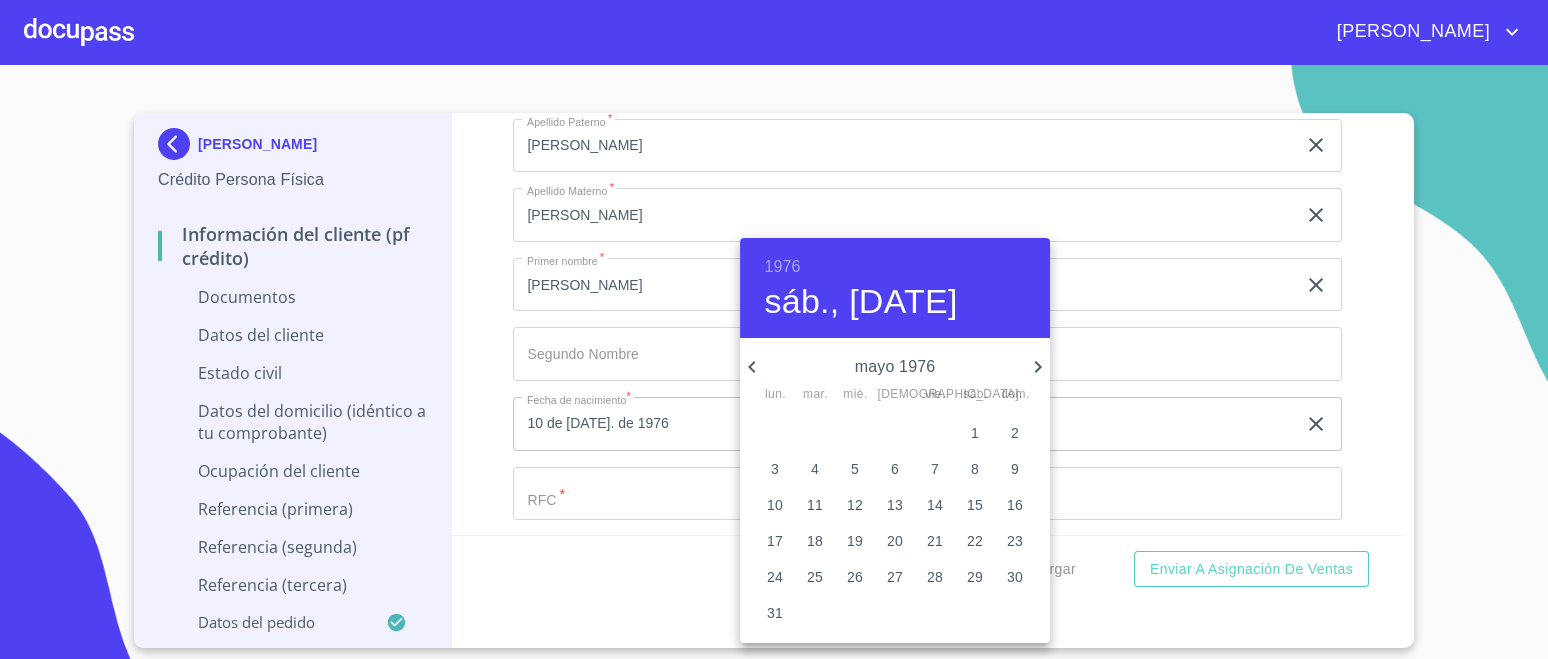 click 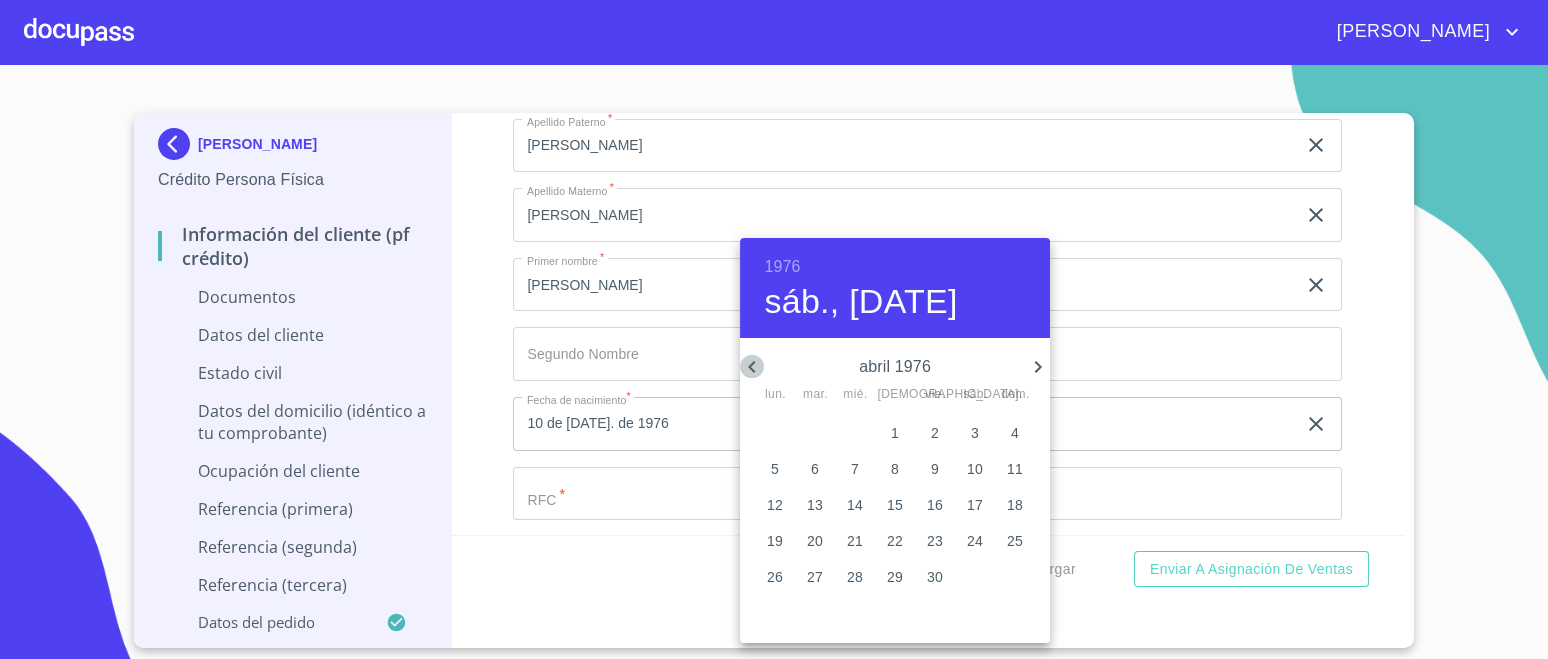 click 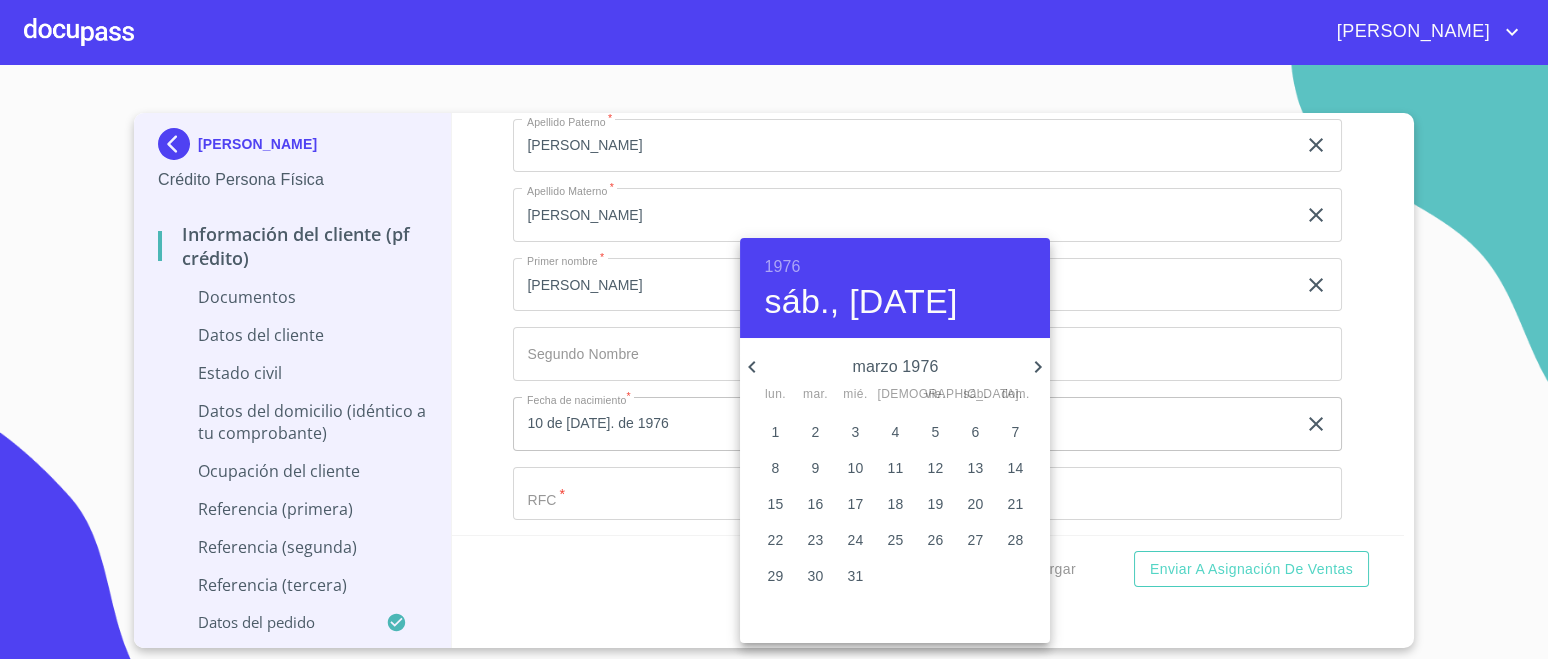 click 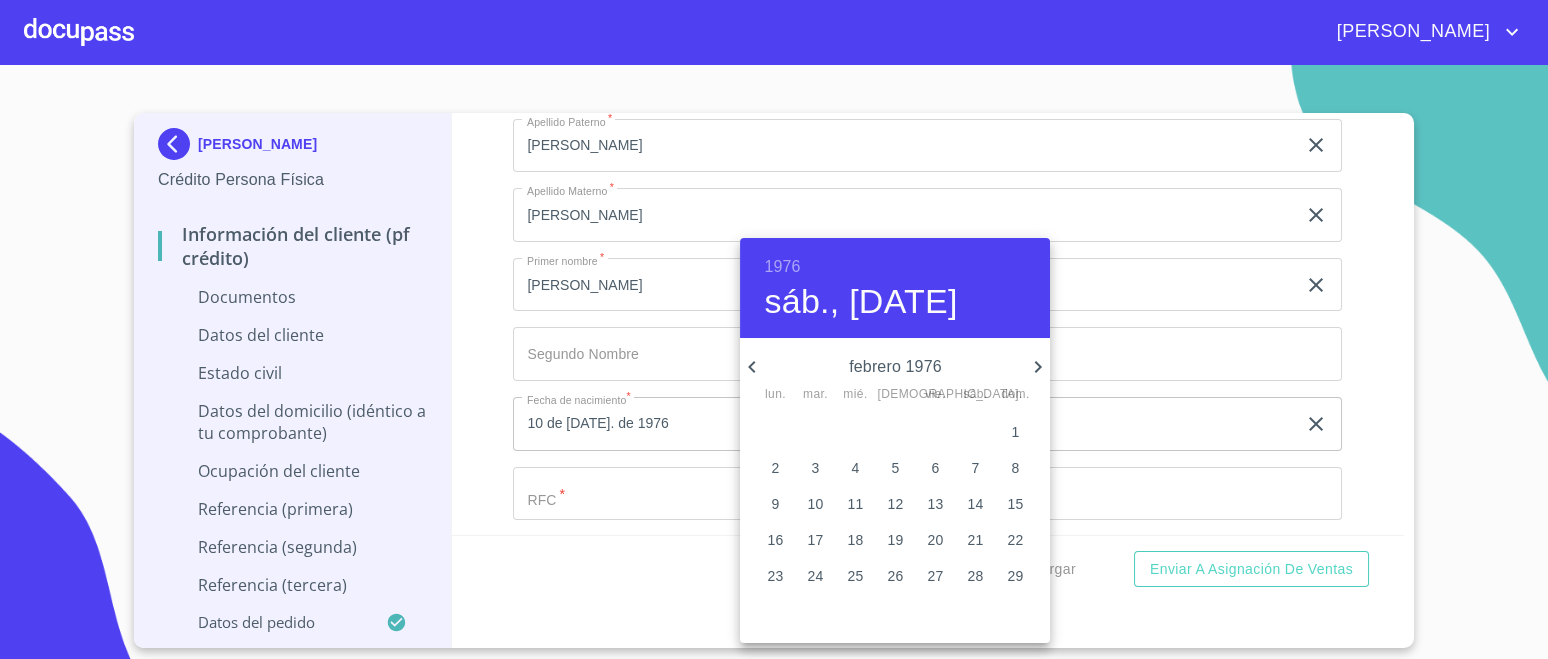 click on "2" at bounding box center [775, 468] 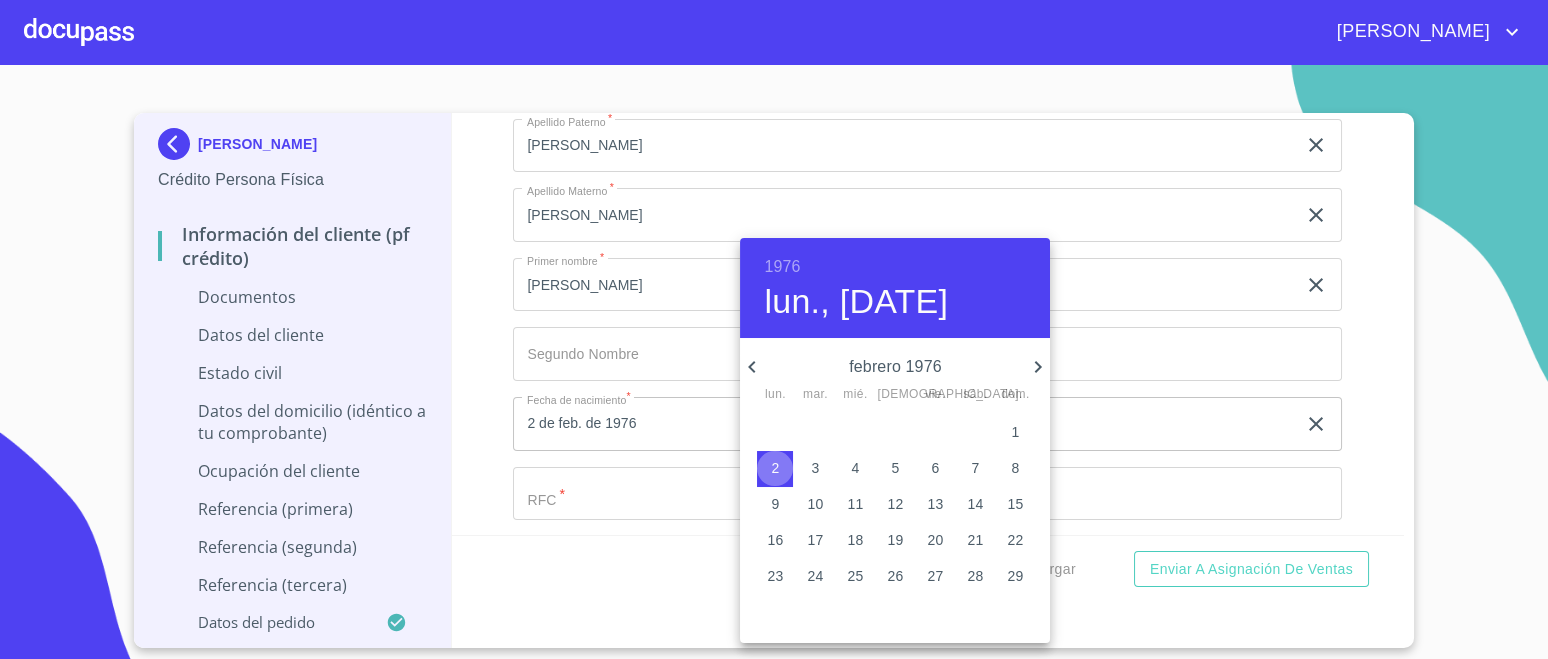 click on "2" at bounding box center (775, 468) 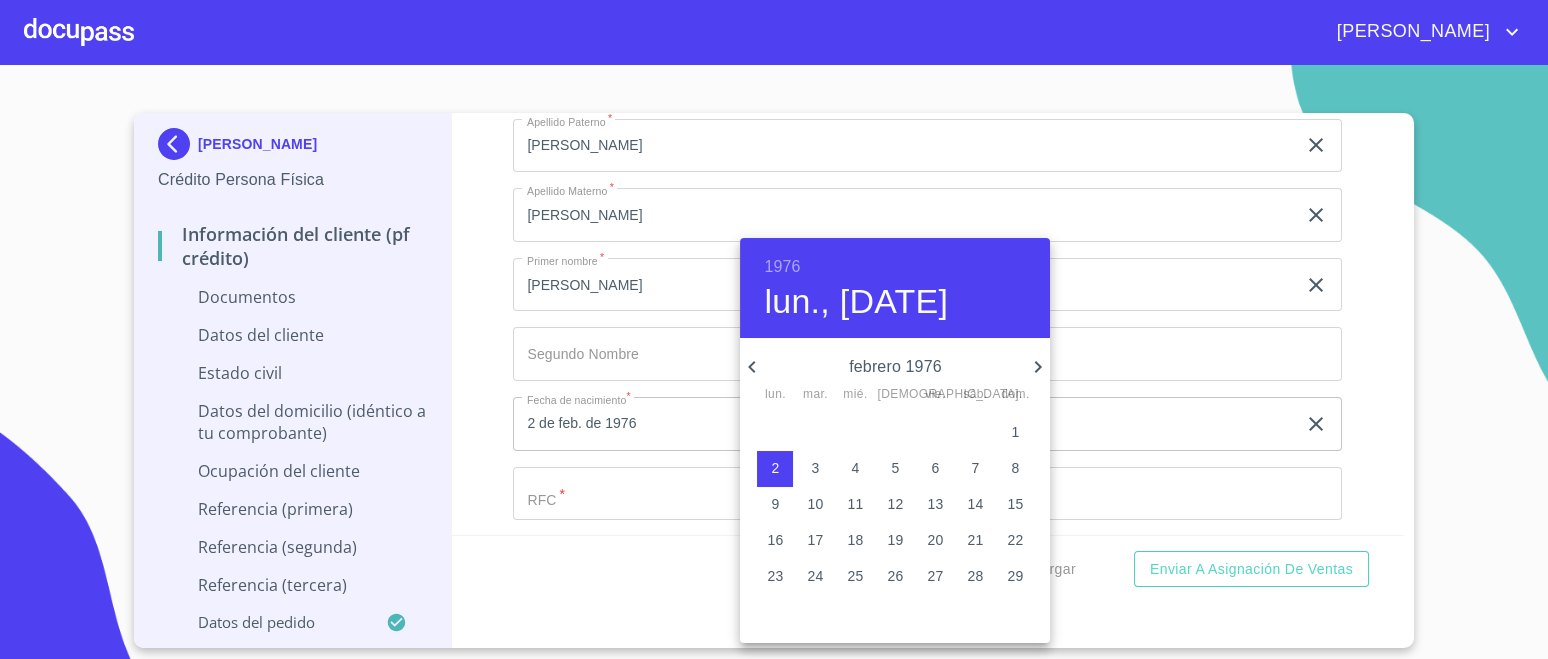 click at bounding box center [774, 329] 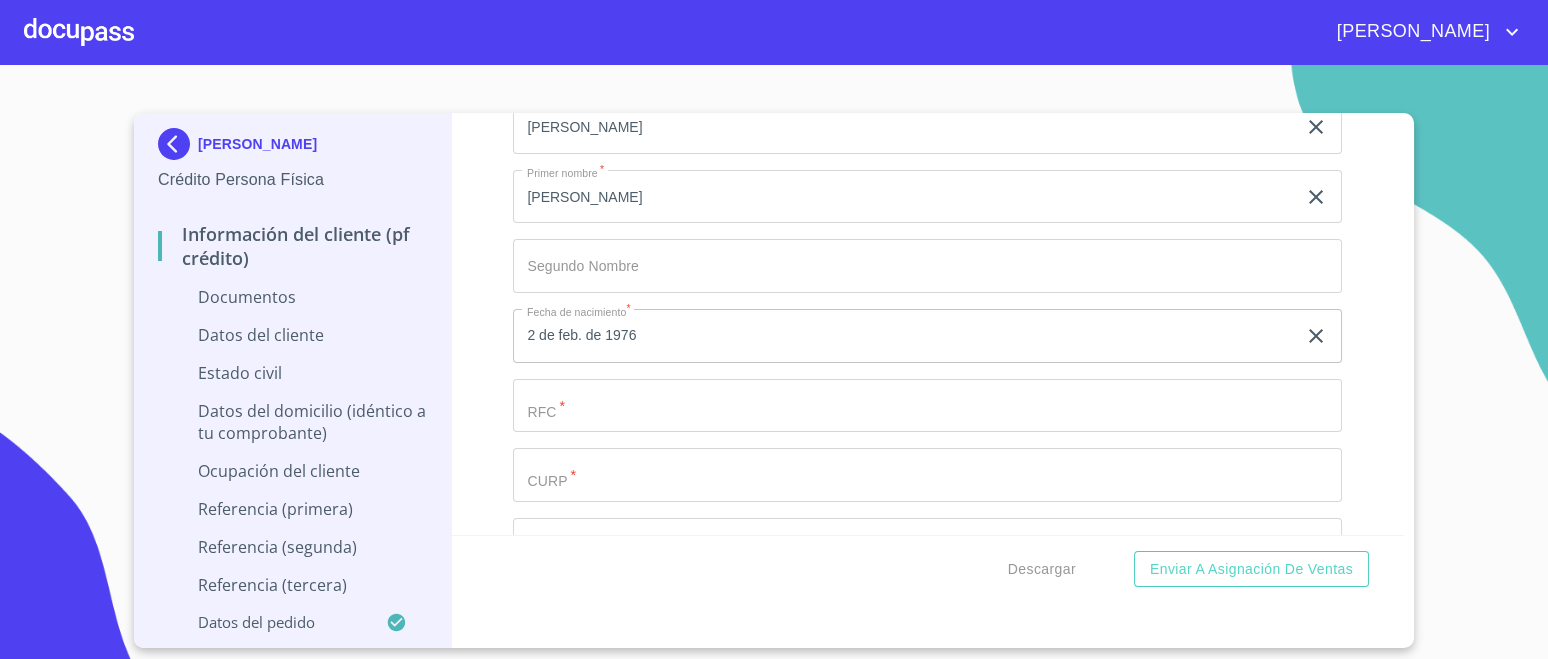 scroll, scrollTop: 2624, scrollLeft: 0, axis: vertical 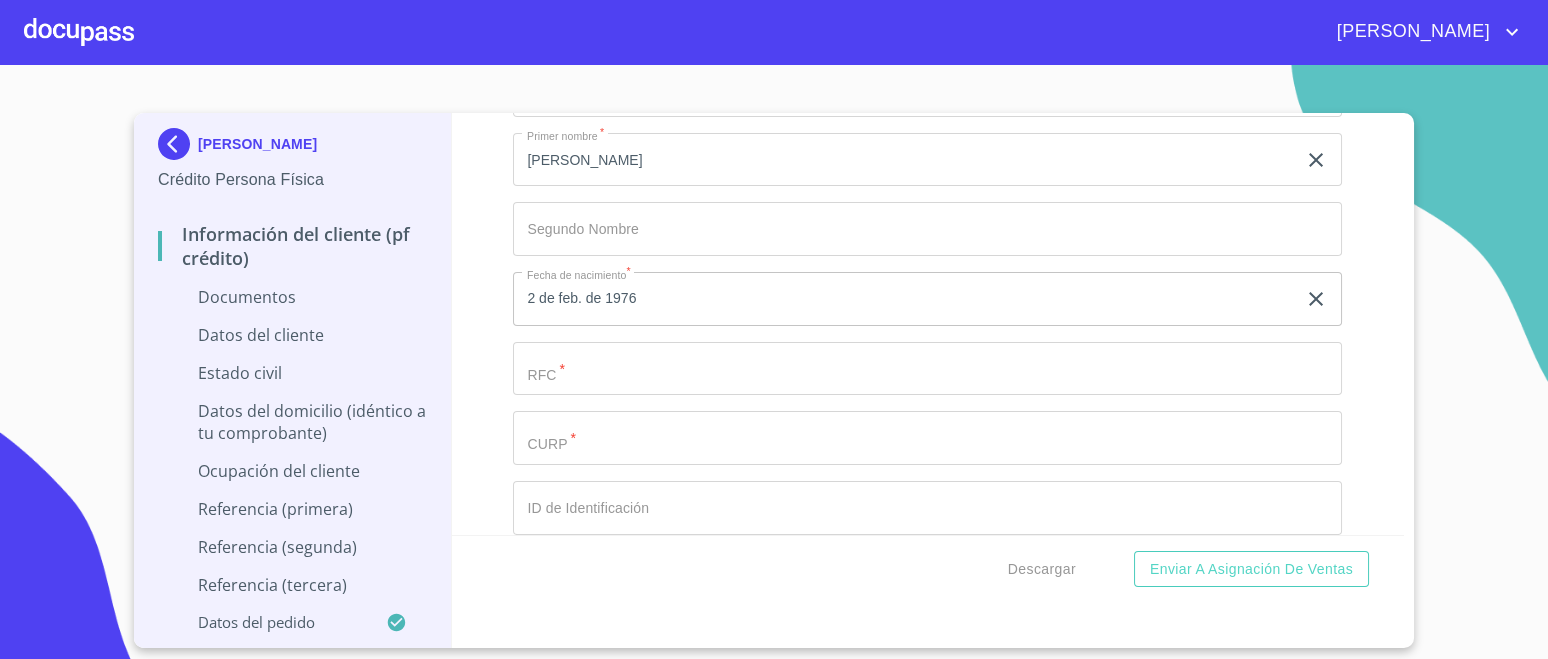 click on "Documento de identificación.   *" at bounding box center (904, 21) 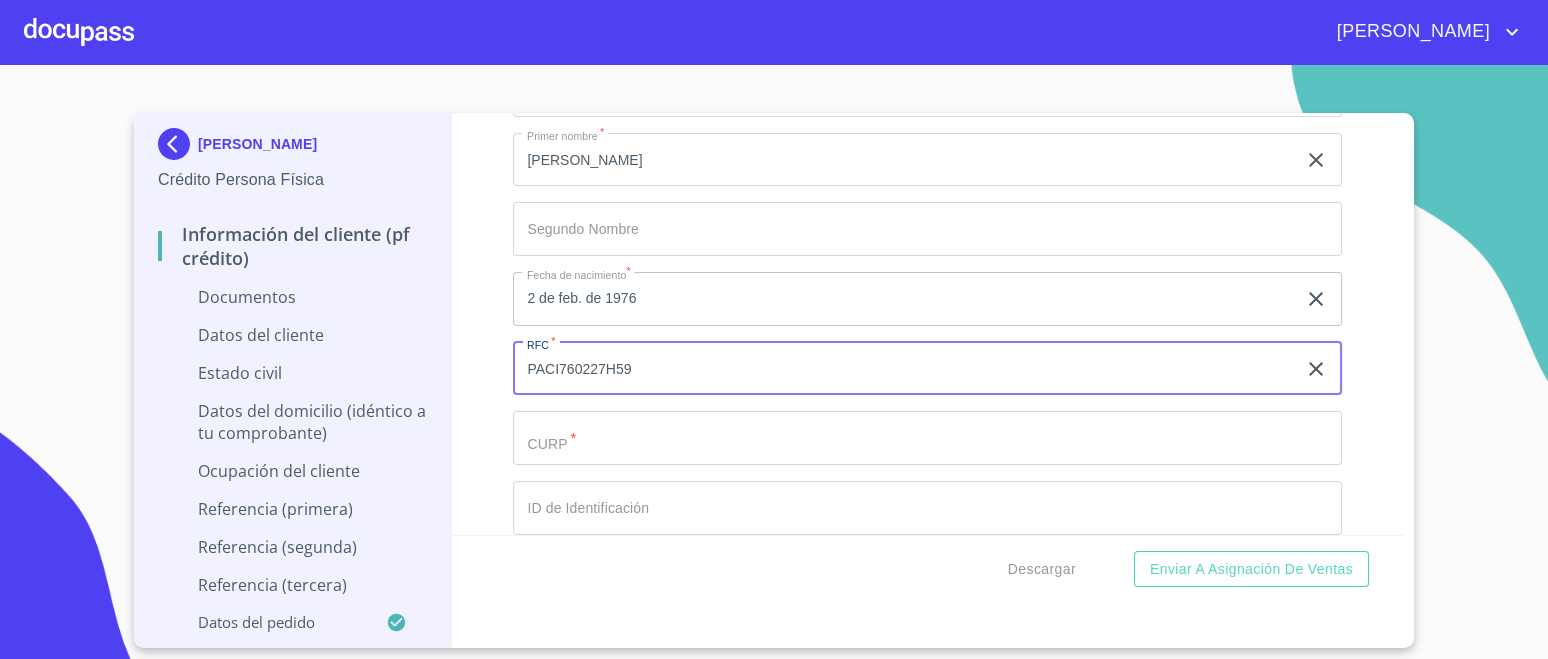 type on "PACI760227H59" 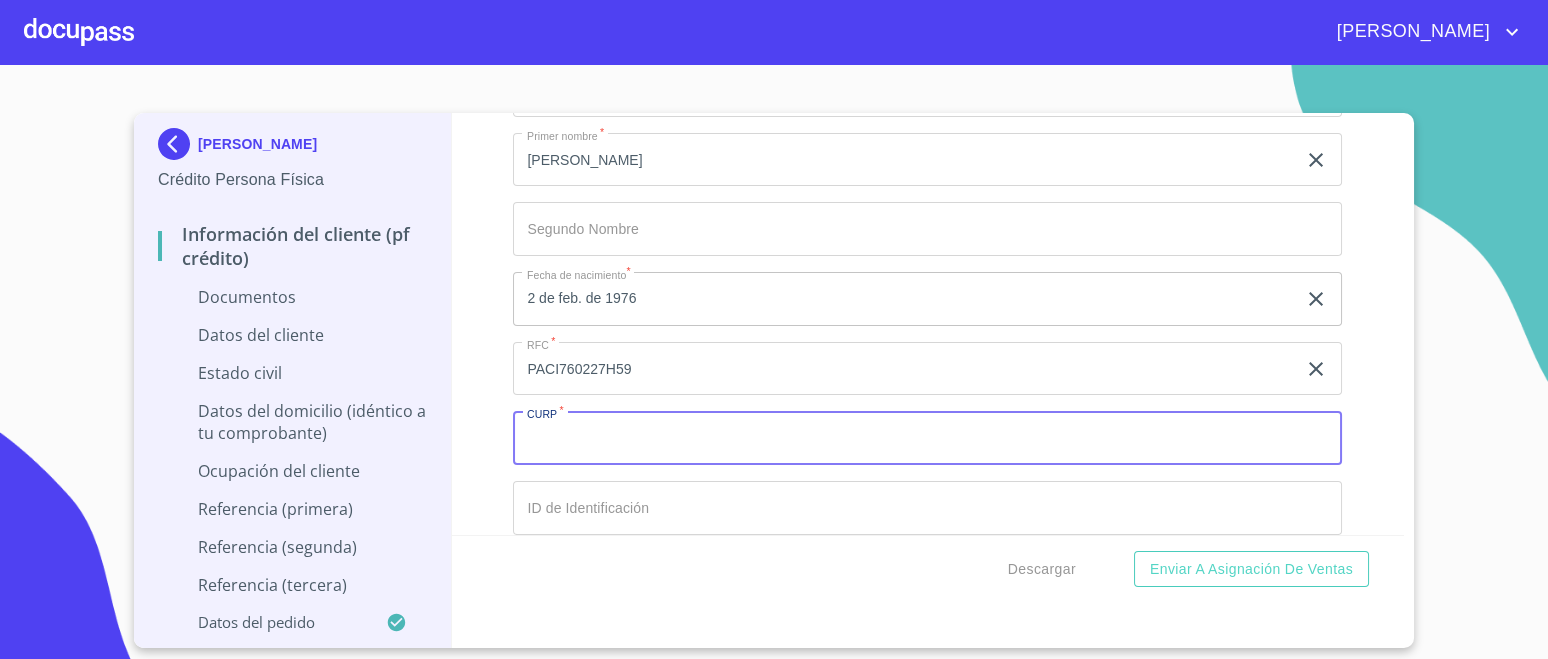 click on "Documento de identificación.   *" at bounding box center (927, 438) 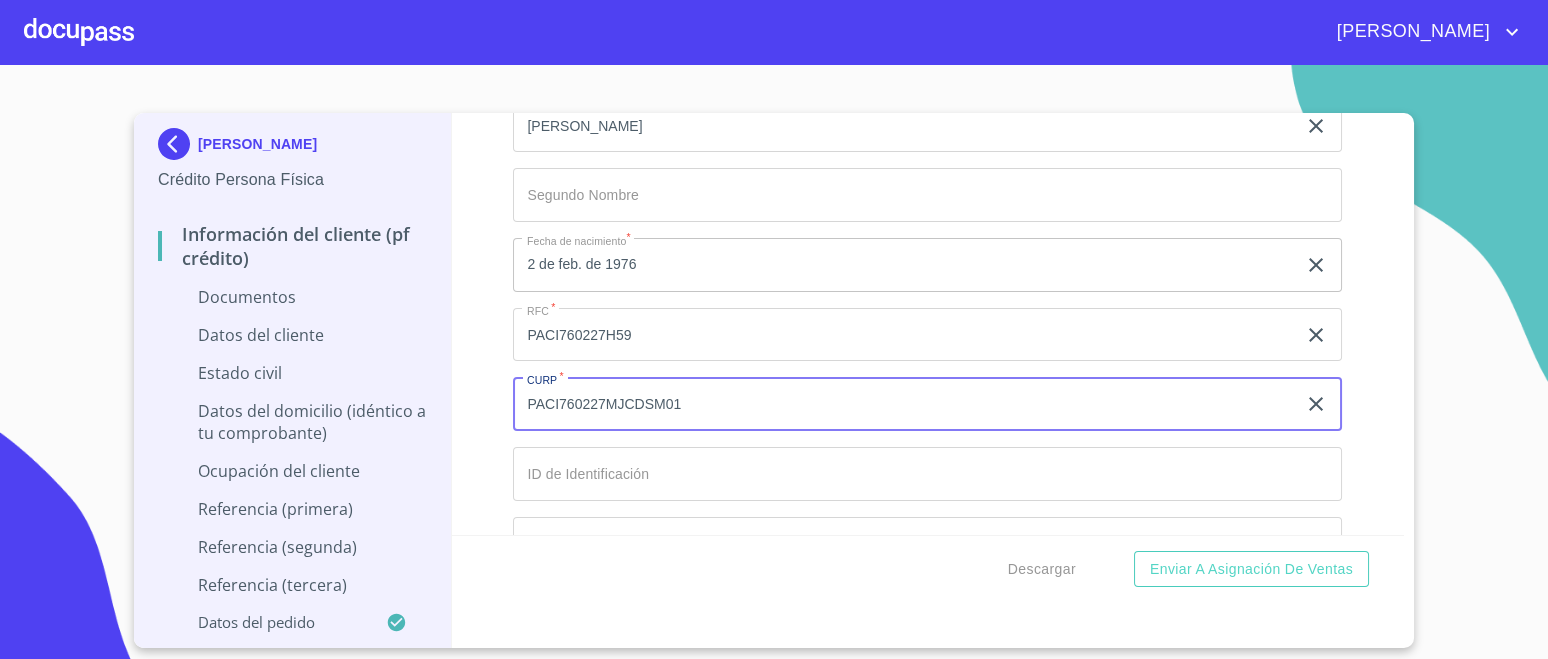 scroll, scrollTop: 2750, scrollLeft: 0, axis: vertical 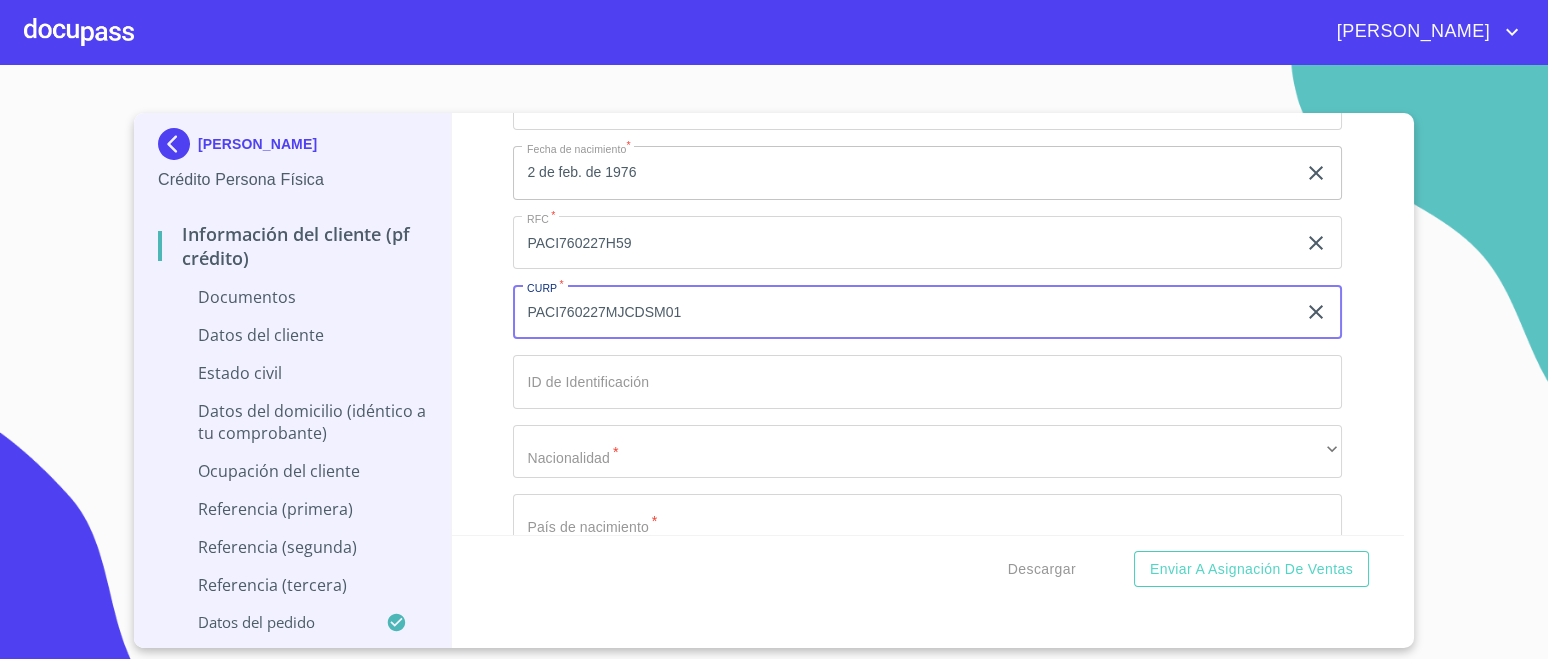 type on "PACI760227MJCDSM01" 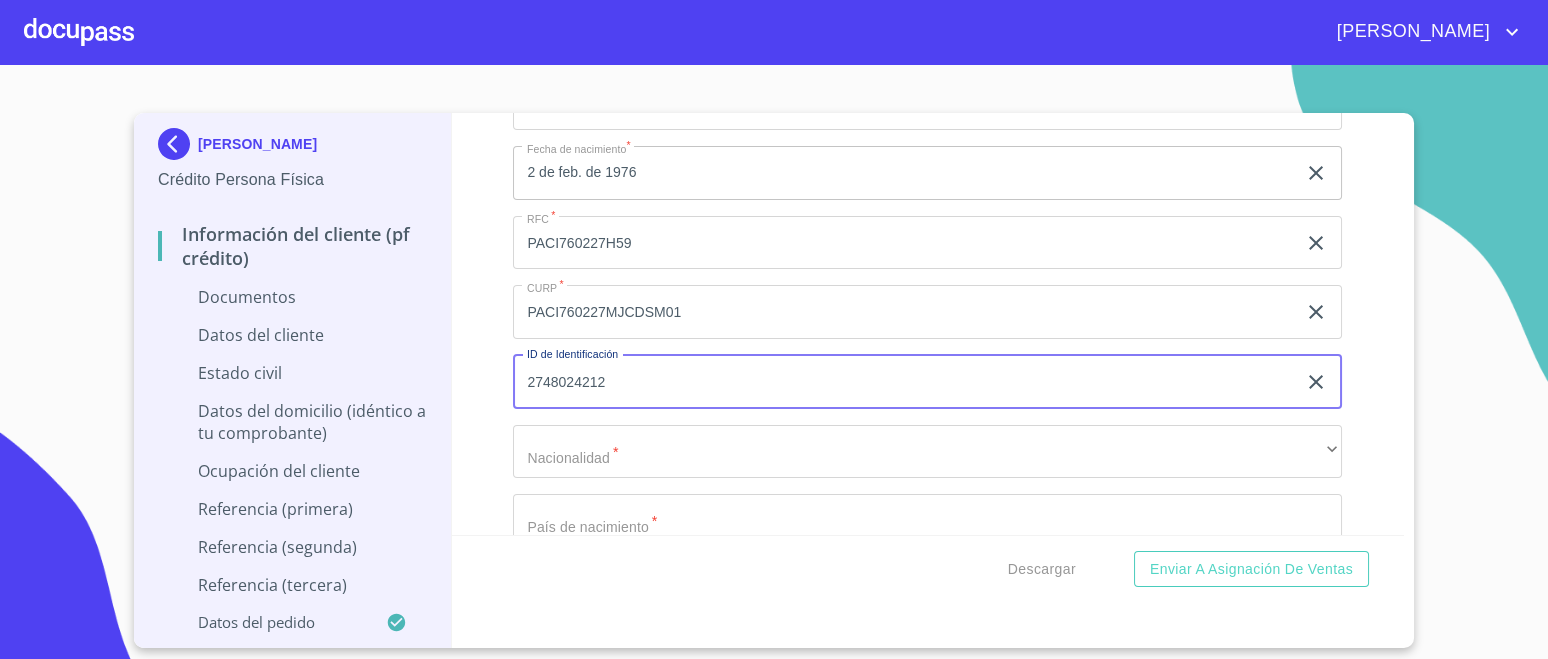 type on "2748024212" 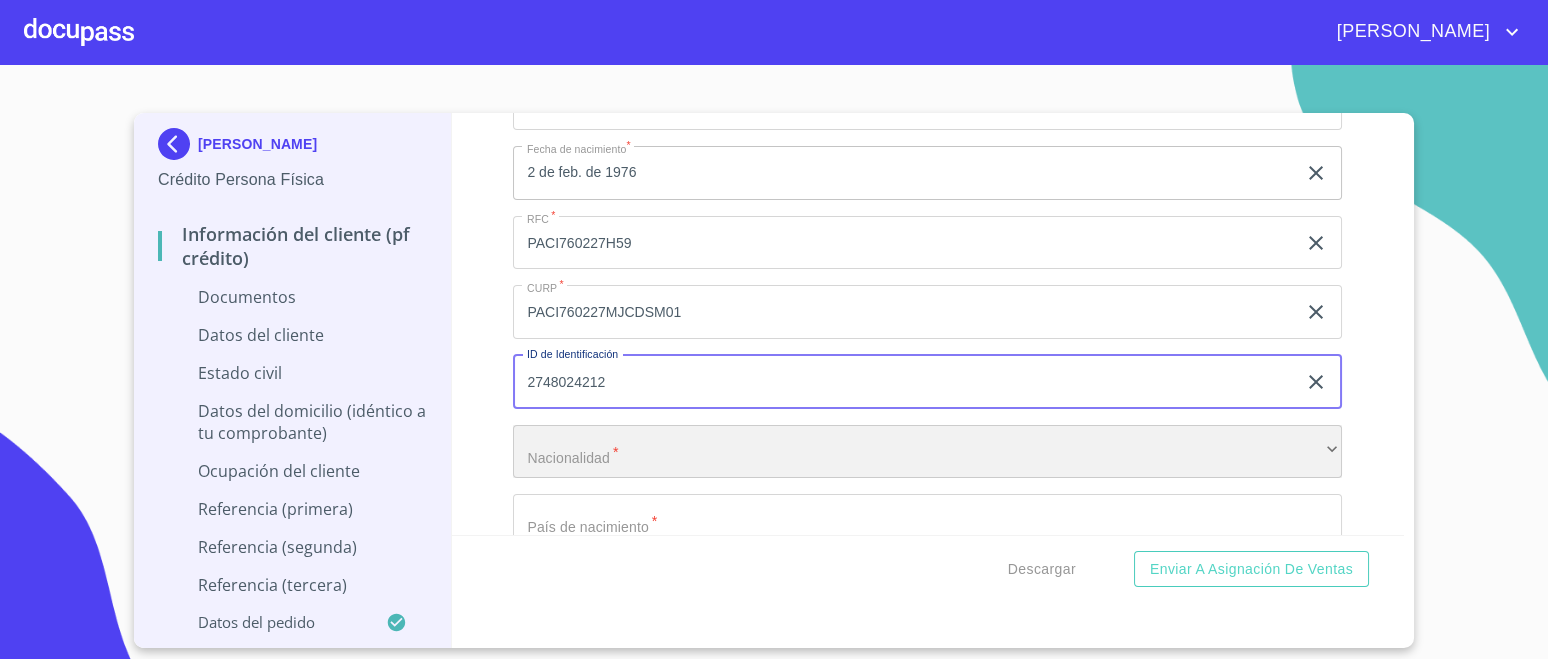 click on "​" at bounding box center [927, 452] 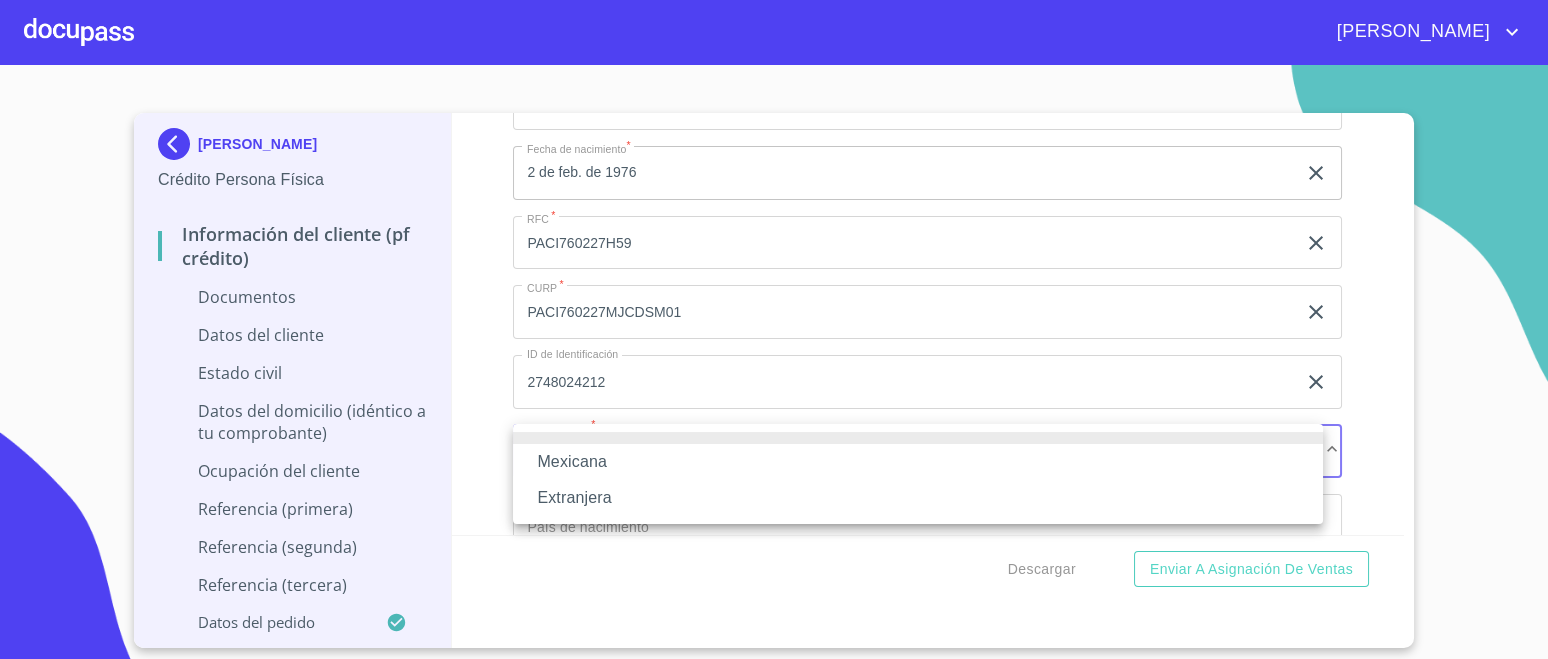 click on "Mexicana" at bounding box center (918, 462) 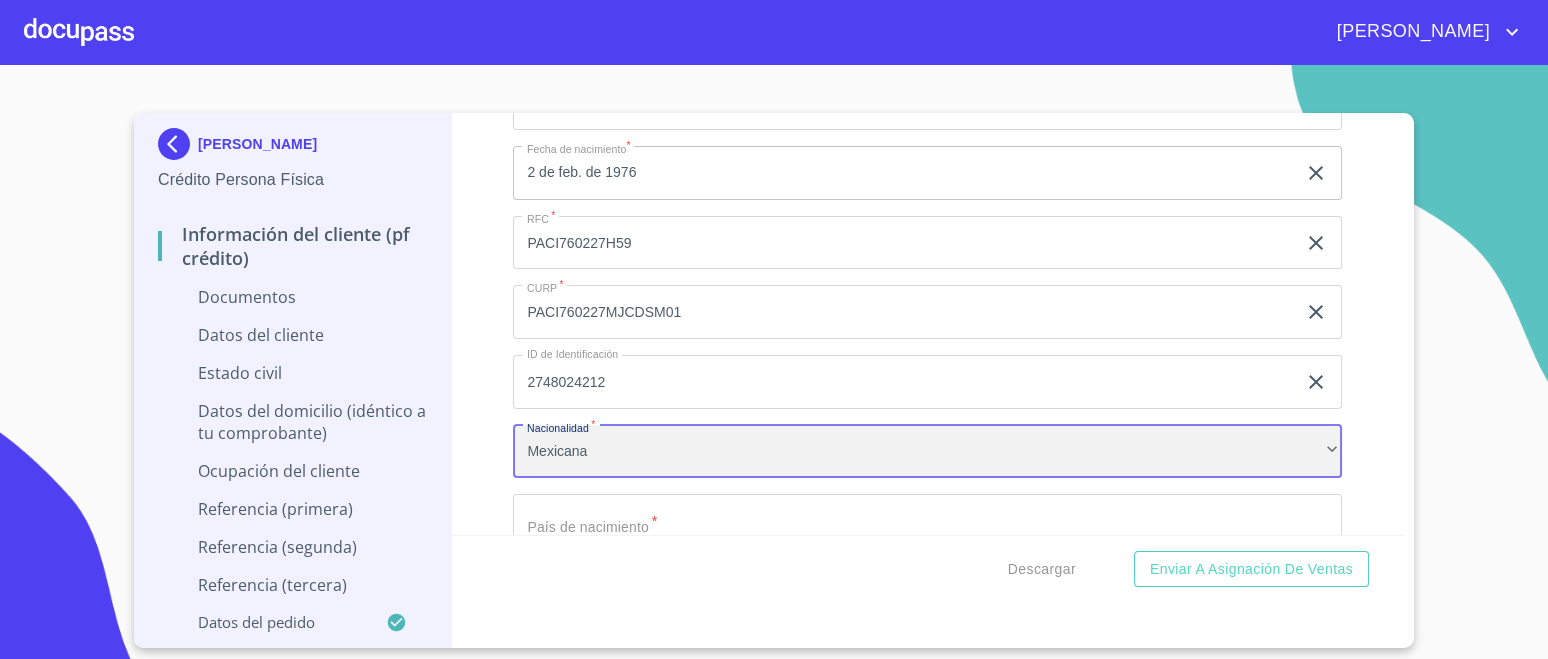 scroll, scrollTop: 2875, scrollLeft: 0, axis: vertical 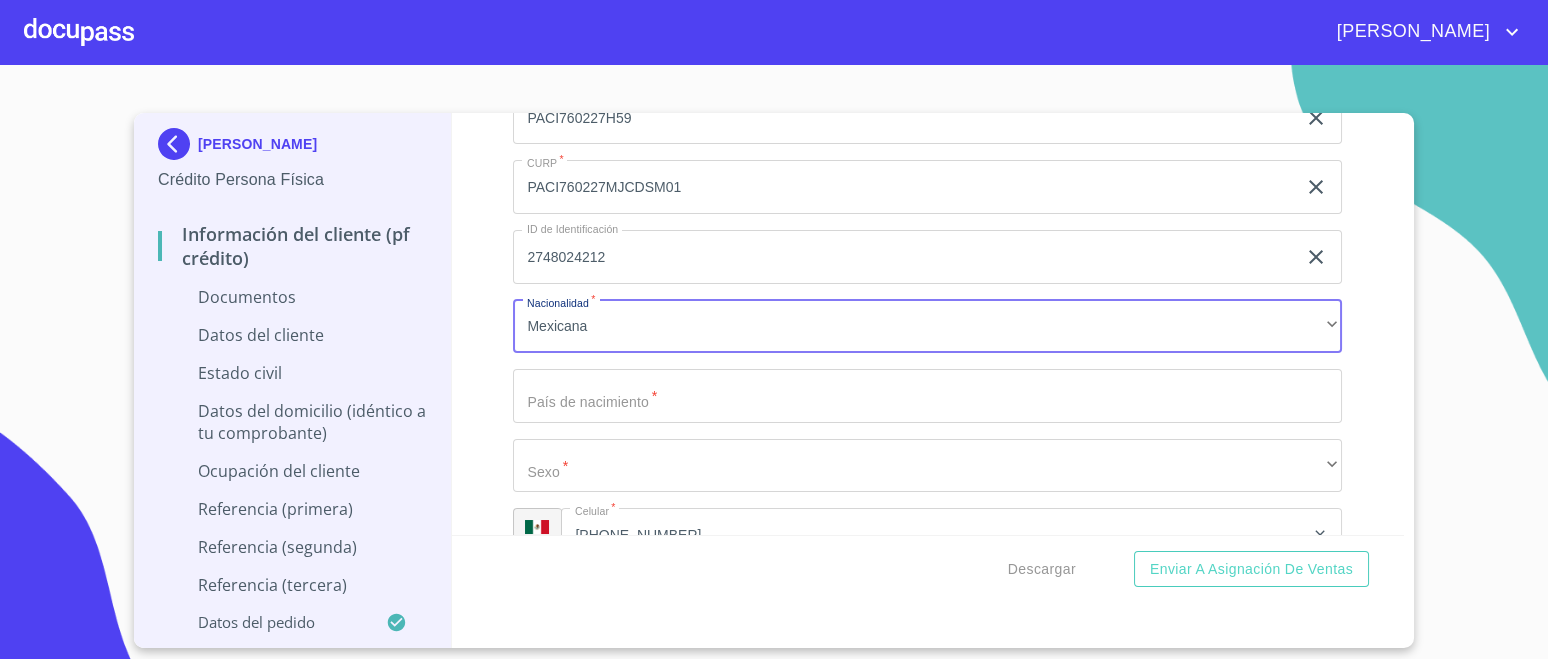 click on "Documento de identificación.   *" at bounding box center (904, -230) 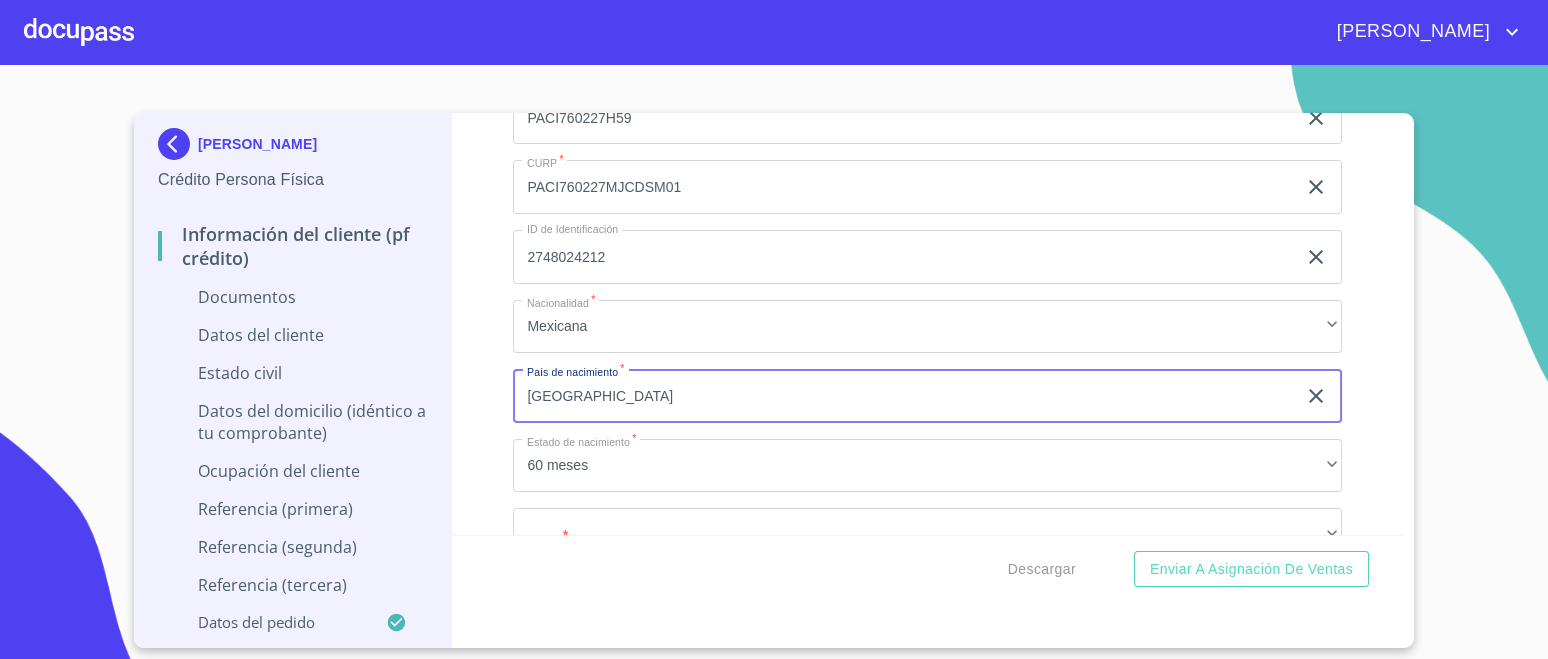 type on "[GEOGRAPHIC_DATA]" 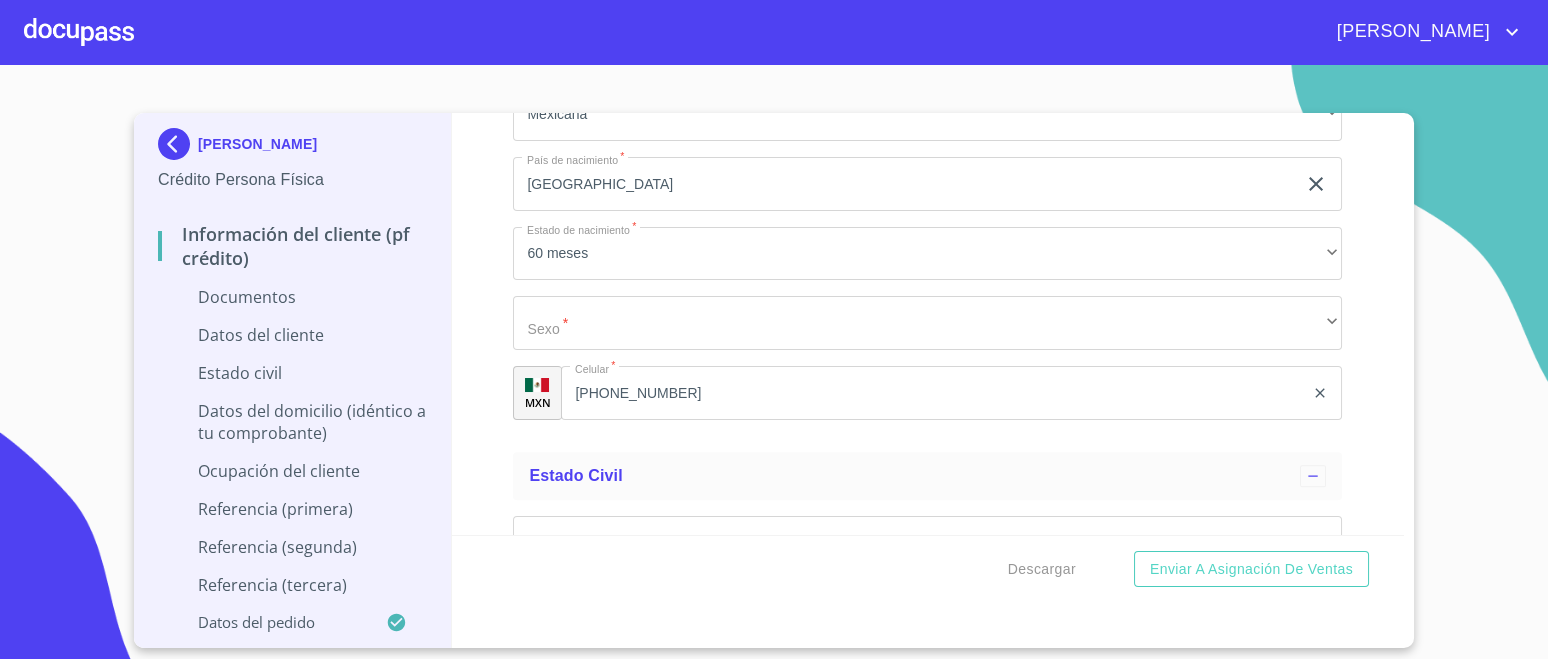scroll, scrollTop: 3124, scrollLeft: 0, axis: vertical 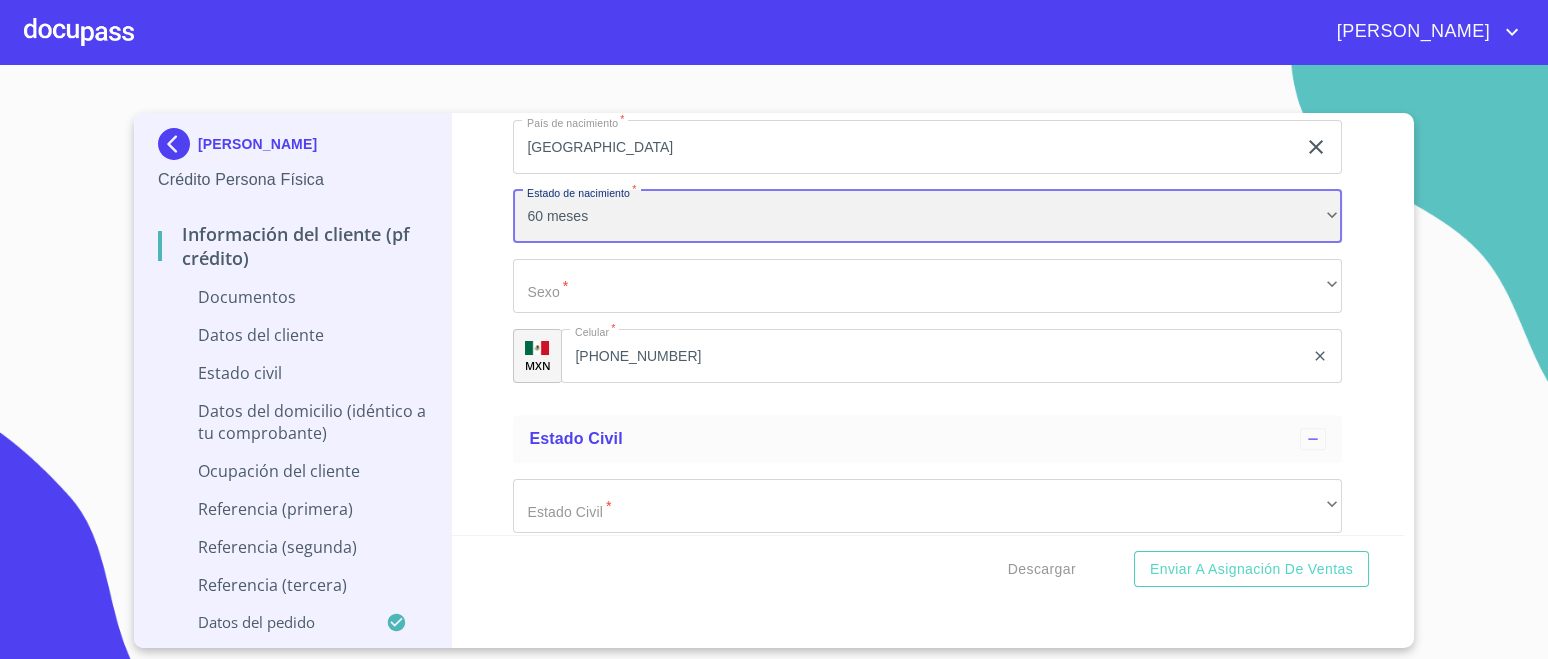 click on "60 meses" at bounding box center (927, 217) 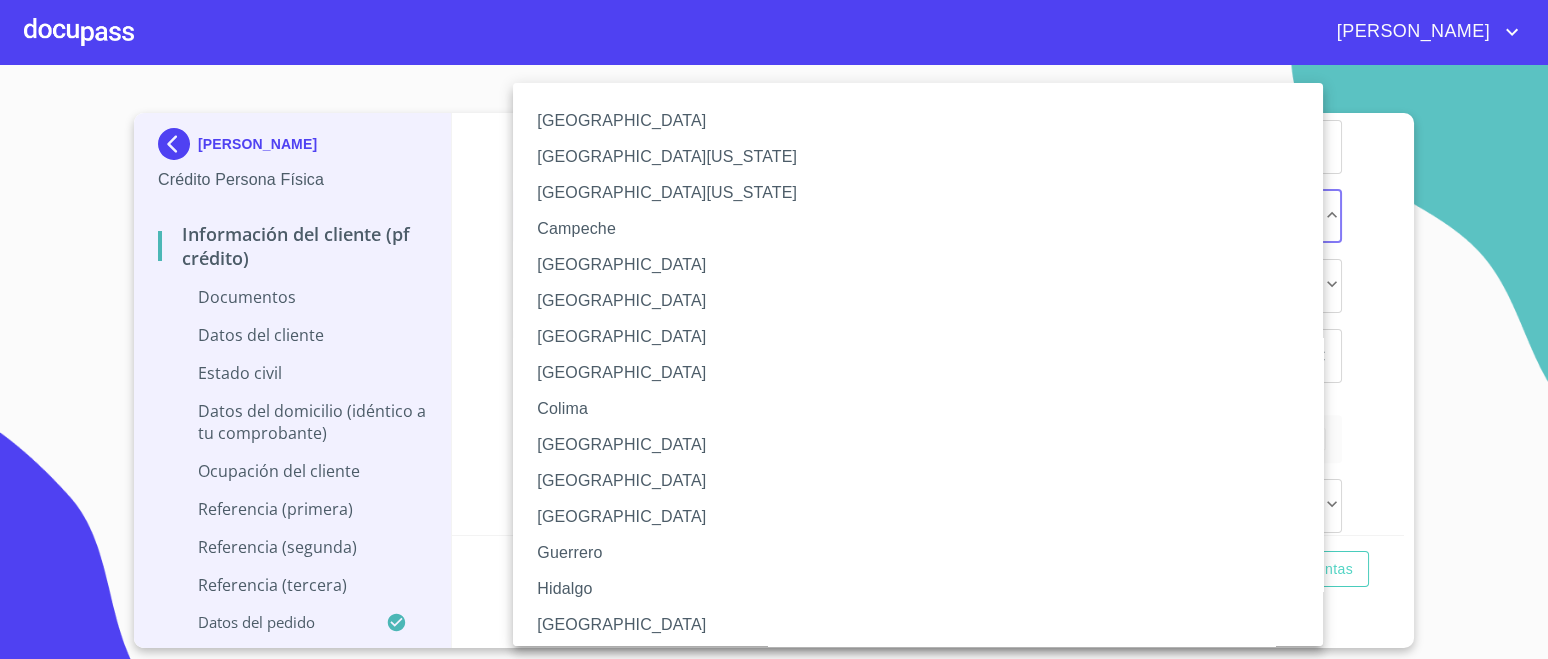 click on "[GEOGRAPHIC_DATA]" at bounding box center [927, 625] 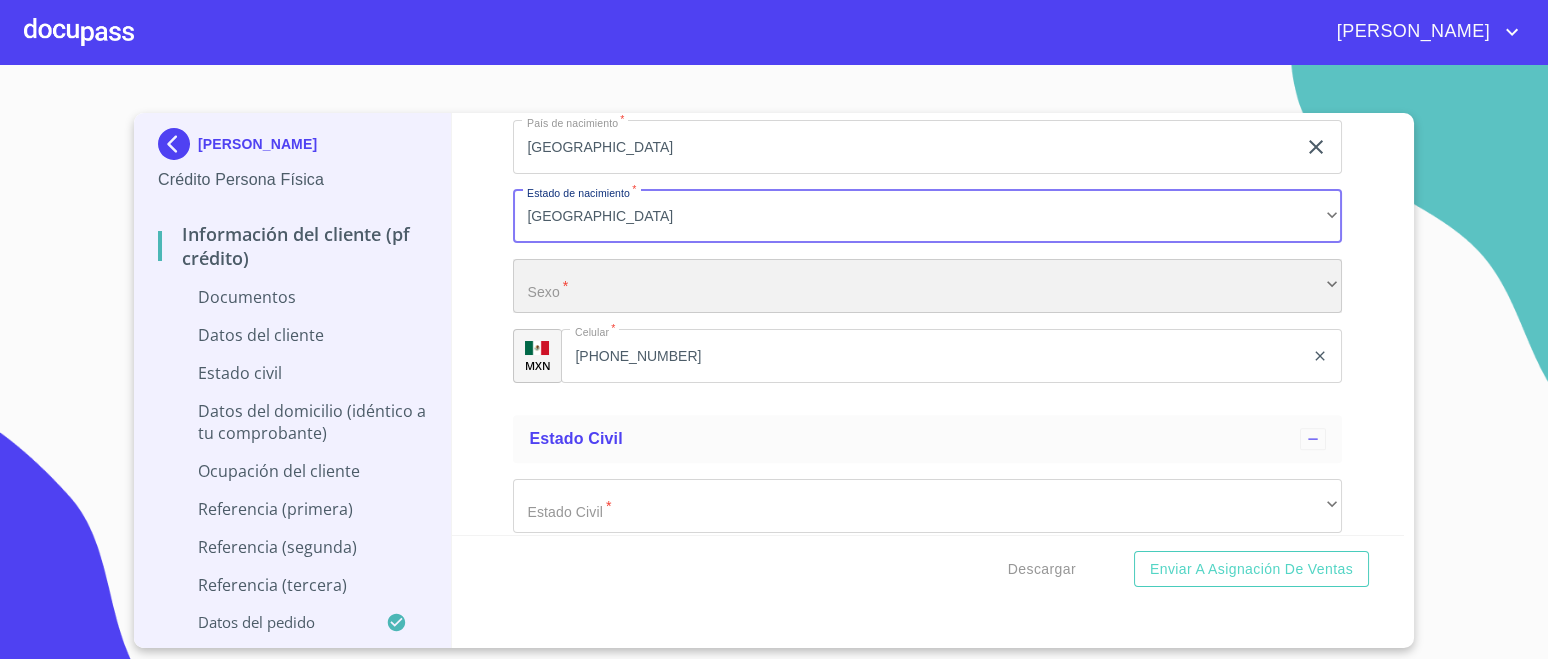 click on "​" at bounding box center (927, 286) 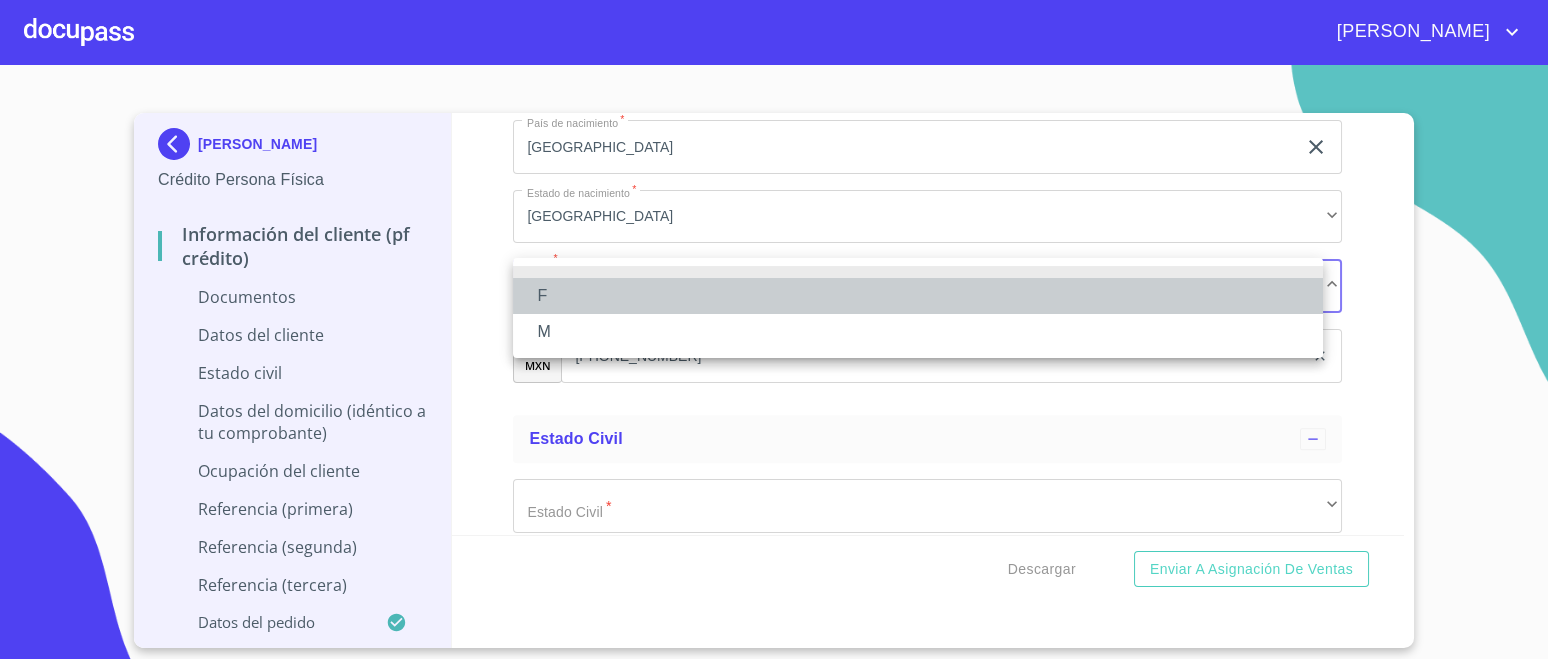 click on "F" at bounding box center (918, 296) 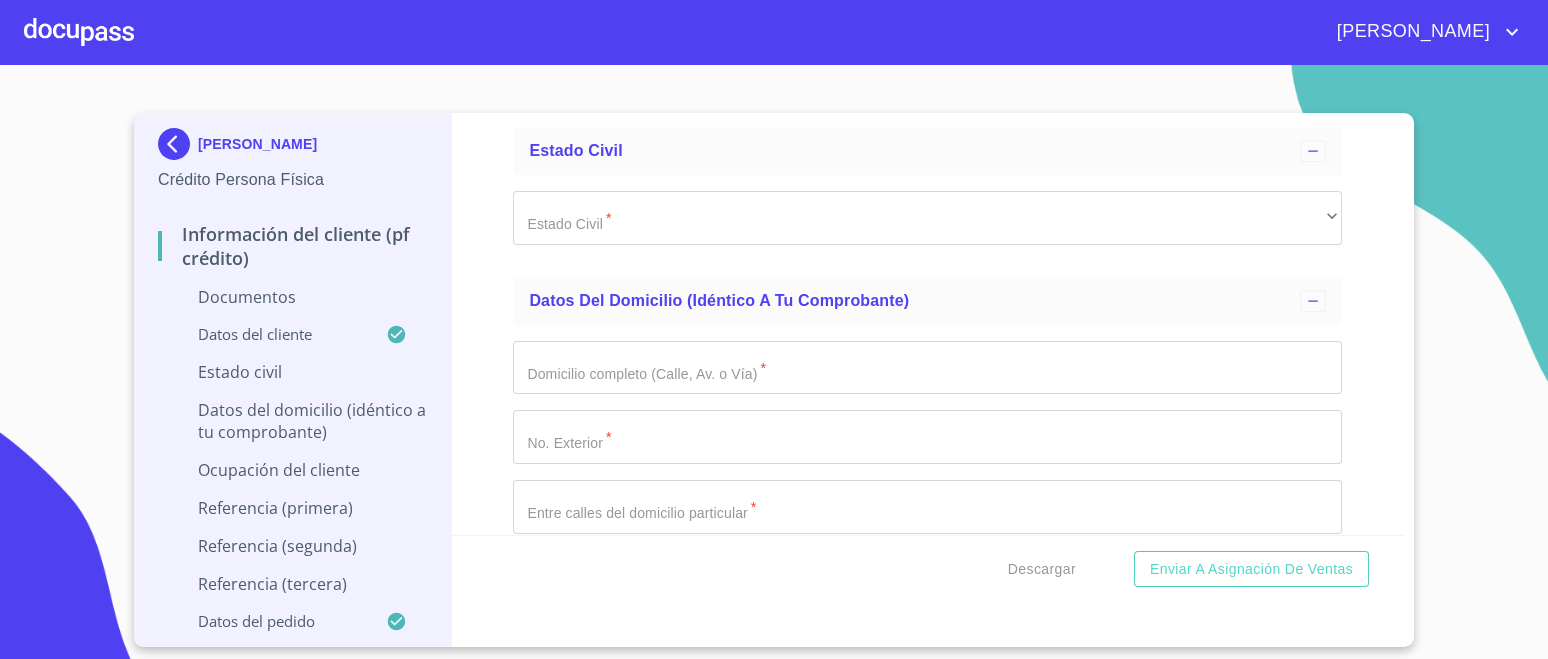scroll, scrollTop: 3500, scrollLeft: 0, axis: vertical 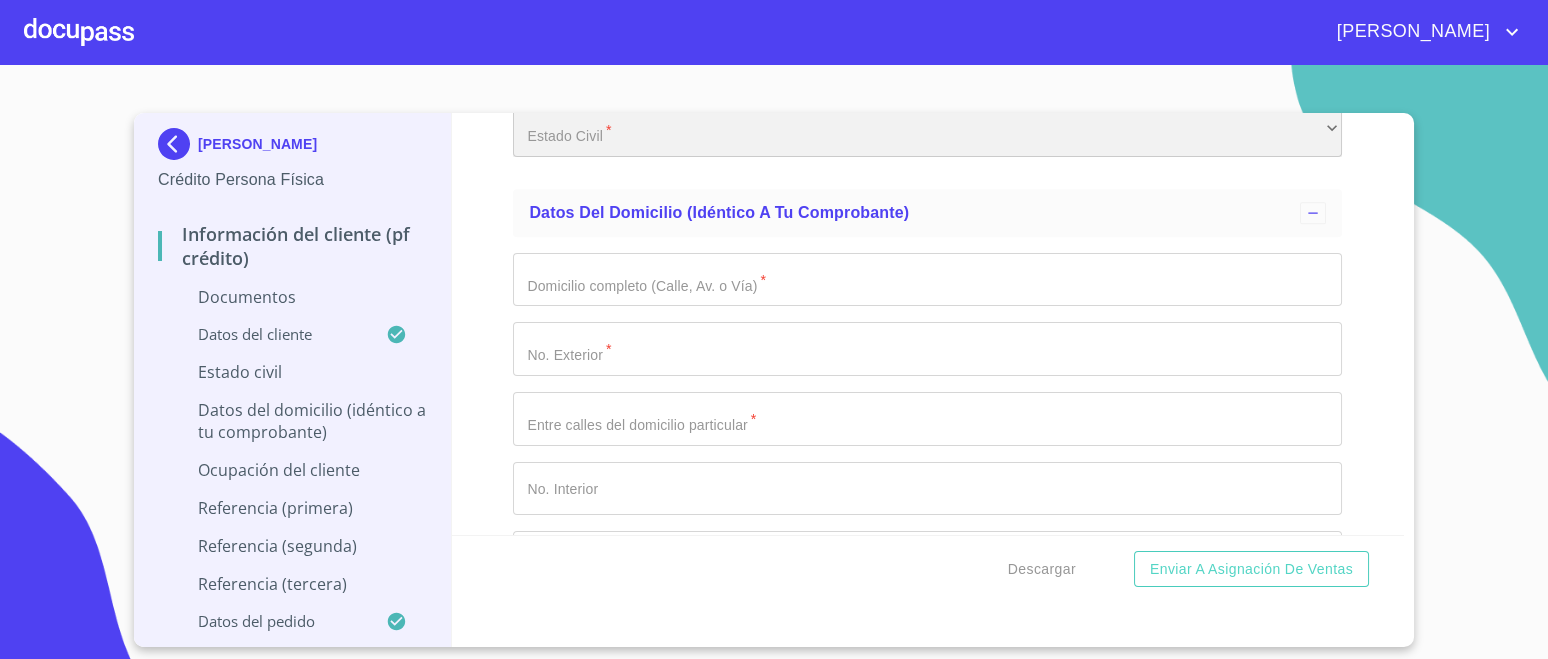 click on "​" at bounding box center [927, 130] 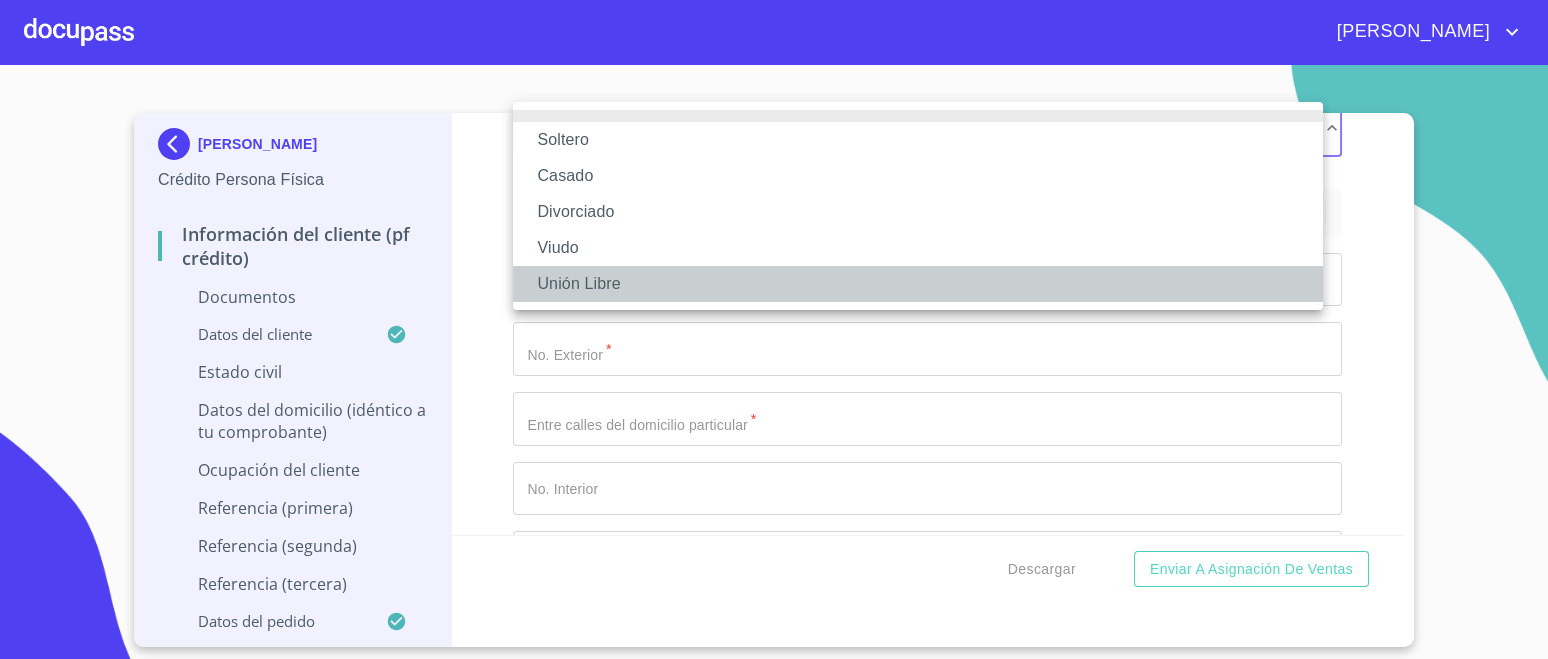 click on "Unión Libre" at bounding box center (918, 284) 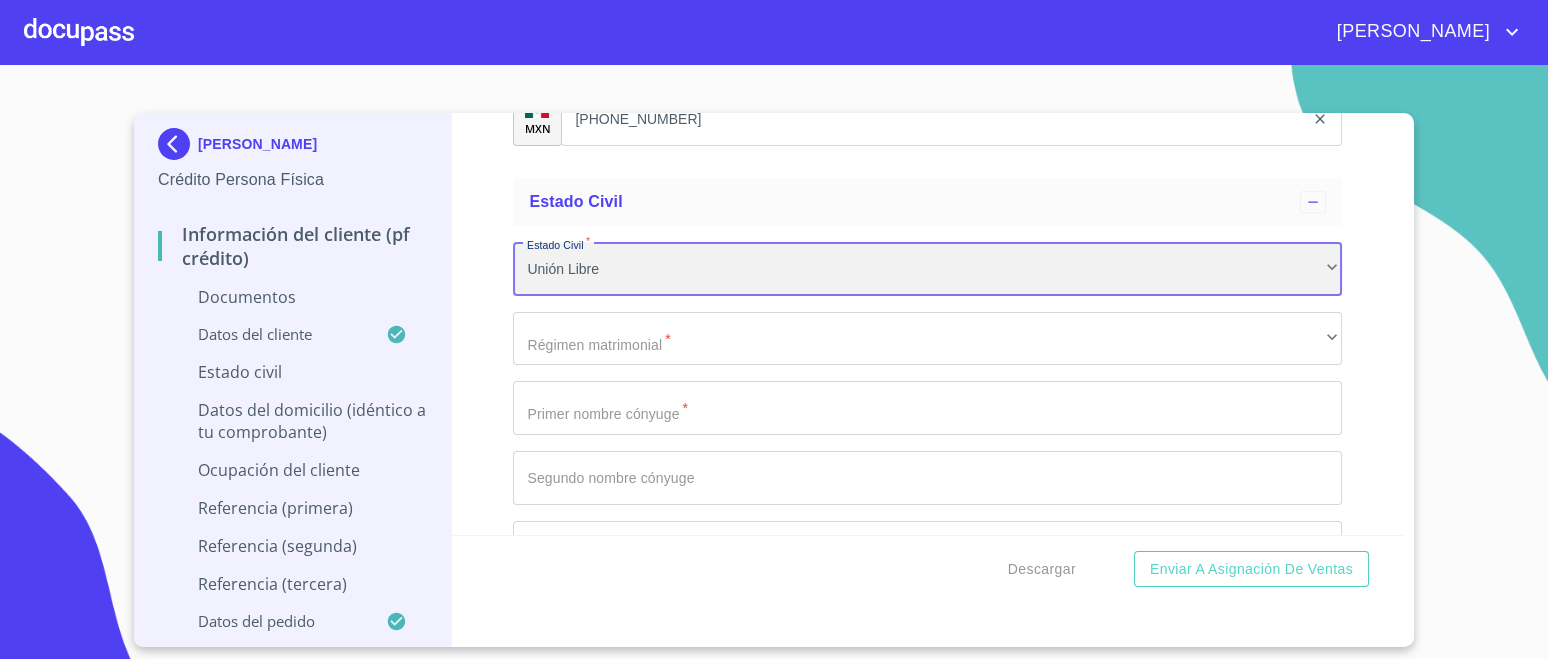 scroll, scrollTop: 3486, scrollLeft: 0, axis: vertical 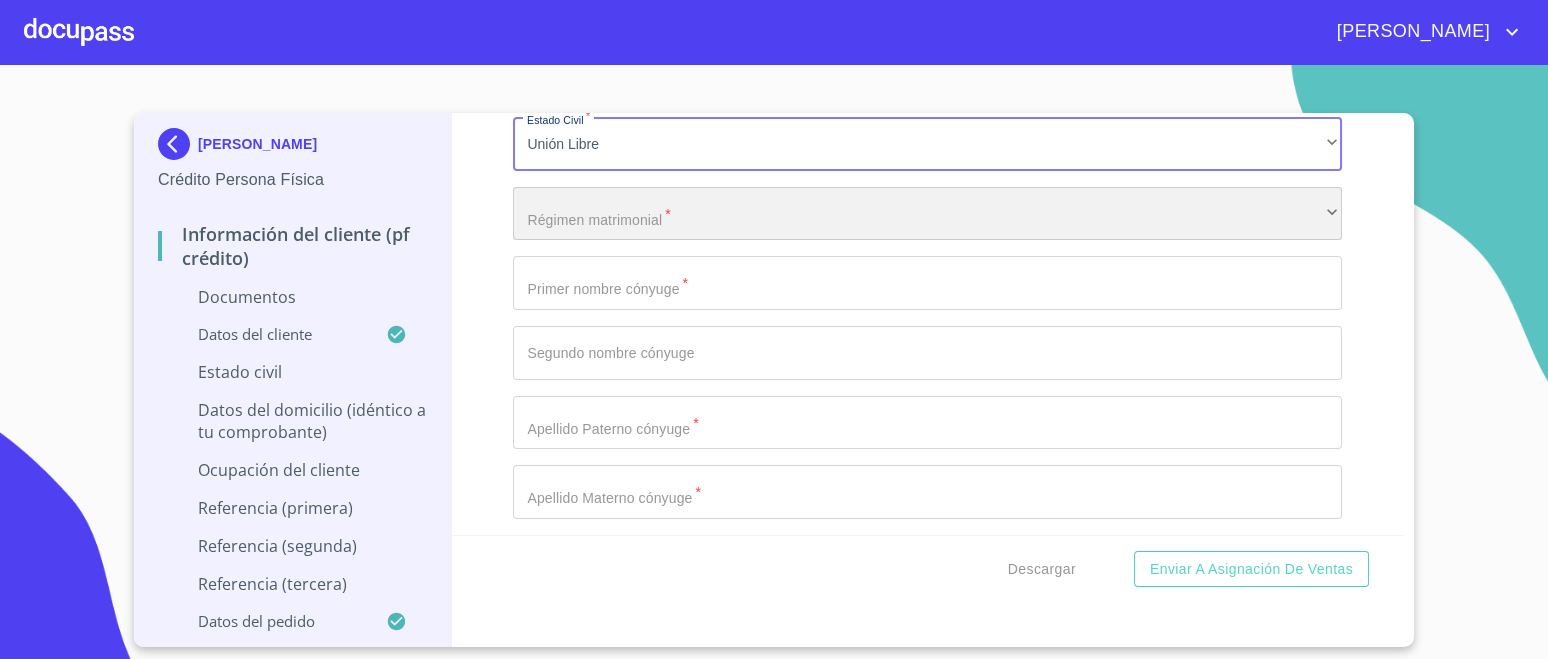 click on "​" at bounding box center (927, 214) 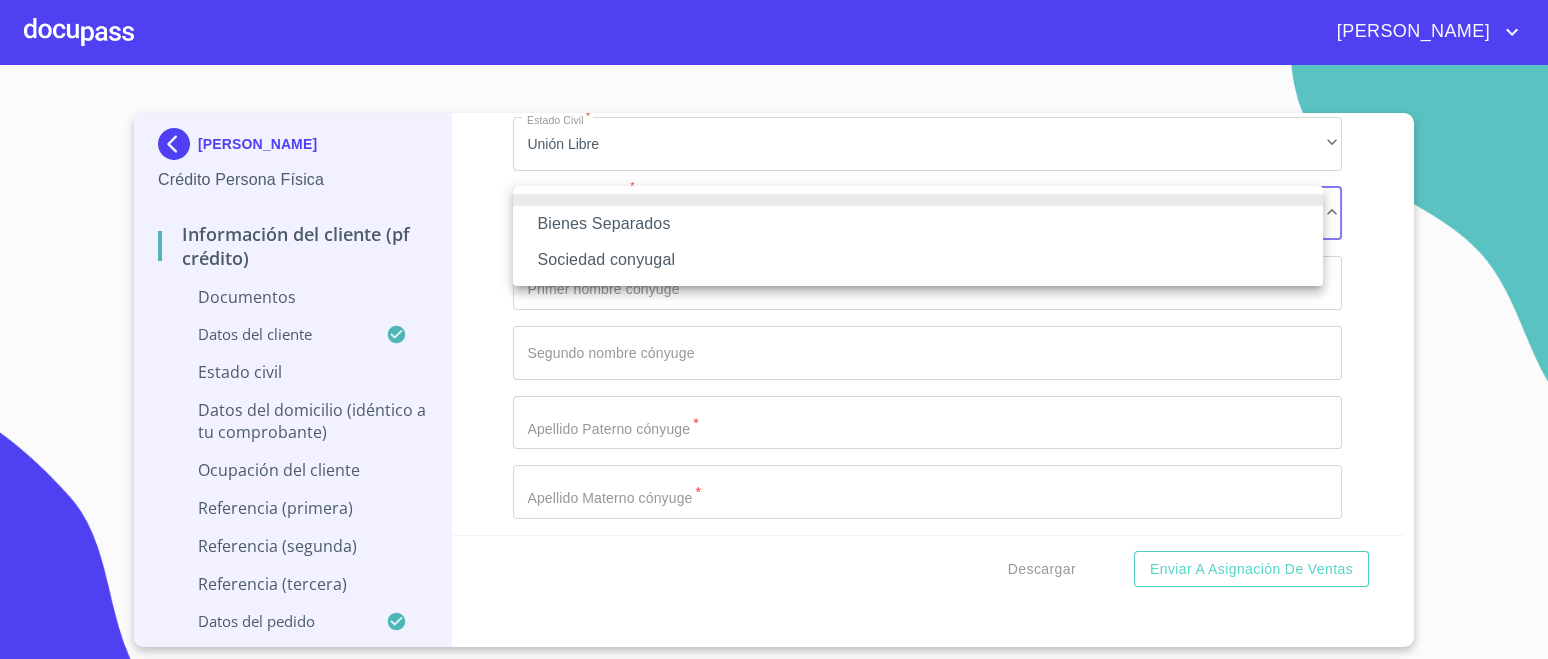 click at bounding box center (774, 329) 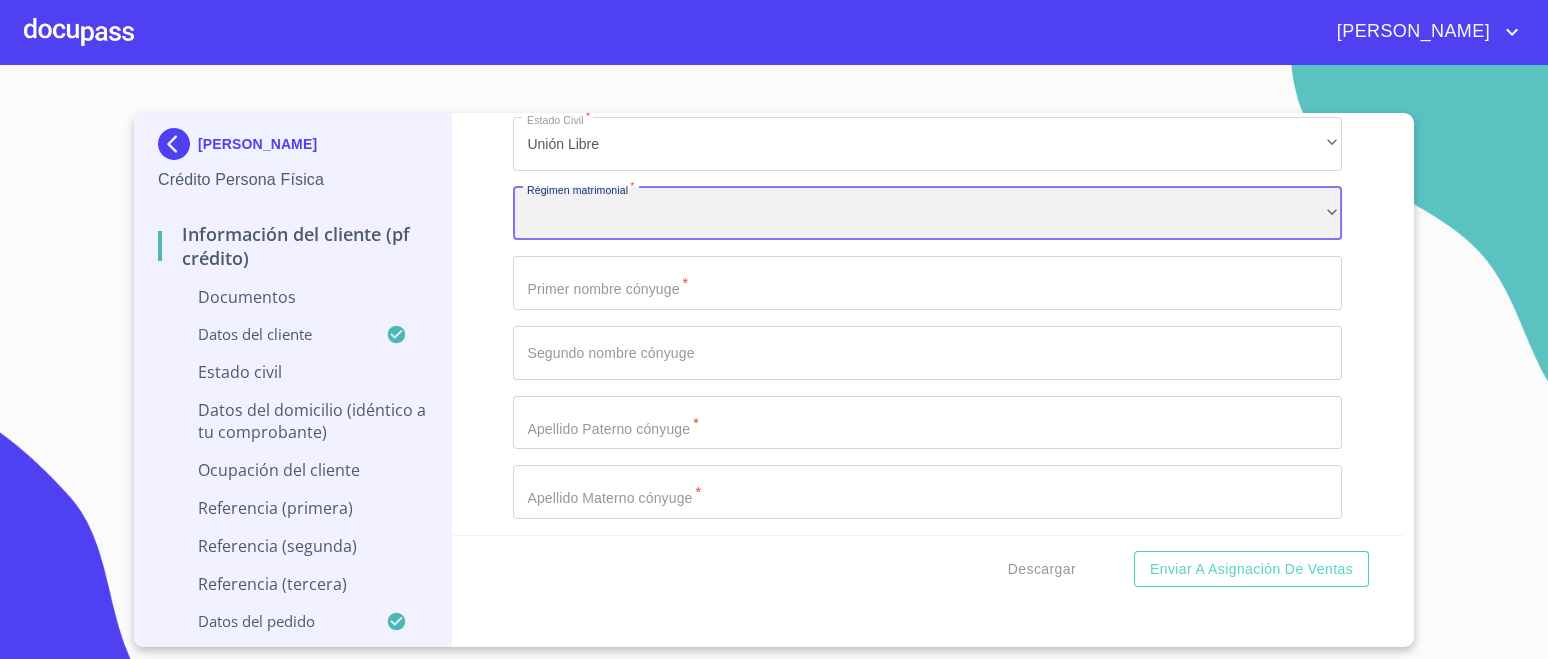 click on "​" at bounding box center [927, 214] 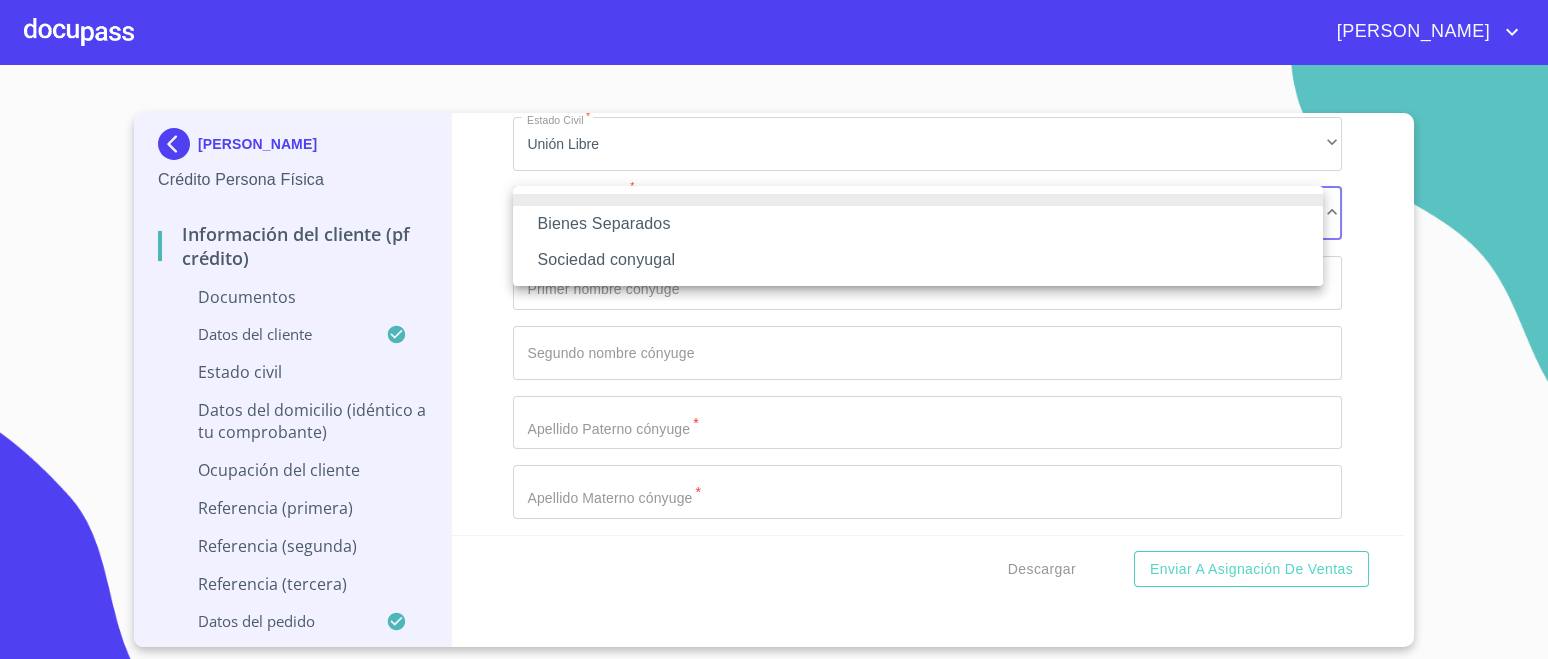 click on "Bienes Separados" at bounding box center (918, 224) 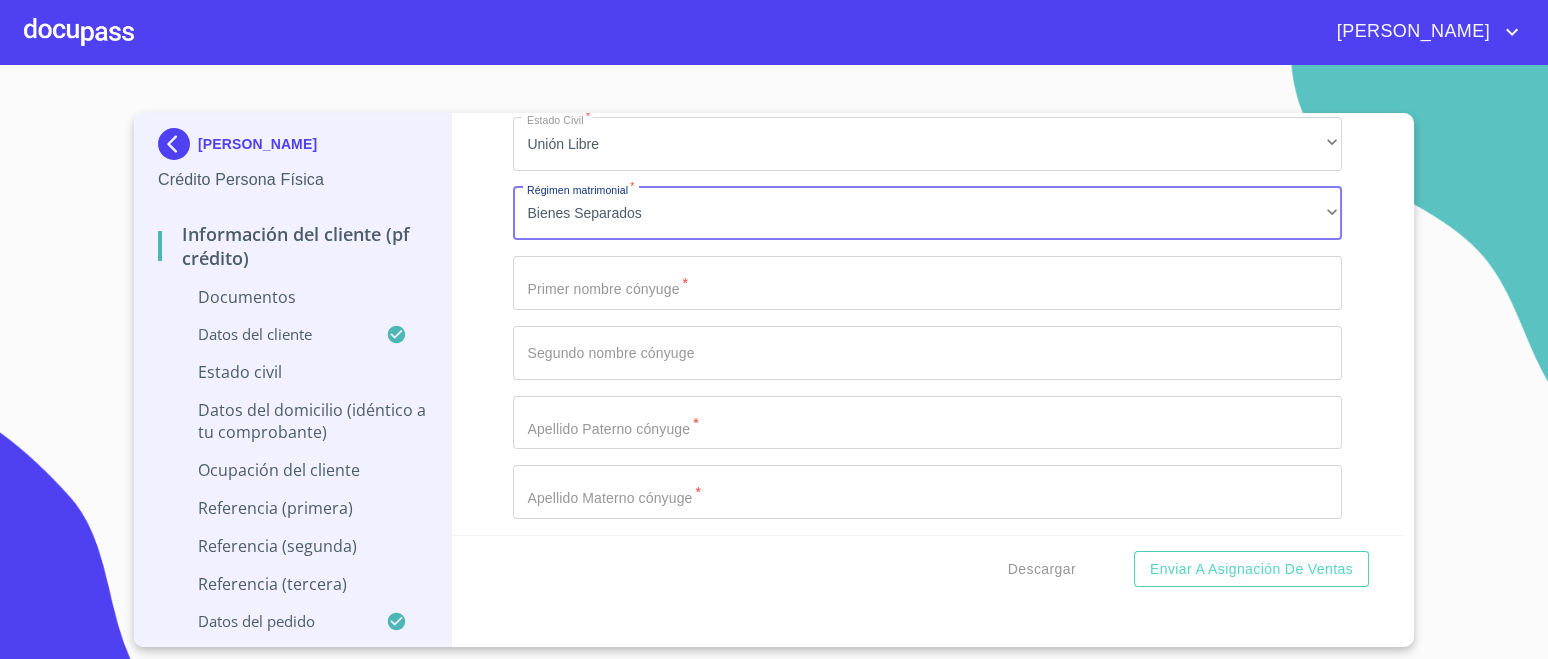 click on "Documento de identificación.   *" at bounding box center [904, -841] 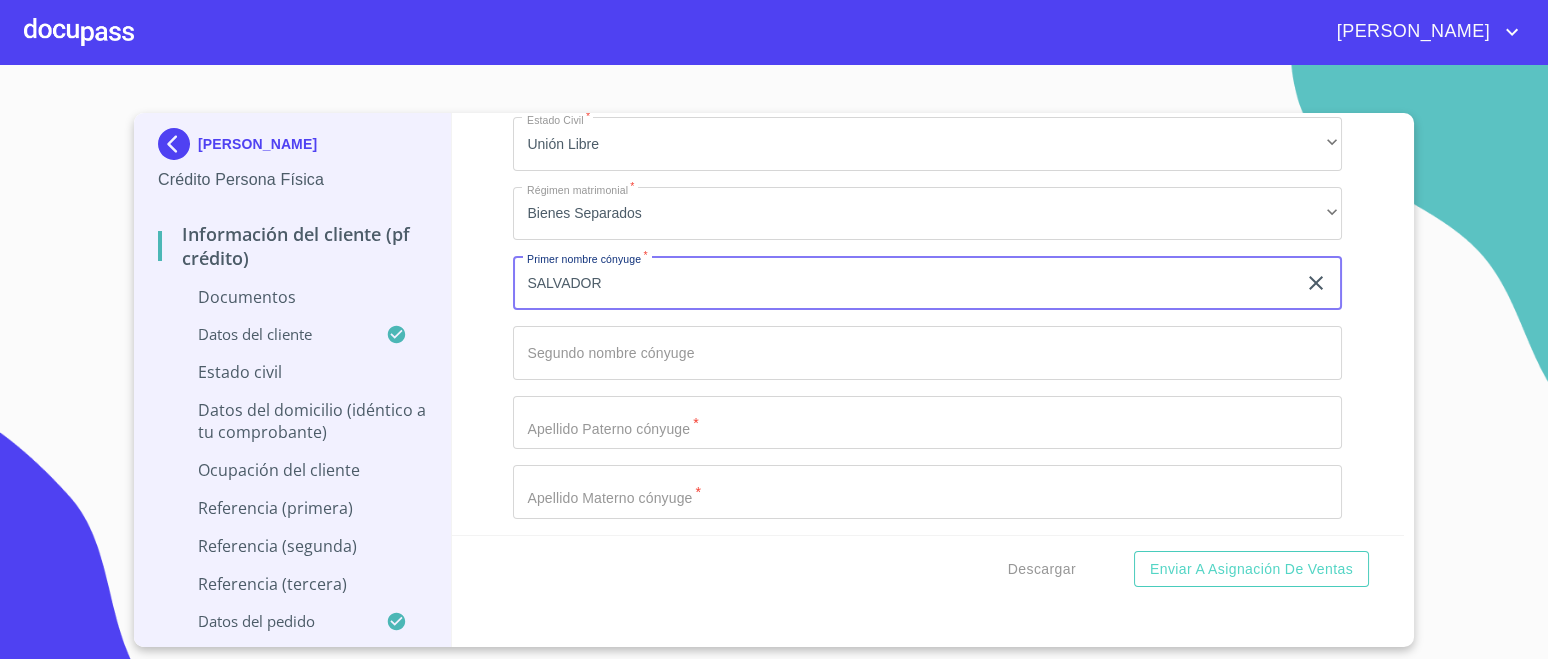 type on "SALVADOR" 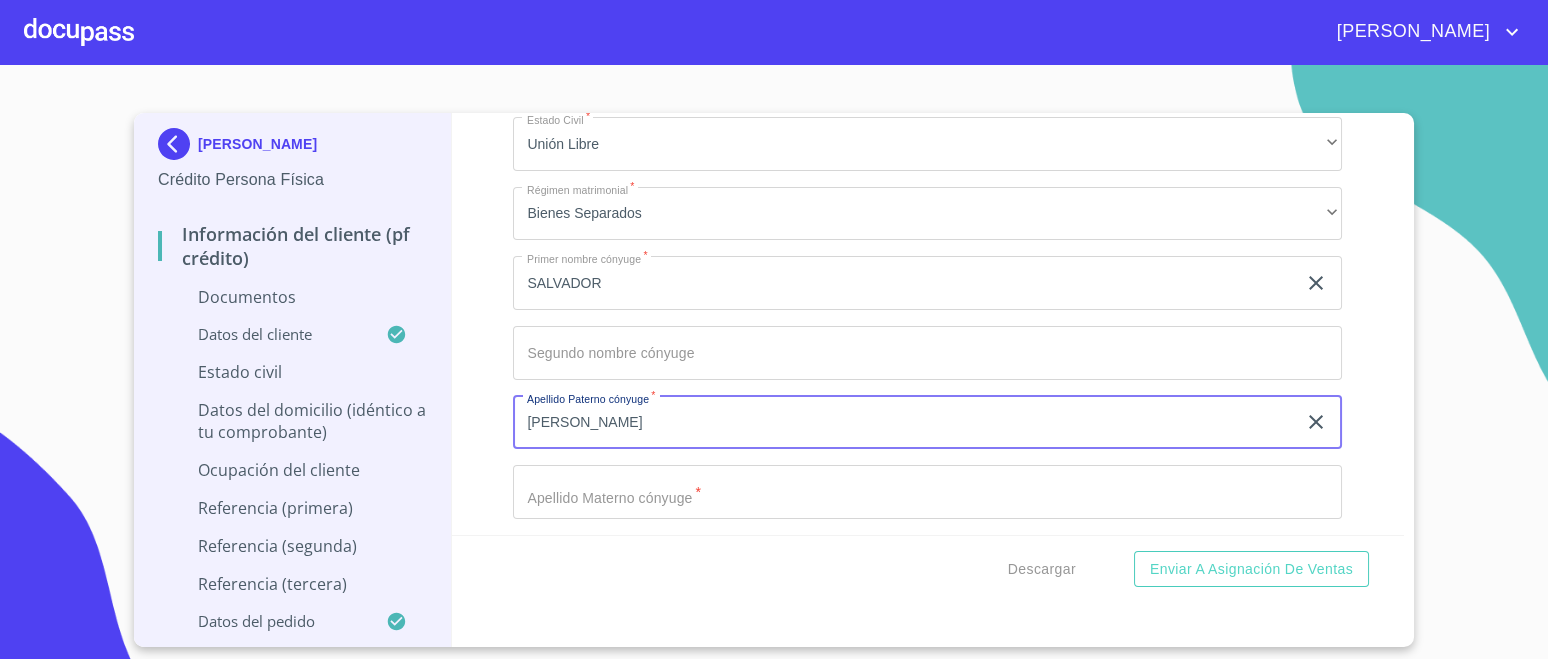 type on "[PERSON_NAME]" 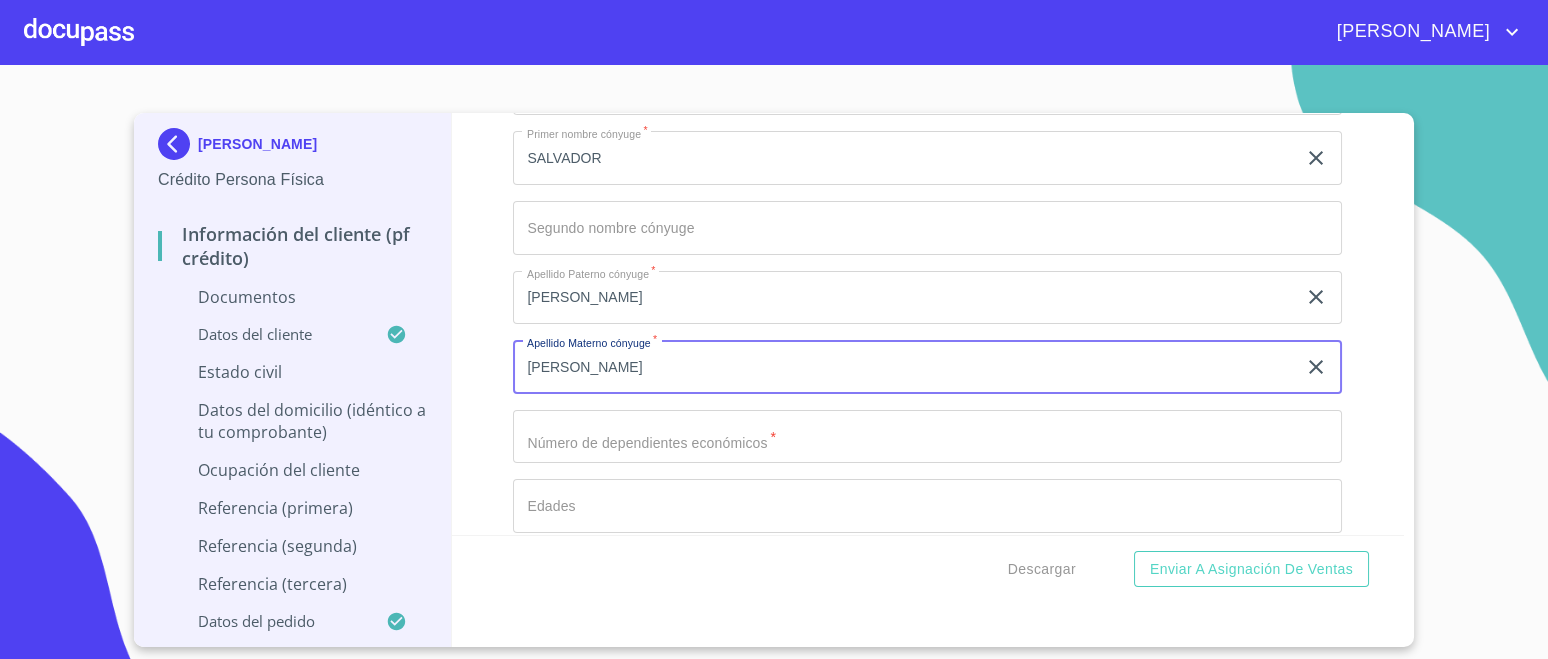 scroll, scrollTop: 3736, scrollLeft: 0, axis: vertical 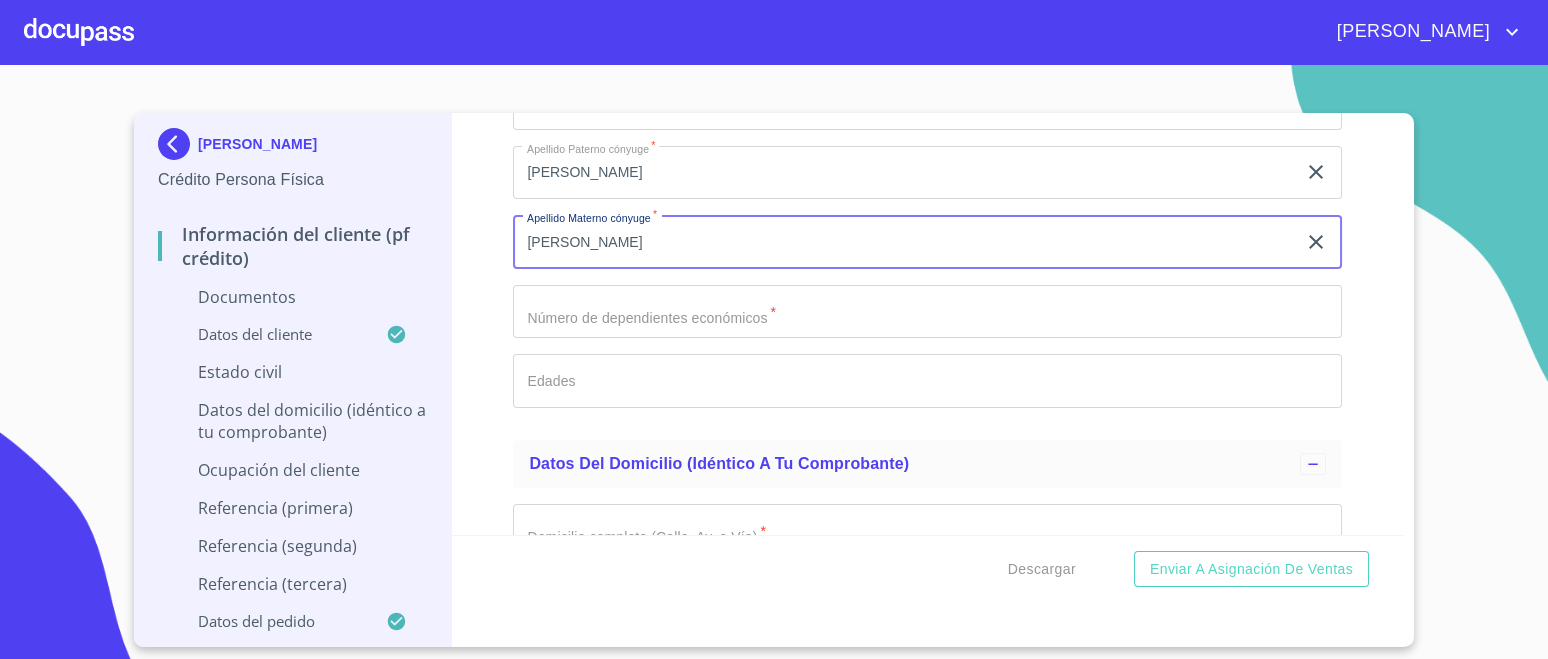 type on "[PERSON_NAME]" 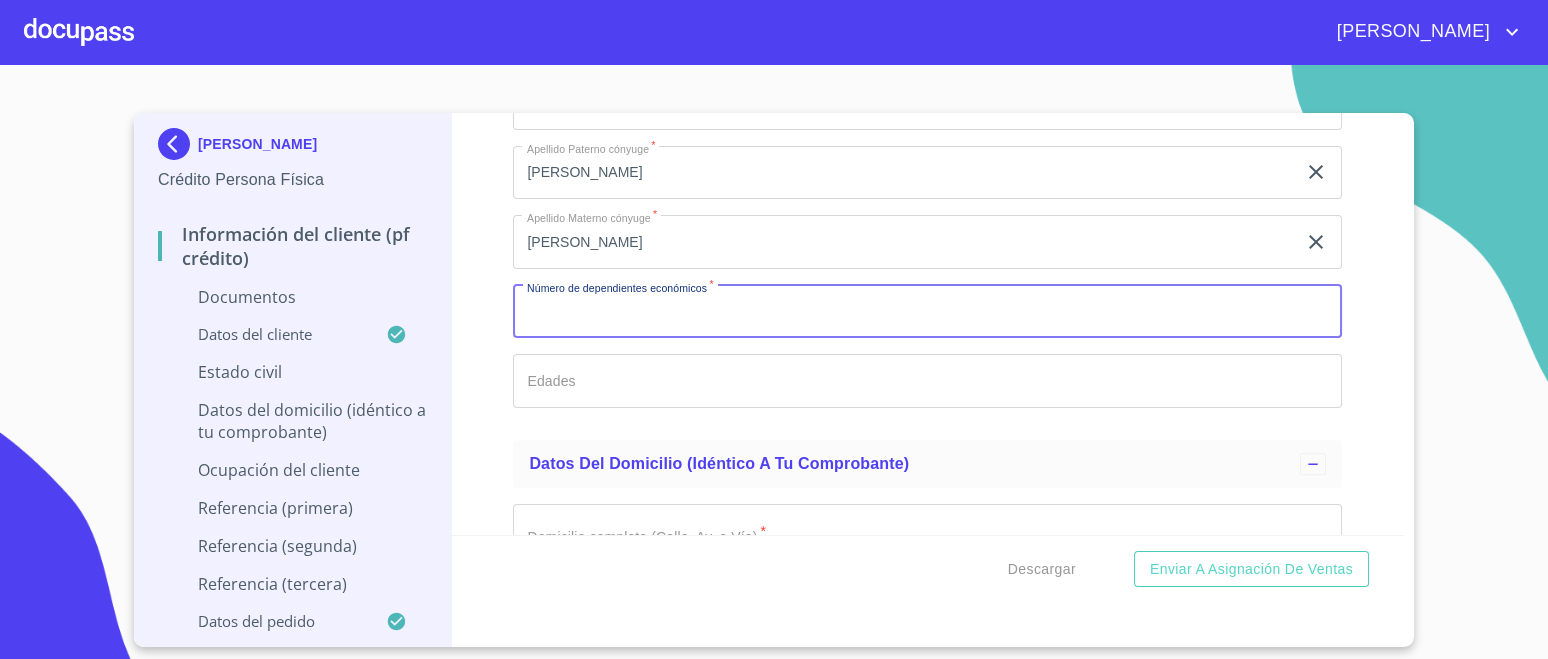 click on "Documento de identificación.   *" at bounding box center [927, 312] 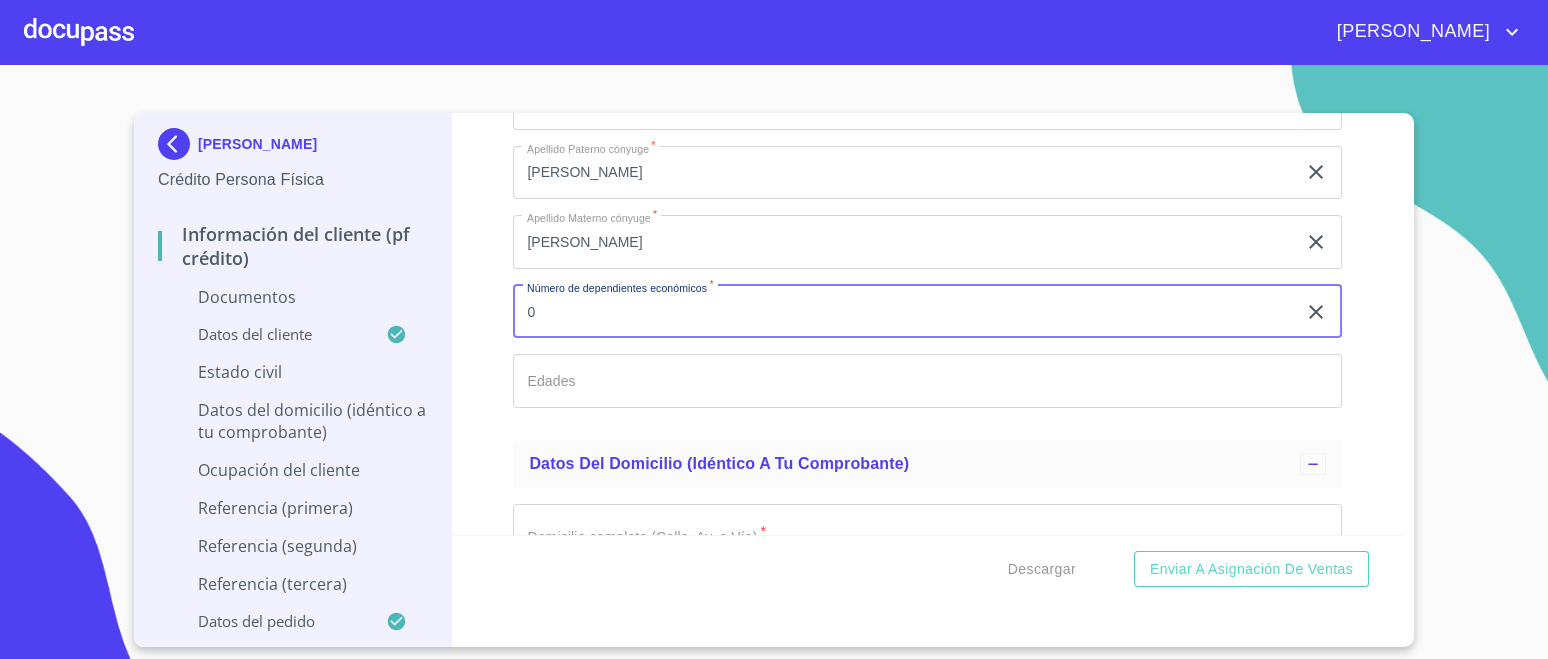 type on "0" 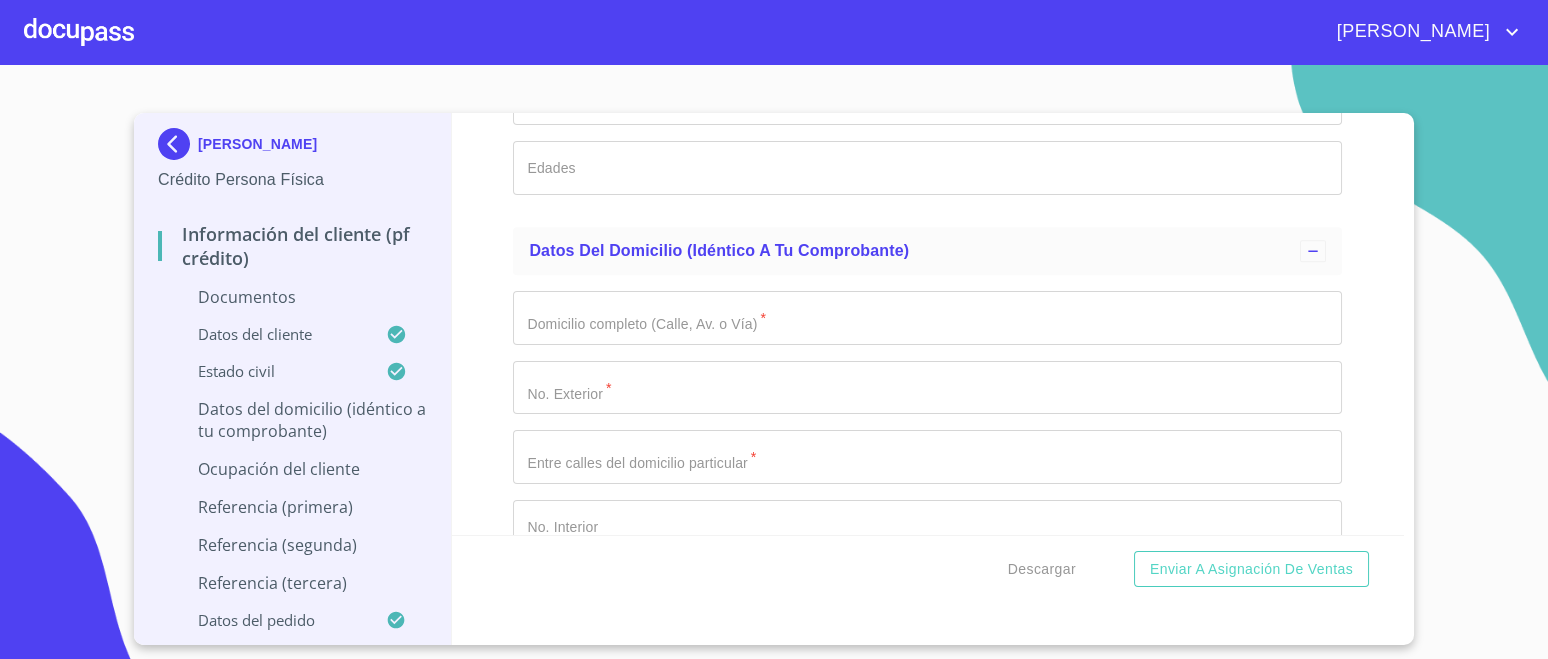 scroll, scrollTop: 3986, scrollLeft: 0, axis: vertical 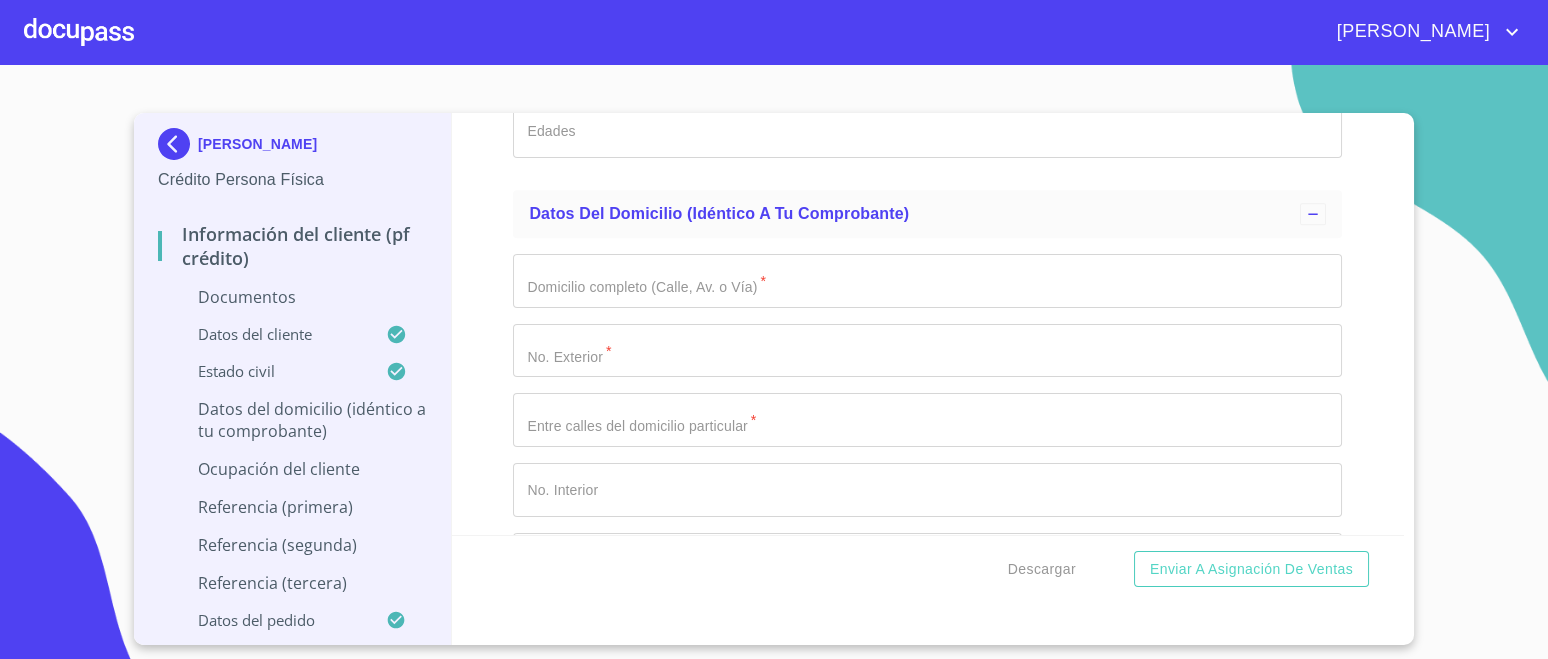 click on "Documento de identificación.   *" at bounding box center [904, -1341] 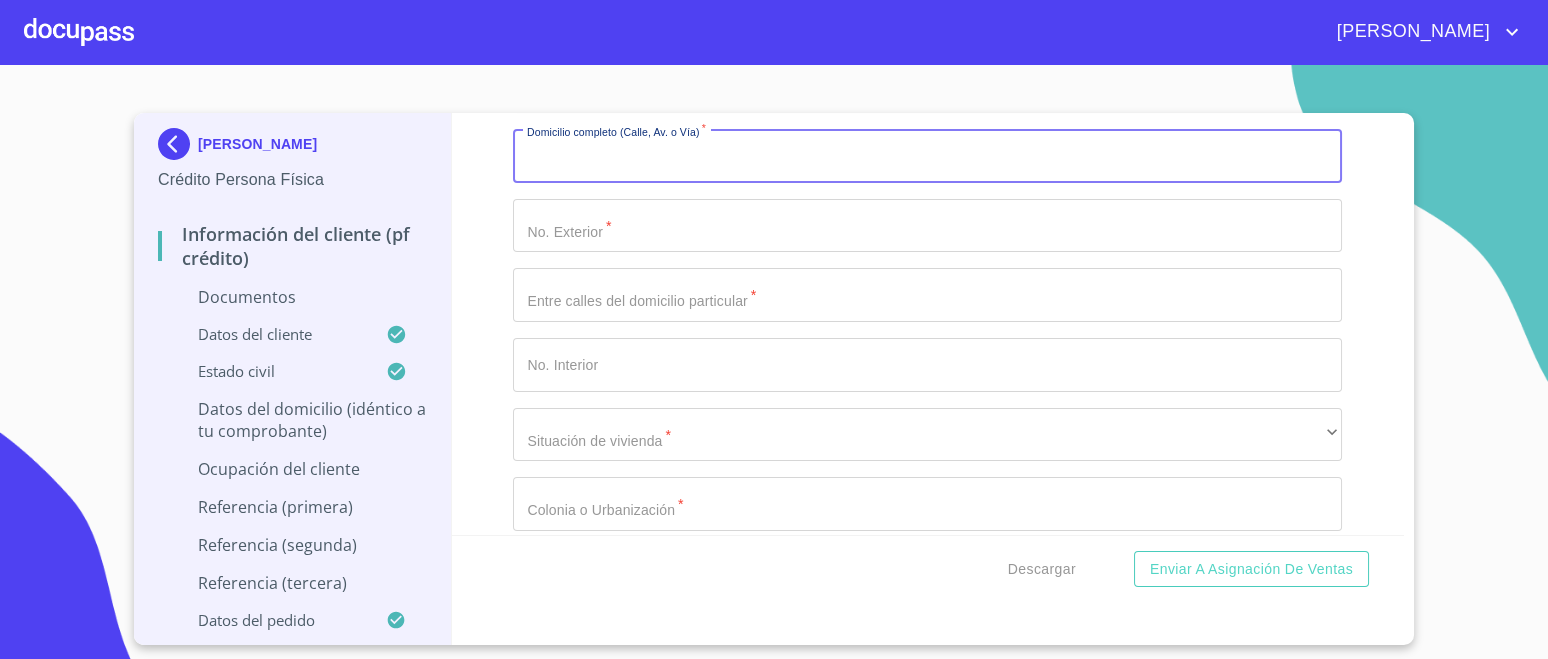 scroll, scrollTop: 3986, scrollLeft: 0, axis: vertical 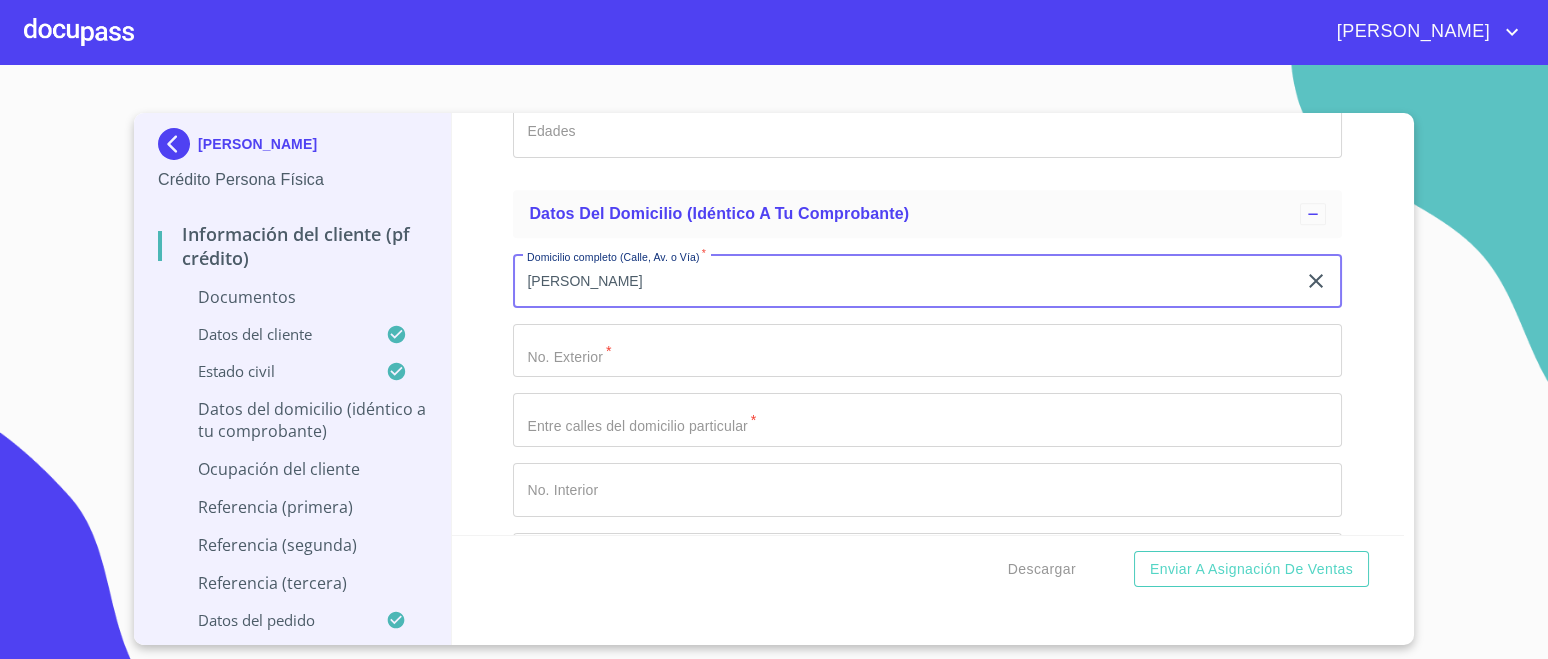 type on "[PERSON_NAME]" 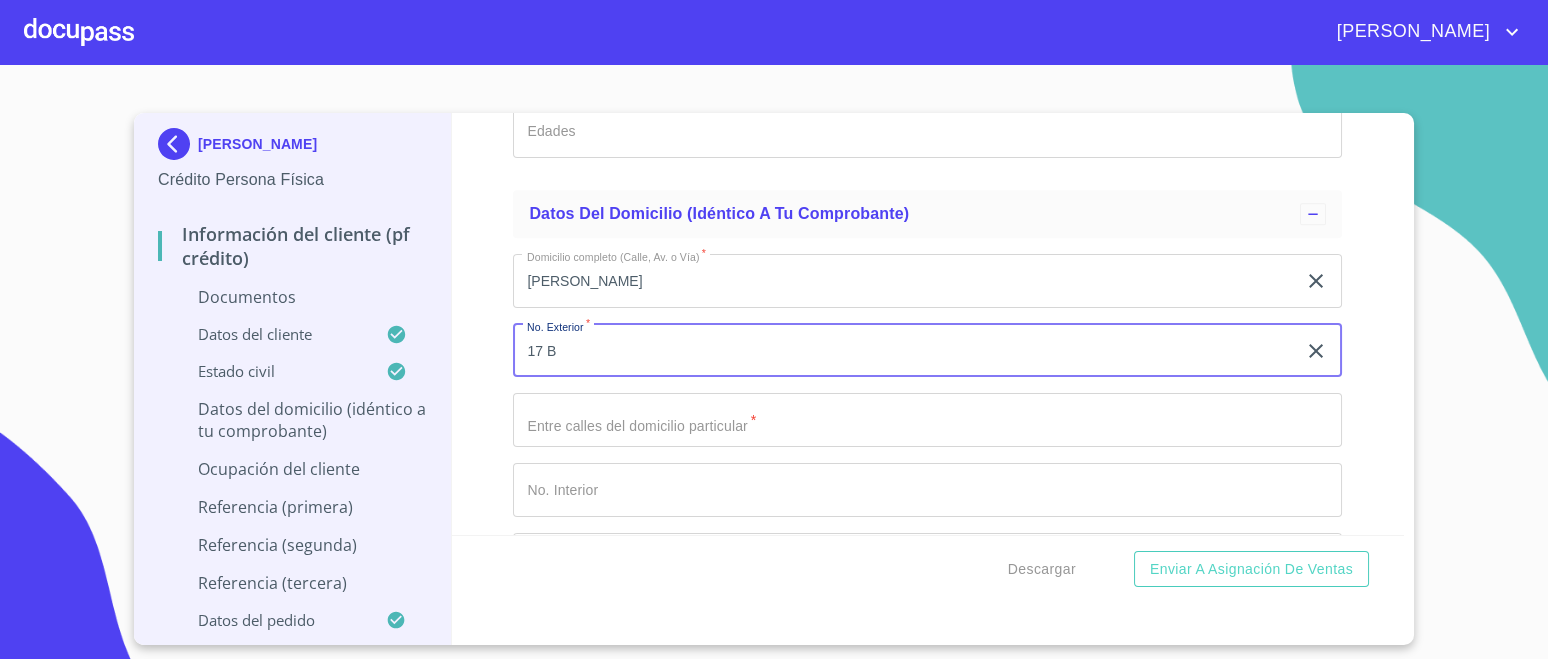 type on "17 B" 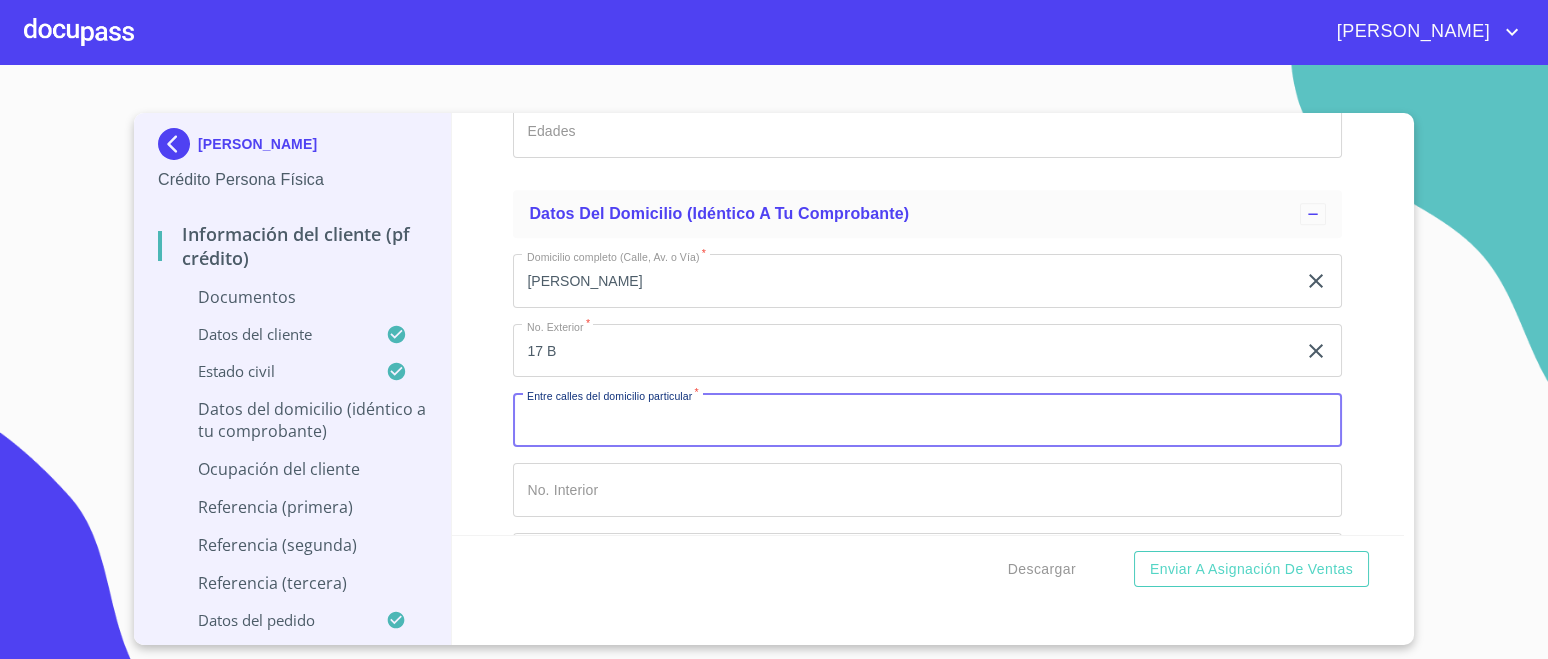 click on "Documento de identificación.   *" at bounding box center [927, 420] 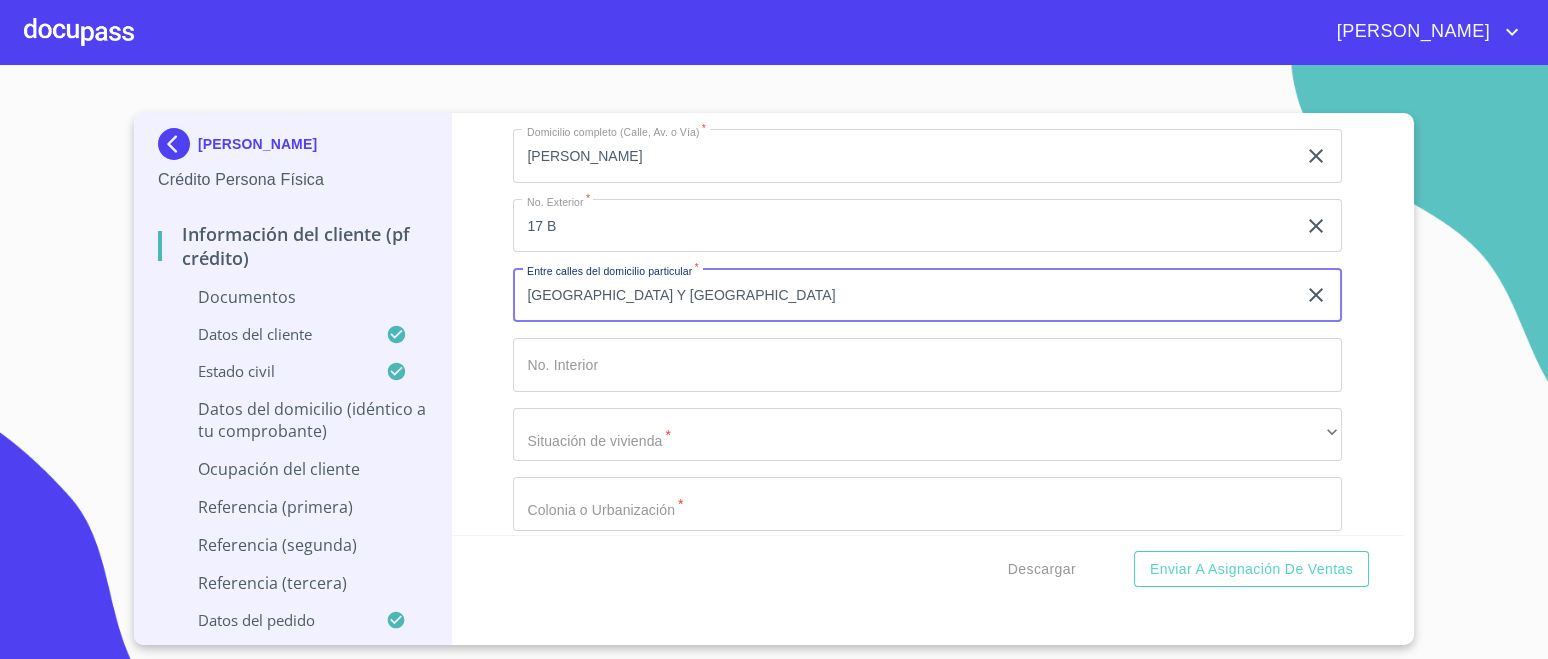 scroll, scrollTop: 4236, scrollLeft: 0, axis: vertical 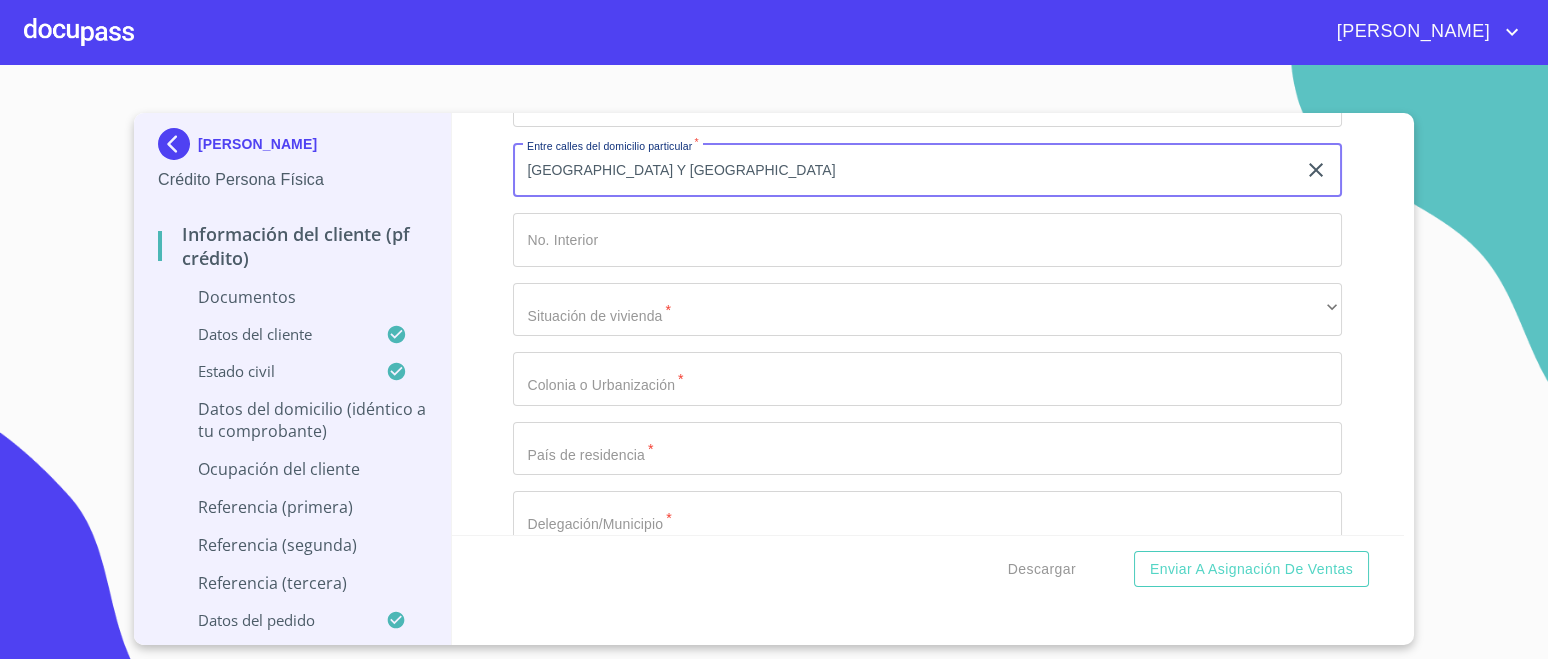 type on "[GEOGRAPHIC_DATA] Y [GEOGRAPHIC_DATA]" 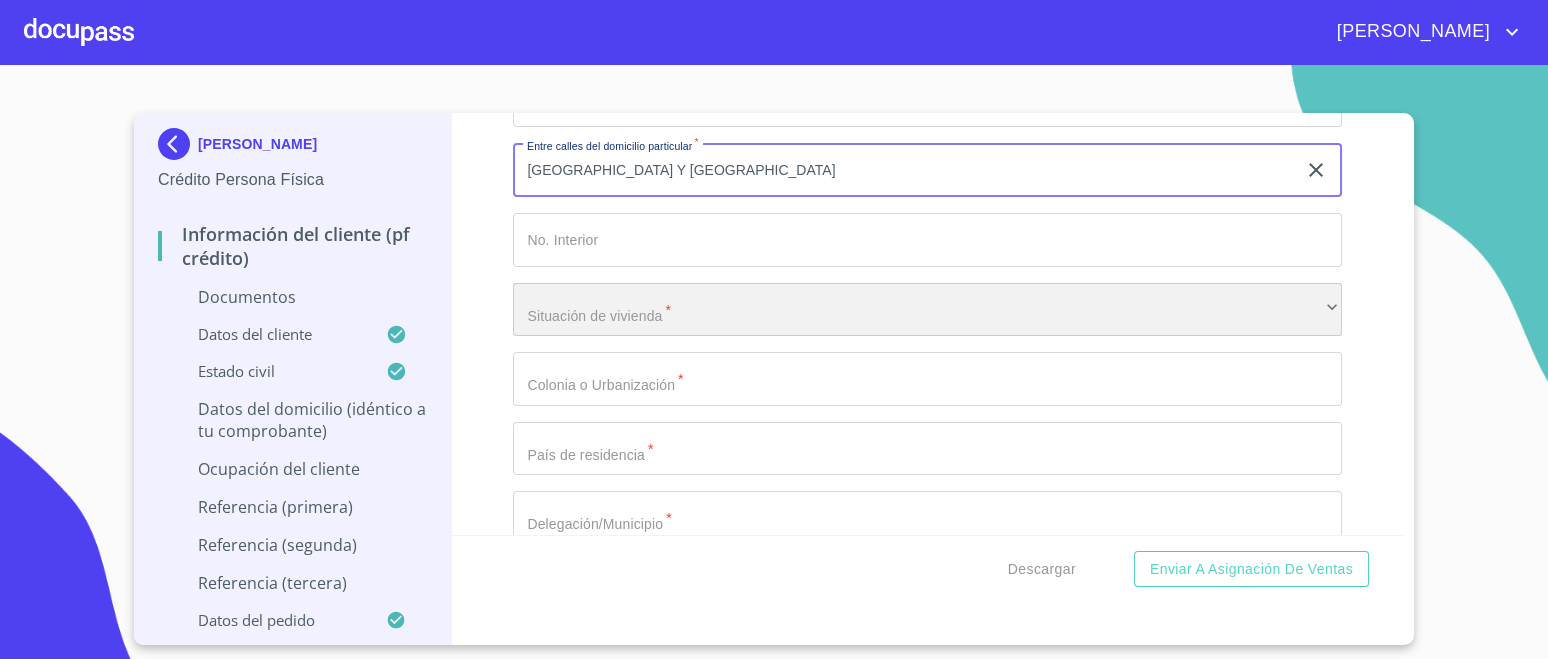 click on "​" at bounding box center [927, 310] 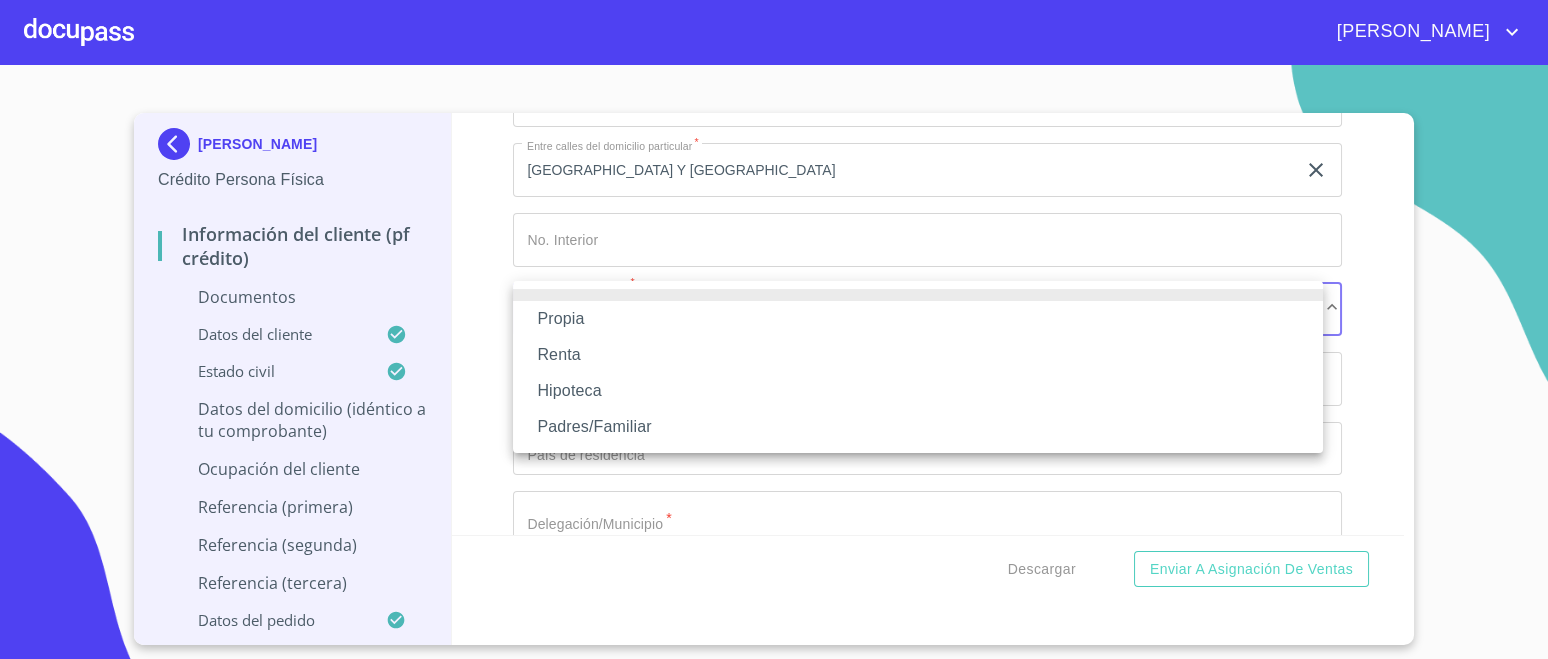 click on "Propia" at bounding box center (918, 319) 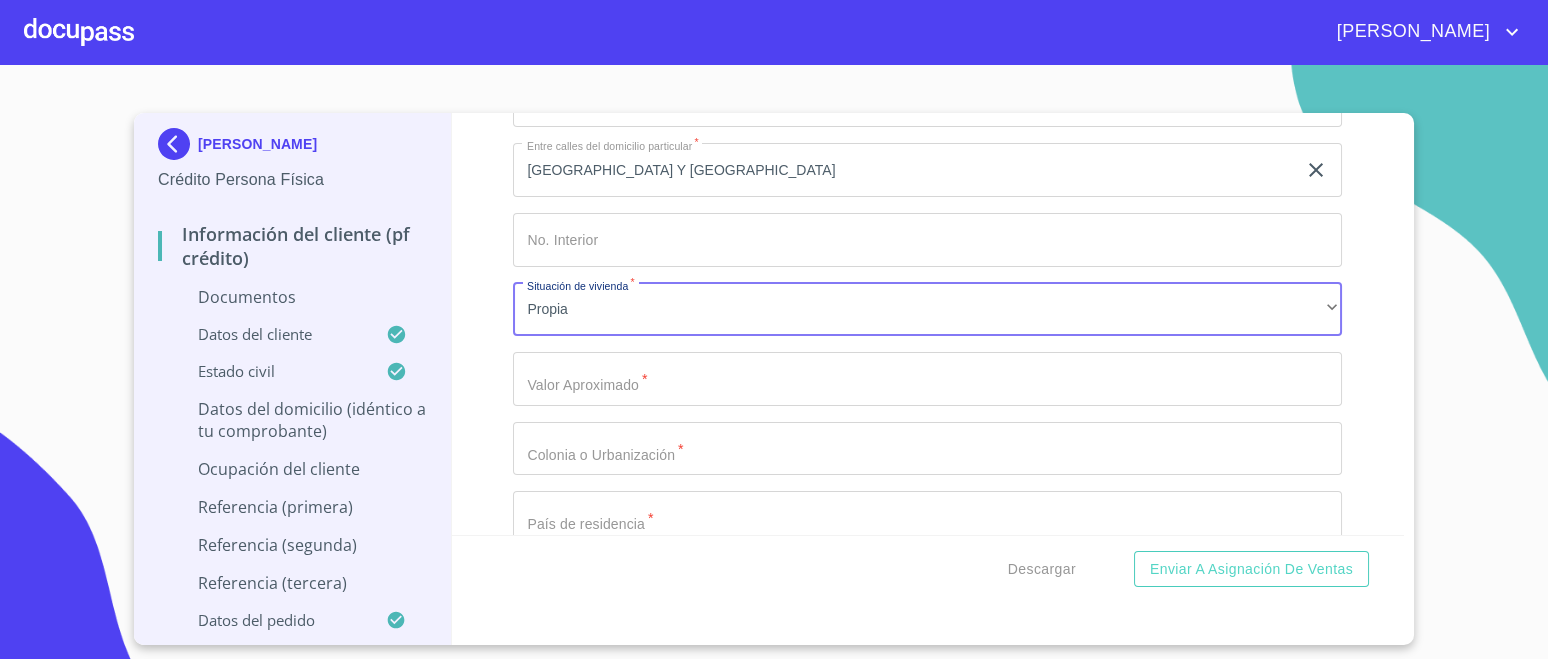 click on "Documento de identificación.   *" at bounding box center (904, -1591) 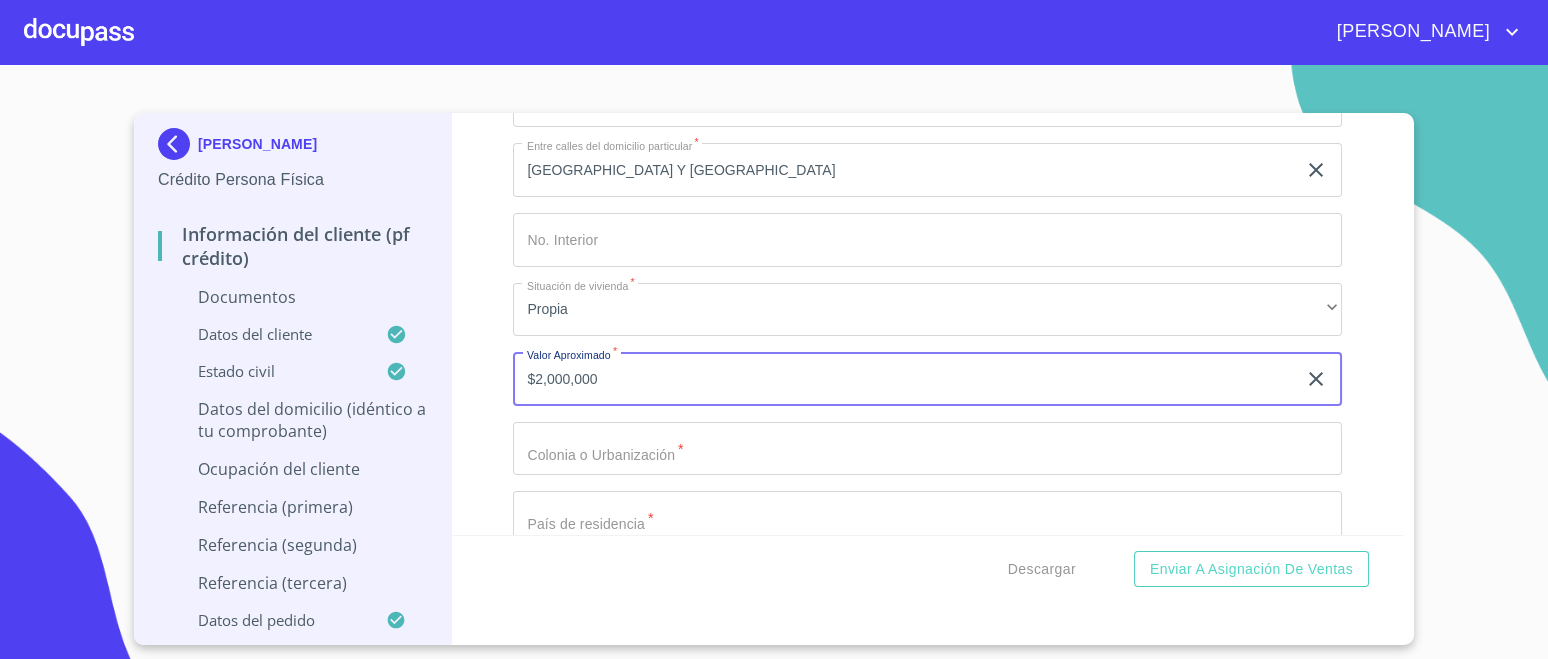 type on "$2,000,000" 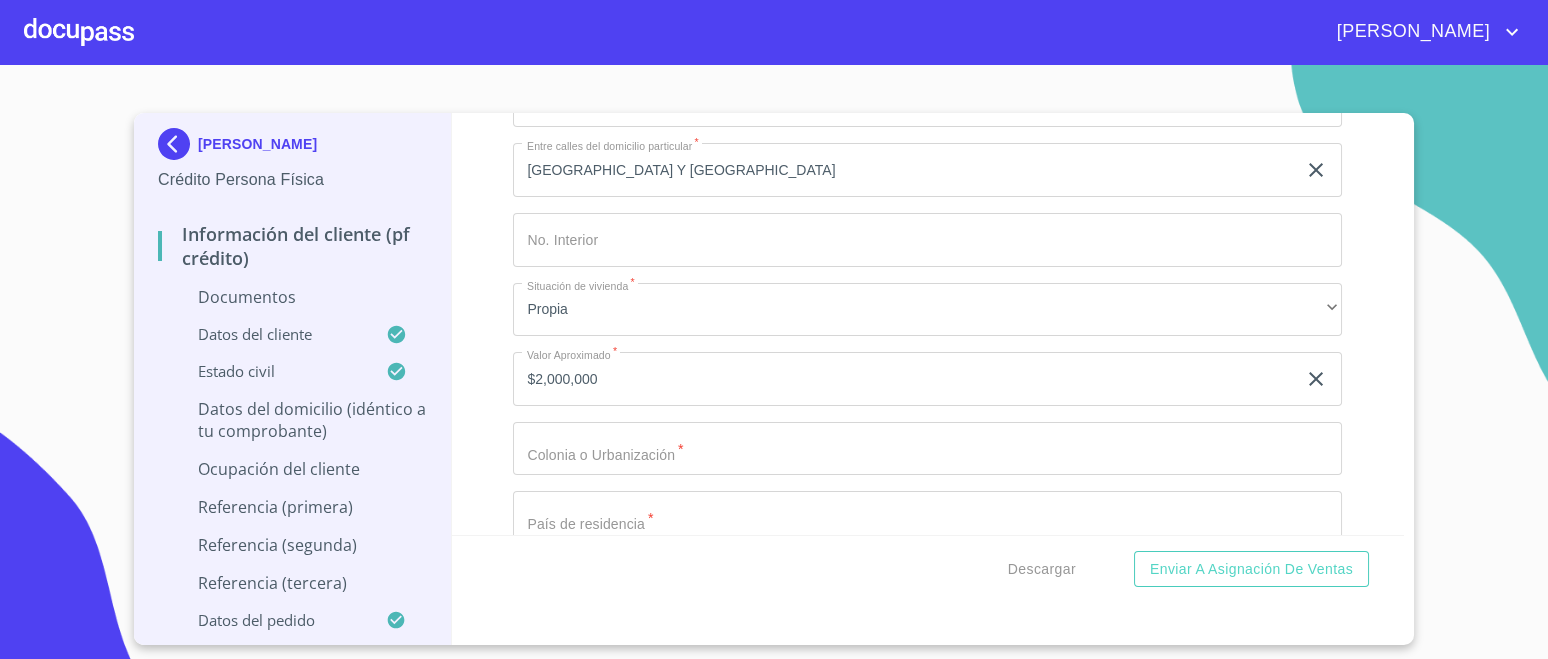 click on "Documento de identificación.   *" at bounding box center [904, -1591] 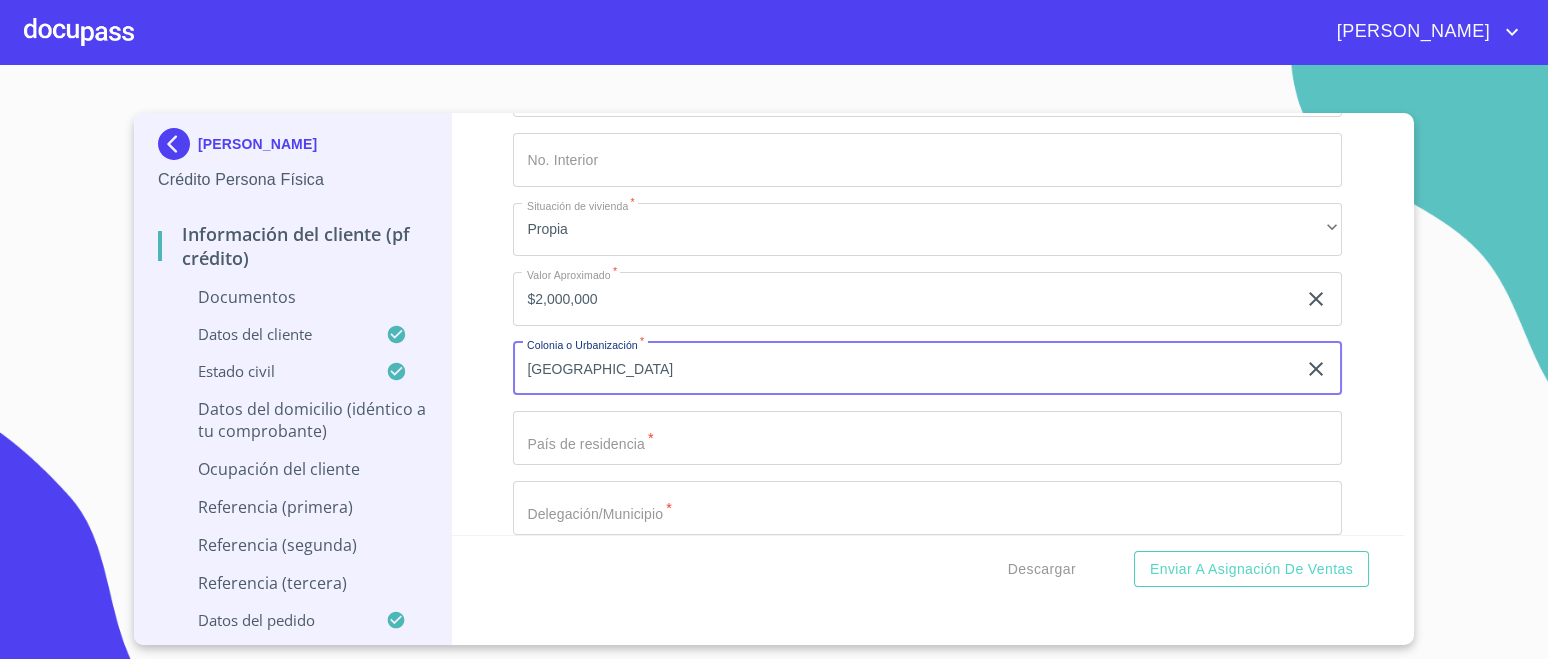 scroll, scrollTop: 4361, scrollLeft: 0, axis: vertical 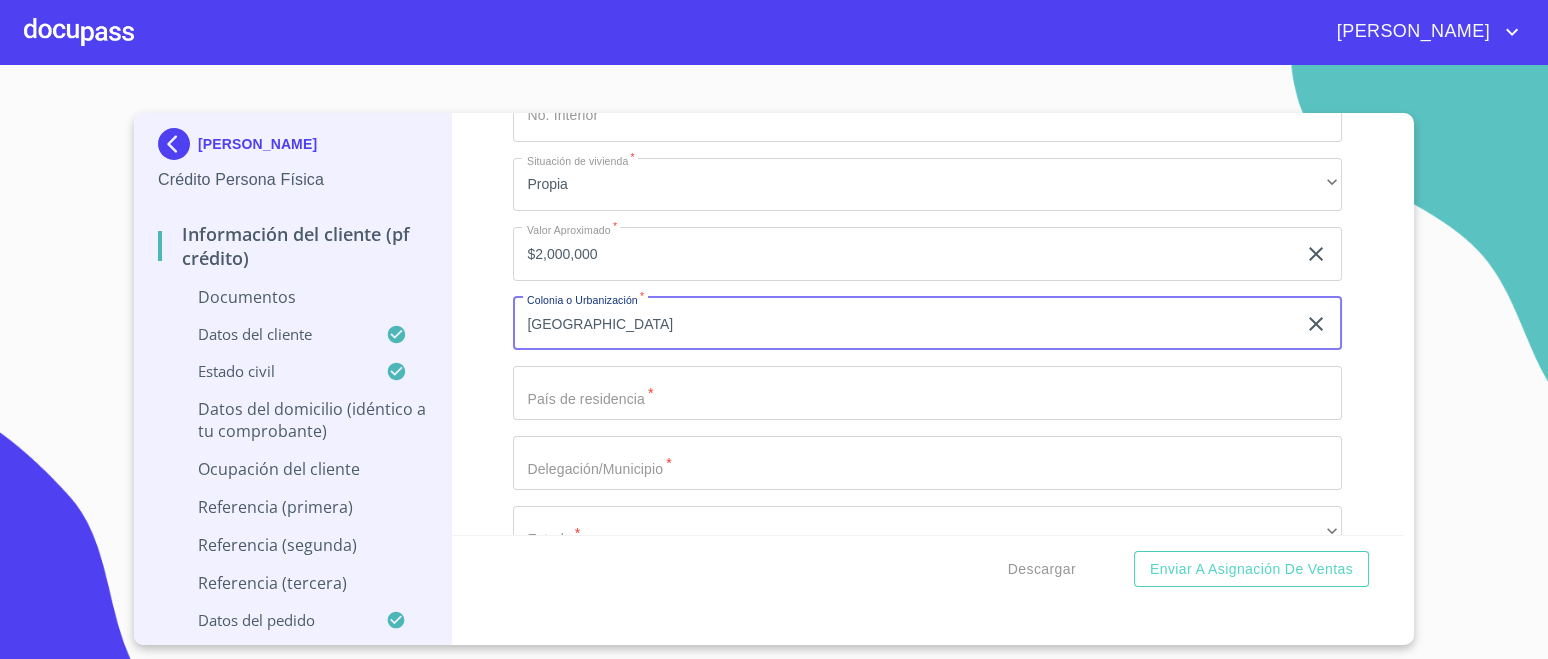type on "[GEOGRAPHIC_DATA]" 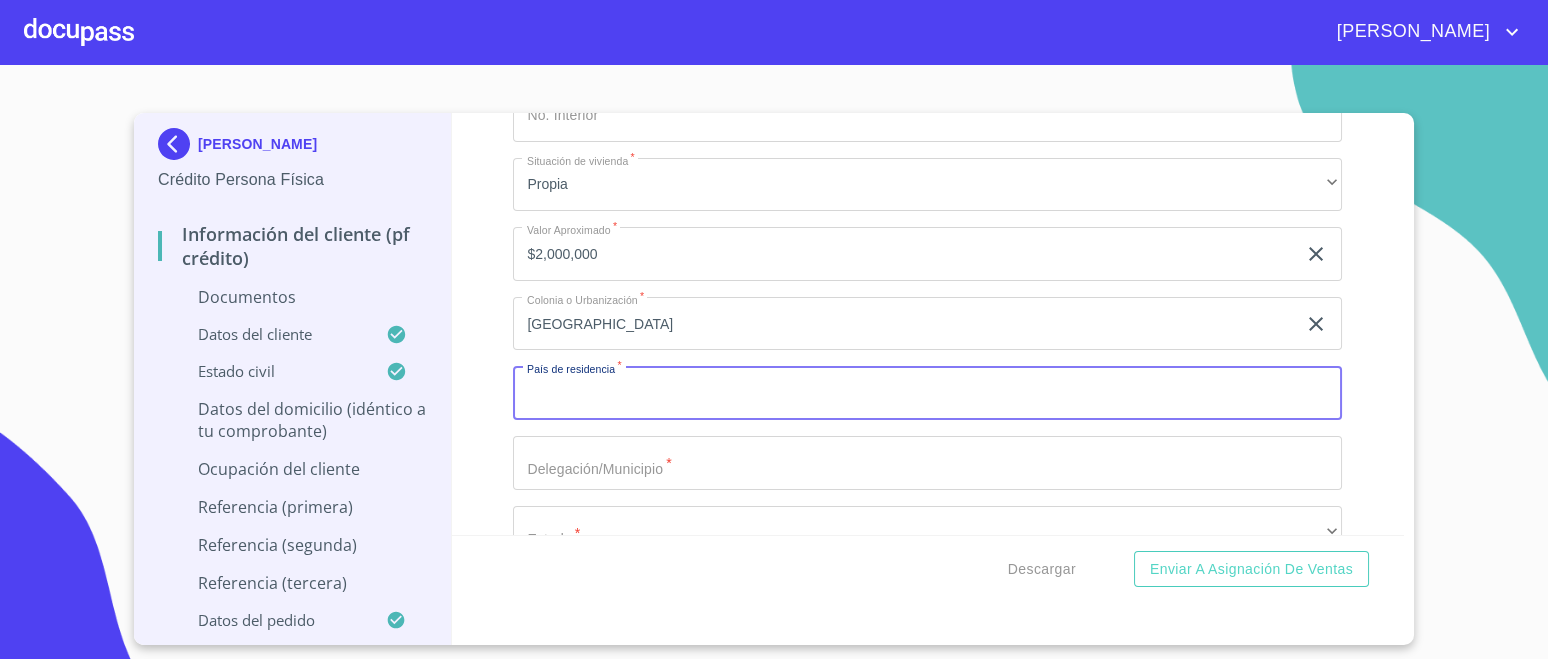 click on "Documento de identificación.   *" at bounding box center (927, 393) 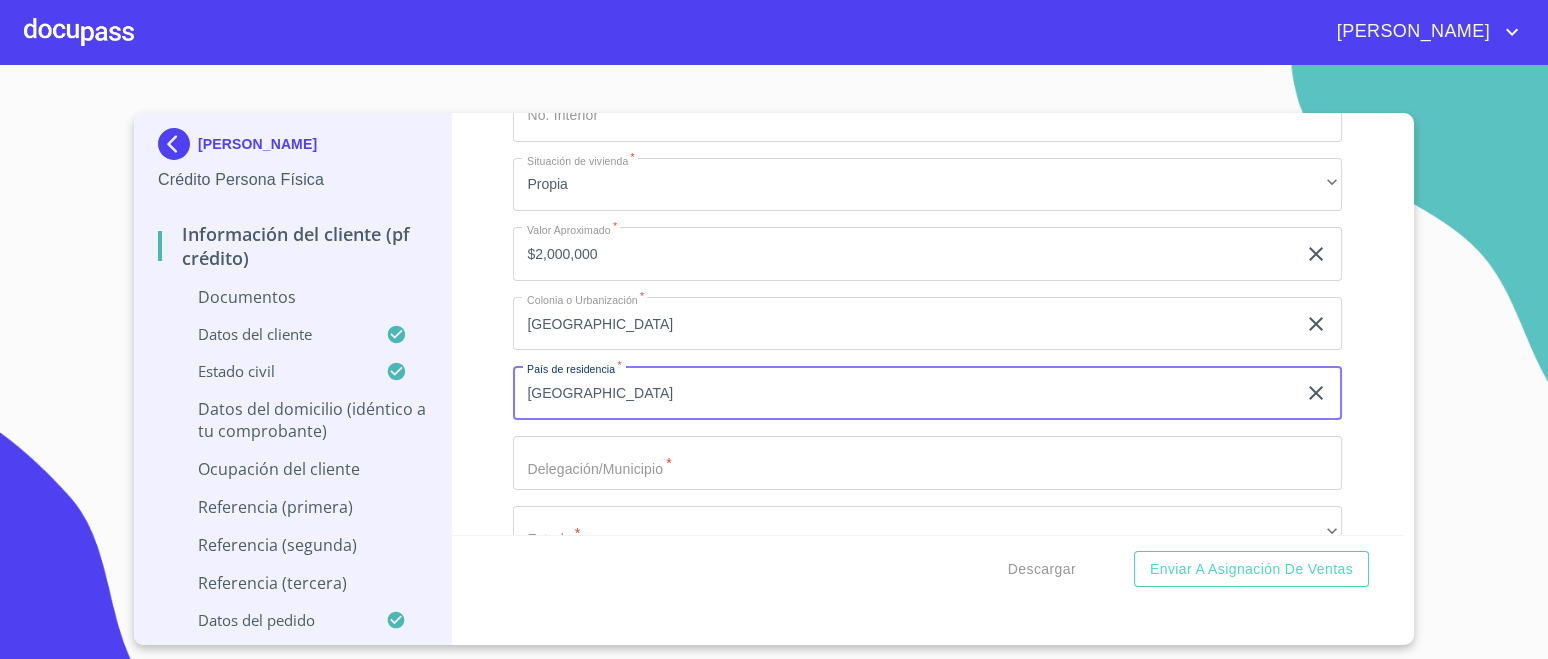 type on "[GEOGRAPHIC_DATA]" 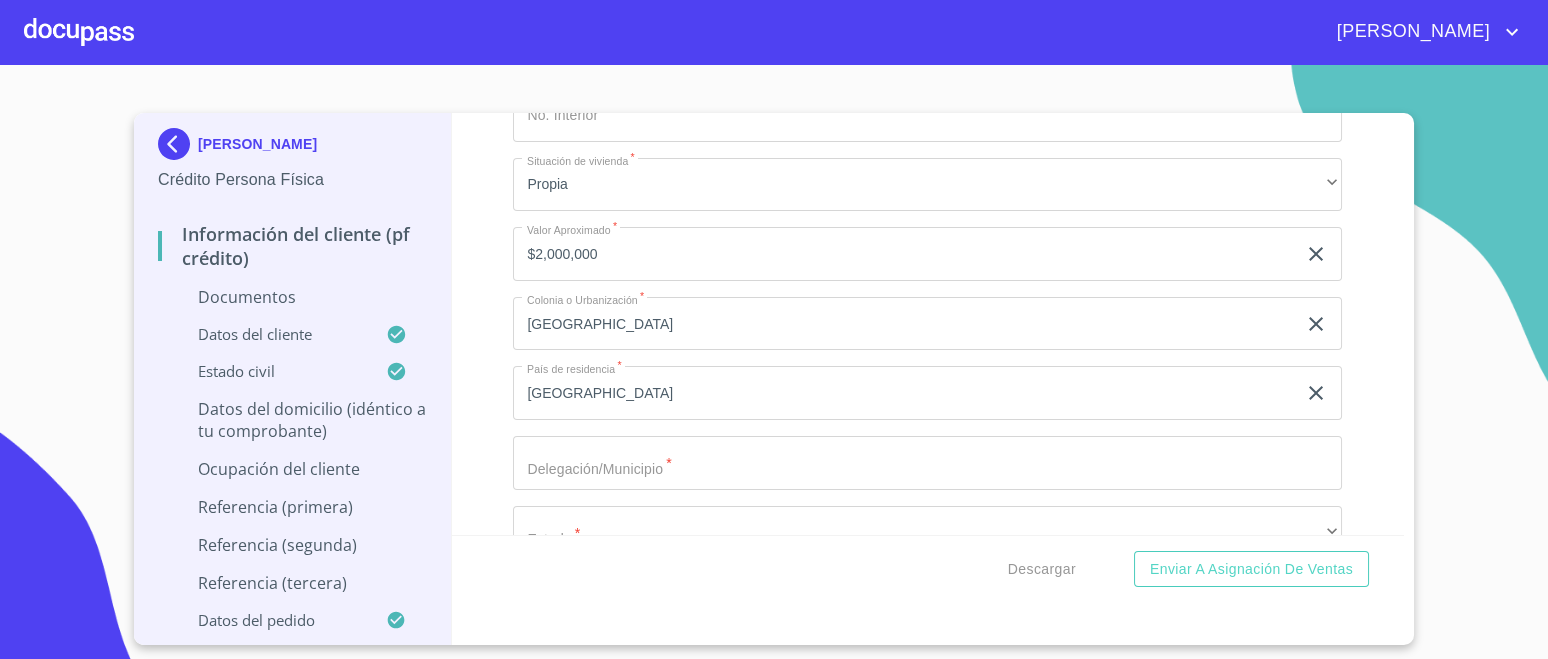 click on "Documento de identificación.   *" at bounding box center [904, -1716] 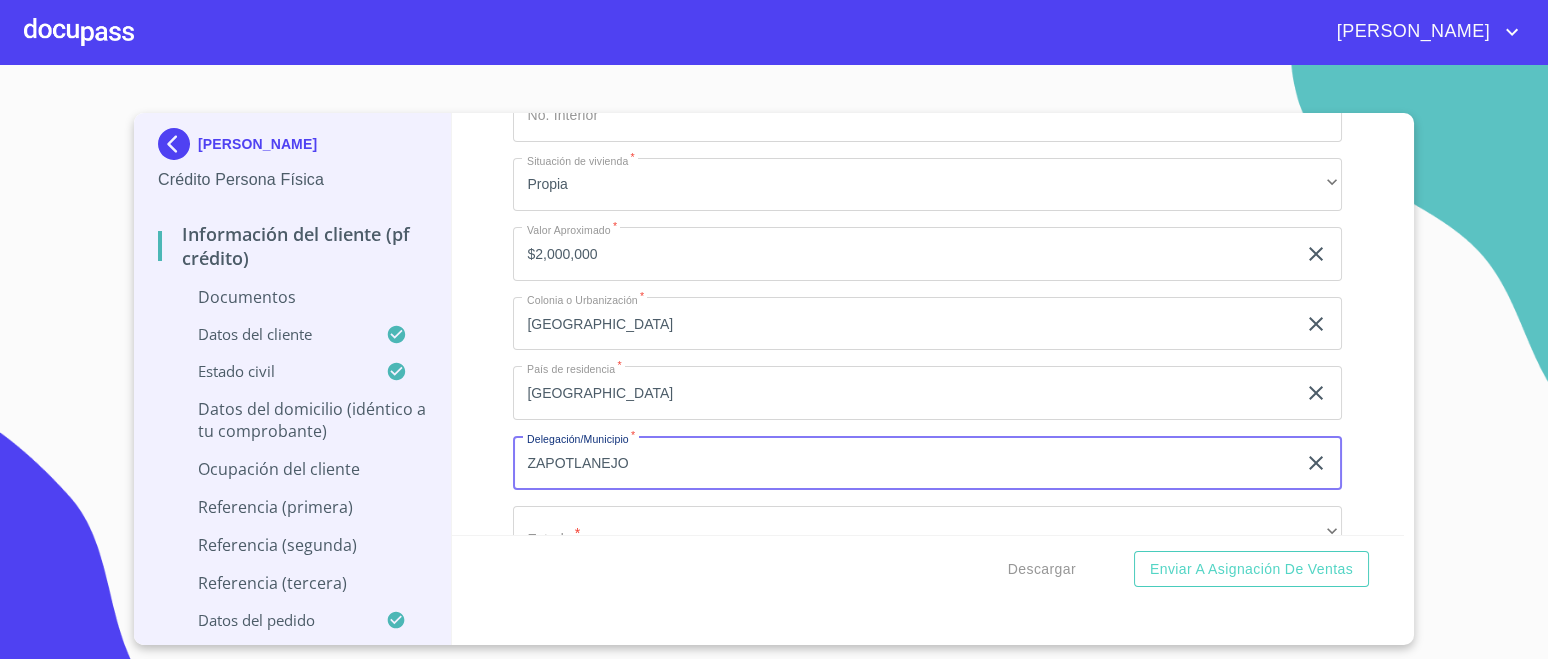 scroll, scrollTop: 4486, scrollLeft: 0, axis: vertical 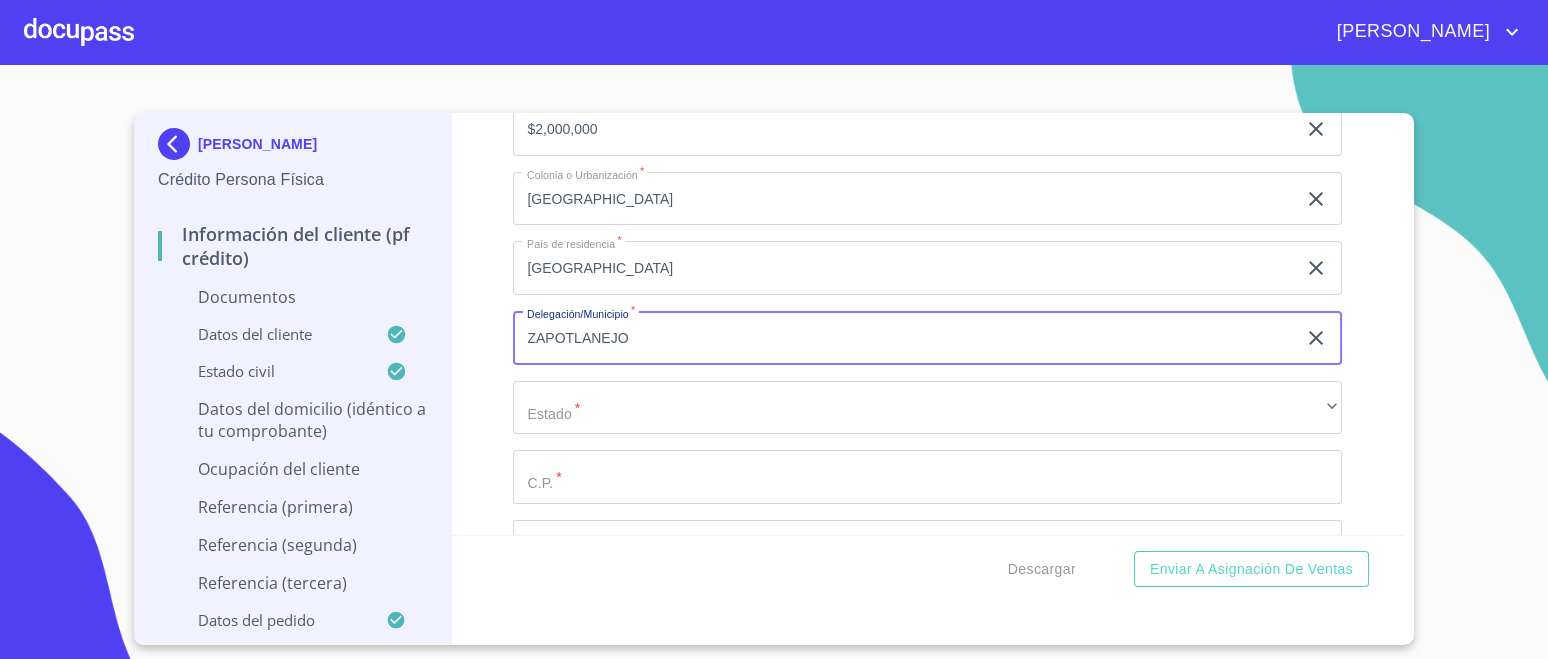 type on "ZAPOTLANEJO" 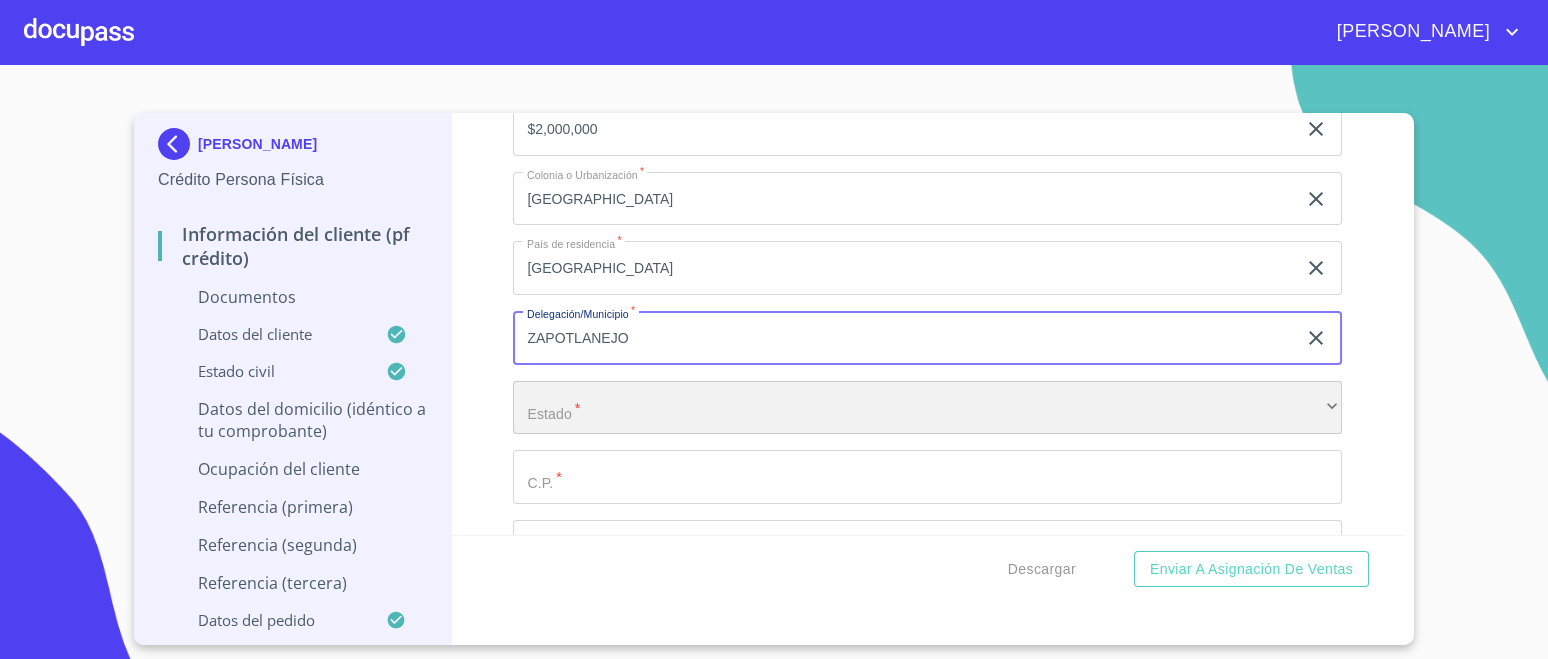 click on "​" at bounding box center (927, 408) 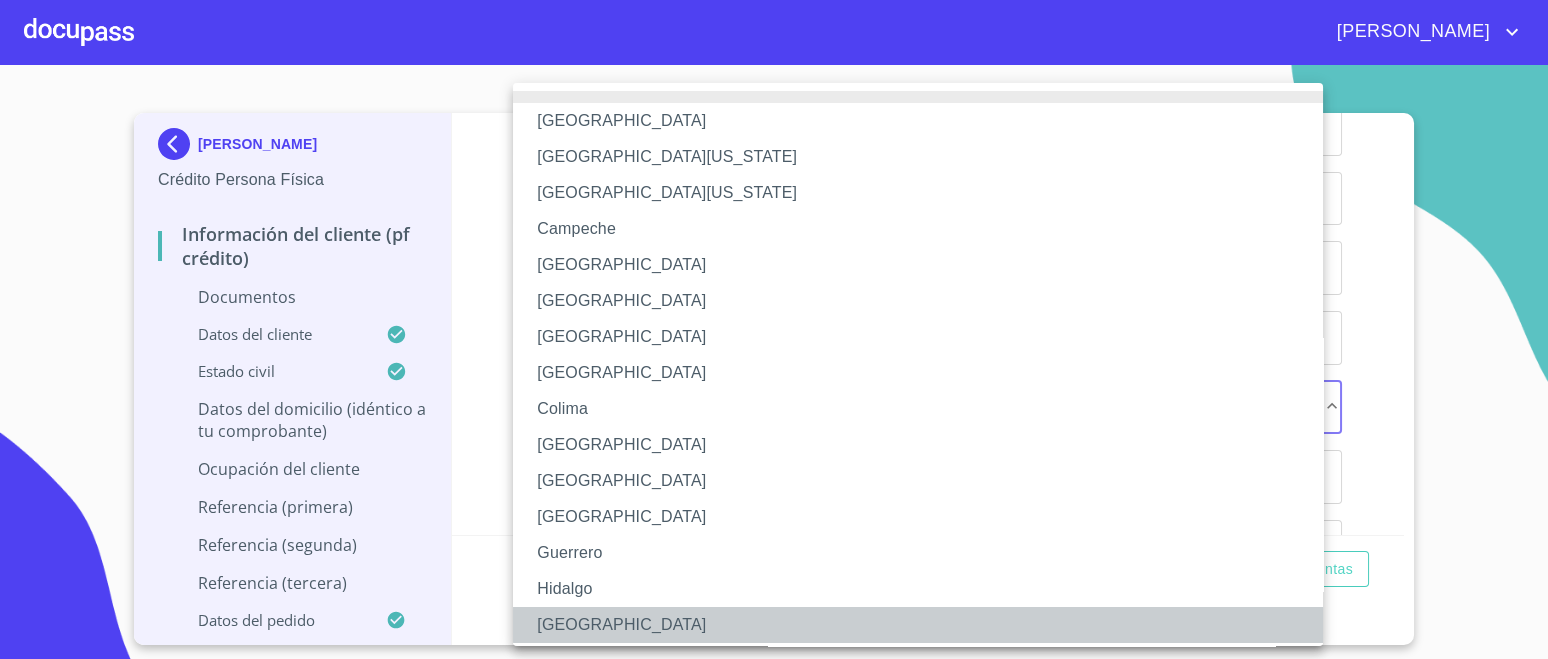 click on "[GEOGRAPHIC_DATA]" at bounding box center (927, 625) 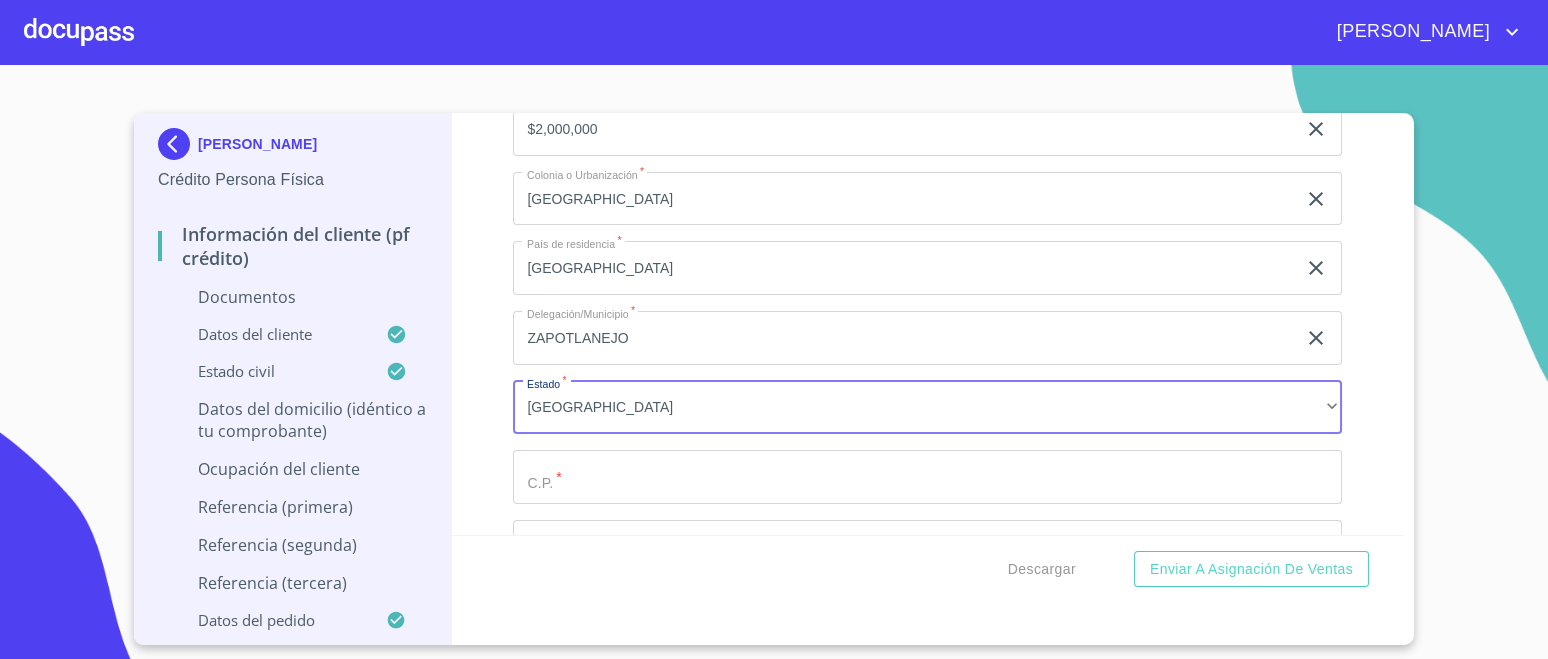 click on "Documento de identificación.   *" at bounding box center [904, -1841] 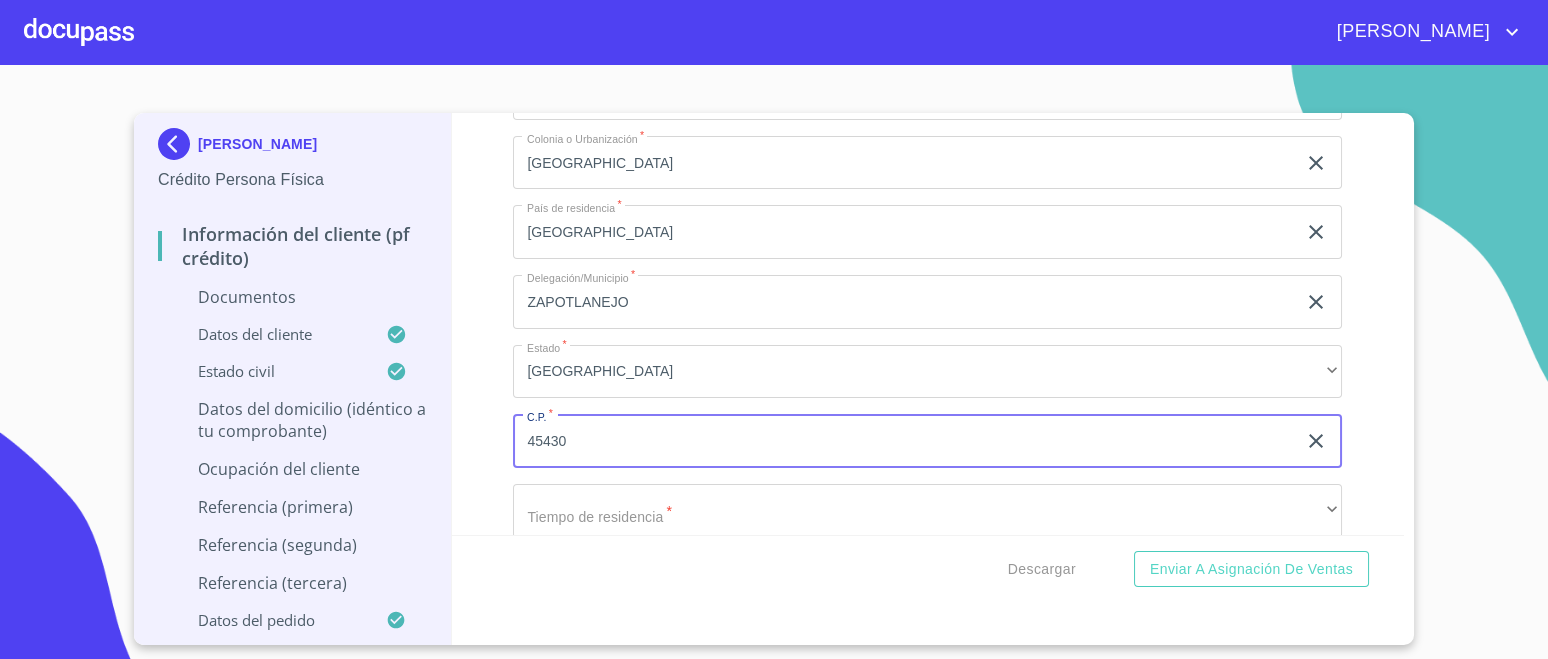 scroll, scrollTop: 4611, scrollLeft: 0, axis: vertical 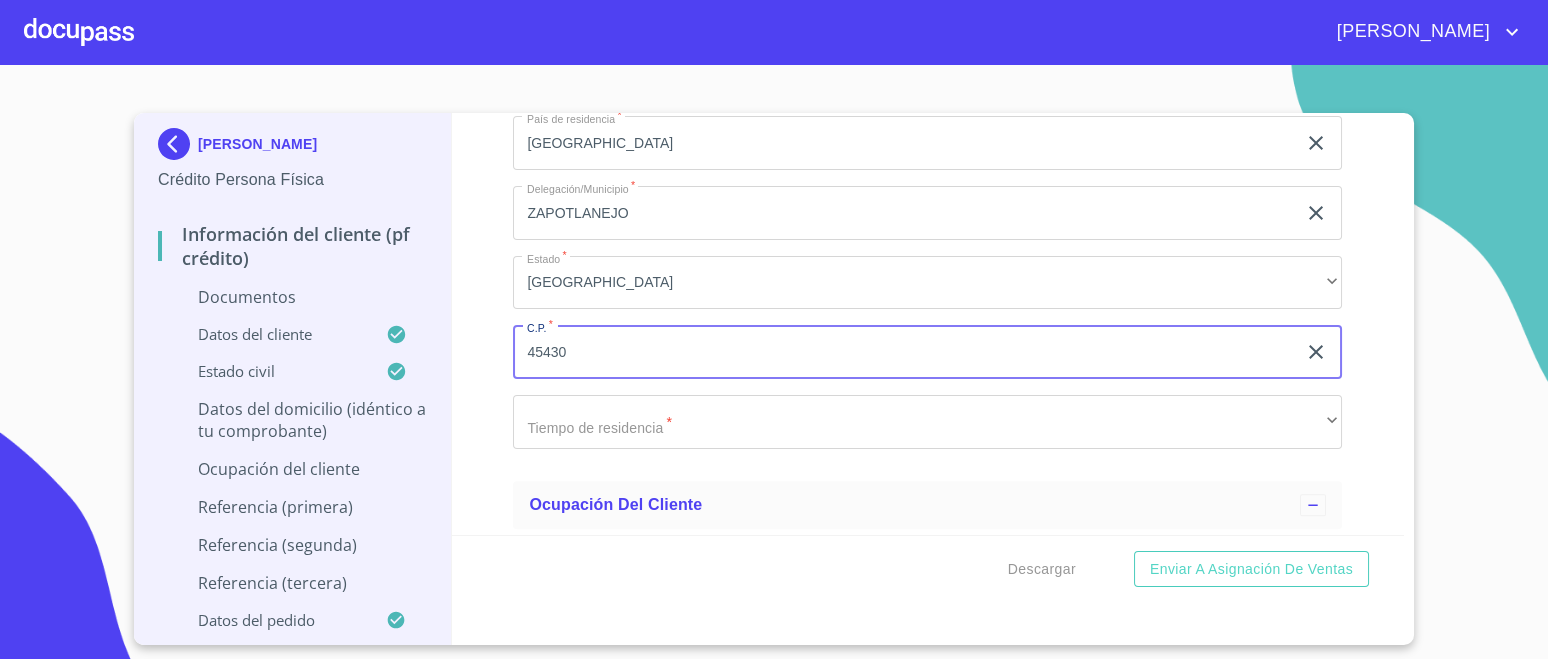 type on "45430" 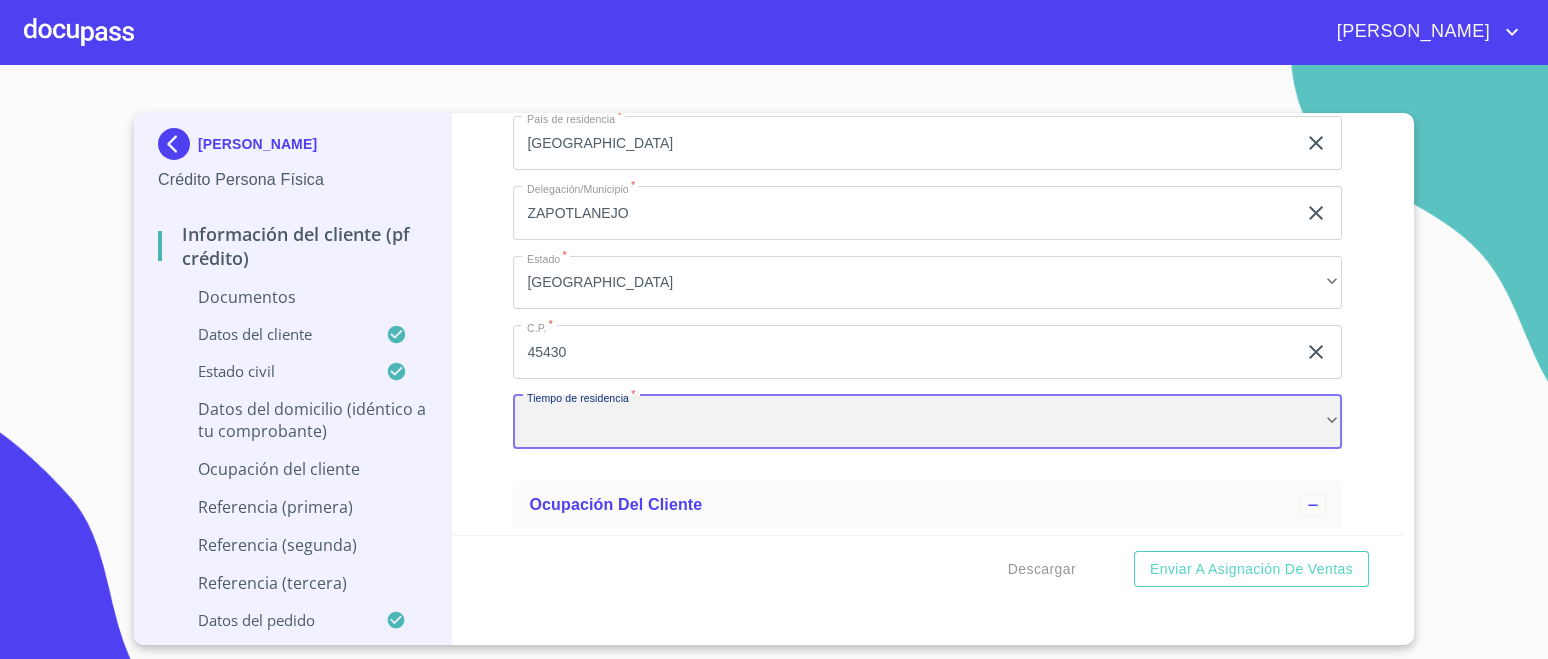 click on "​" at bounding box center (927, 422) 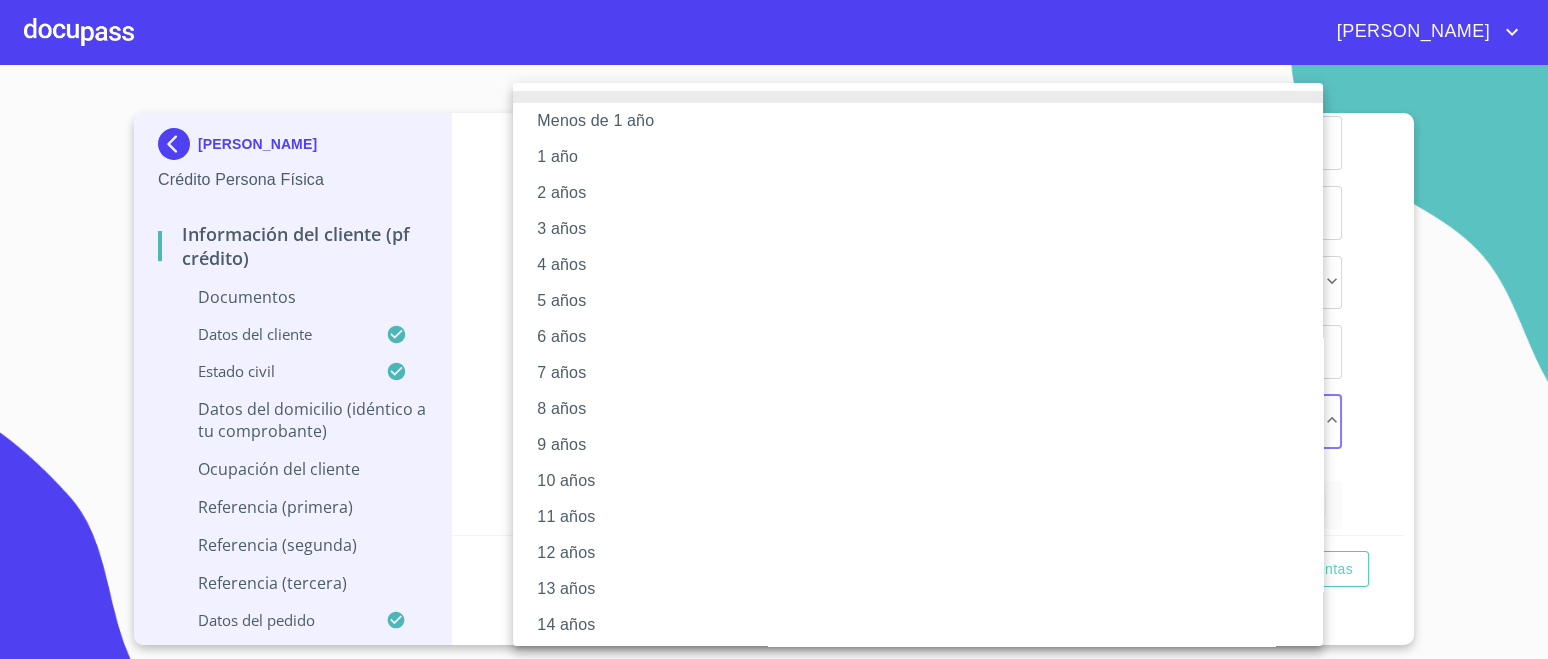 scroll, scrollTop: 124, scrollLeft: 0, axis: vertical 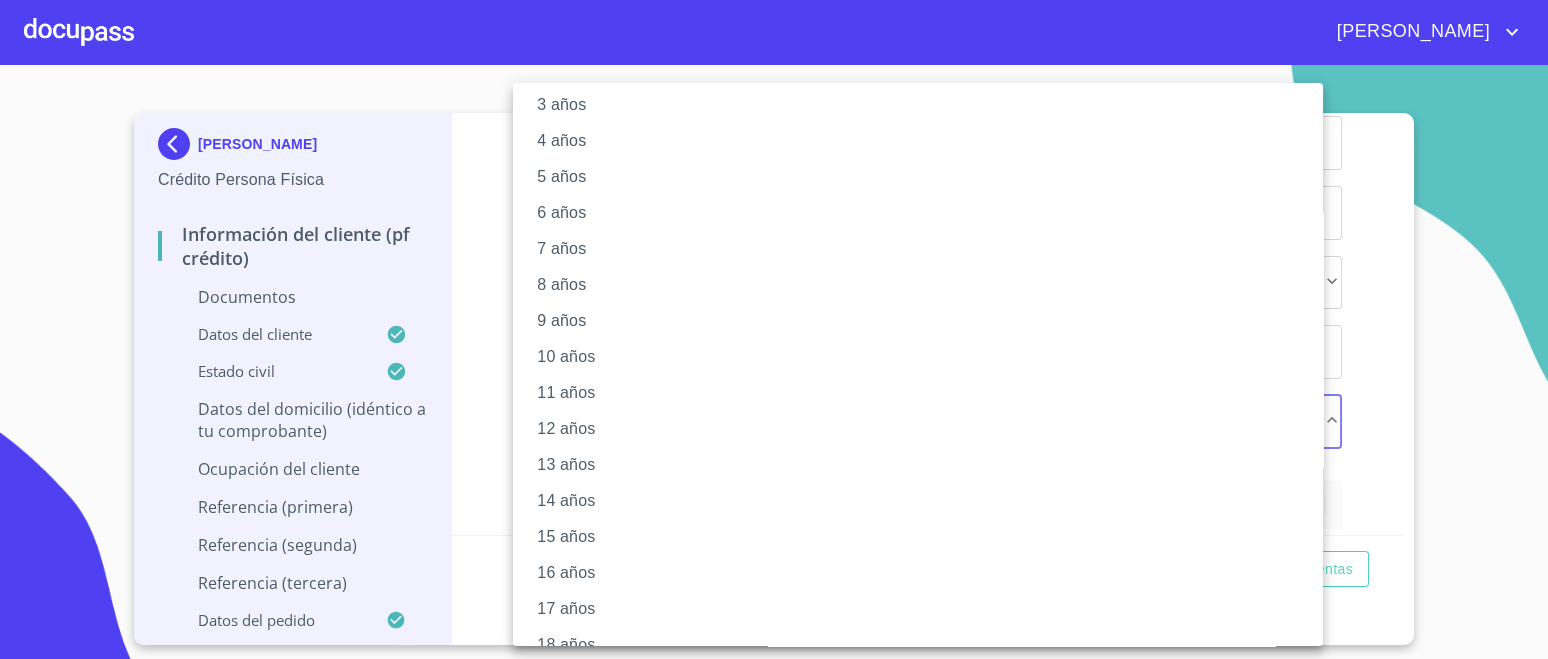 click on "15 años" at bounding box center [927, 537] 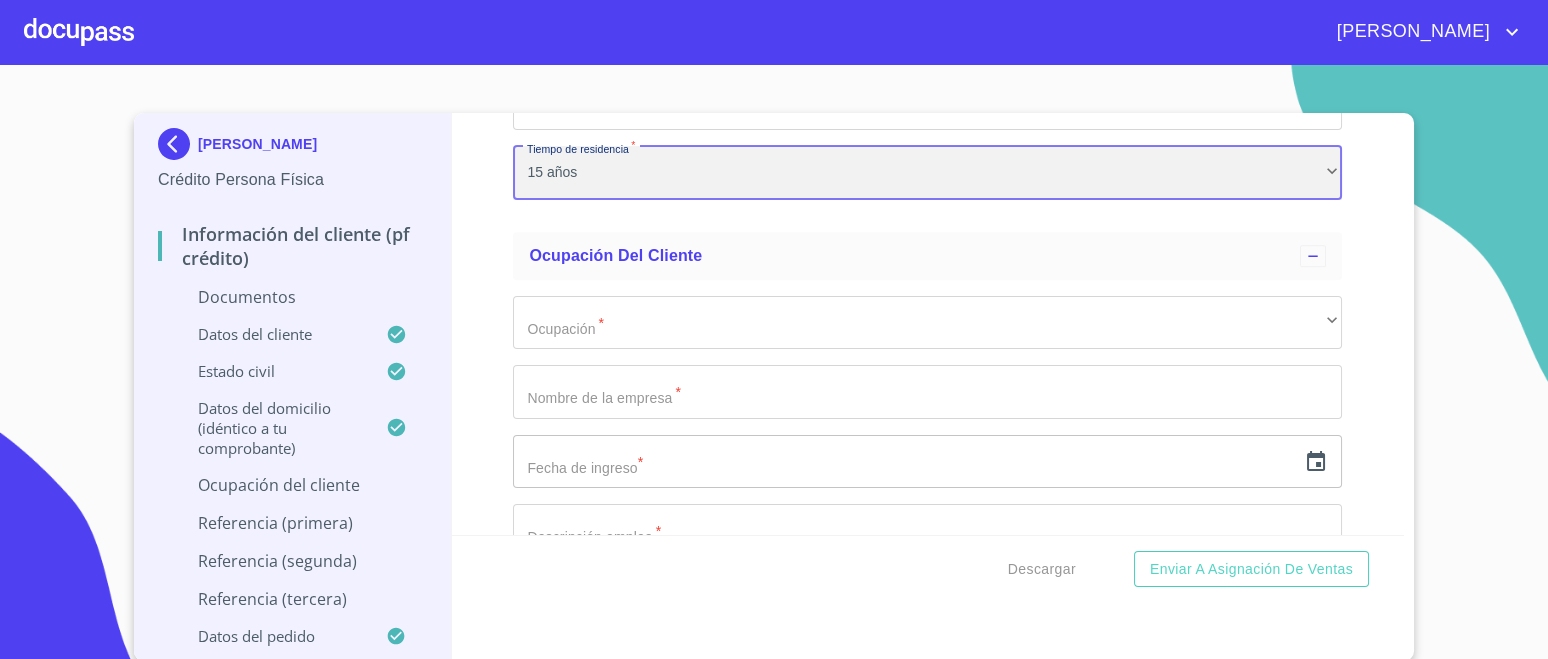 scroll, scrollTop: 4861, scrollLeft: 0, axis: vertical 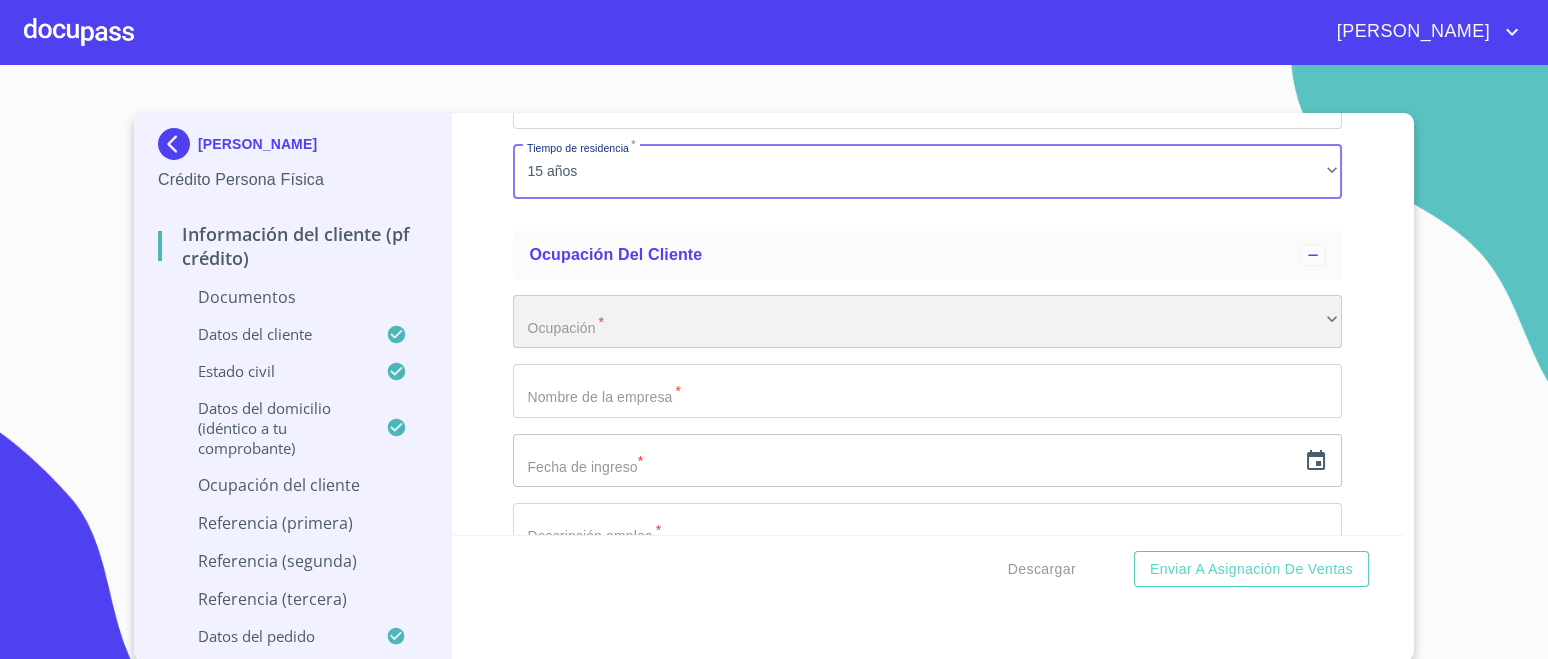 click on "​" at bounding box center (927, 322) 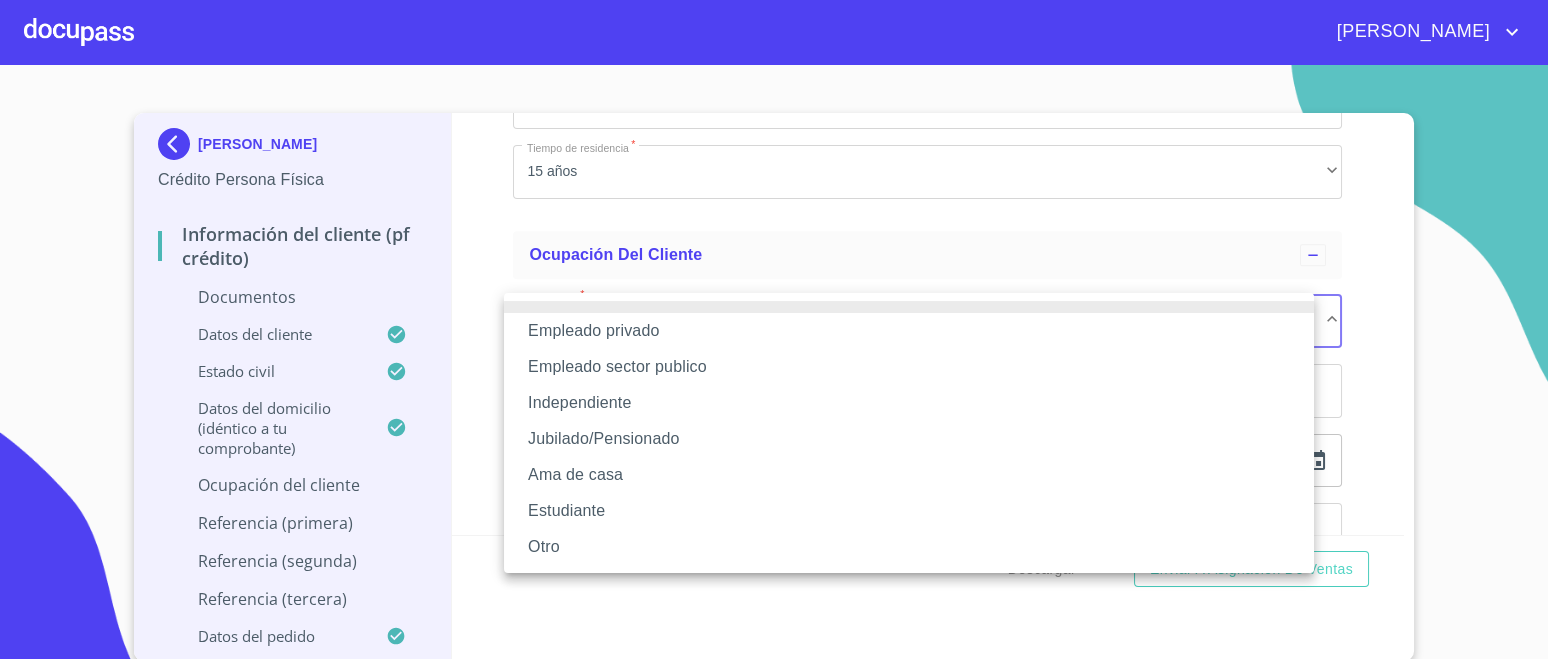 click on "Empleado sector publico" at bounding box center (909, 367) 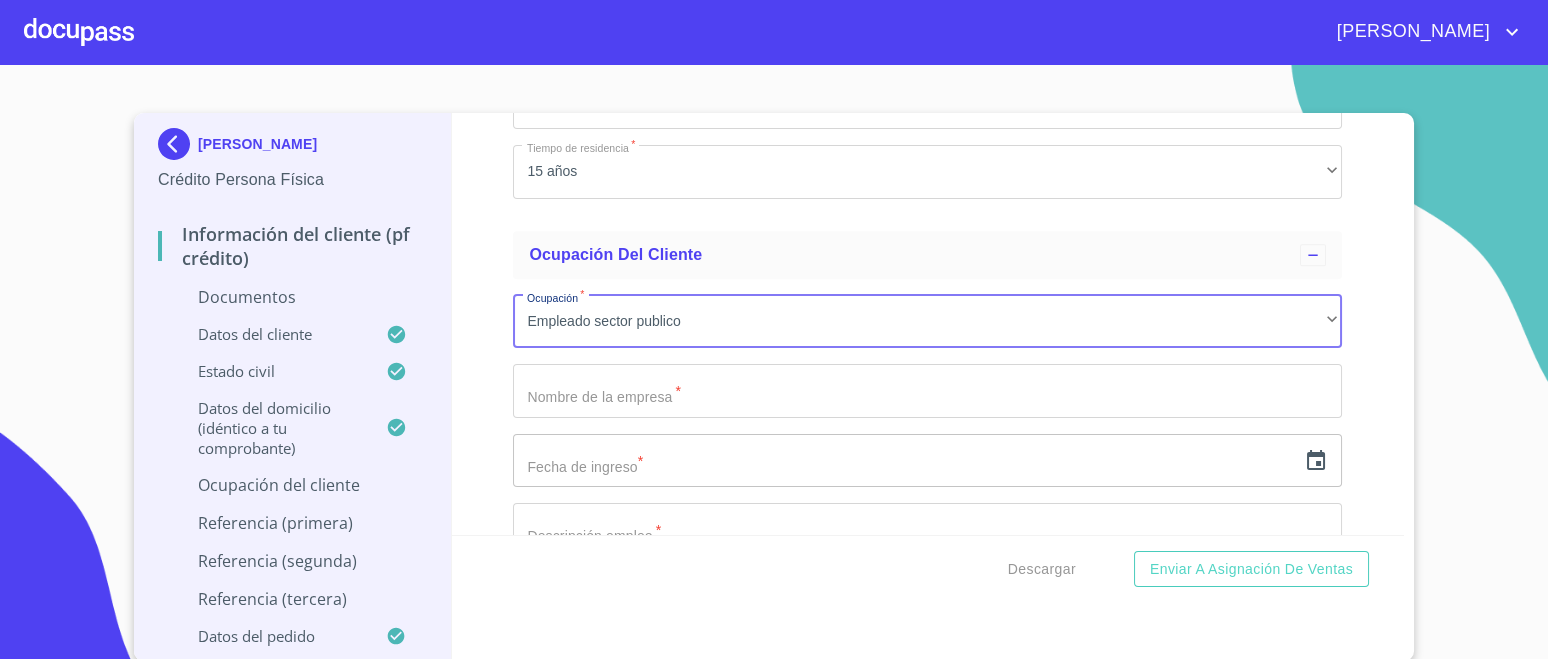 click on "Documento de identificación.   *" at bounding box center [904, -2216] 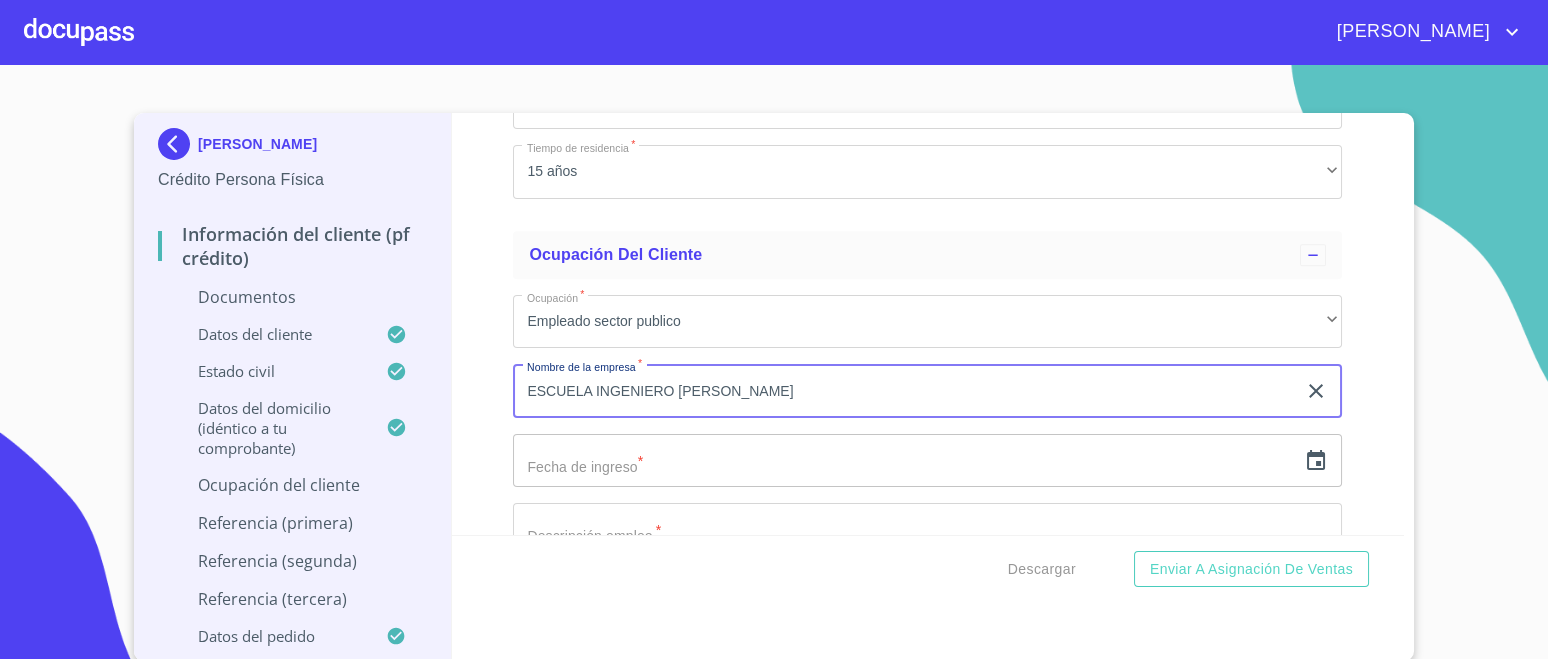 scroll, scrollTop: 4986, scrollLeft: 0, axis: vertical 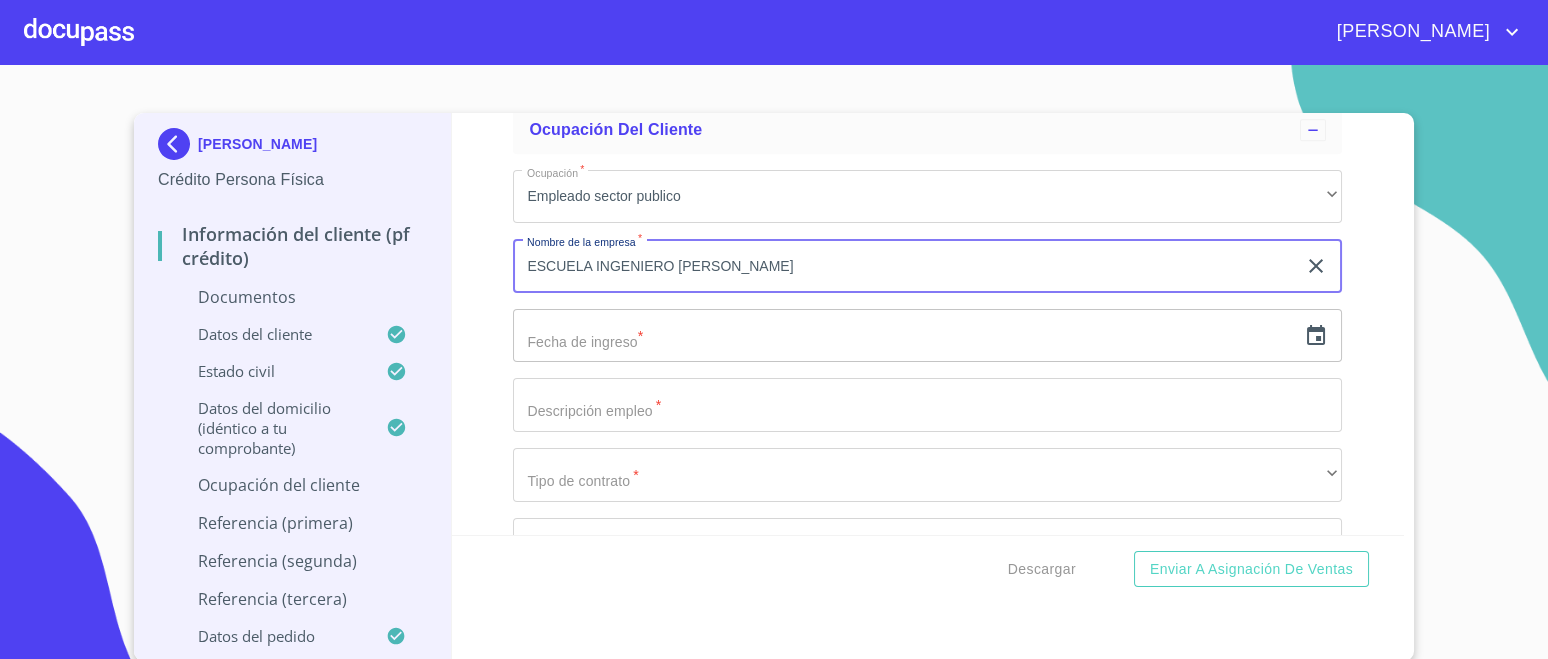 type on "ESCUELA INGENIERO [PERSON_NAME]" 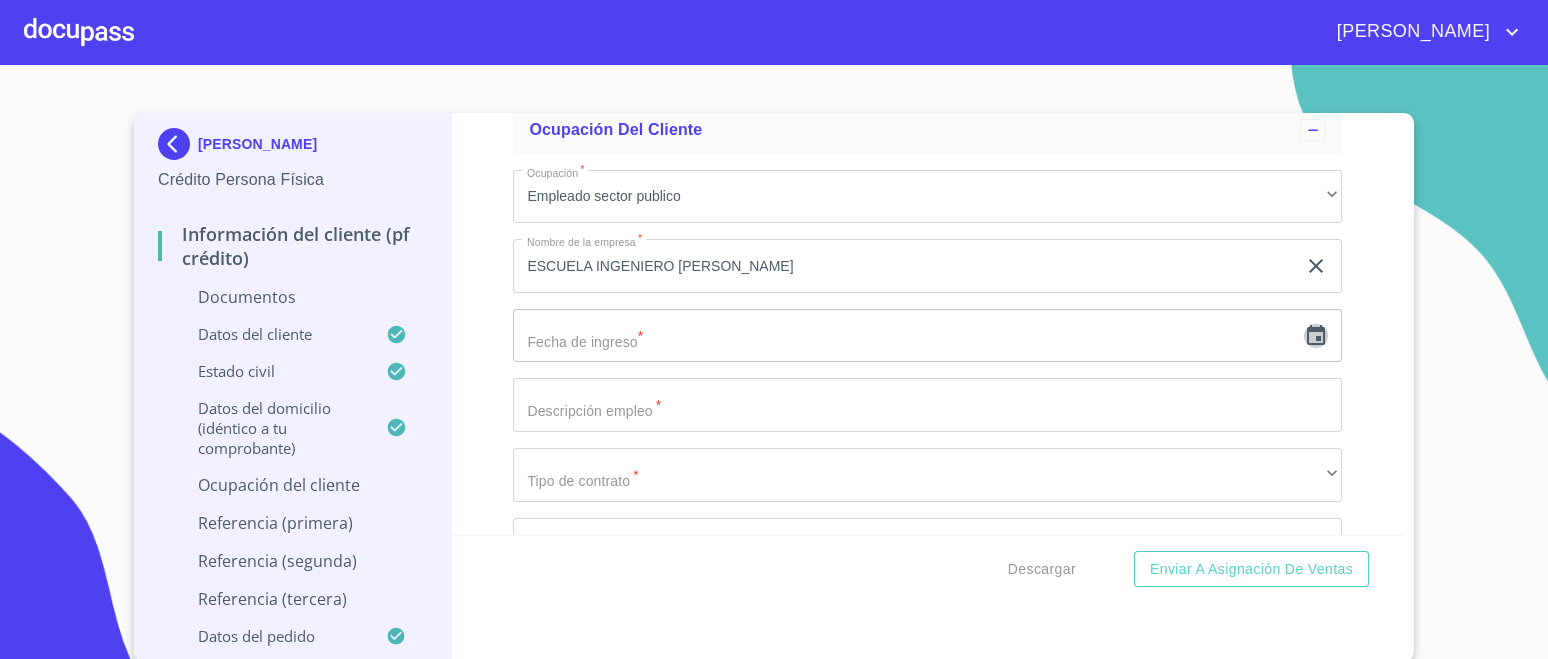 click 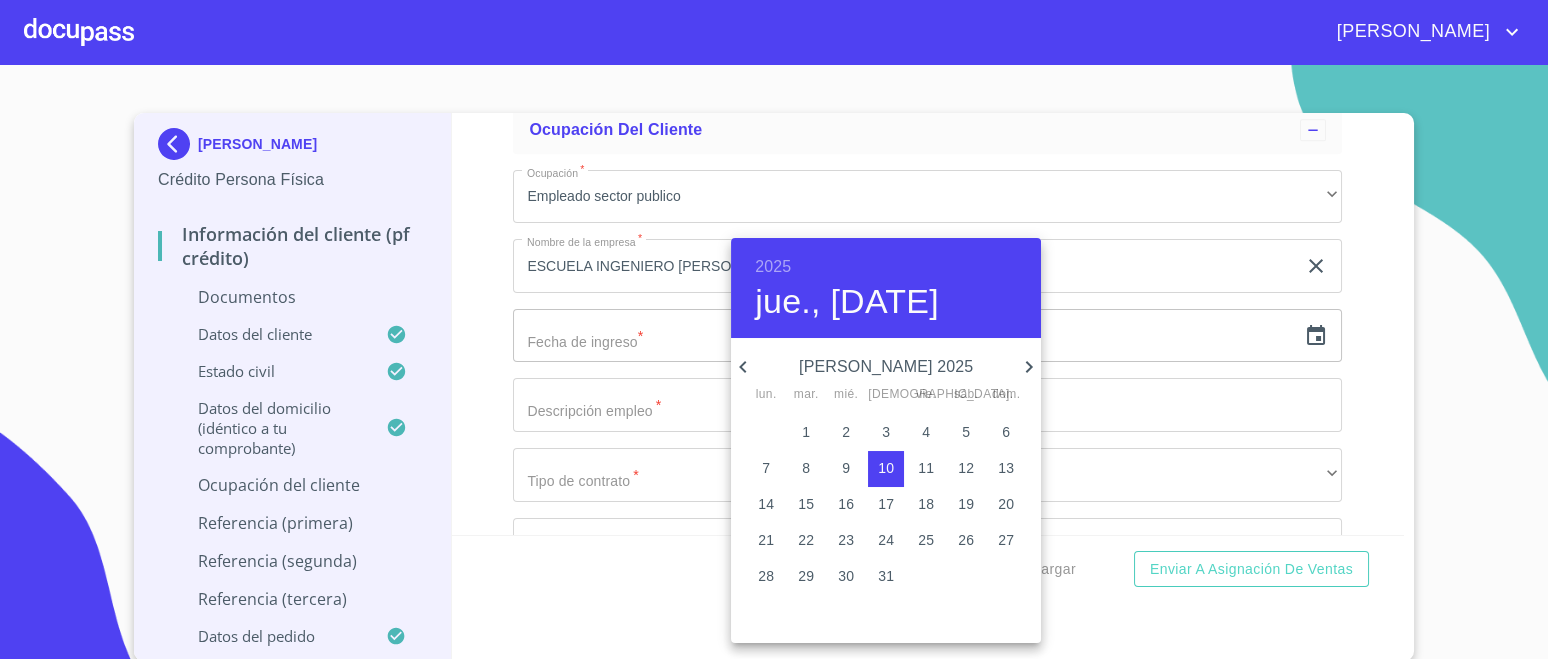 click on "2025" at bounding box center [773, 267] 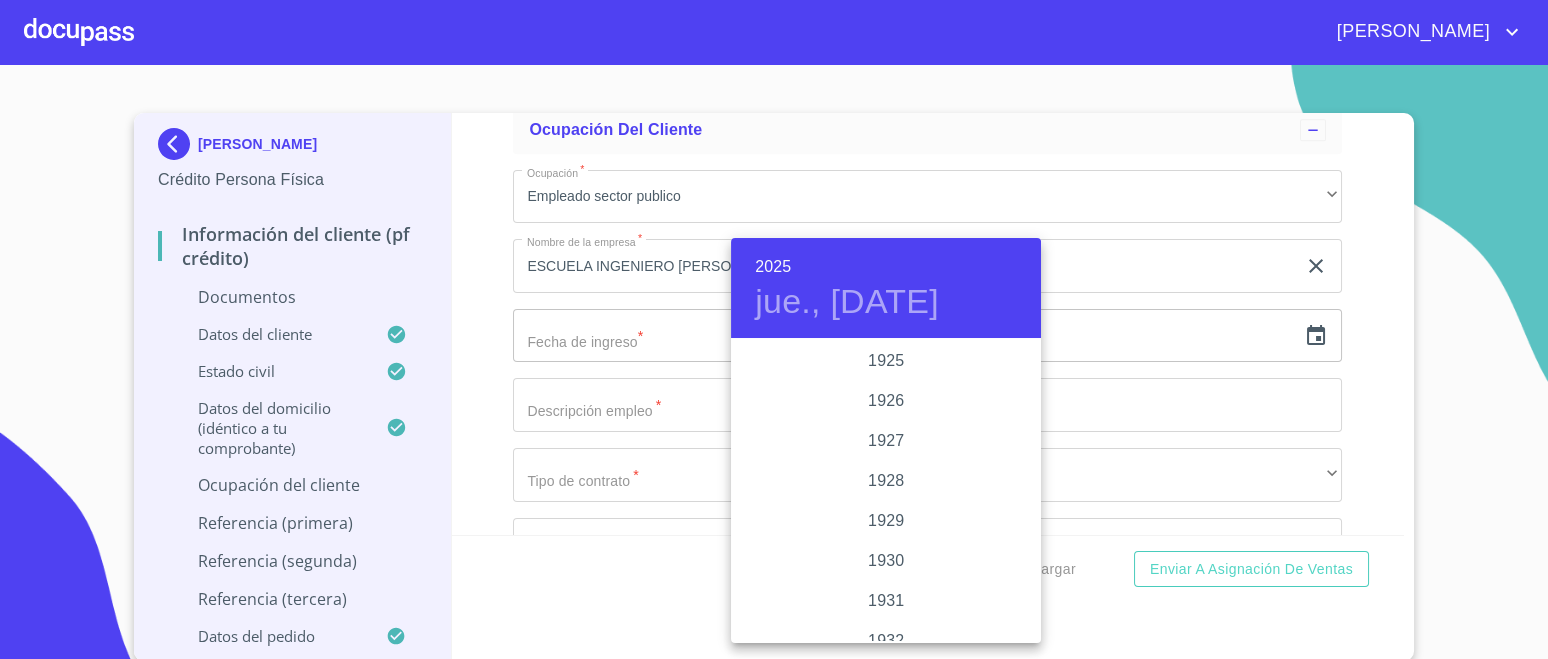 scroll, scrollTop: 3879, scrollLeft: 0, axis: vertical 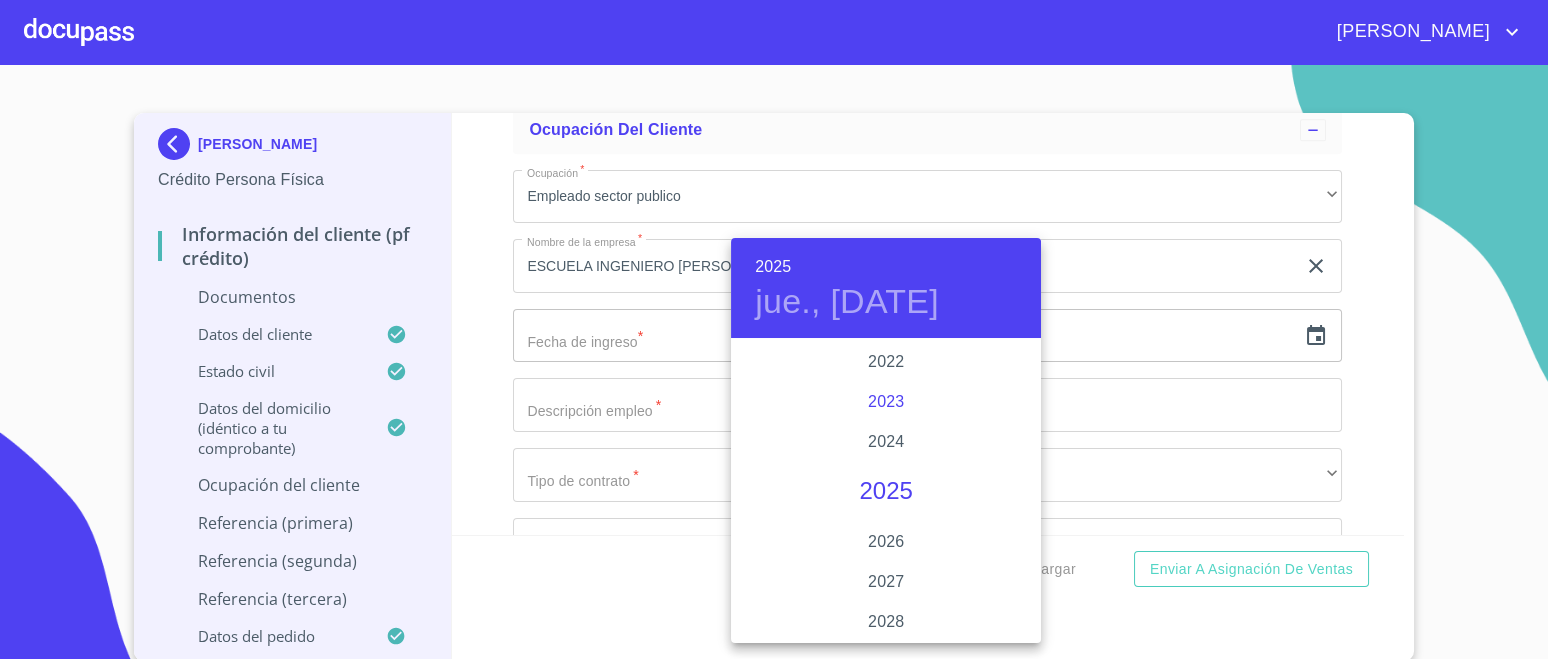 click on "2023" at bounding box center (886, 402) 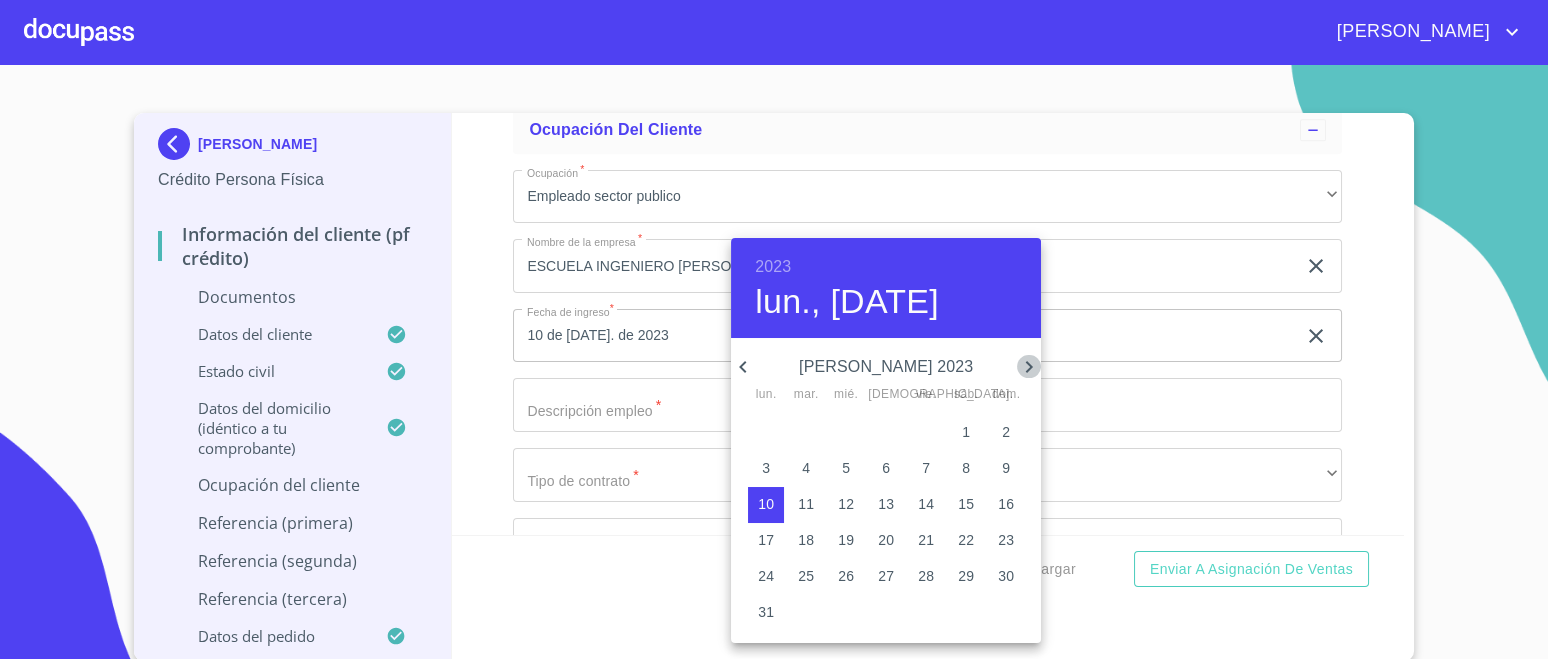 click 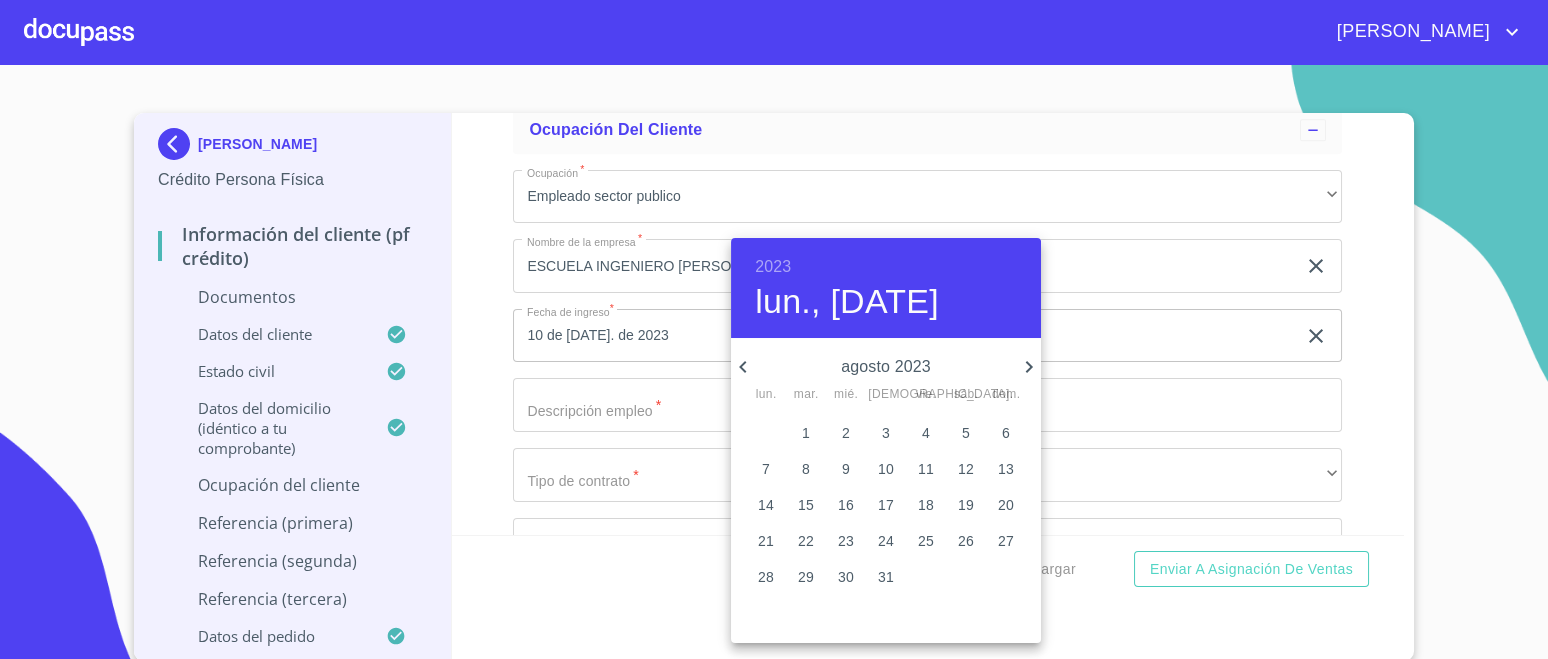 click 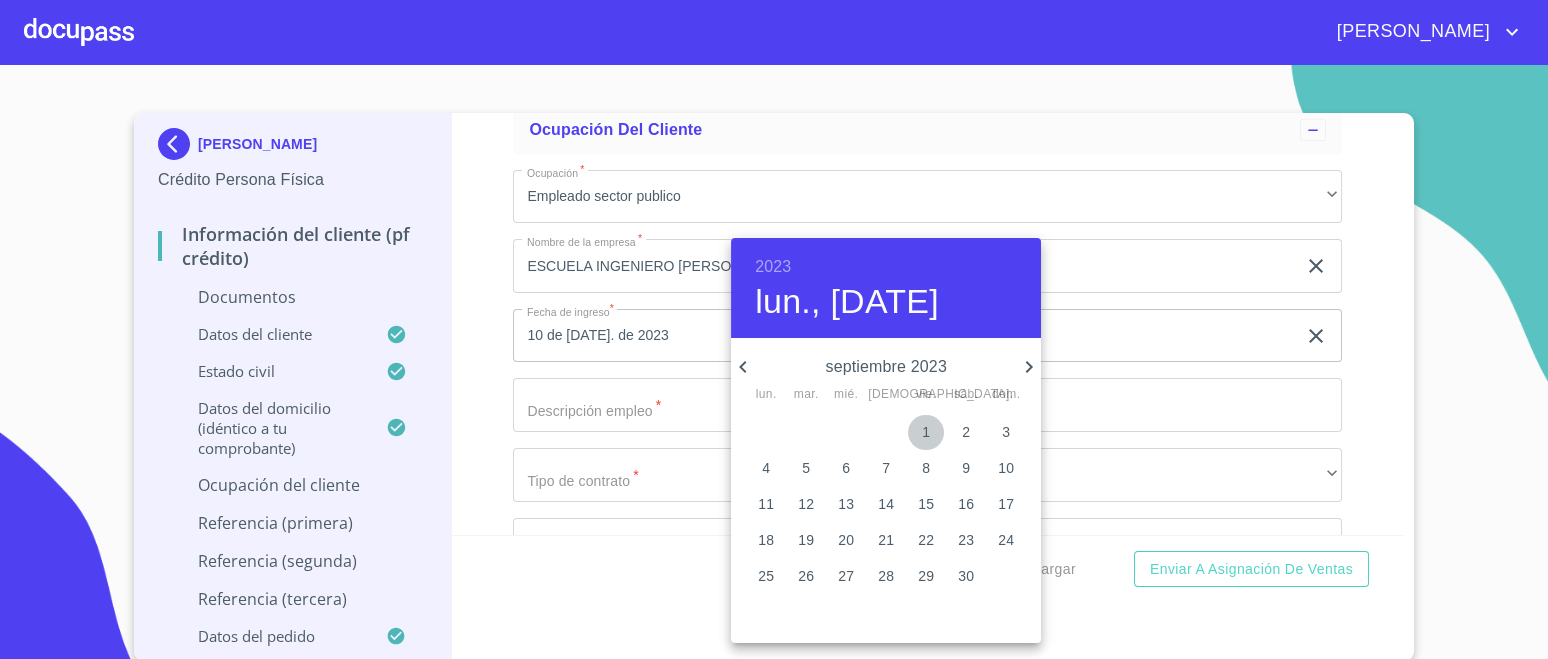 click on "1" at bounding box center (926, 432) 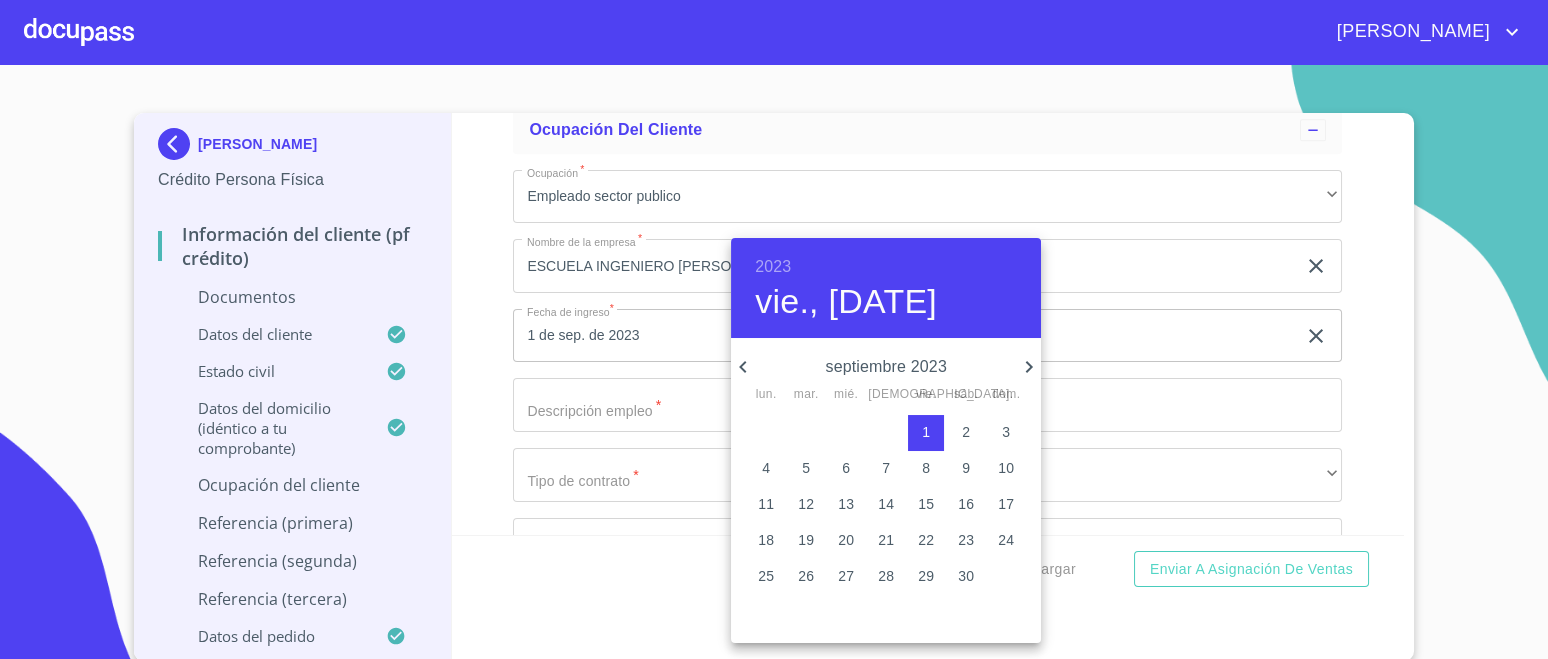 click at bounding box center [774, 329] 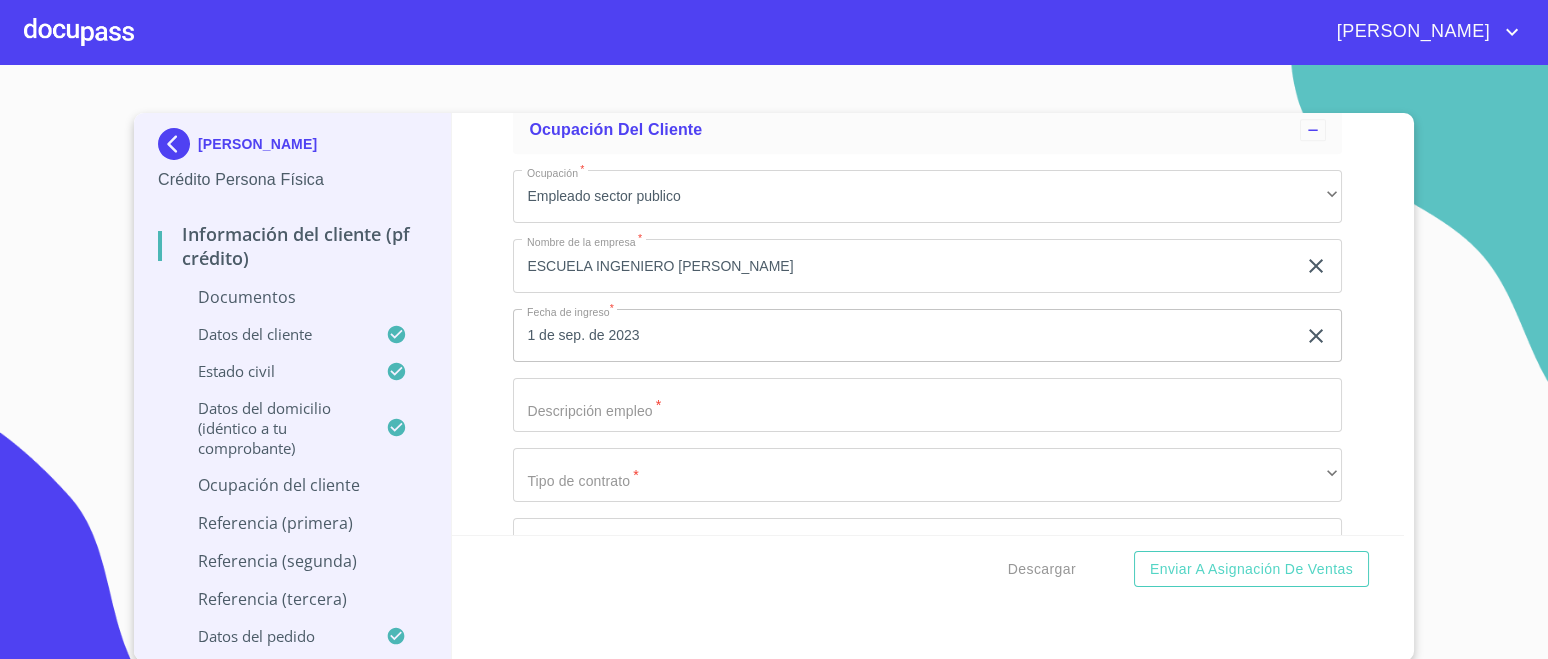 scroll, scrollTop: 5111, scrollLeft: 0, axis: vertical 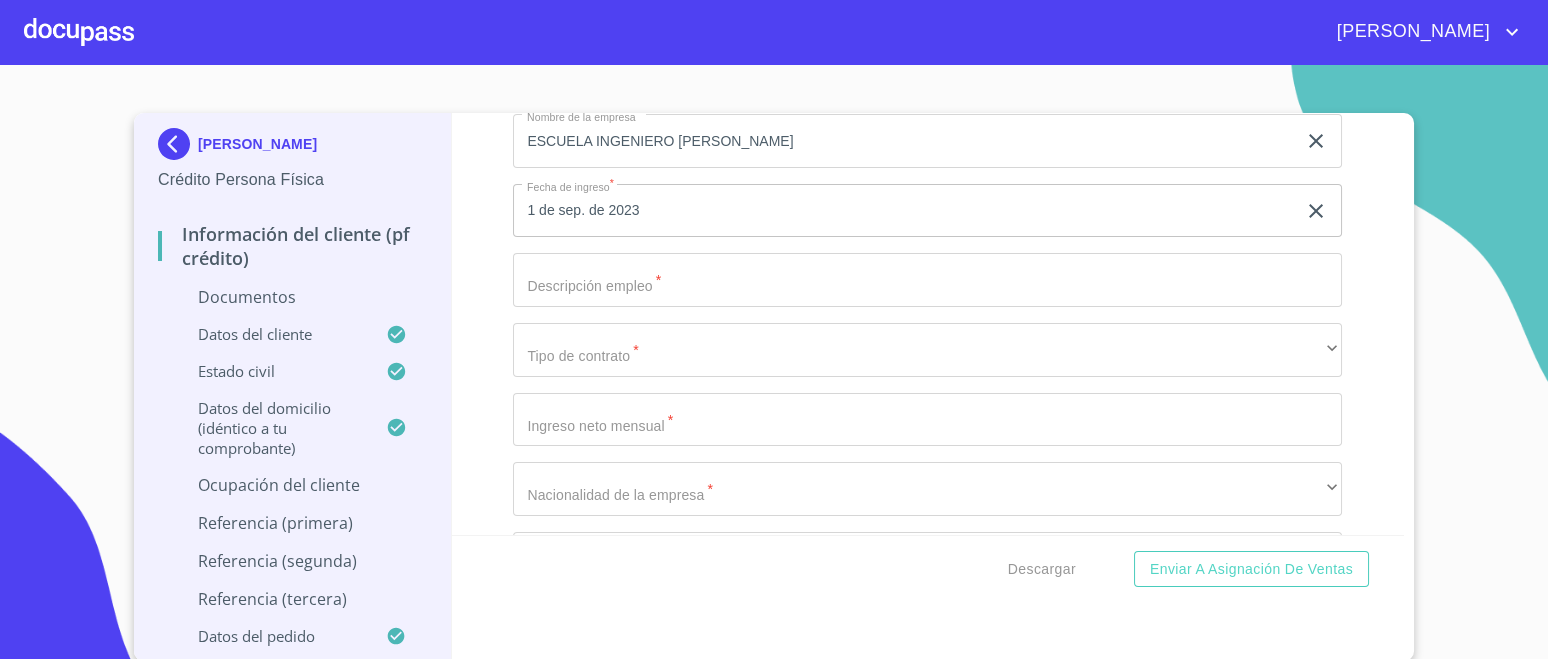 click on "Documento de identificación.   *" at bounding box center (904, -2466) 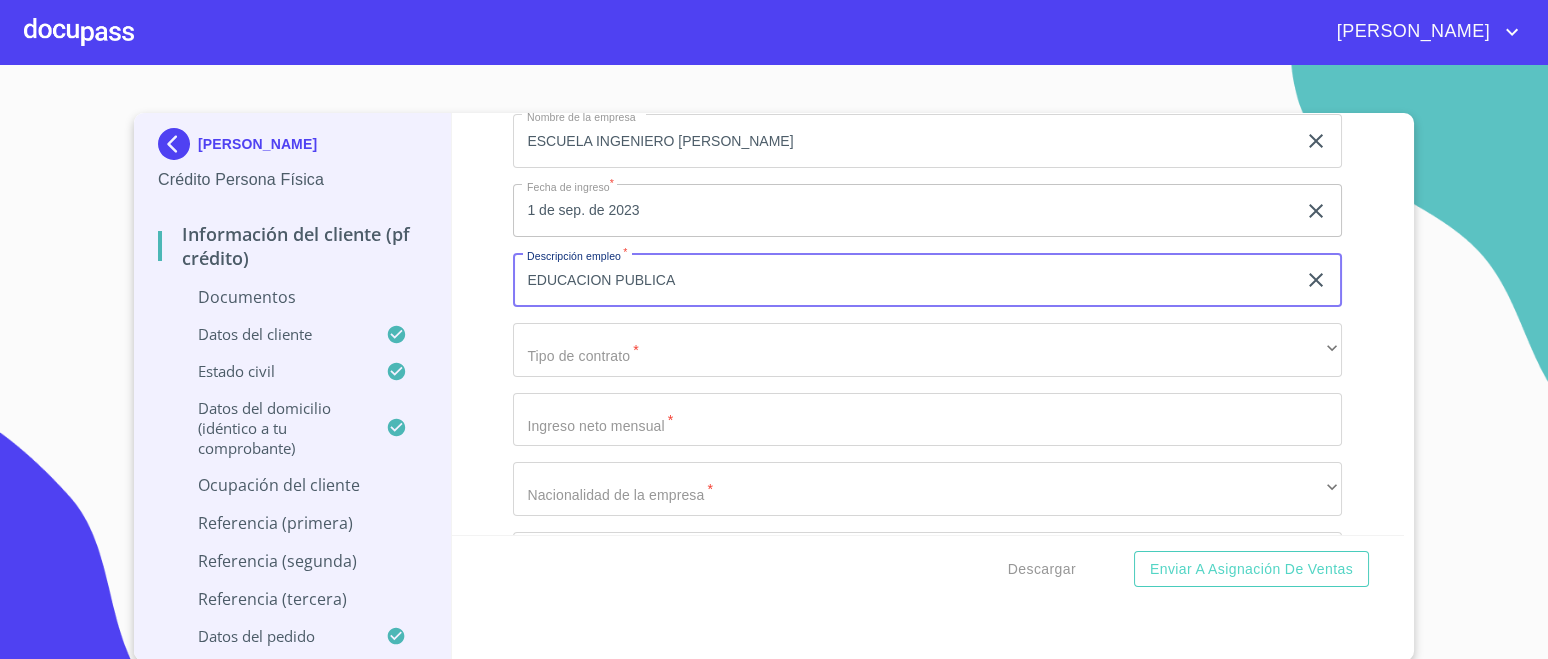 type on "EDUCACION PUBLICA" 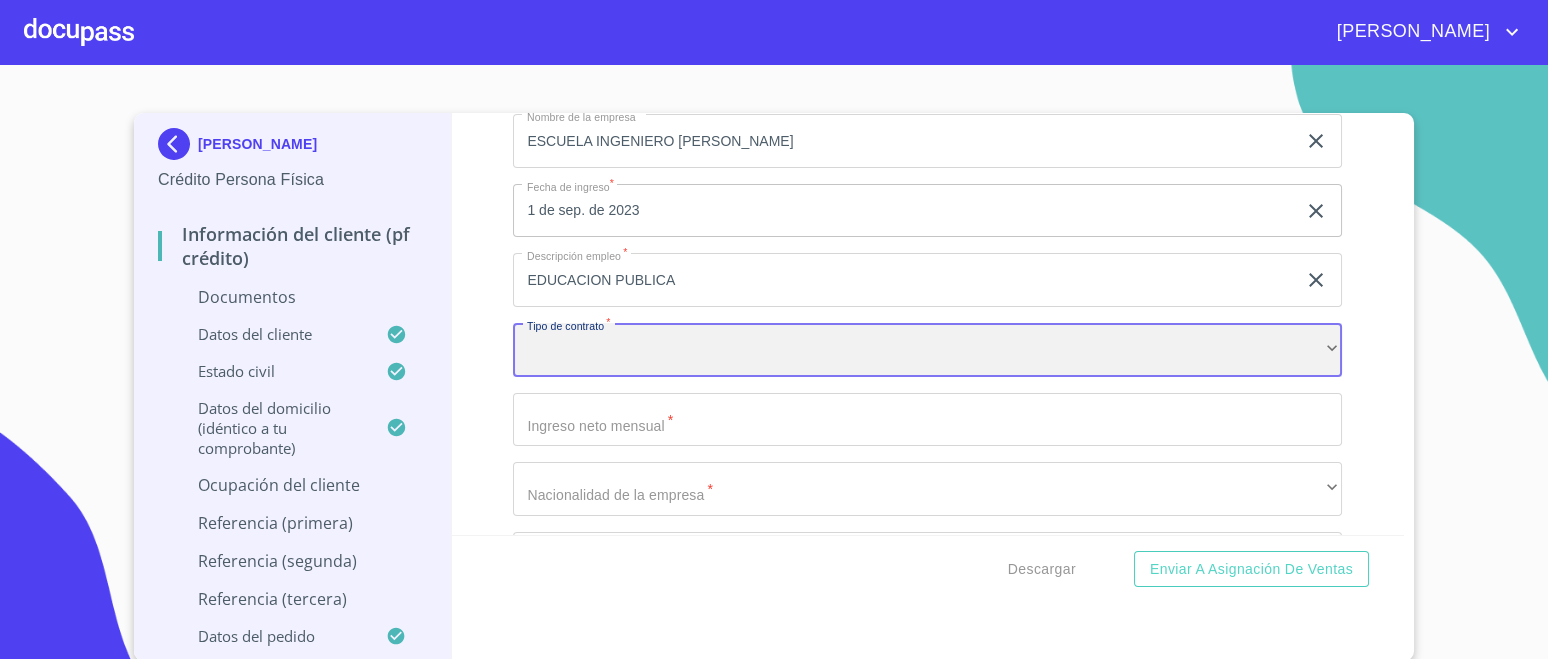 click on "​" at bounding box center (927, 350) 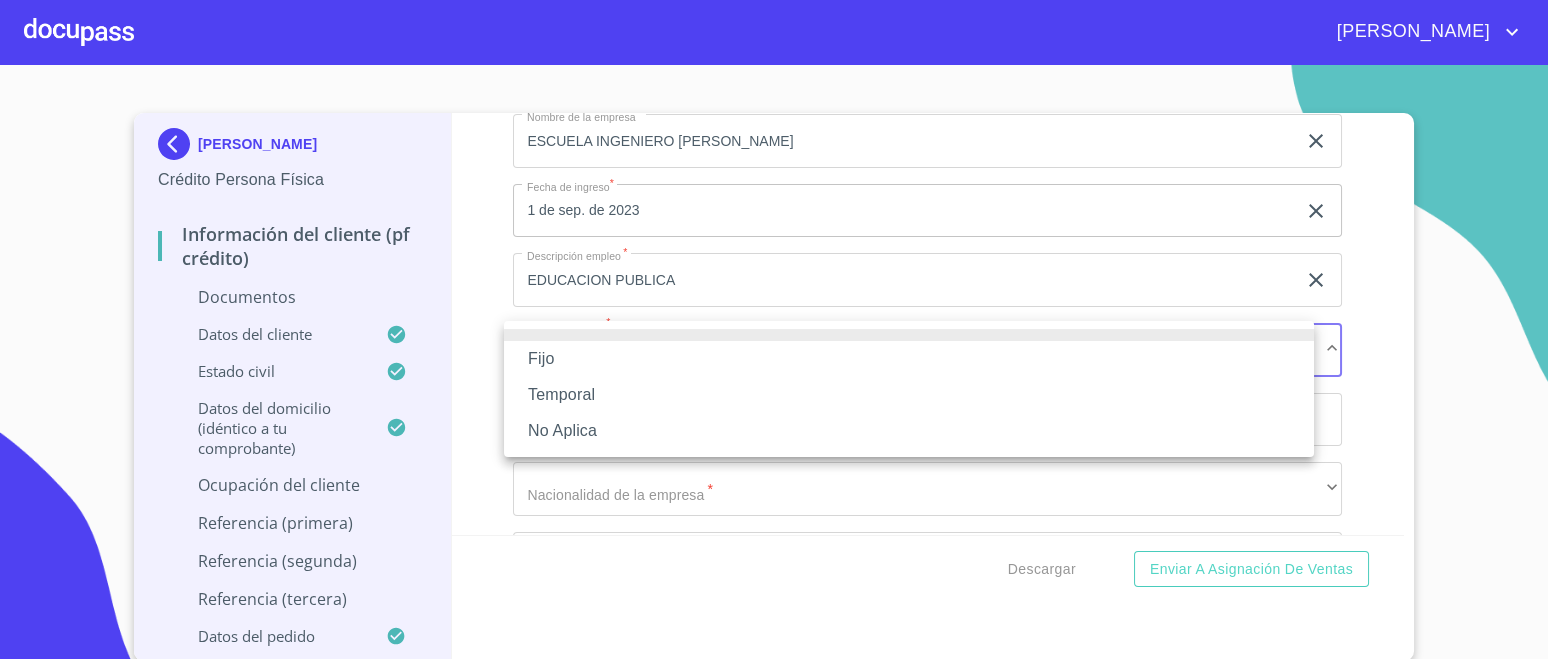 click on "Fijo" at bounding box center [909, 359] 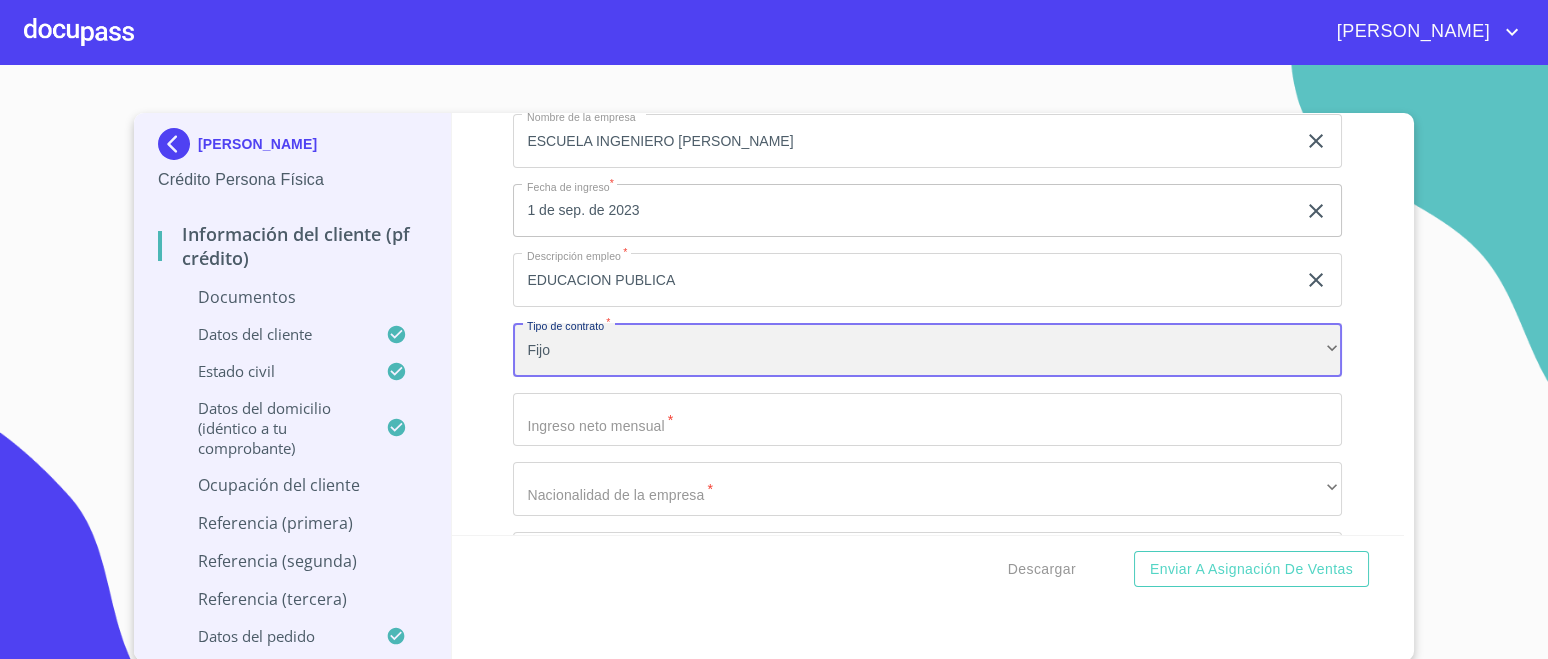 click on "Fijo" at bounding box center (927, 350) 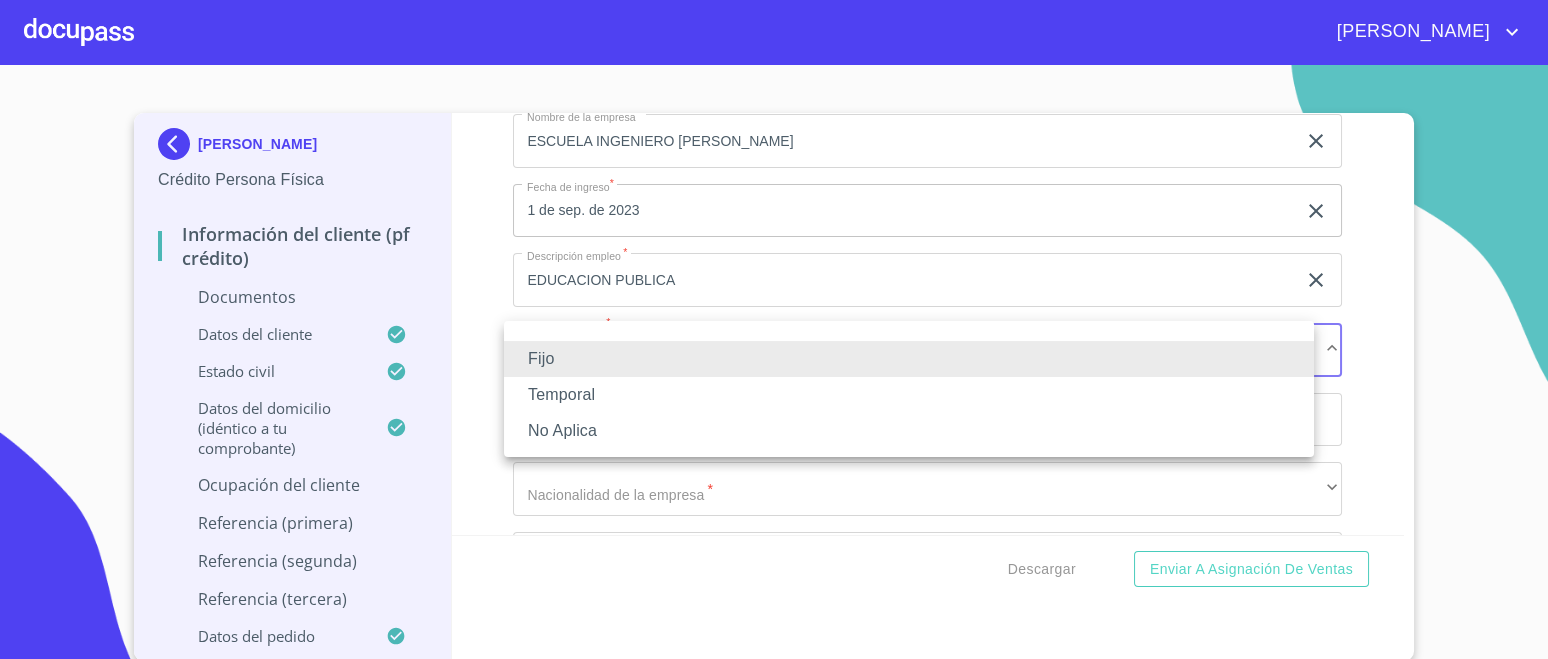 click on "Fijo" at bounding box center [909, 359] 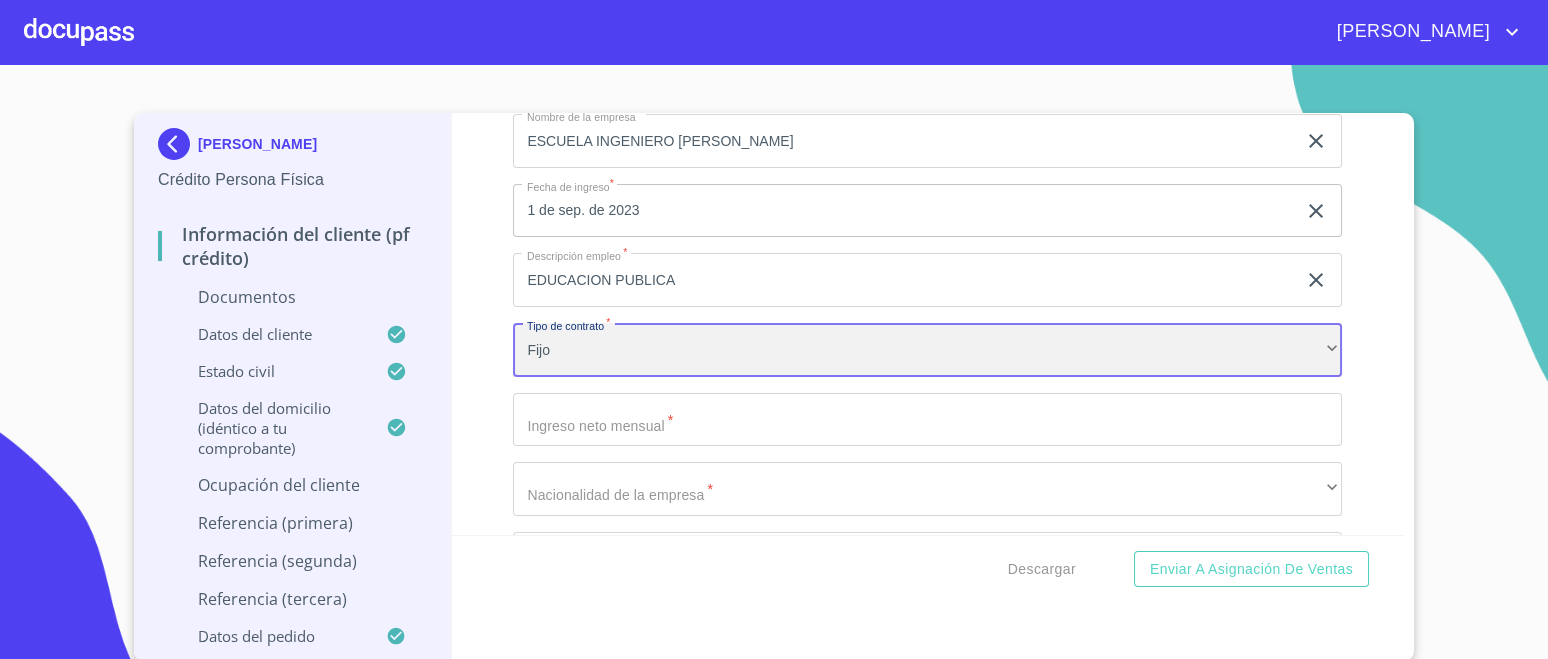 scroll, scrollTop: 5236, scrollLeft: 0, axis: vertical 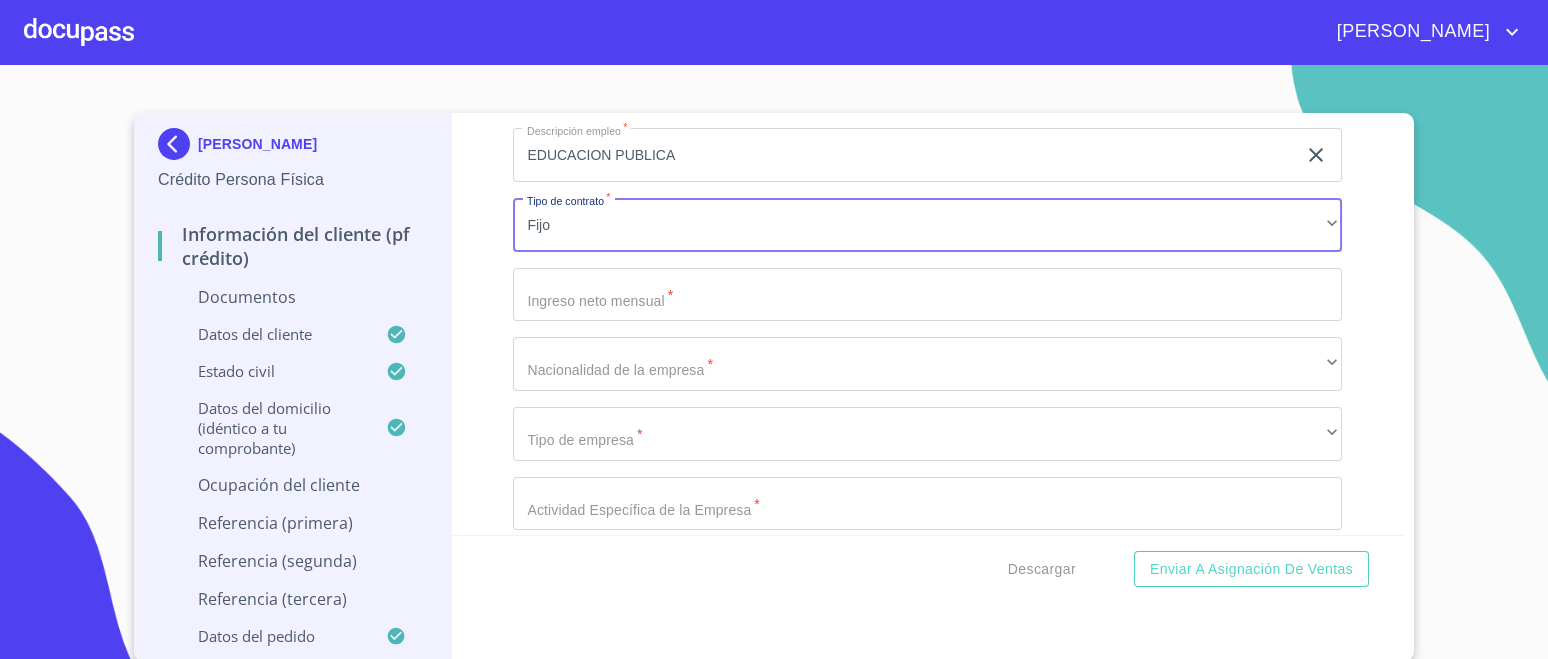 click on "Documento de identificación.   *" at bounding box center [904, -2591] 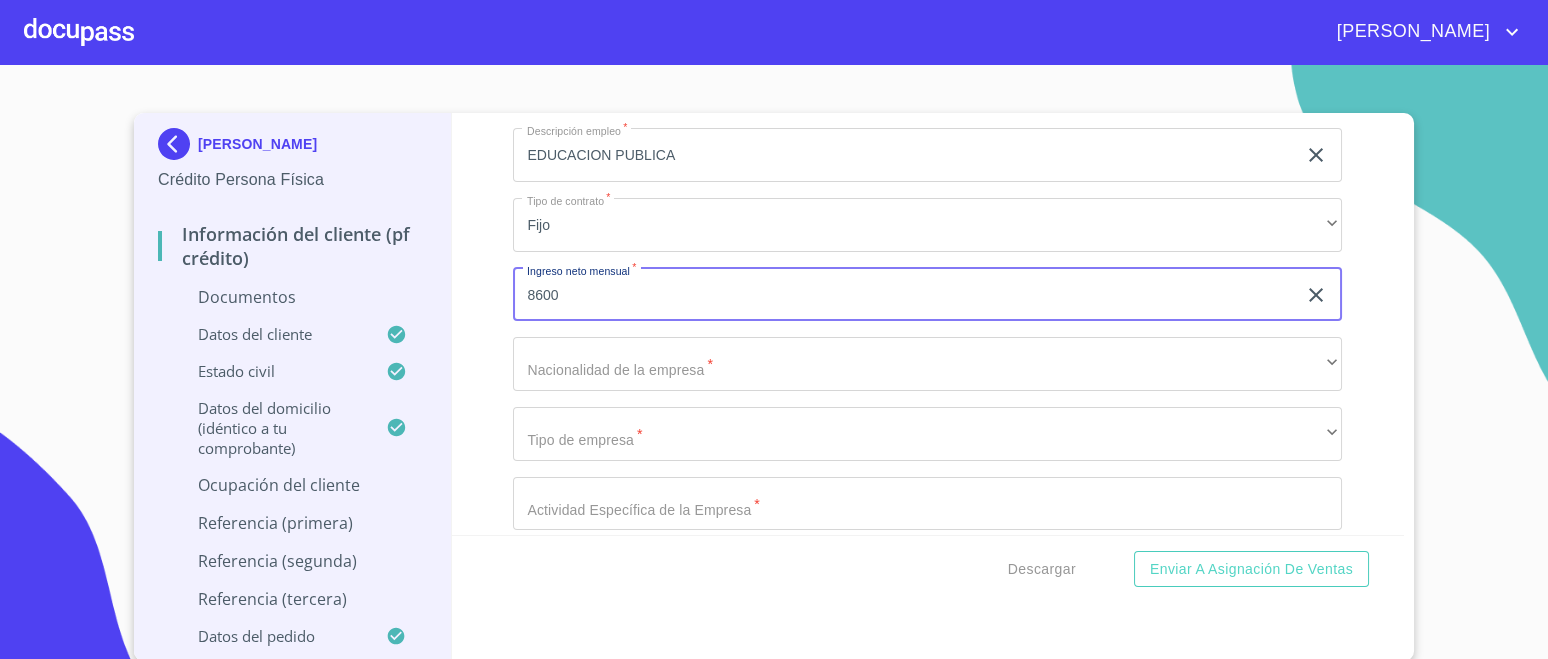 type on "8600" 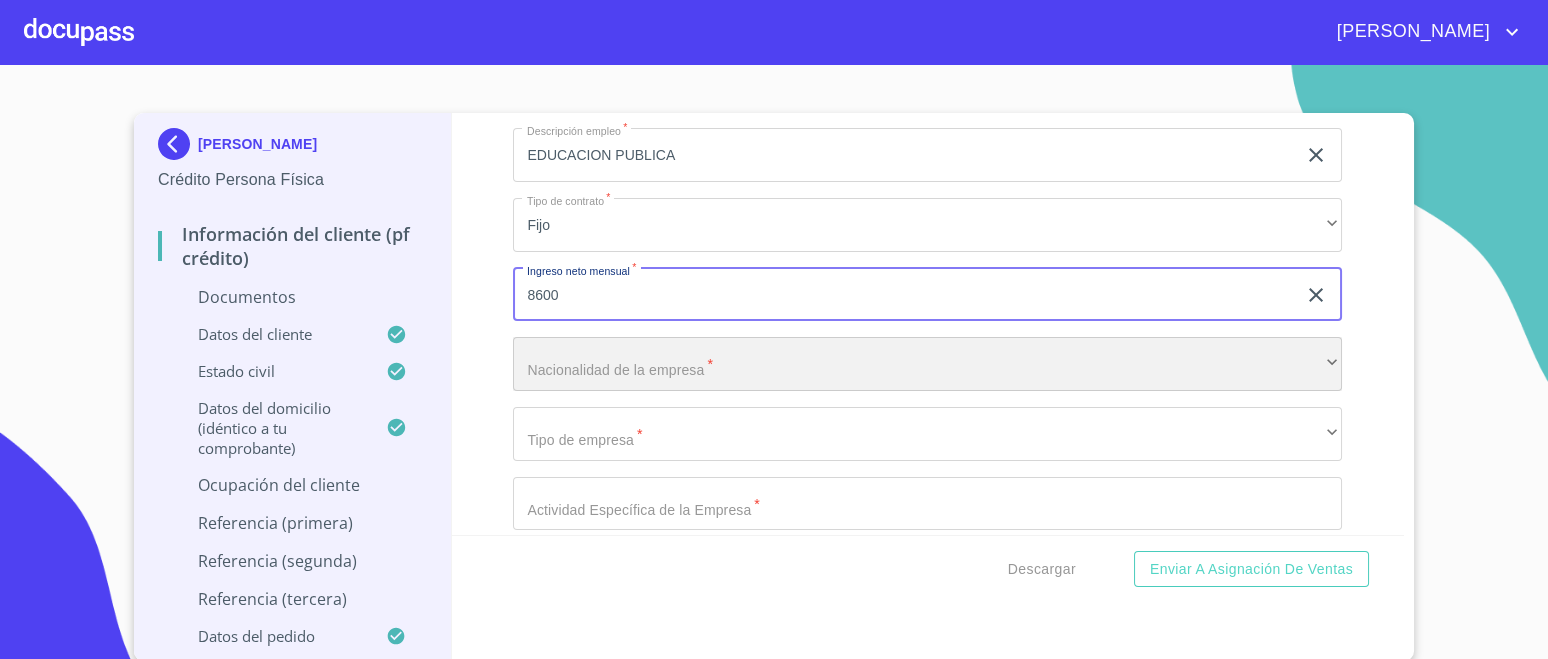 click on "​" at bounding box center [927, 364] 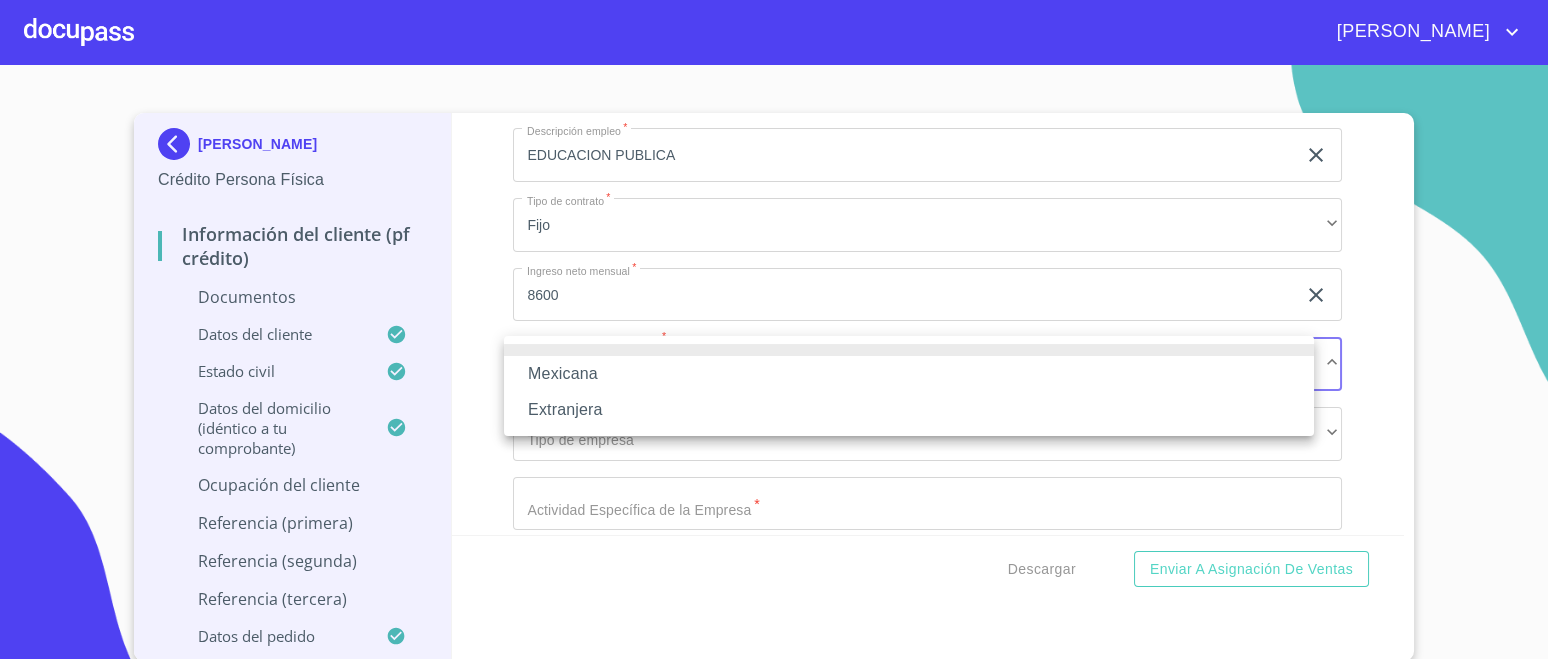click on "Mexicana" at bounding box center (909, 374) 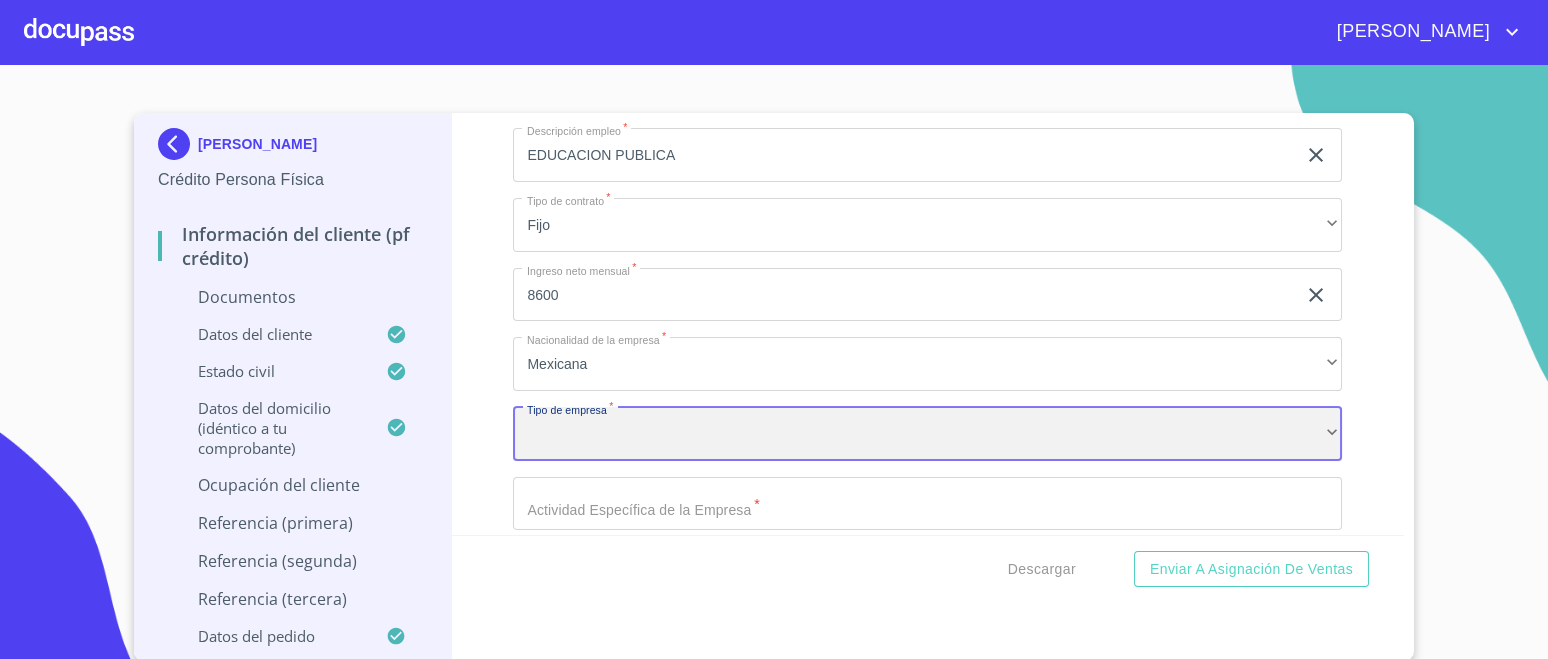 click on "​" at bounding box center [927, 434] 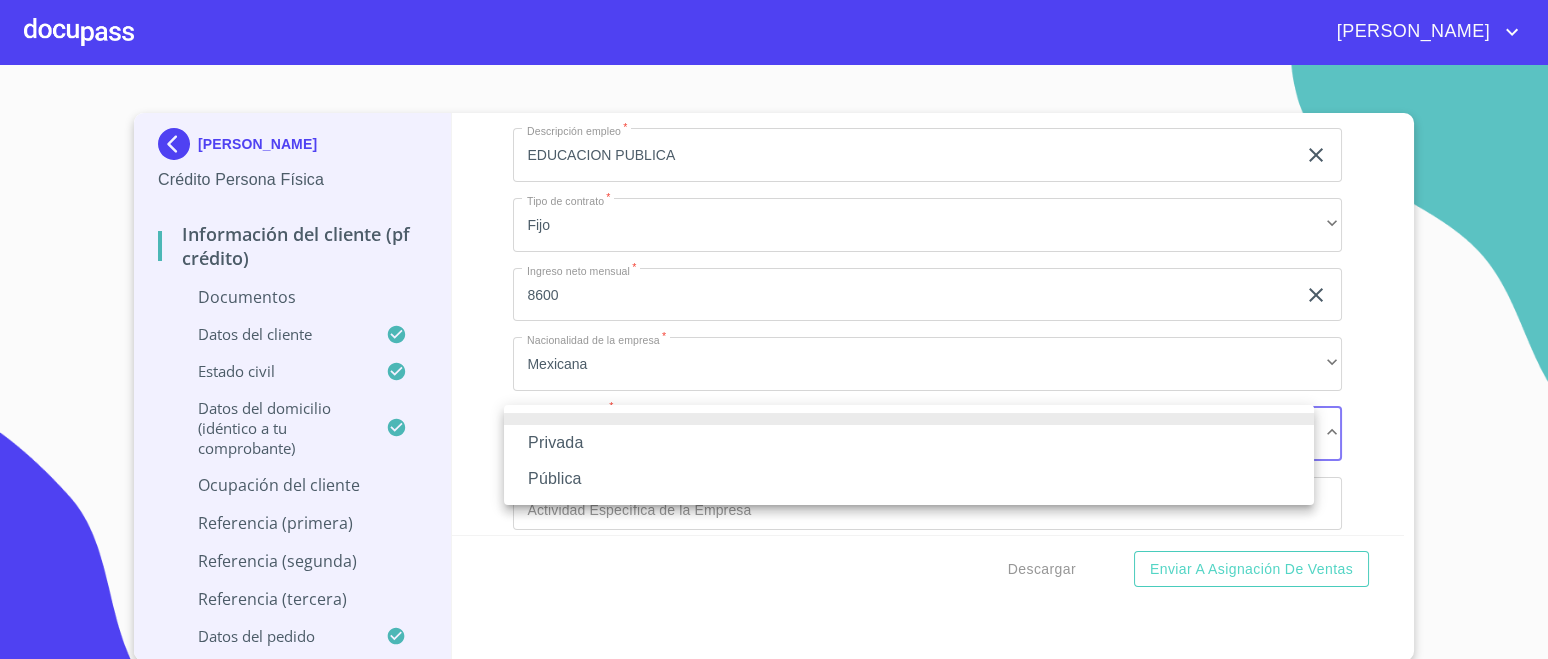 click on "Pública" at bounding box center (909, 479) 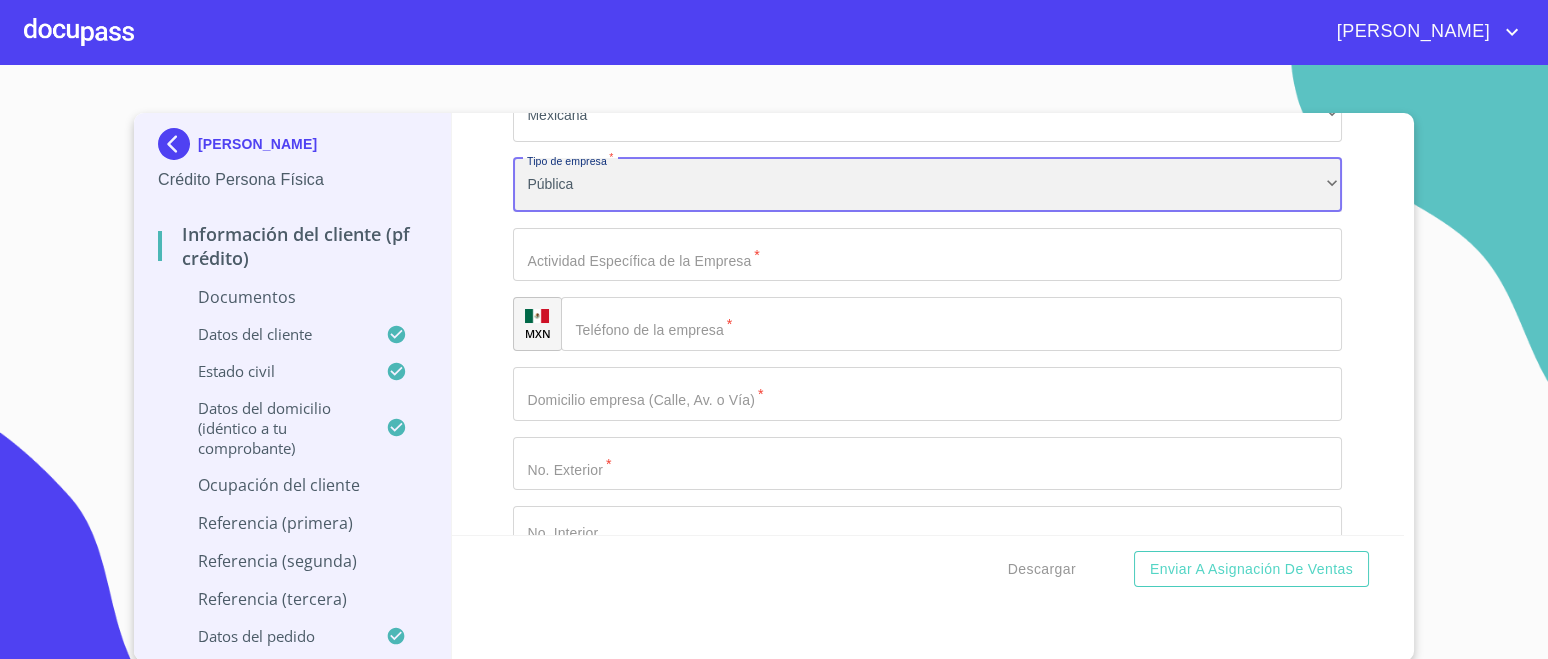 scroll, scrollTop: 5486, scrollLeft: 0, axis: vertical 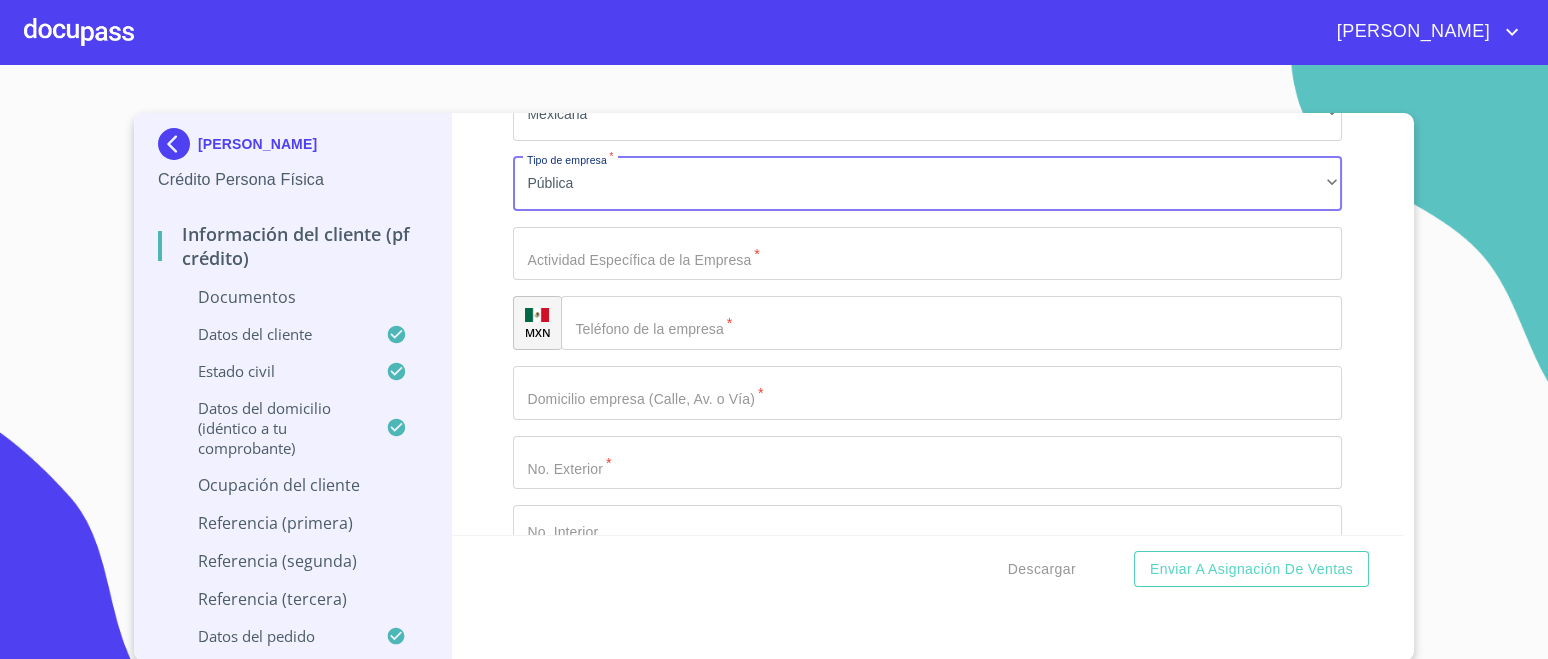 click on "Documento de identificación.   *" at bounding box center [904, -2841] 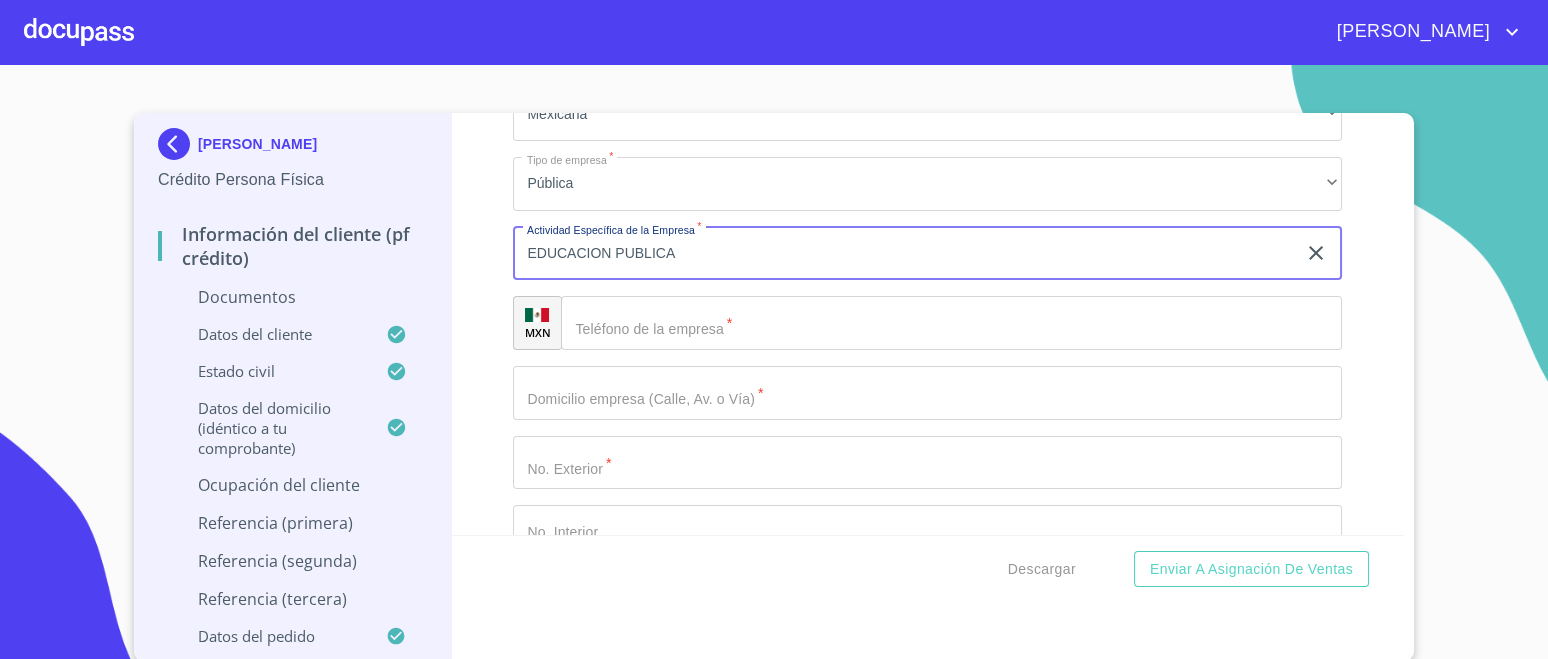 type on "EDUCACION PUBLICA" 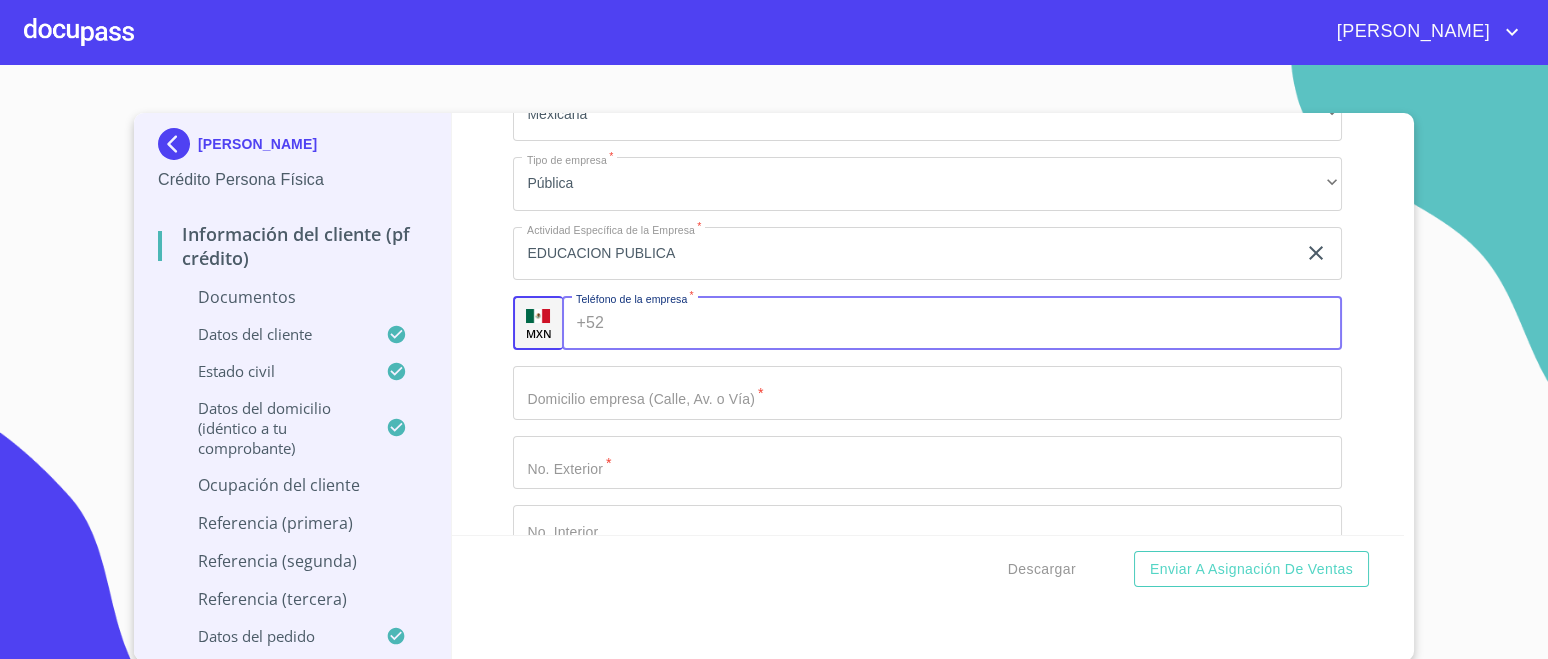 click on "Documento de identificación.   *" at bounding box center [977, 323] 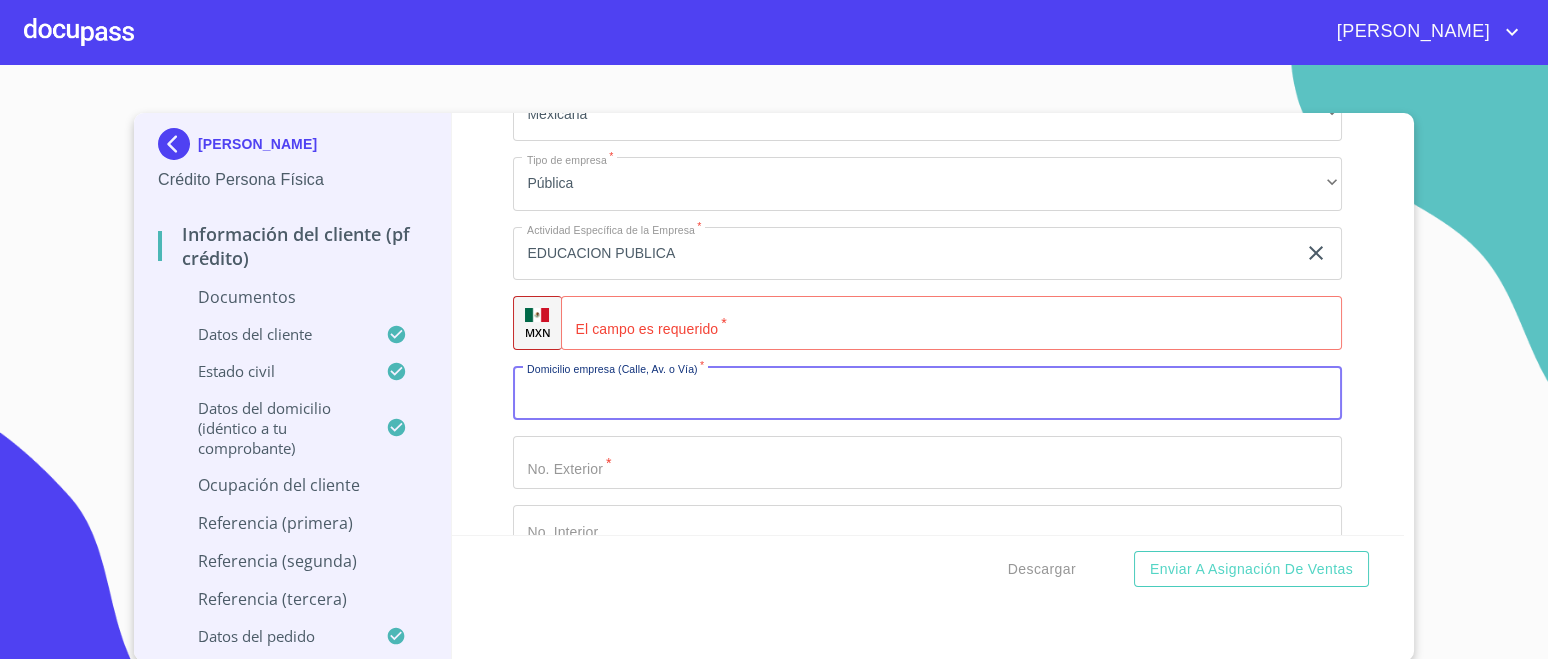click on "Documento de identificación.   *" at bounding box center [927, 393] 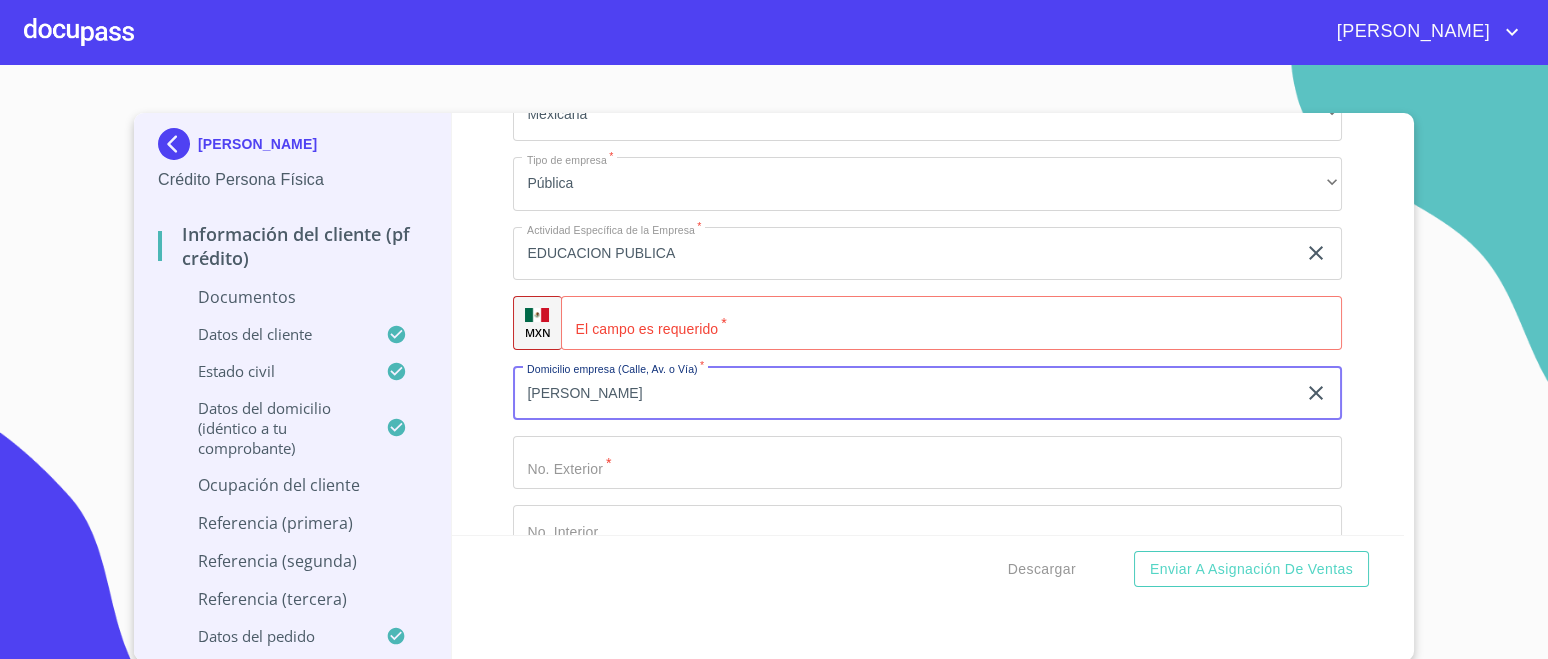 type on "[PERSON_NAME]" 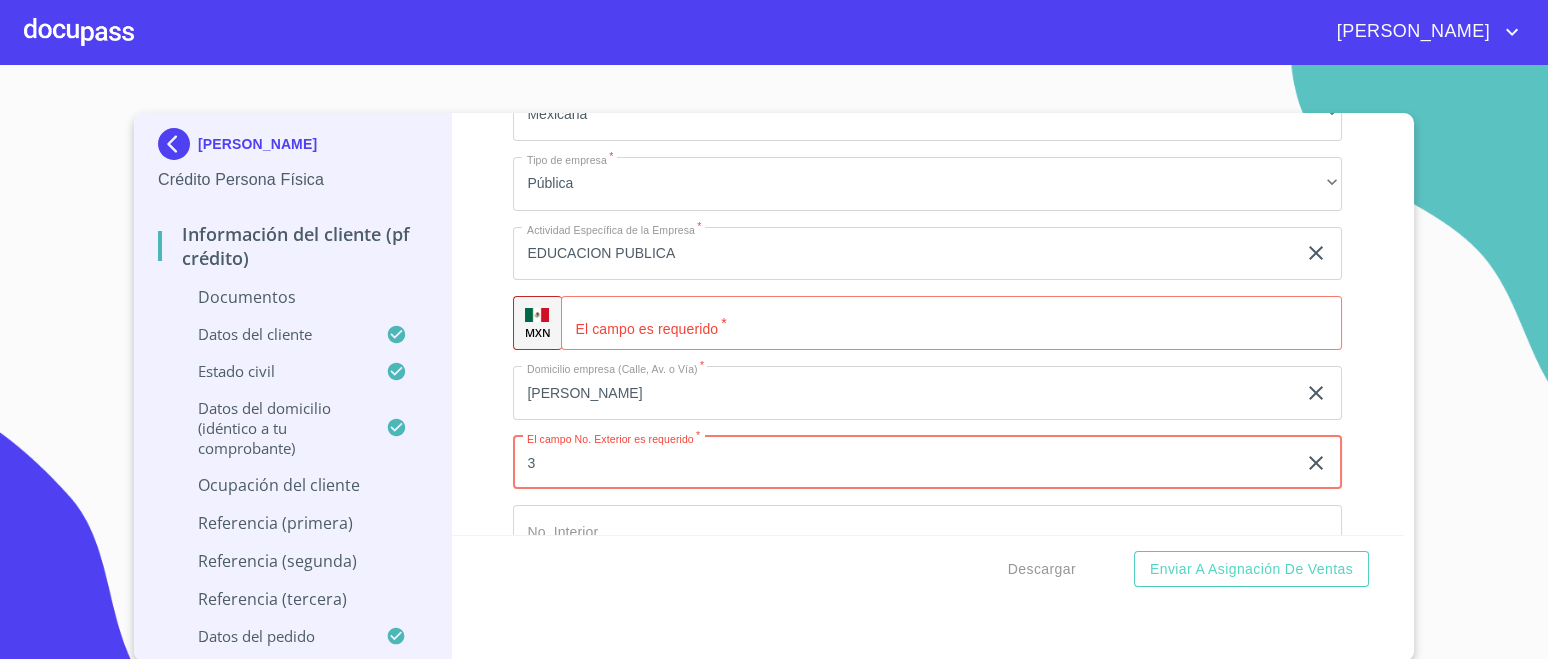 scroll, scrollTop: 5611, scrollLeft: 0, axis: vertical 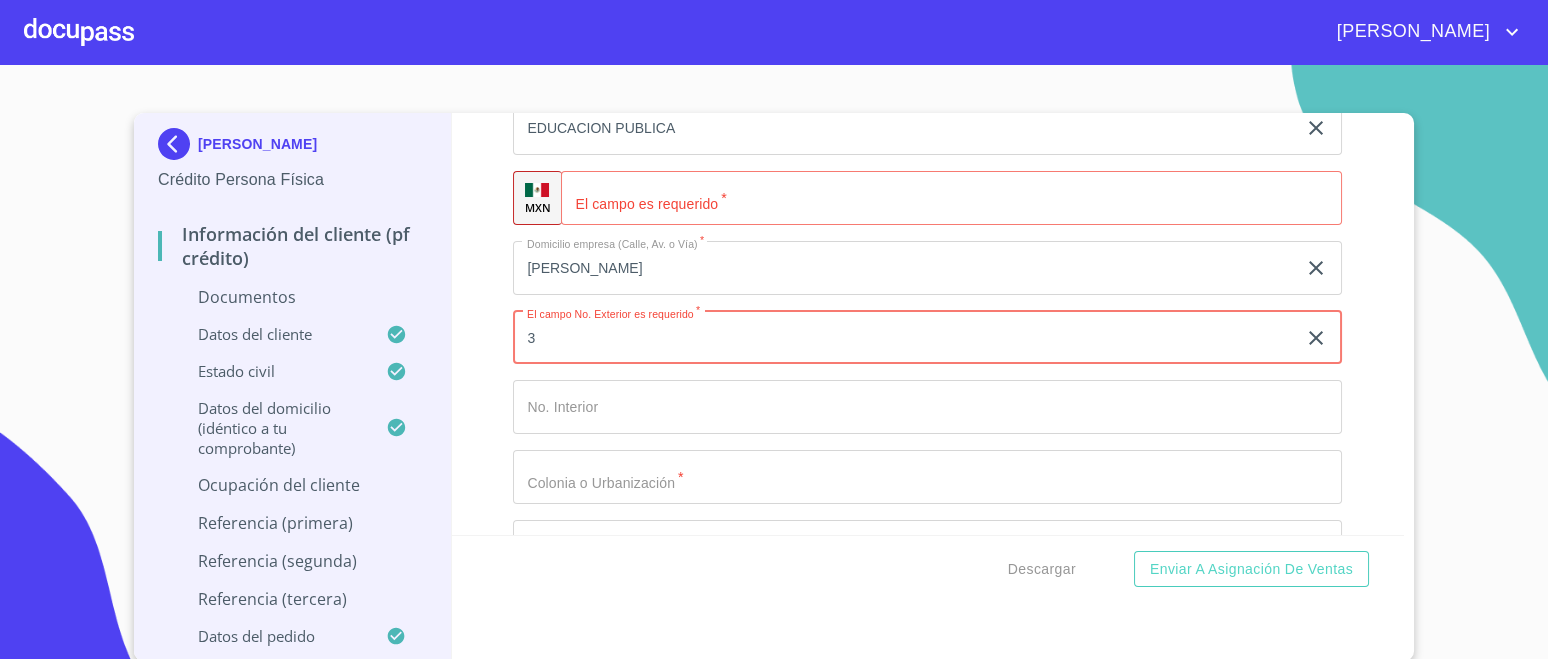 type on "3" 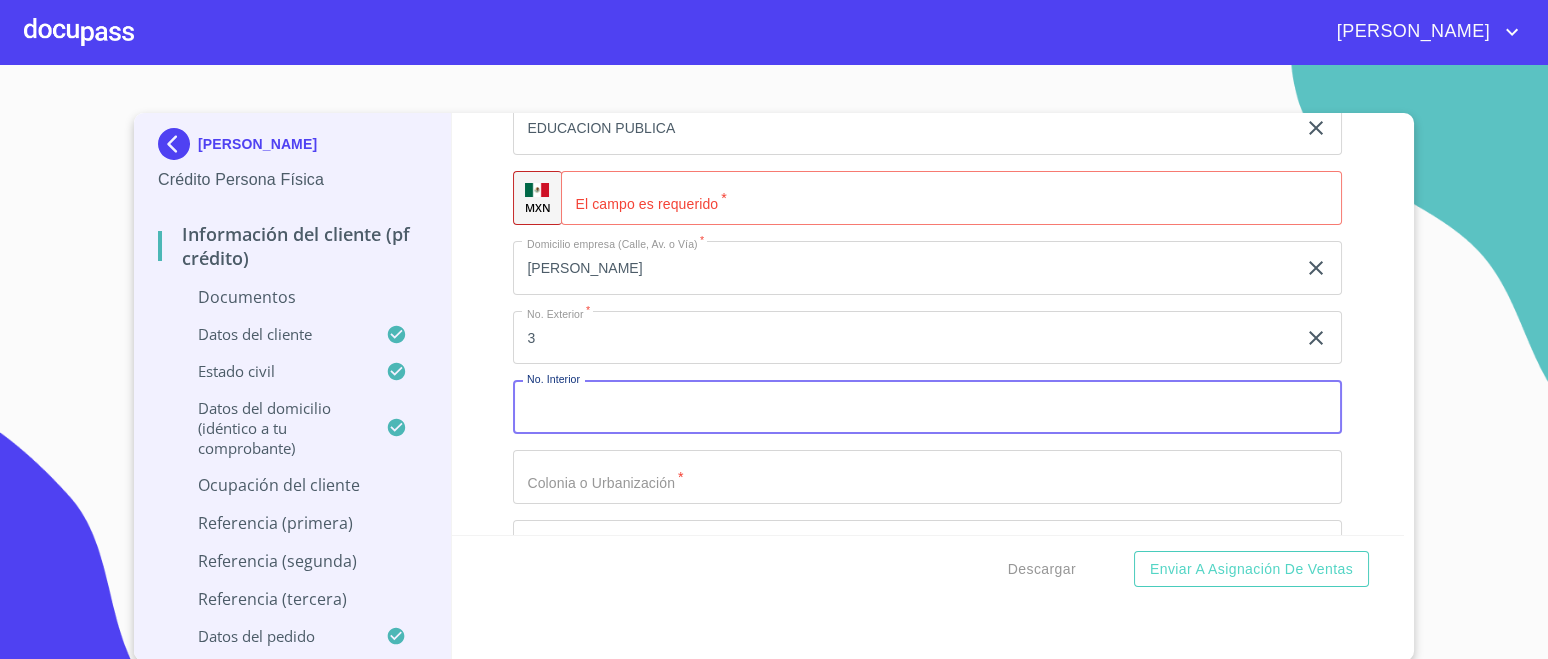 click on "Documento de identificación.   *" at bounding box center (904, -2966) 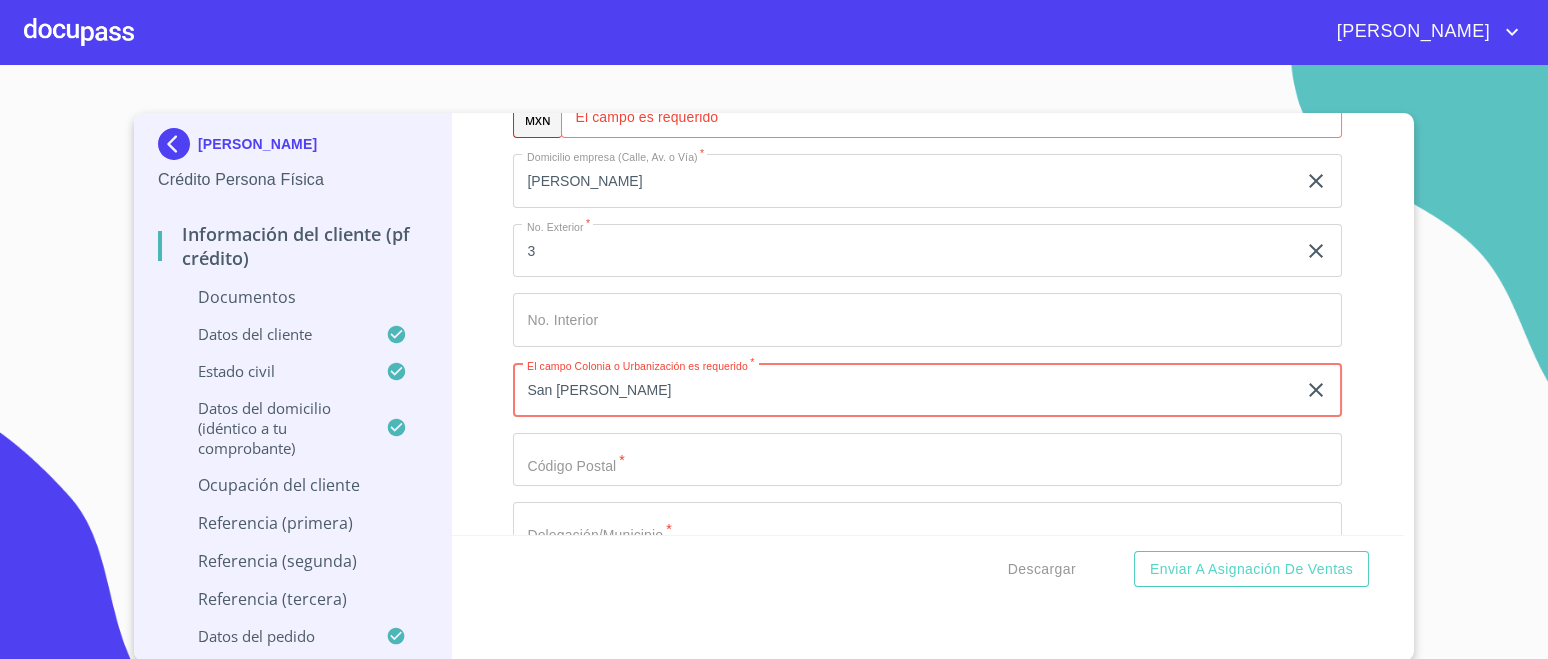 scroll, scrollTop: 5736, scrollLeft: 0, axis: vertical 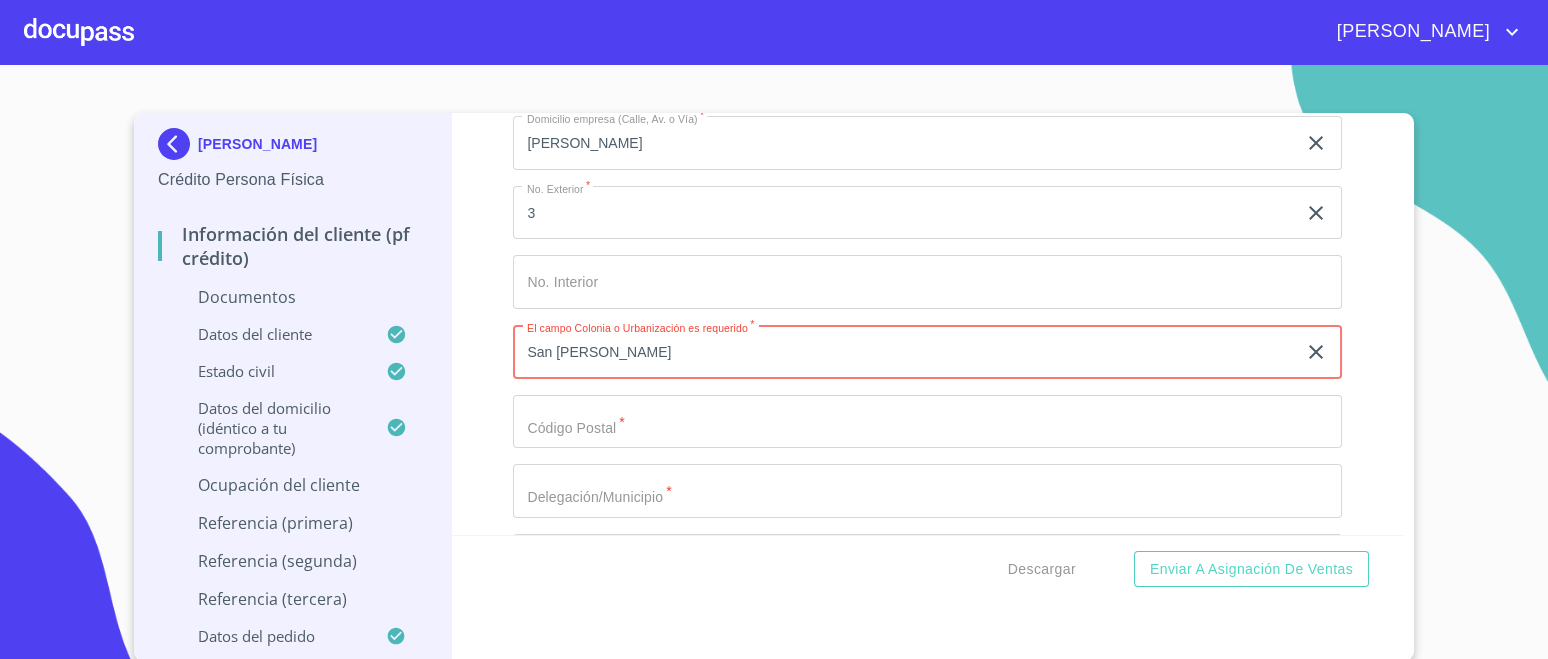 type on "San [PERSON_NAME]" 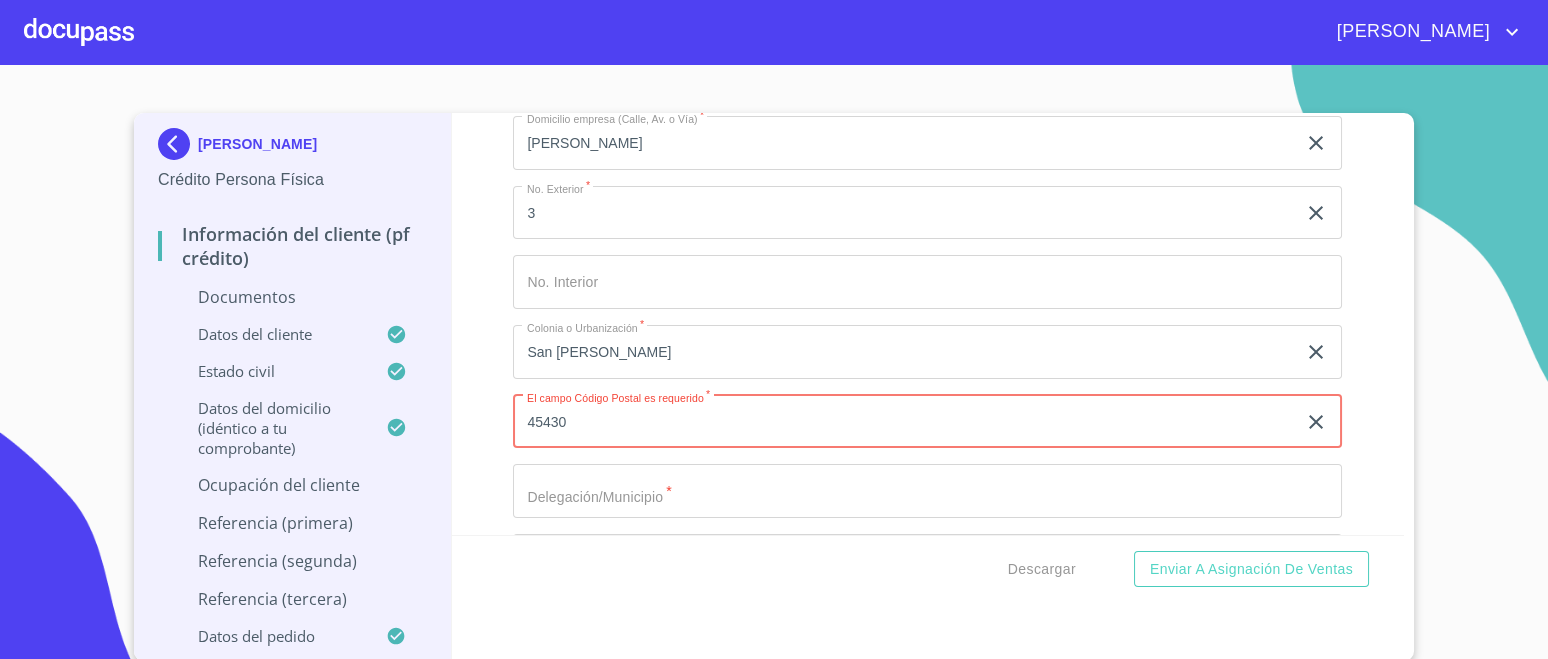 type on "45430" 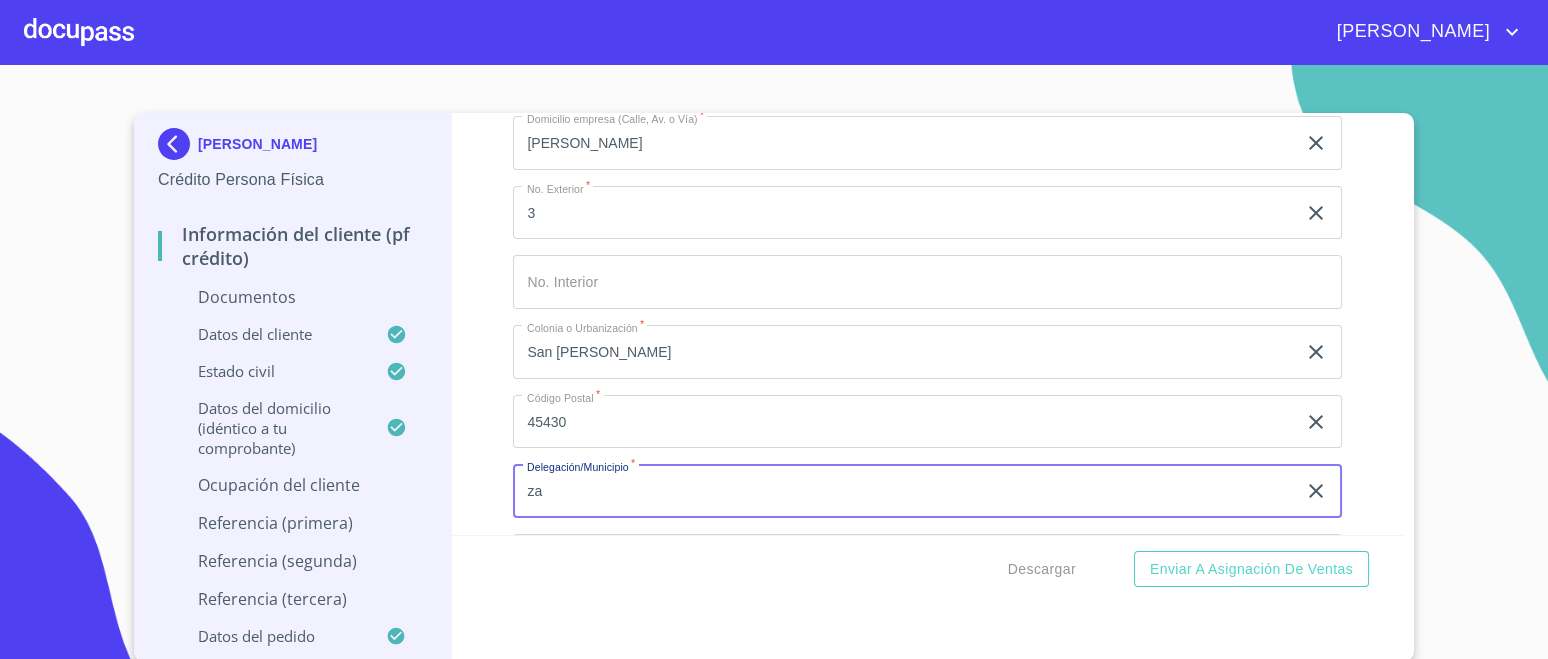 type on "z" 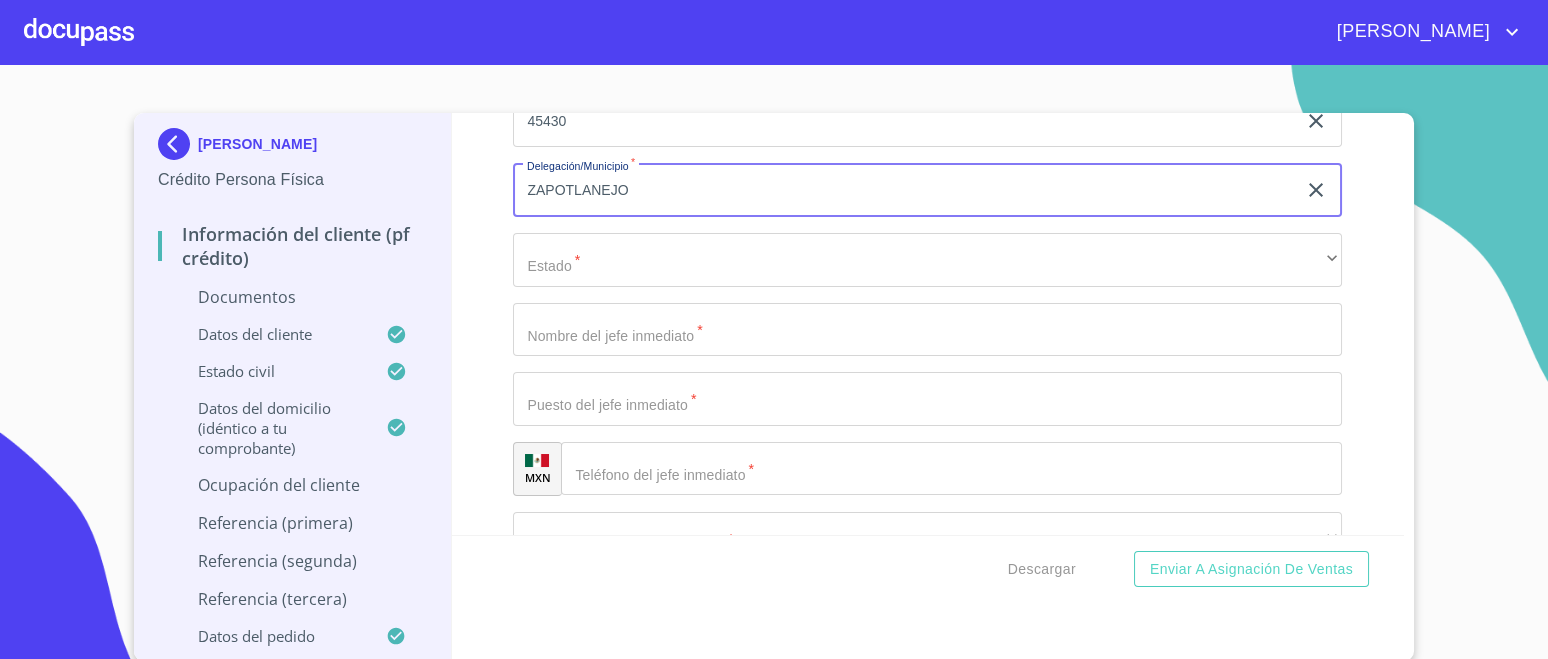 scroll, scrollTop: 5986, scrollLeft: 0, axis: vertical 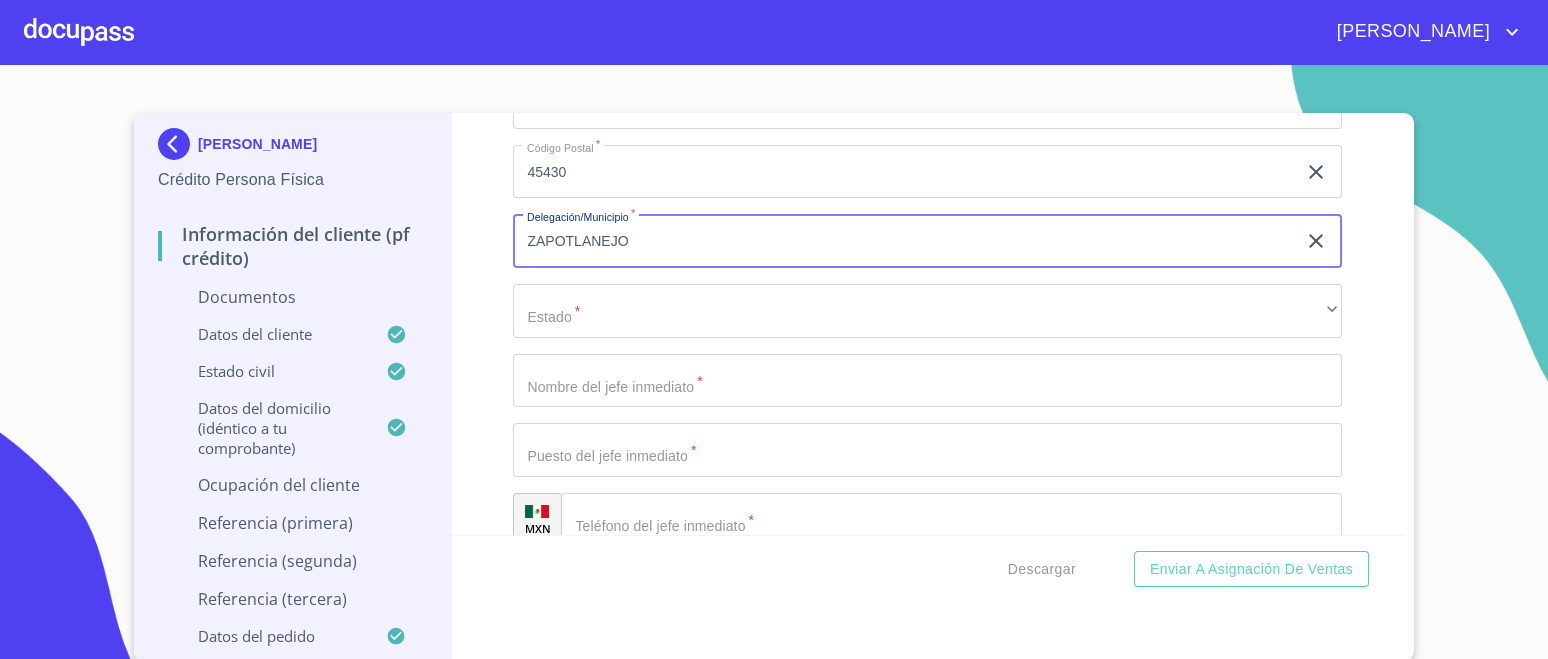 type on "ZAPOTLANEJO" 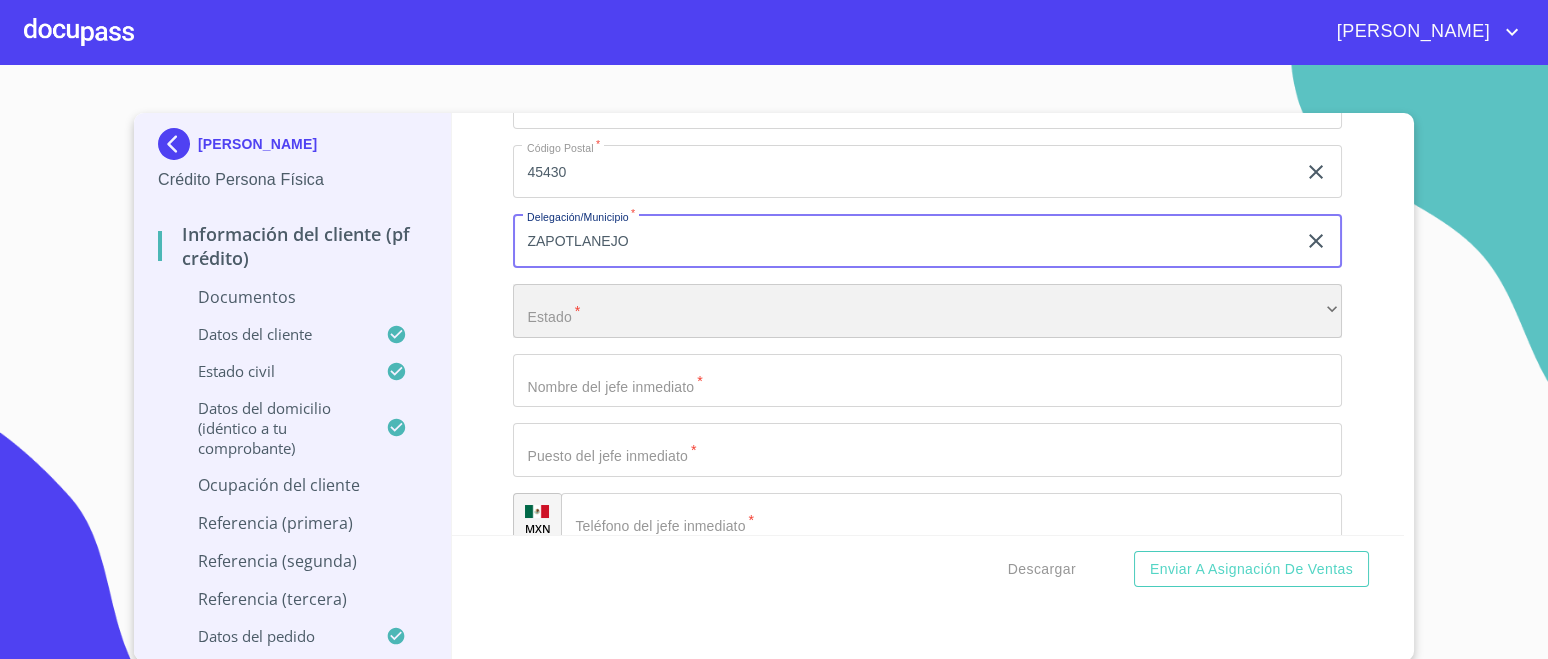 click on "​" at bounding box center (927, 311) 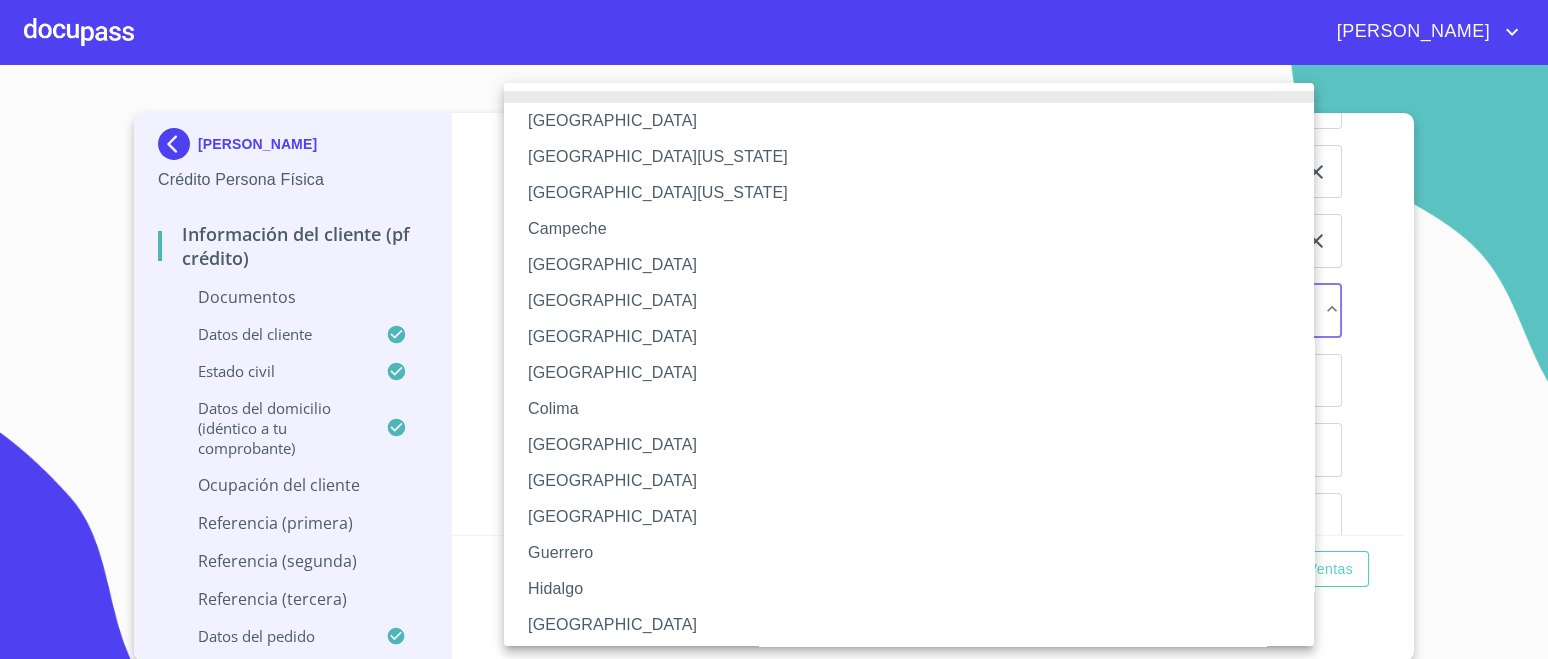 click on "[GEOGRAPHIC_DATA]" at bounding box center [918, 625] 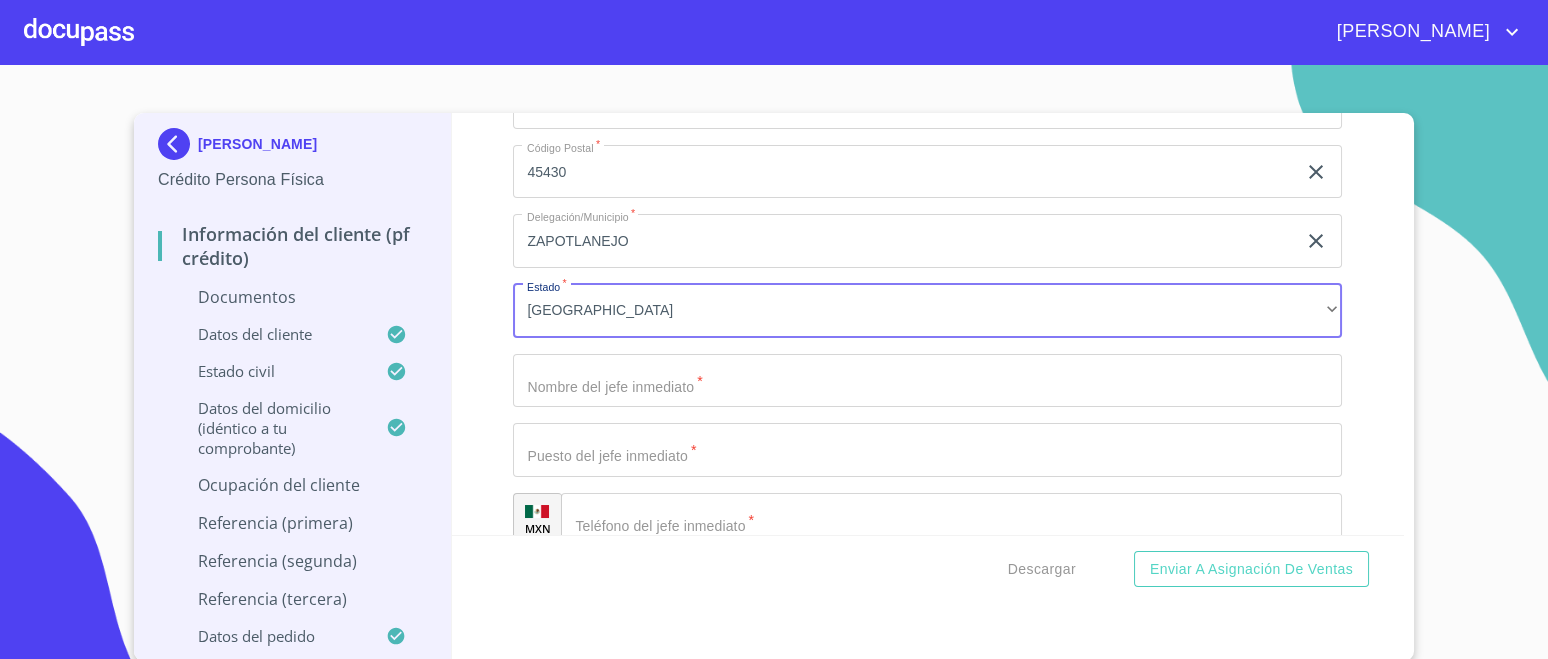 click on "Documento de identificación.   *" at bounding box center [904, -3341] 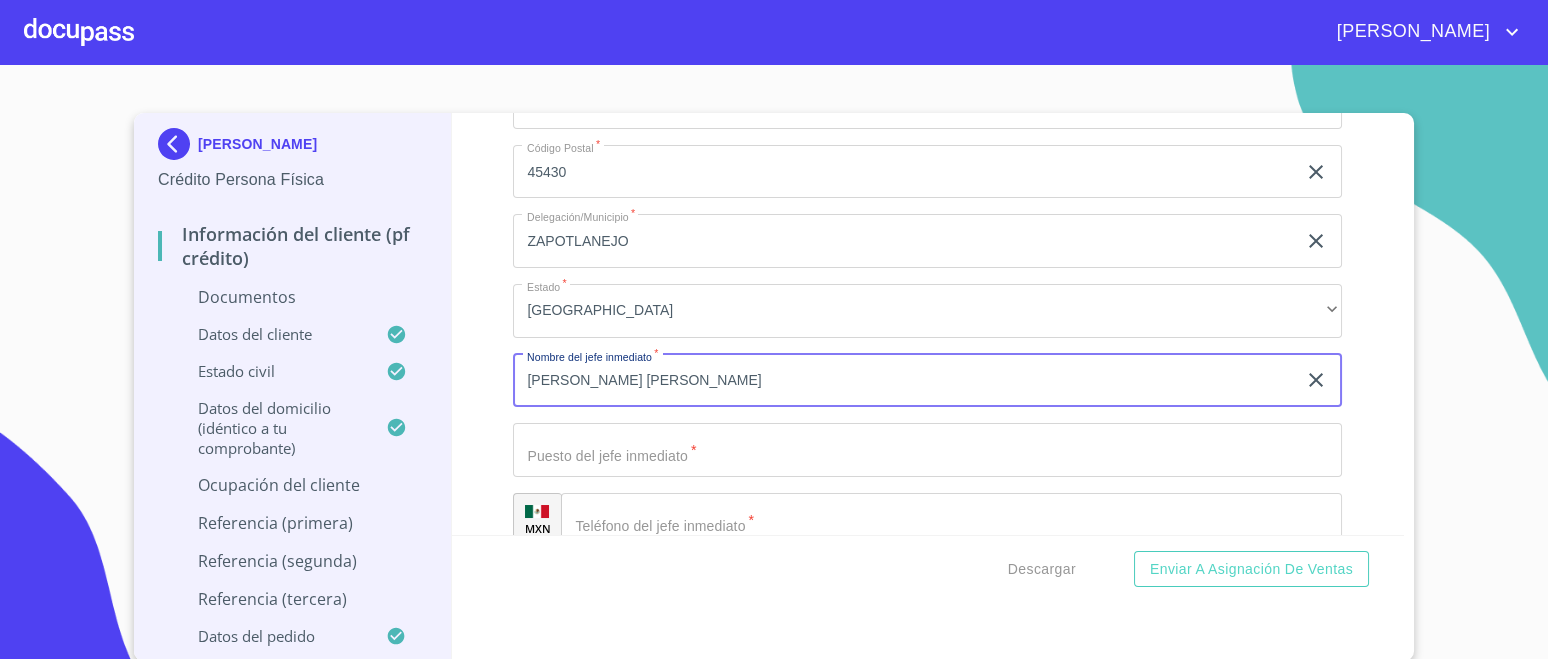 type on "[PERSON_NAME] [PERSON_NAME]" 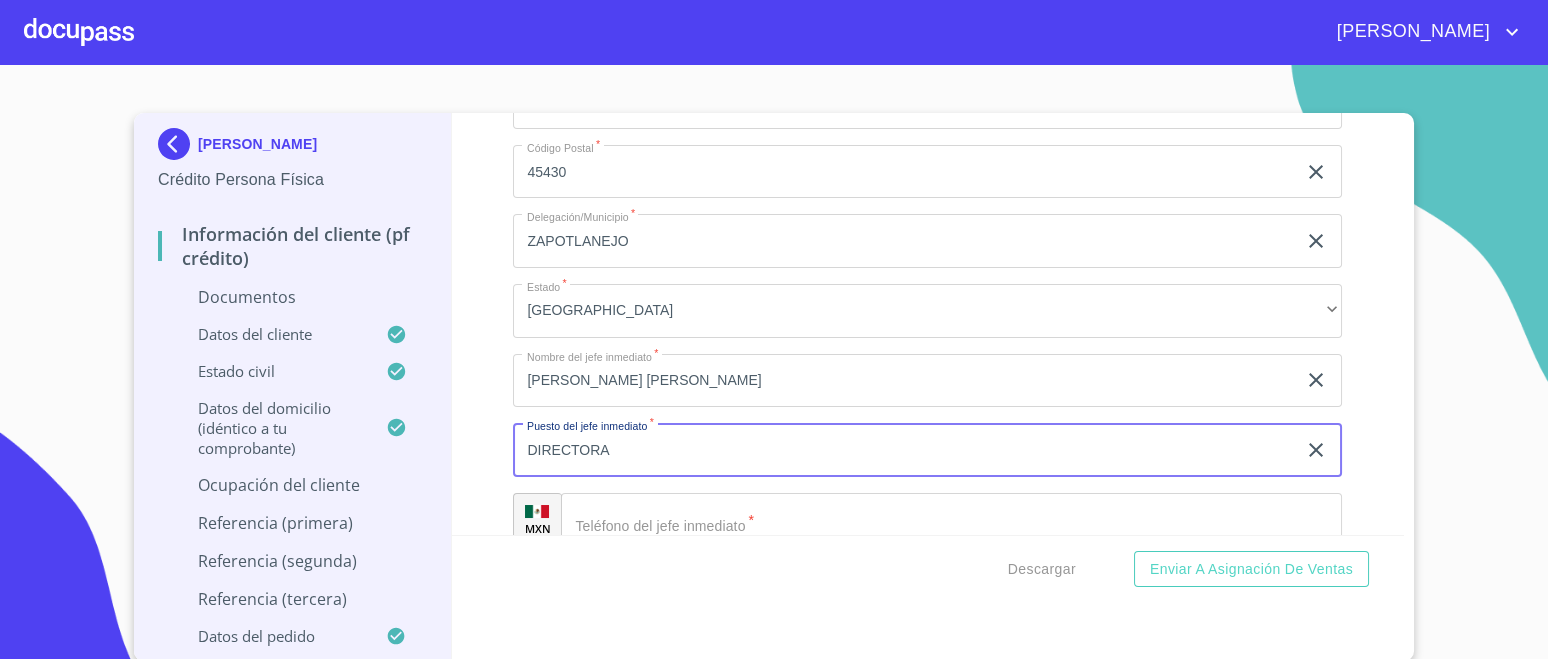 scroll, scrollTop: 6111, scrollLeft: 0, axis: vertical 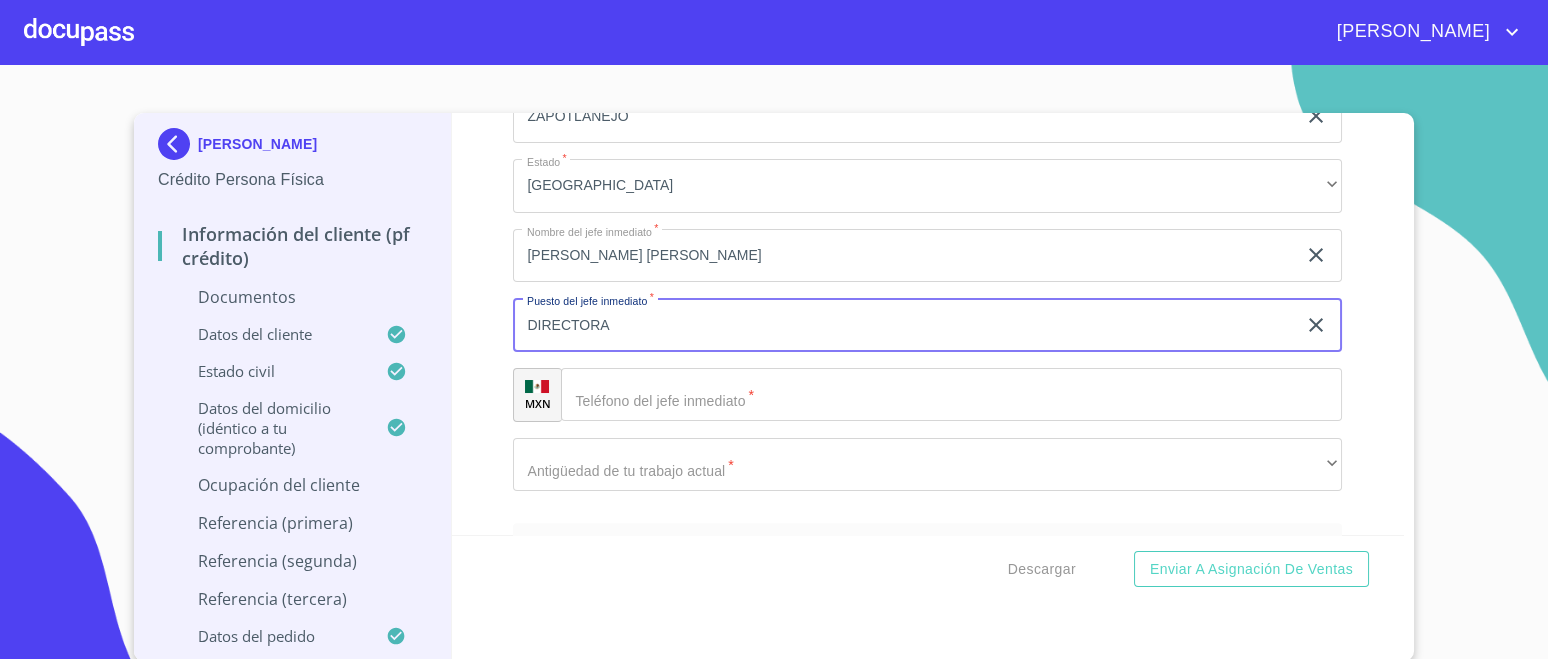 type on "DIRECTORA" 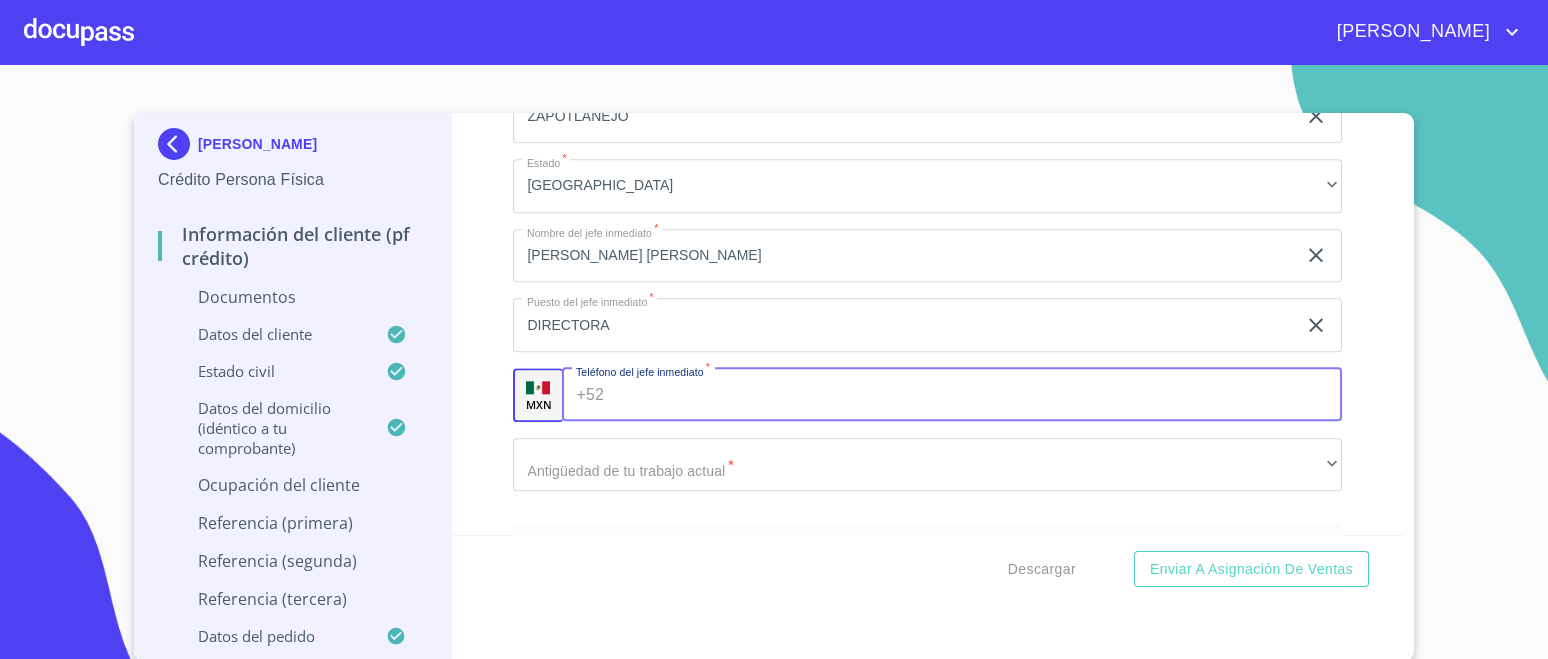 click on "Documento de identificación.   *" at bounding box center (977, 395) 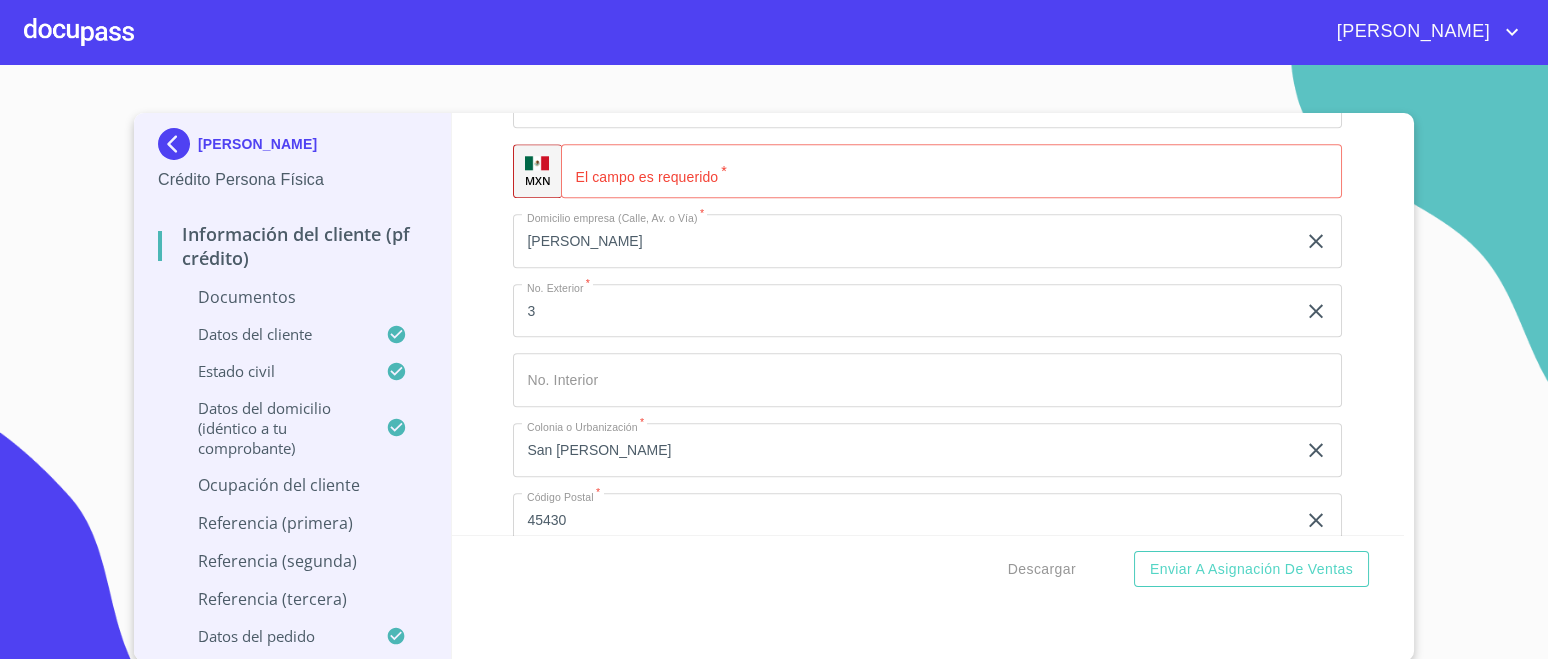 scroll, scrollTop: 5611, scrollLeft: 0, axis: vertical 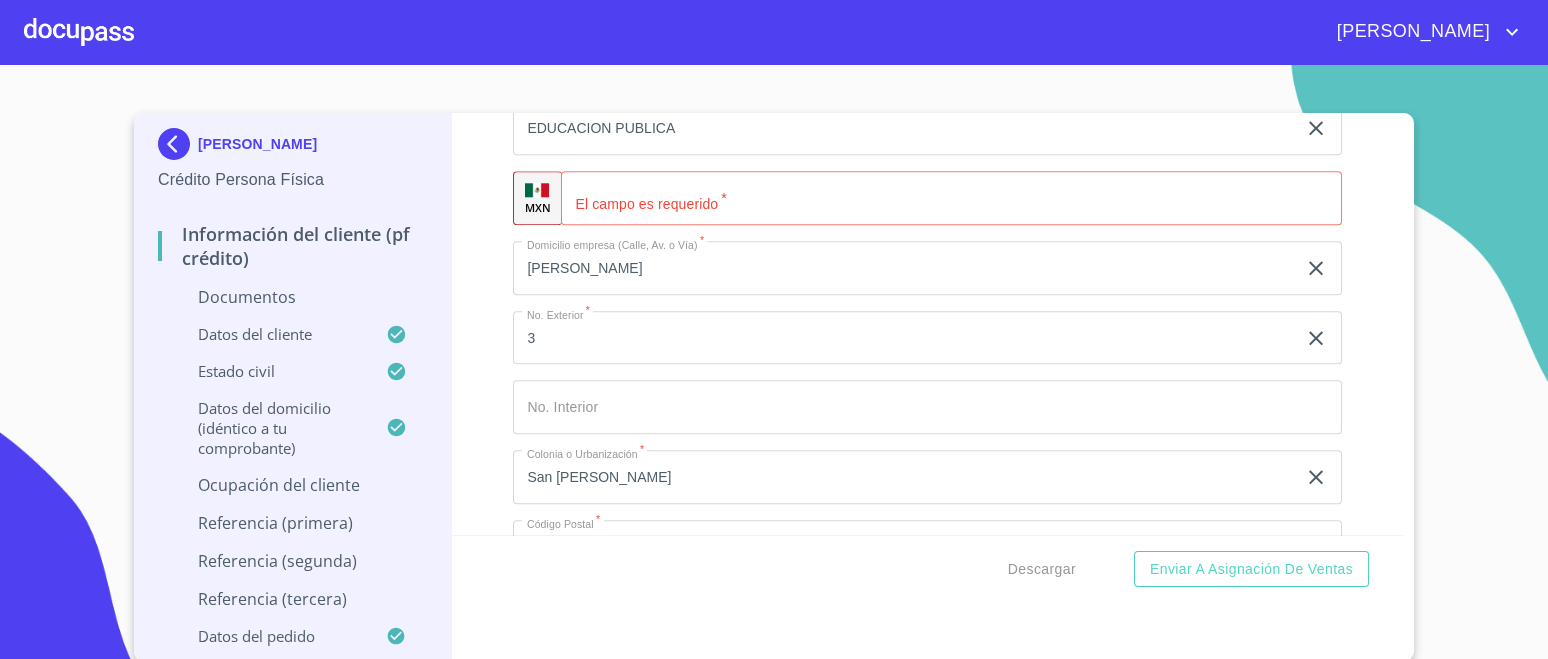 type on "(33)13508232" 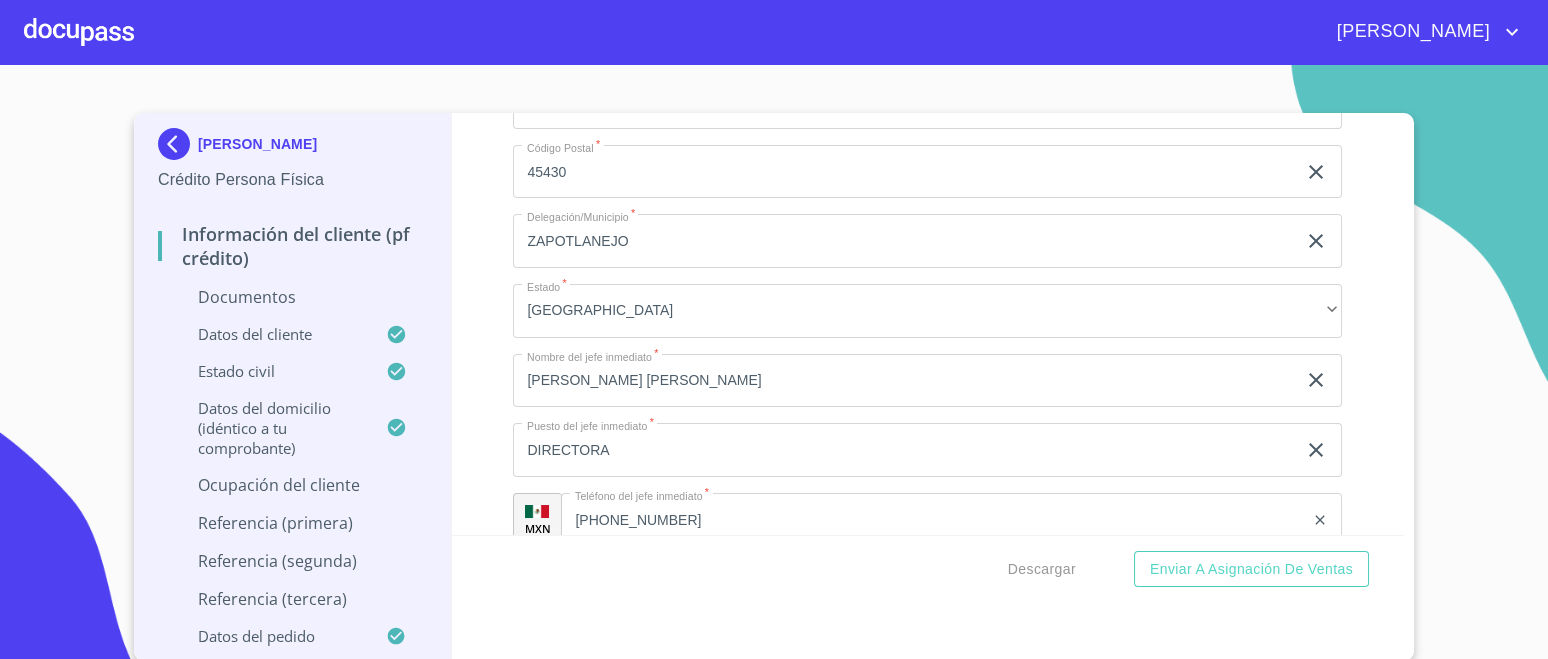 scroll, scrollTop: 6111, scrollLeft: 0, axis: vertical 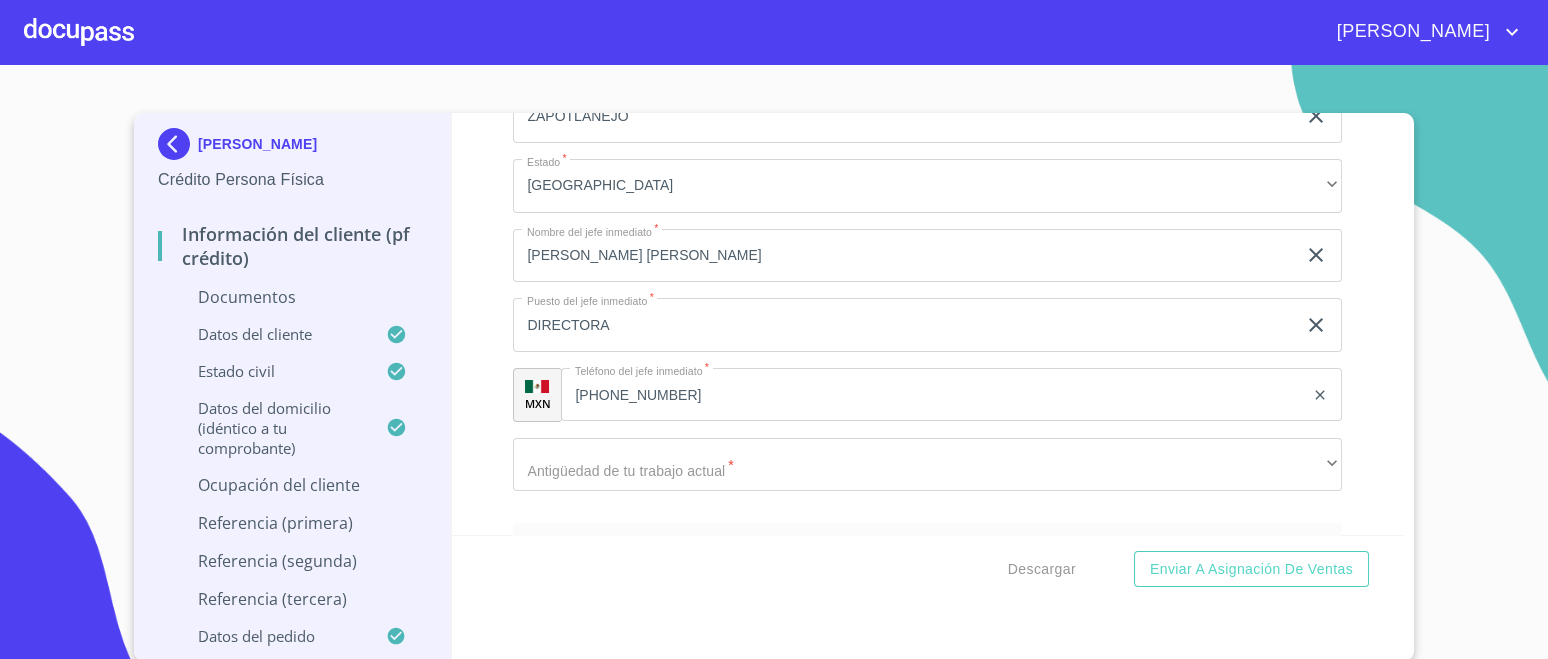 type on "[PHONE_NUMBER]" 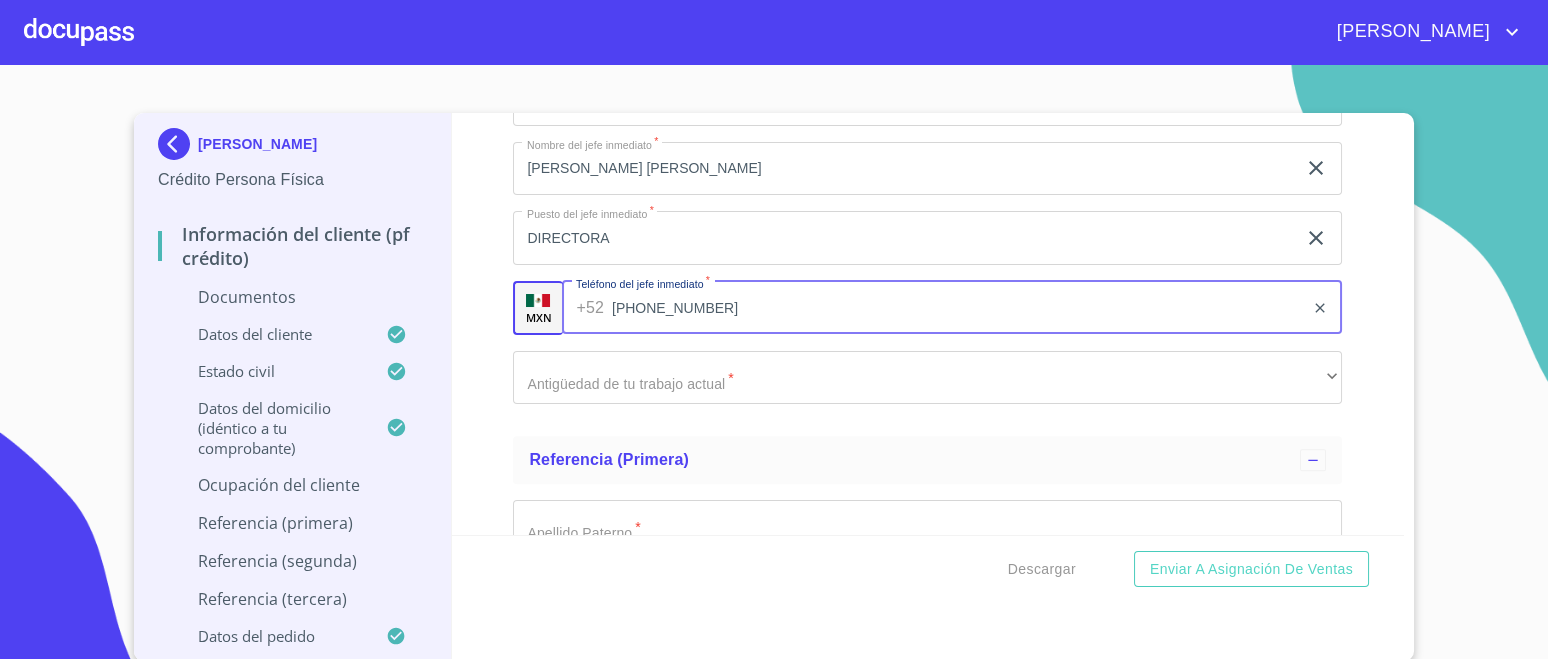 scroll, scrollTop: 6235, scrollLeft: 0, axis: vertical 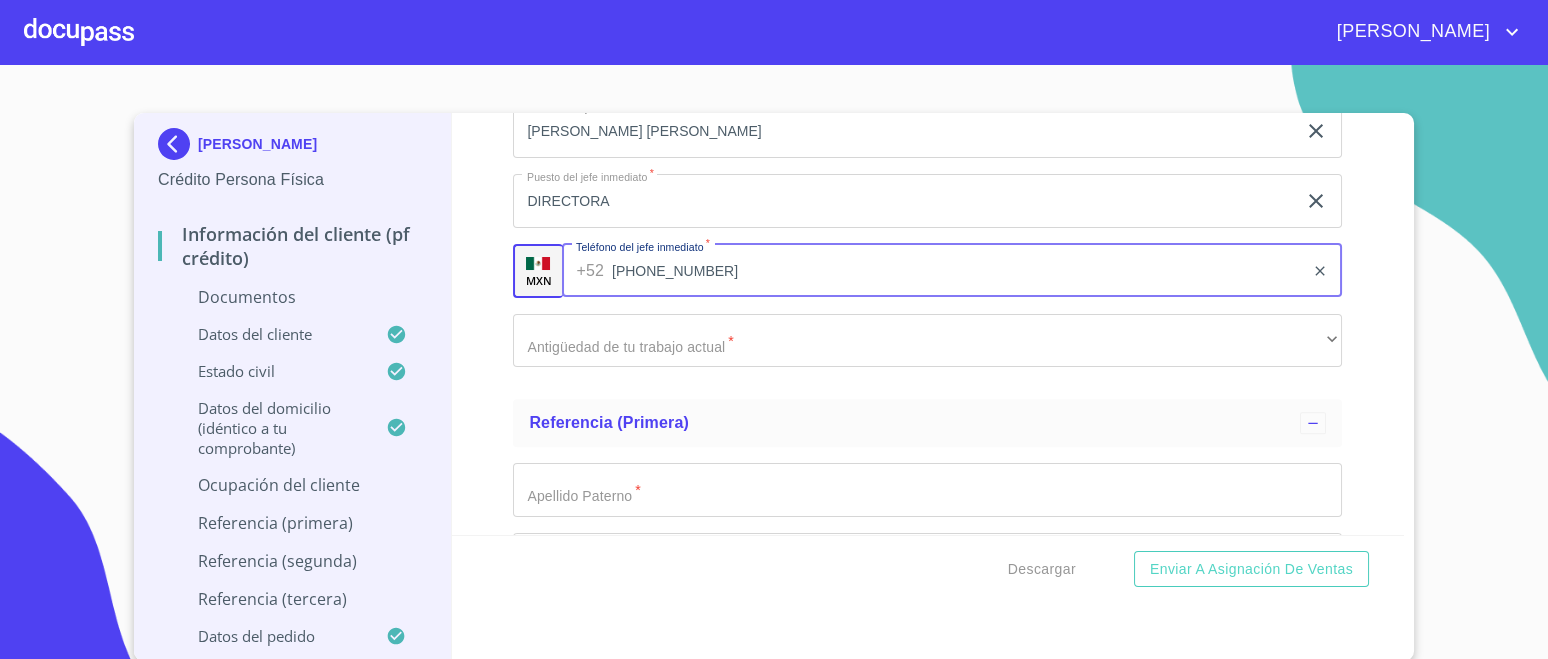 type on "[PHONE_NUMBER]" 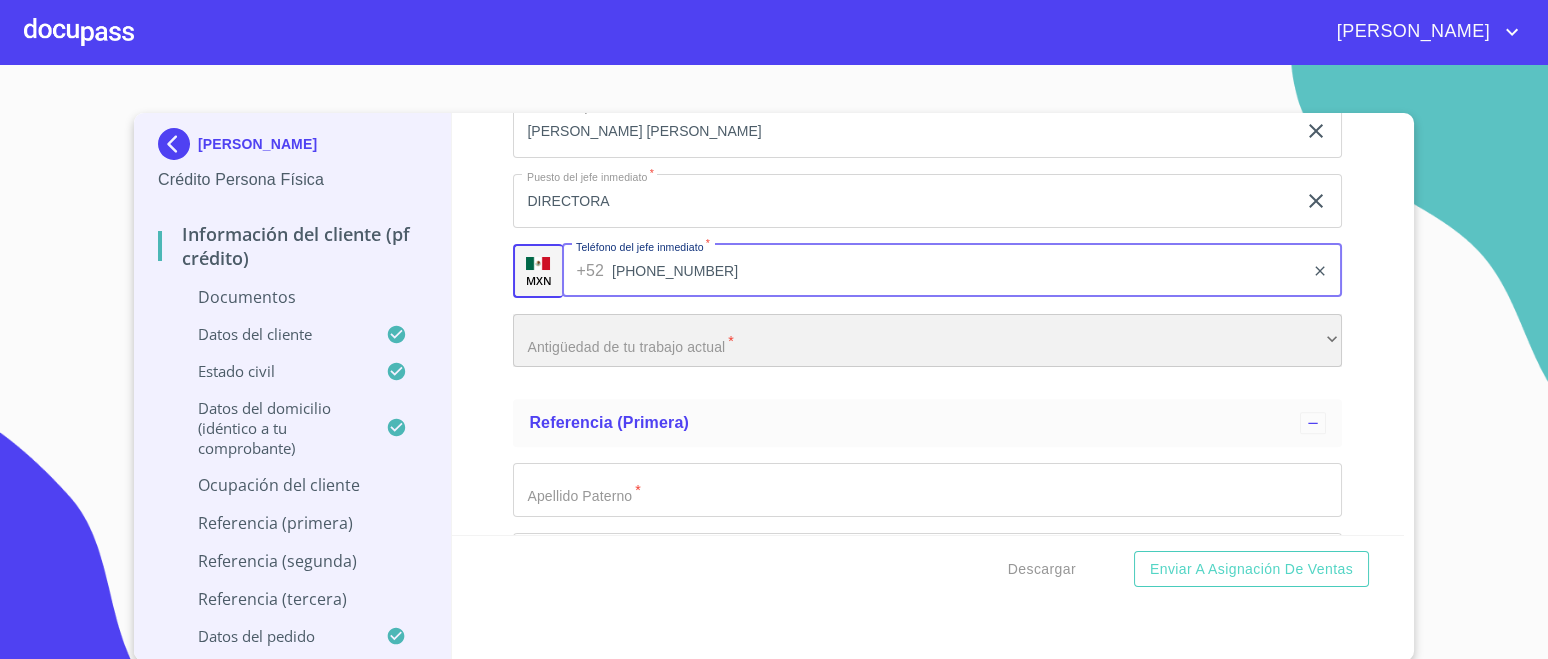 click on "​" at bounding box center (927, 341) 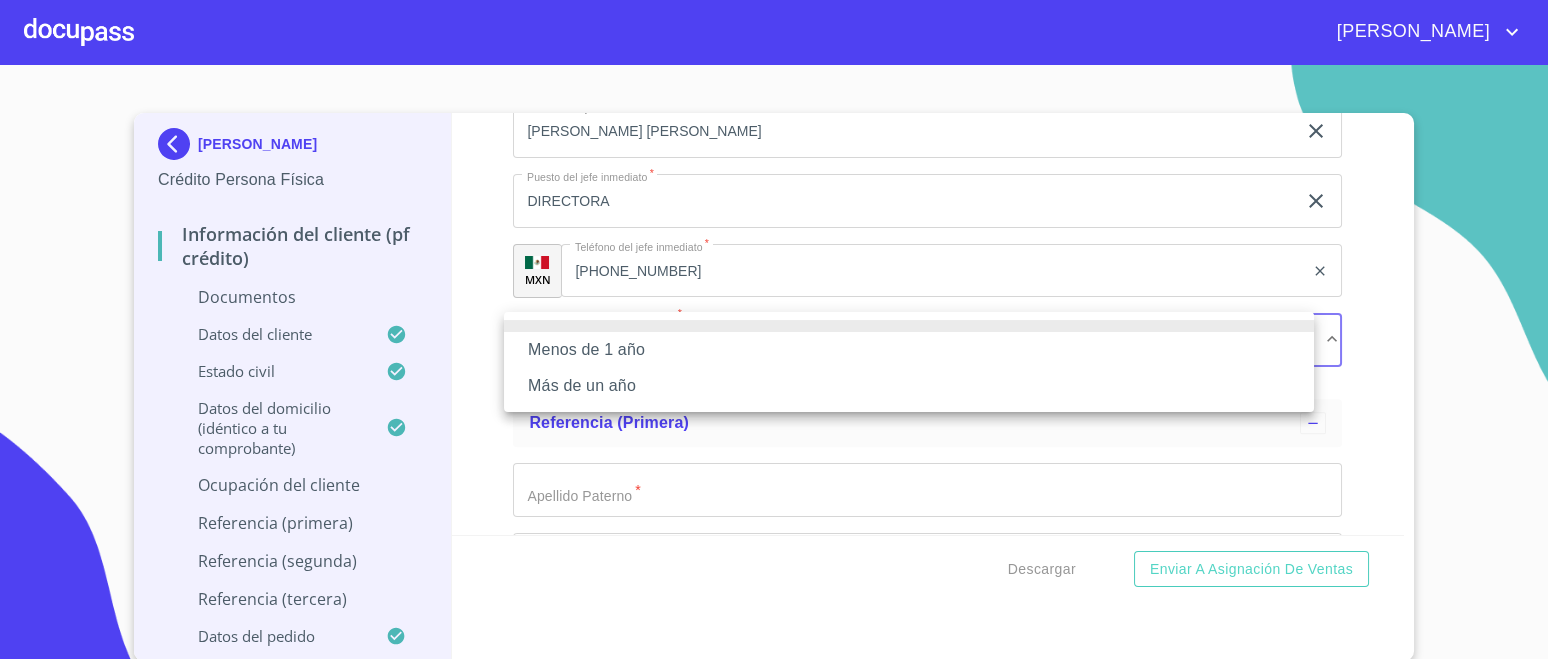 click on "Más de un año" at bounding box center (909, 386) 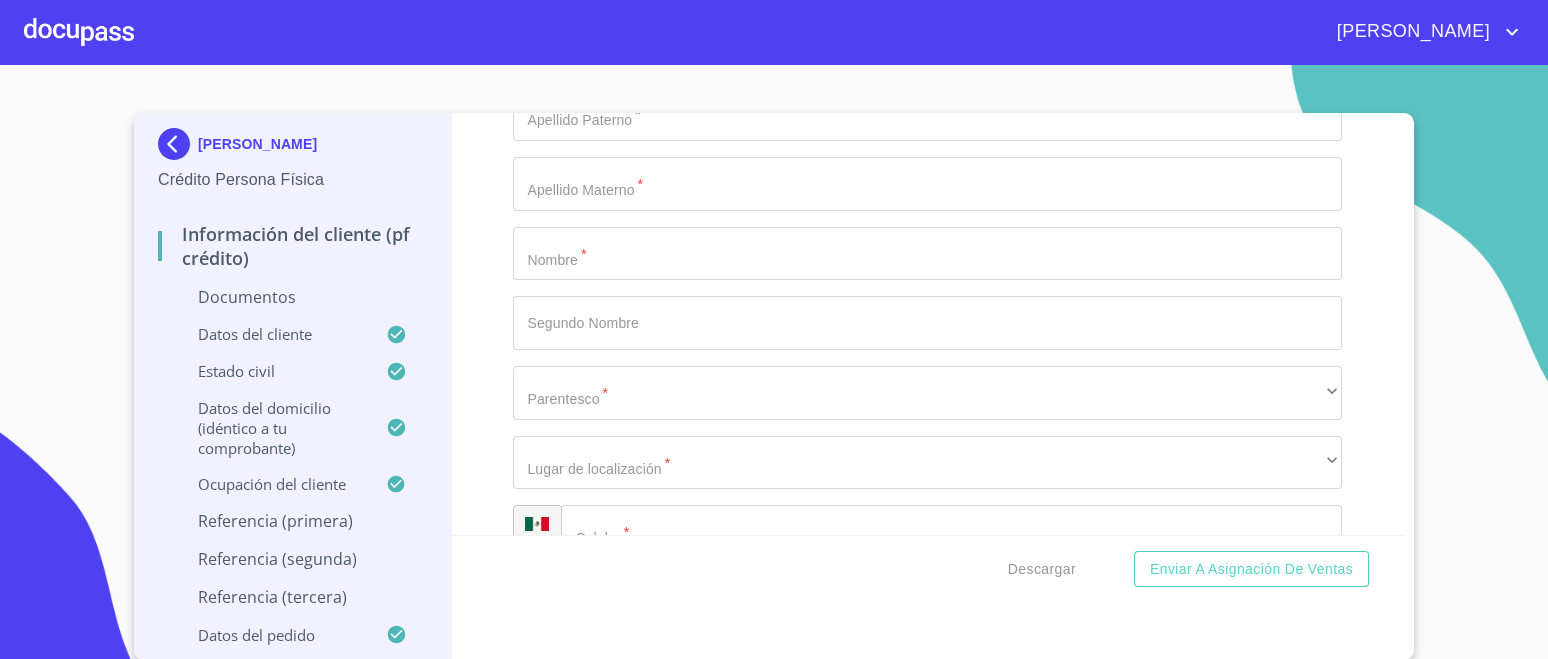 scroll, scrollTop: 6736, scrollLeft: 0, axis: vertical 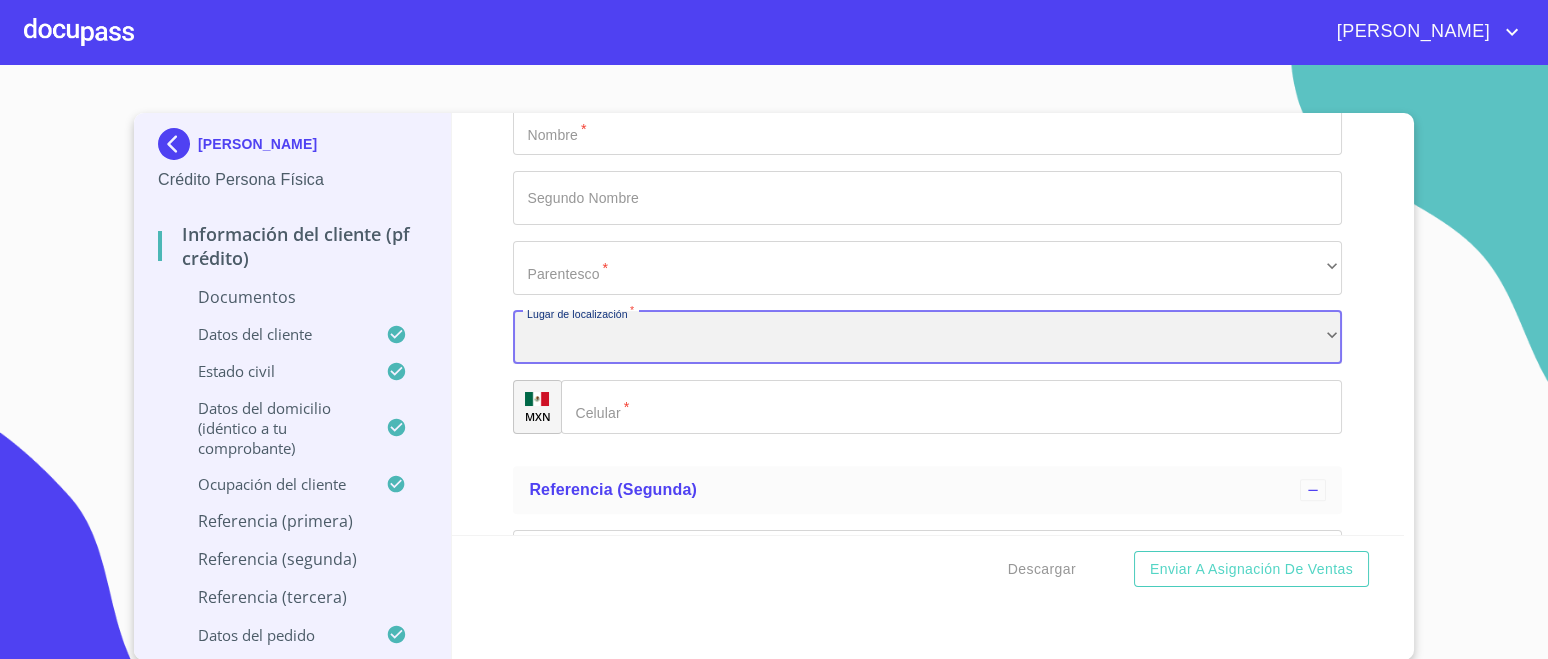 click on "​" at bounding box center [927, 338] 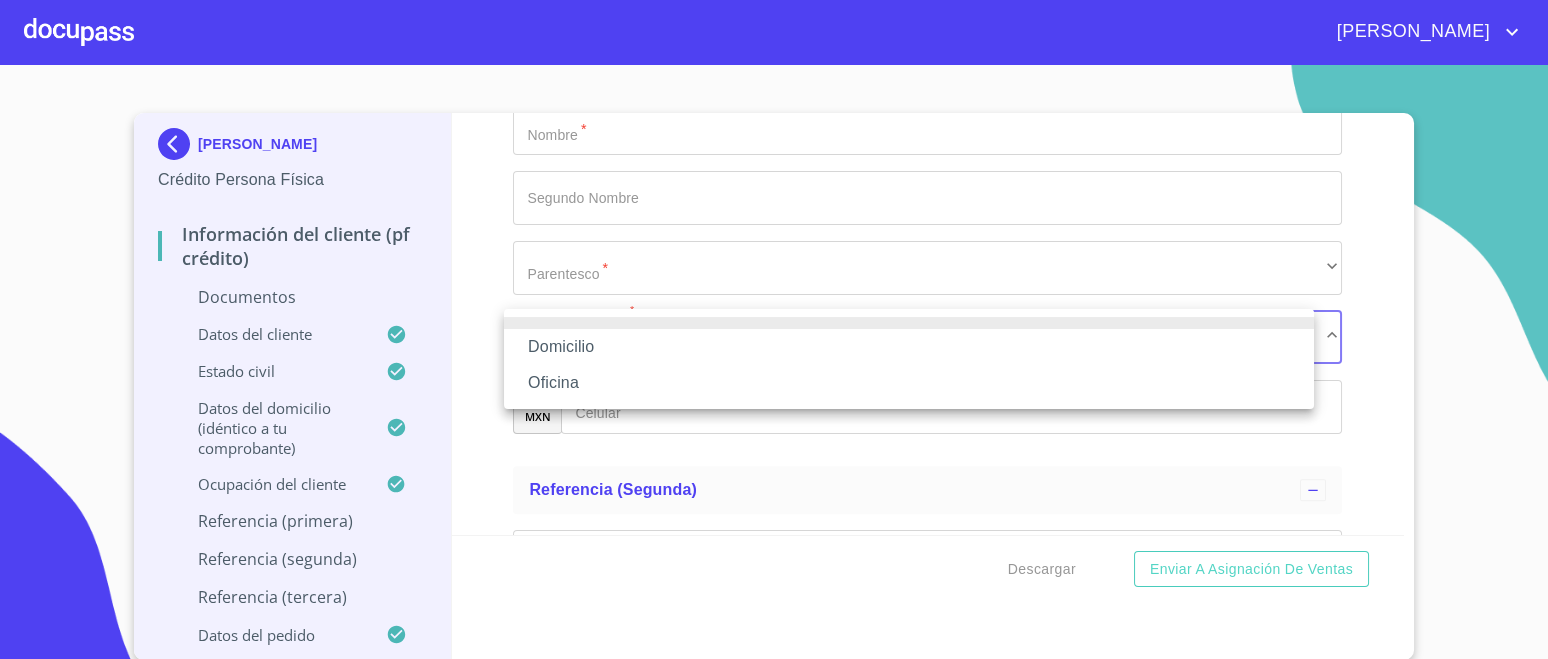 click on "Domicilio" at bounding box center [909, 347] 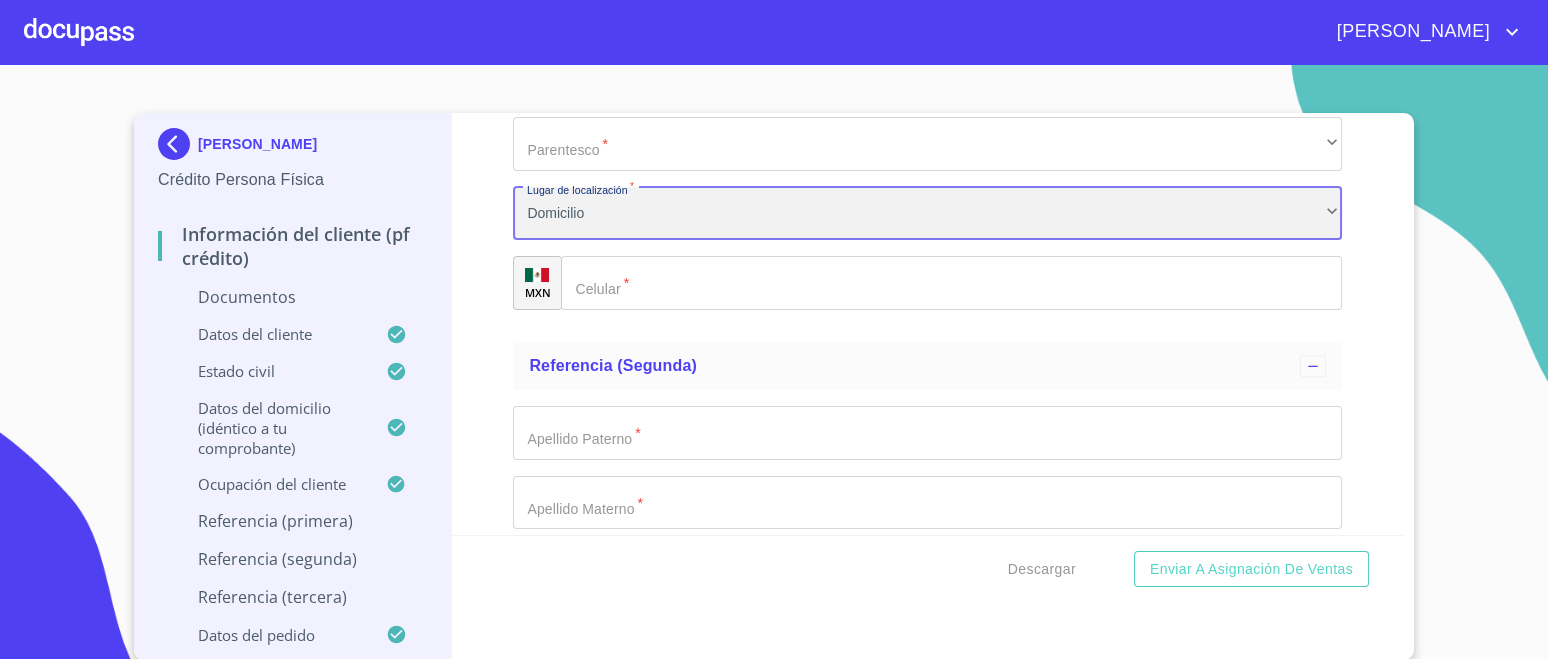 scroll, scrollTop: 6486, scrollLeft: 0, axis: vertical 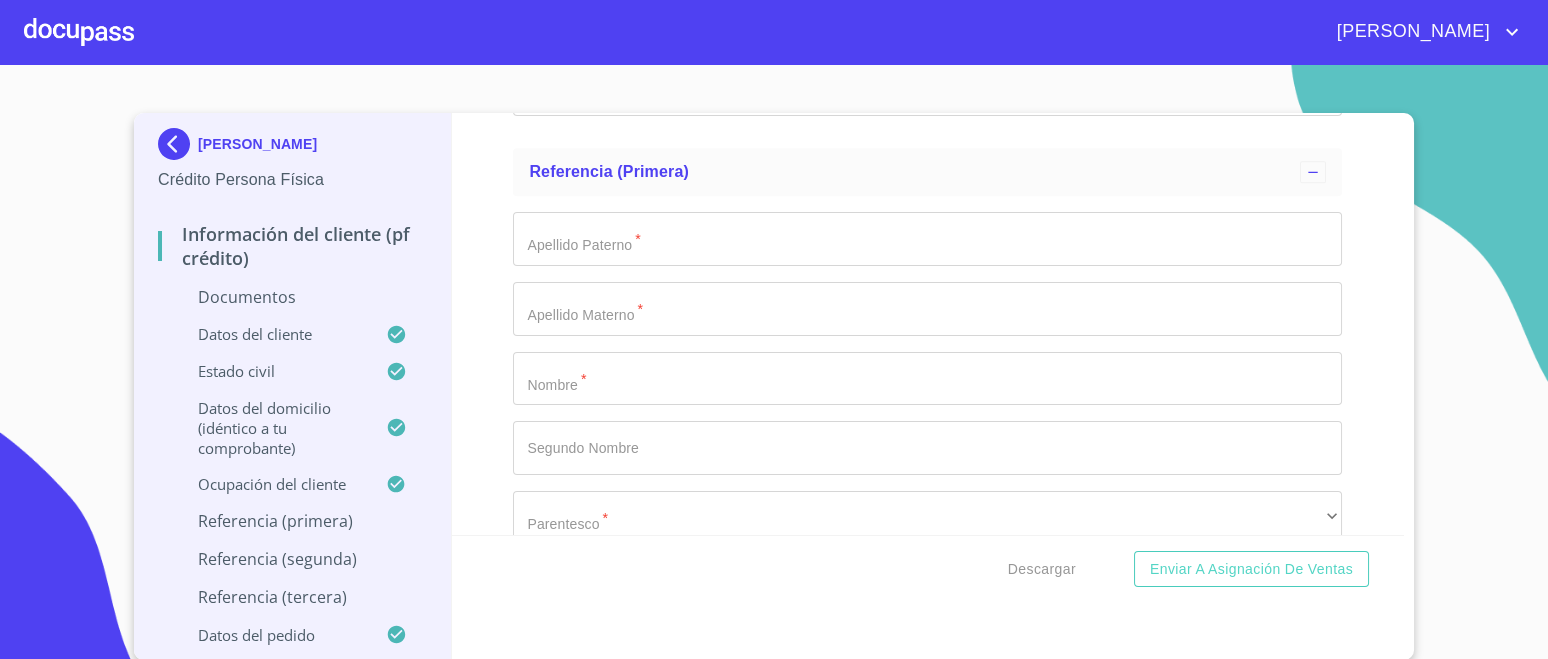 click on "Documento de identificación.   *" at bounding box center [904, -3841] 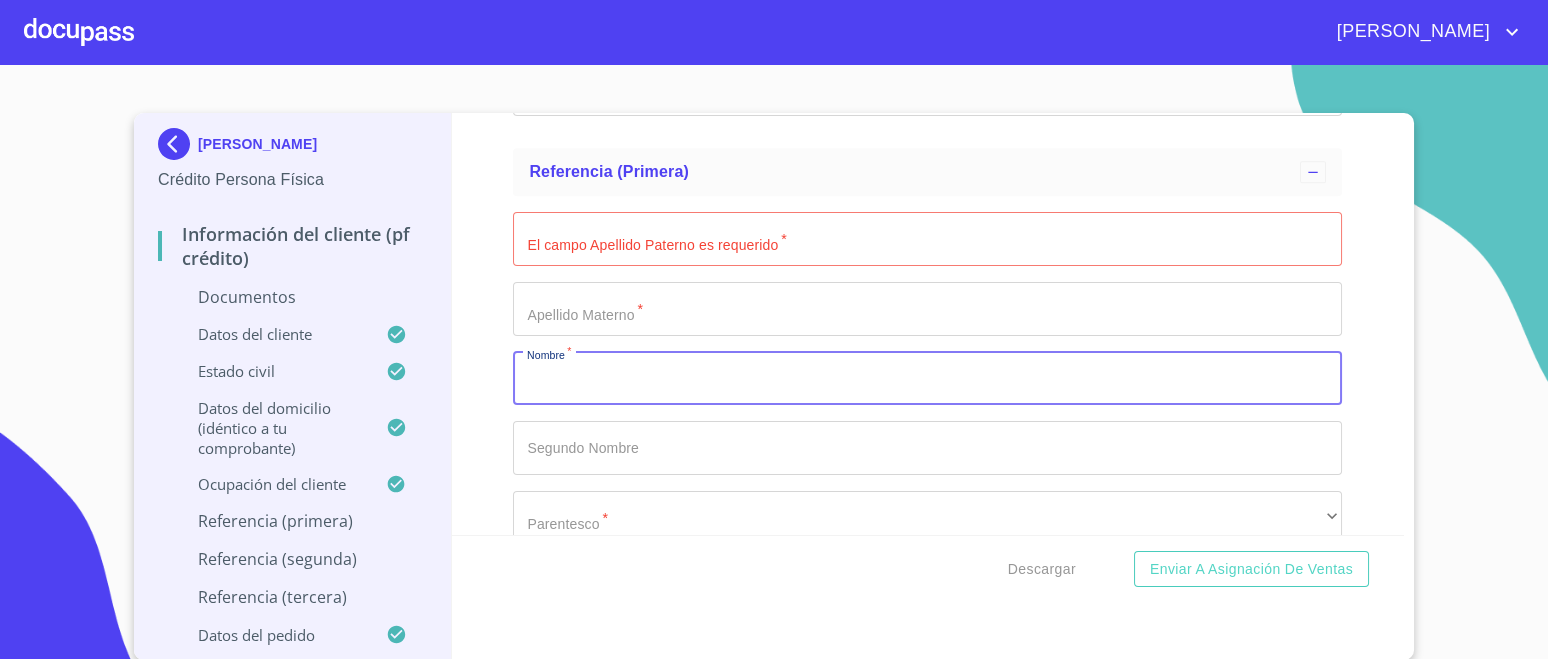click on "Documento de identificación.   *" at bounding box center (927, 379) 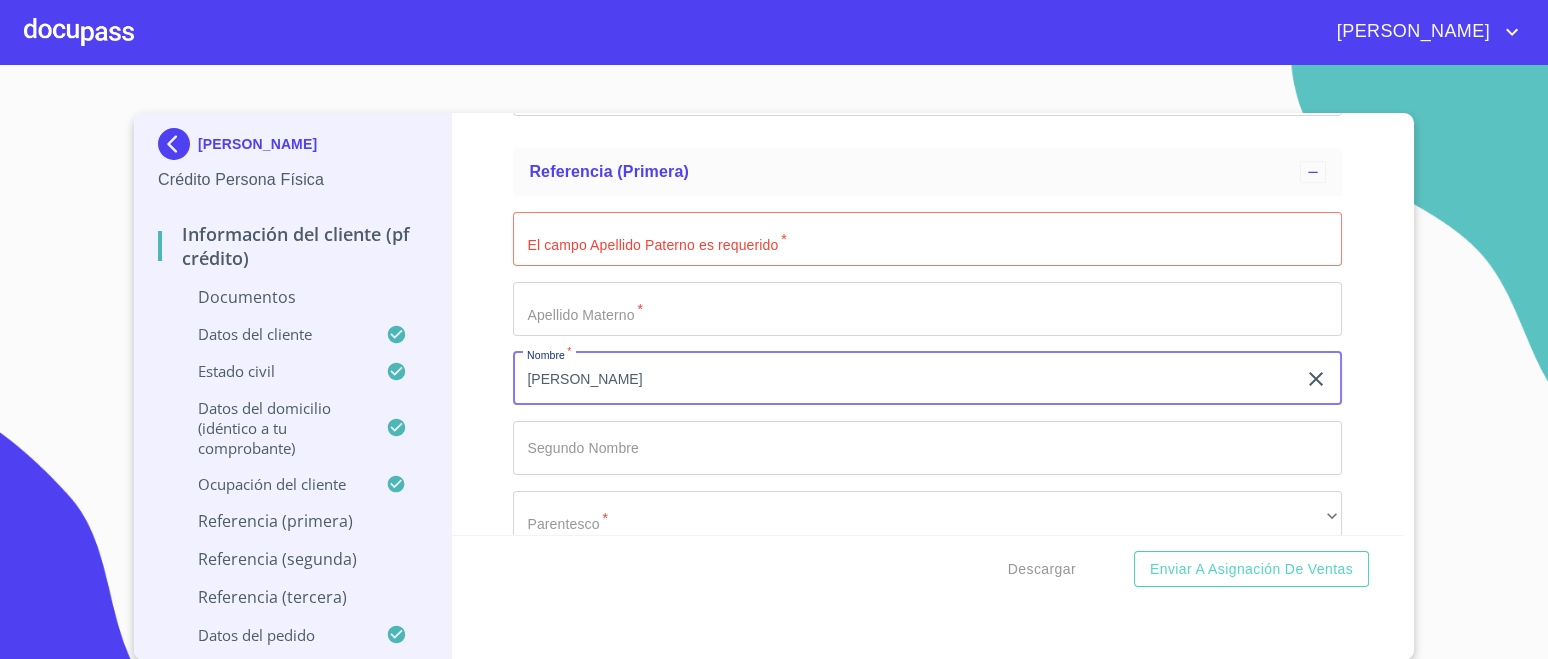 type on "[PERSON_NAME]" 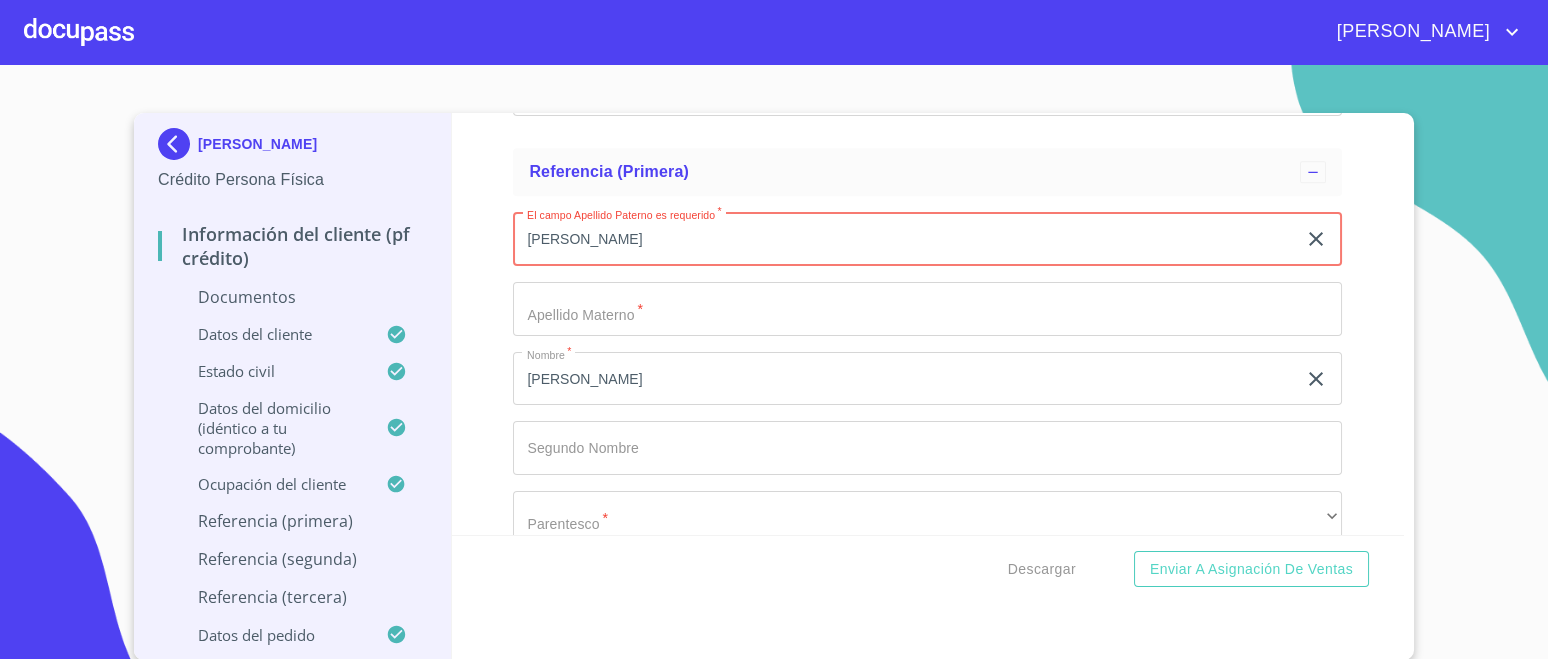 type on "[PERSON_NAME]" 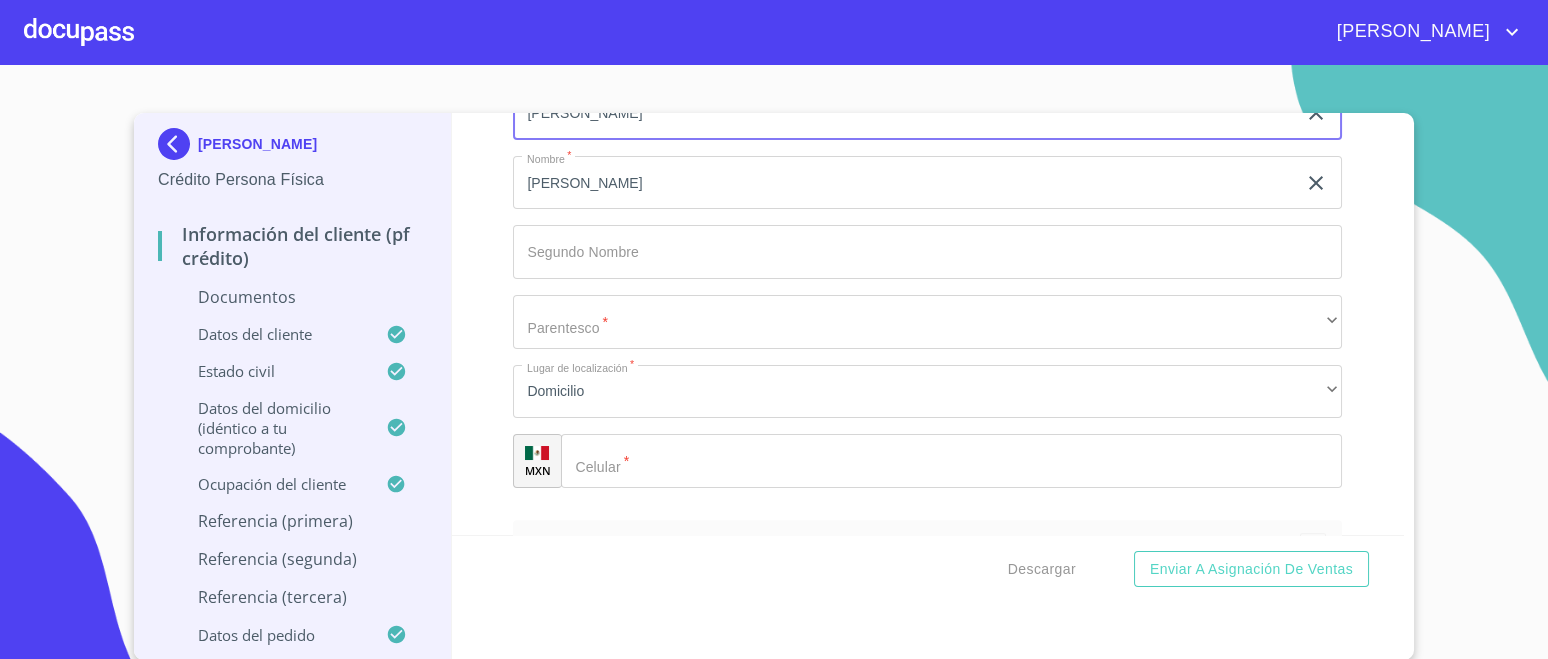 scroll, scrollTop: 6736, scrollLeft: 0, axis: vertical 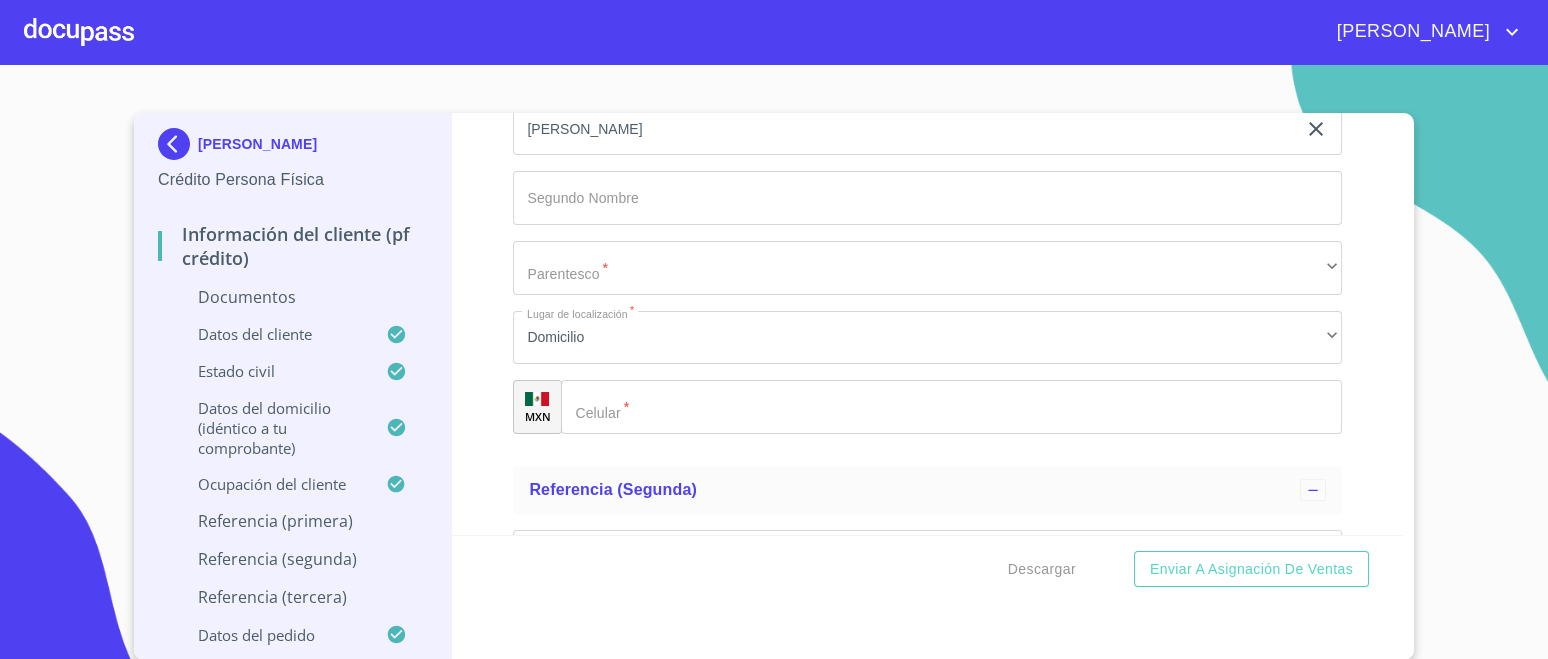 type on "[PERSON_NAME]" 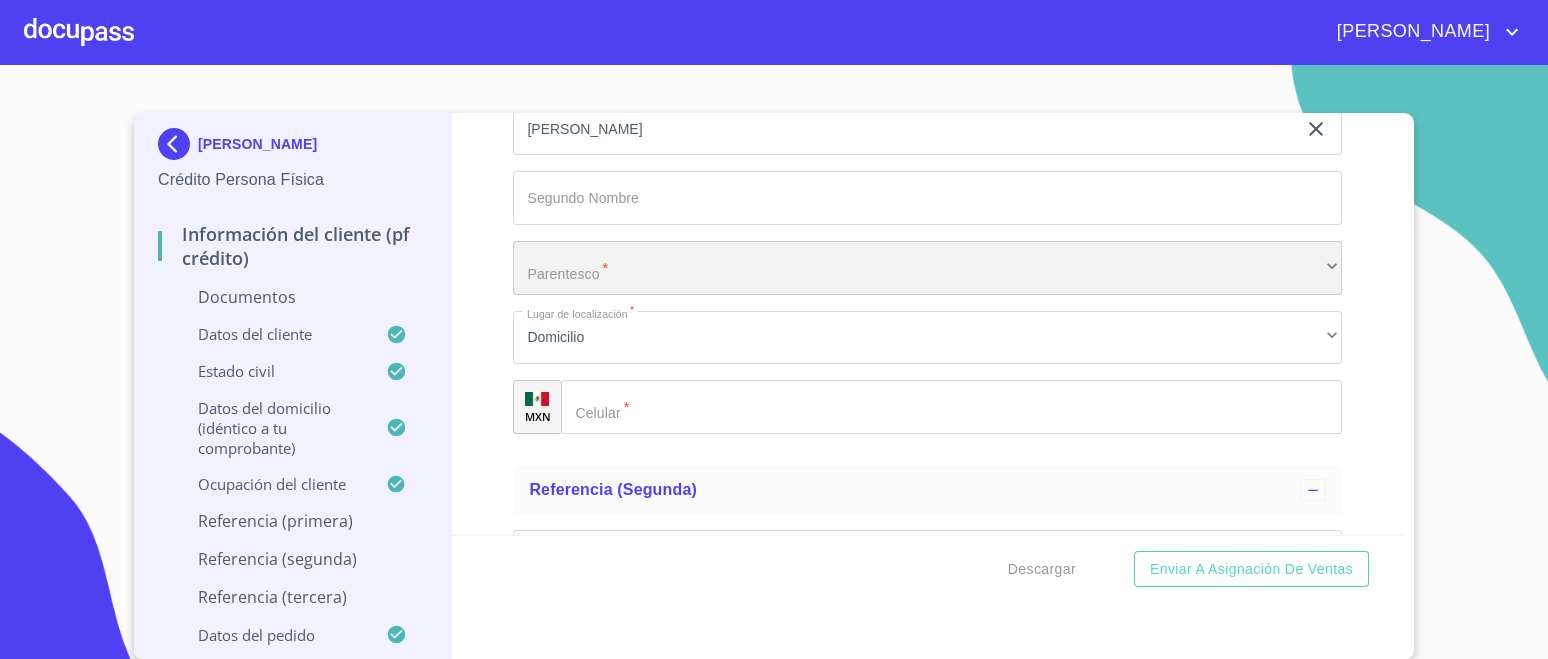 click on "​" at bounding box center [927, 268] 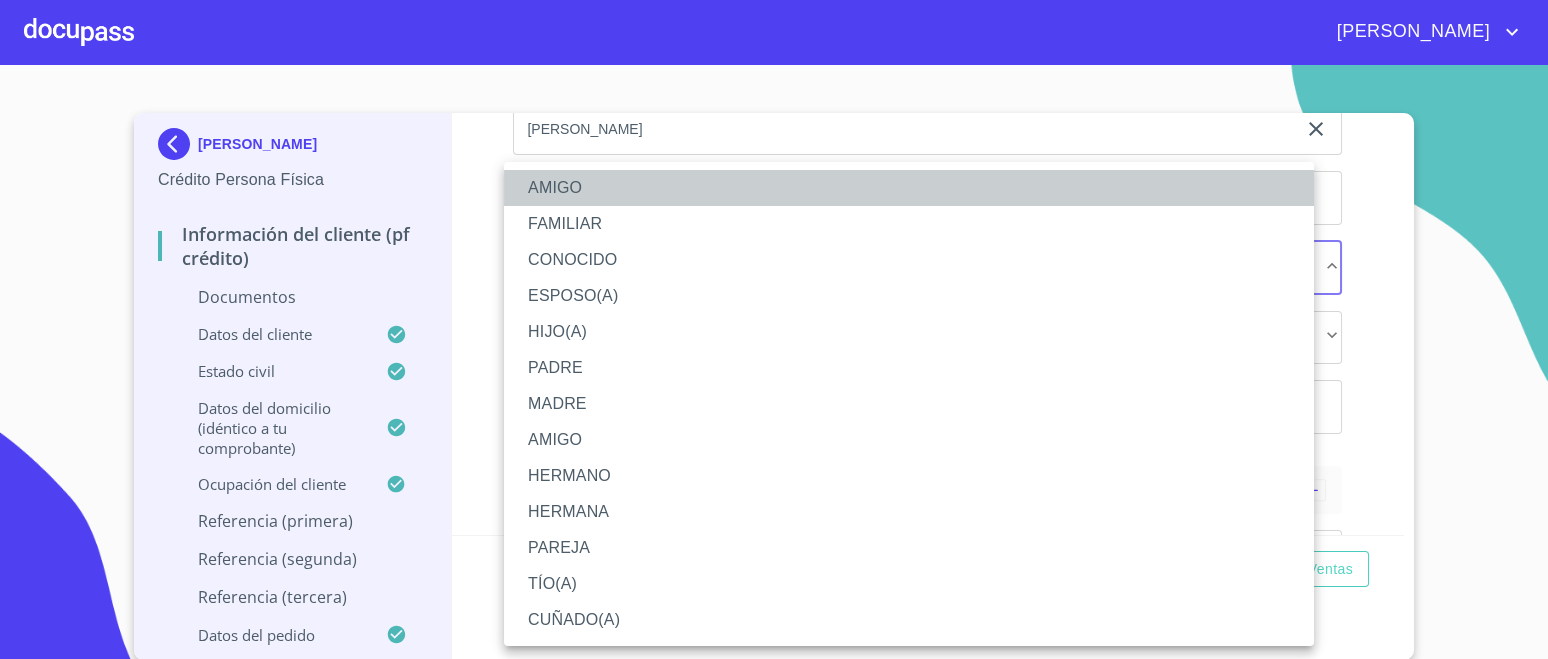 click on "AMIGO" at bounding box center (909, 188) 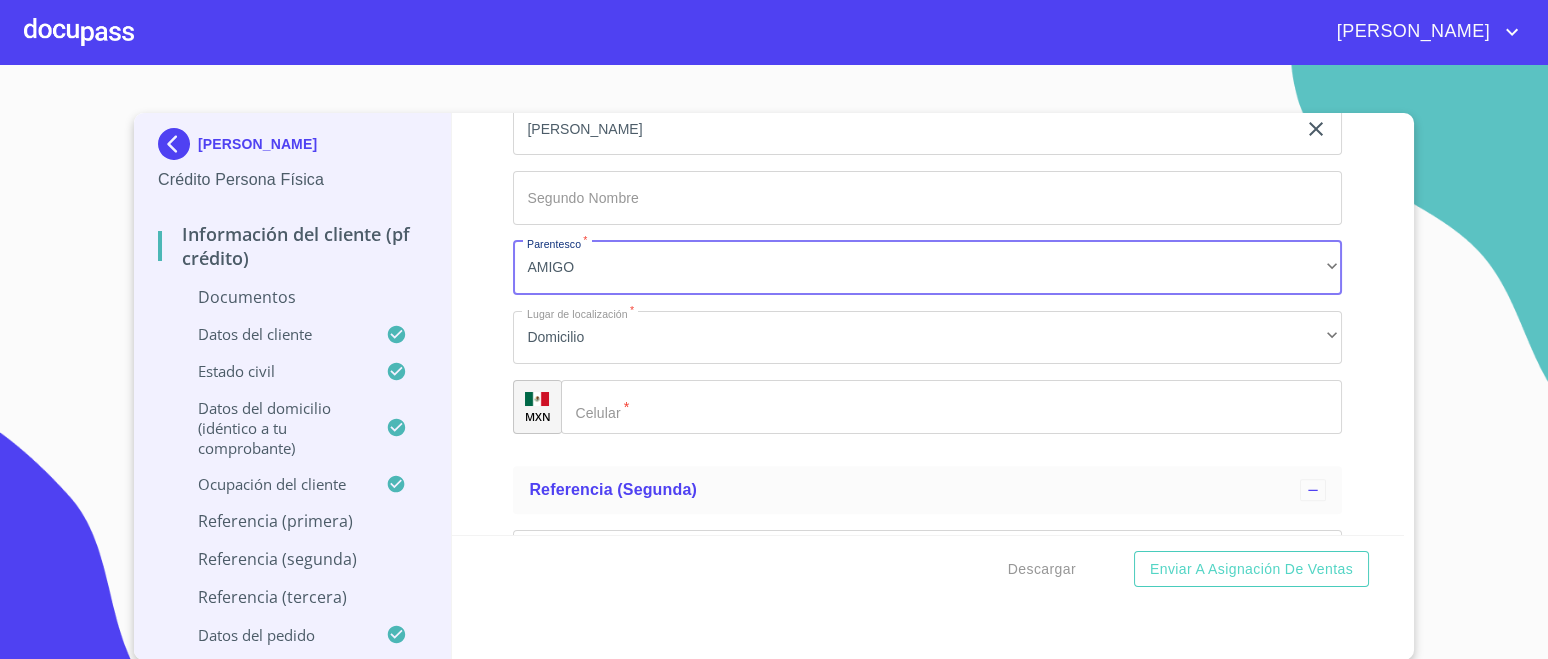 click on "Documento de identificación.   *" 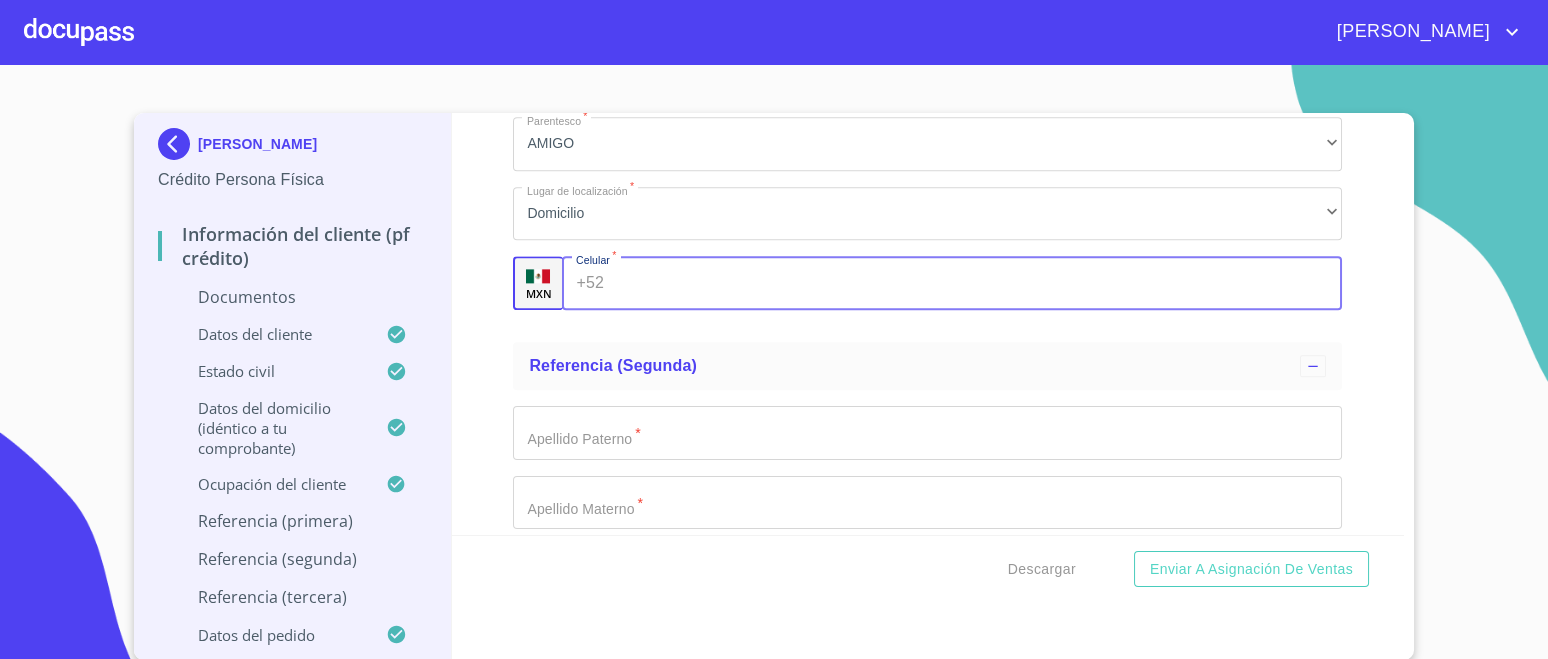 scroll, scrollTop: 6736, scrollLeft: 0, axis: vertical 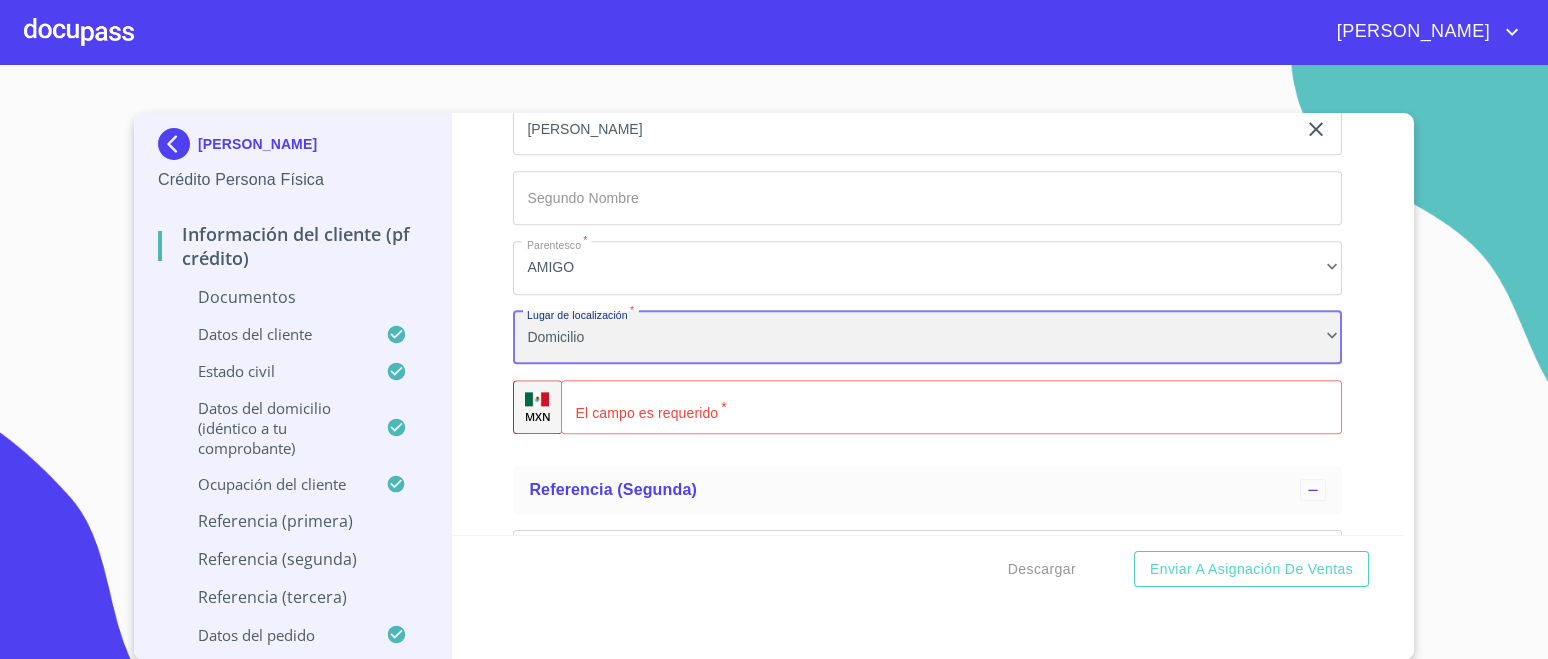 click on "Domicilio" at bounding box center (927, 338) 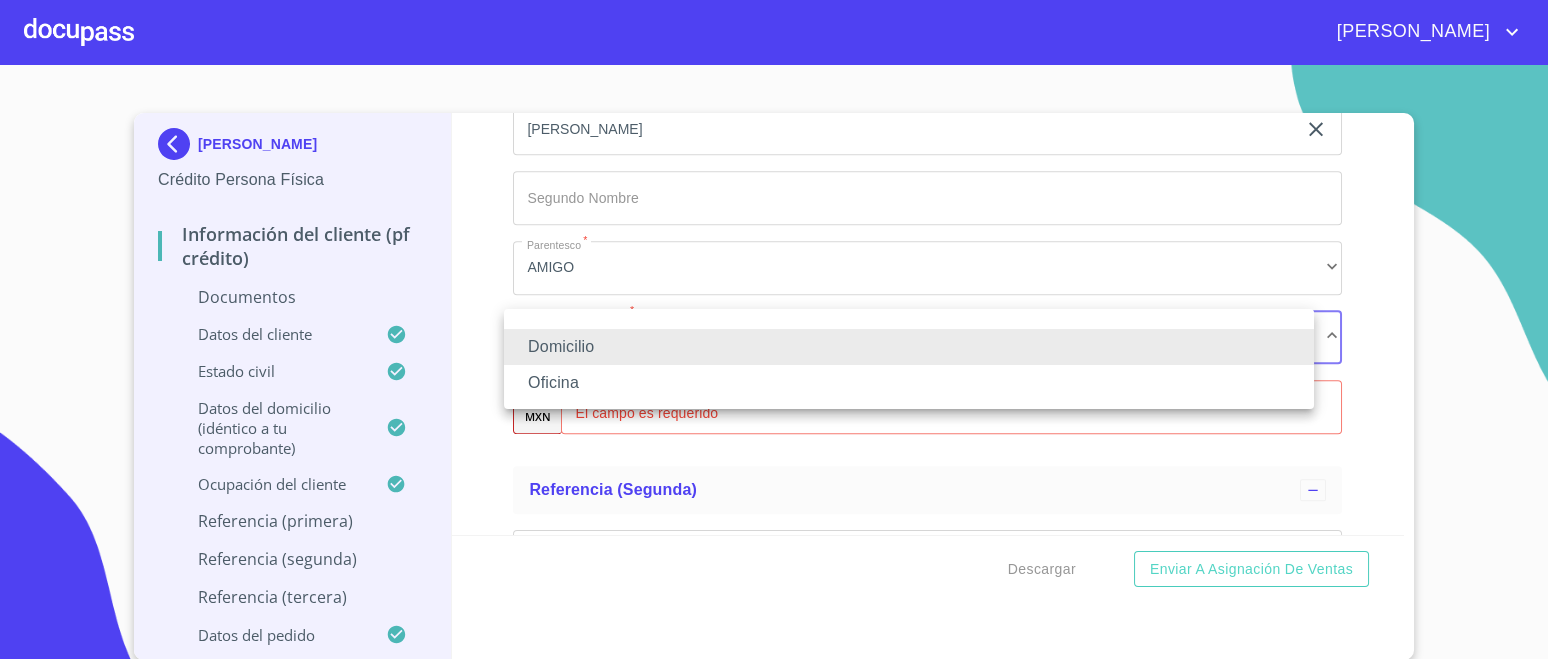 click on "Domicilio" at bounding box center (909, 347) 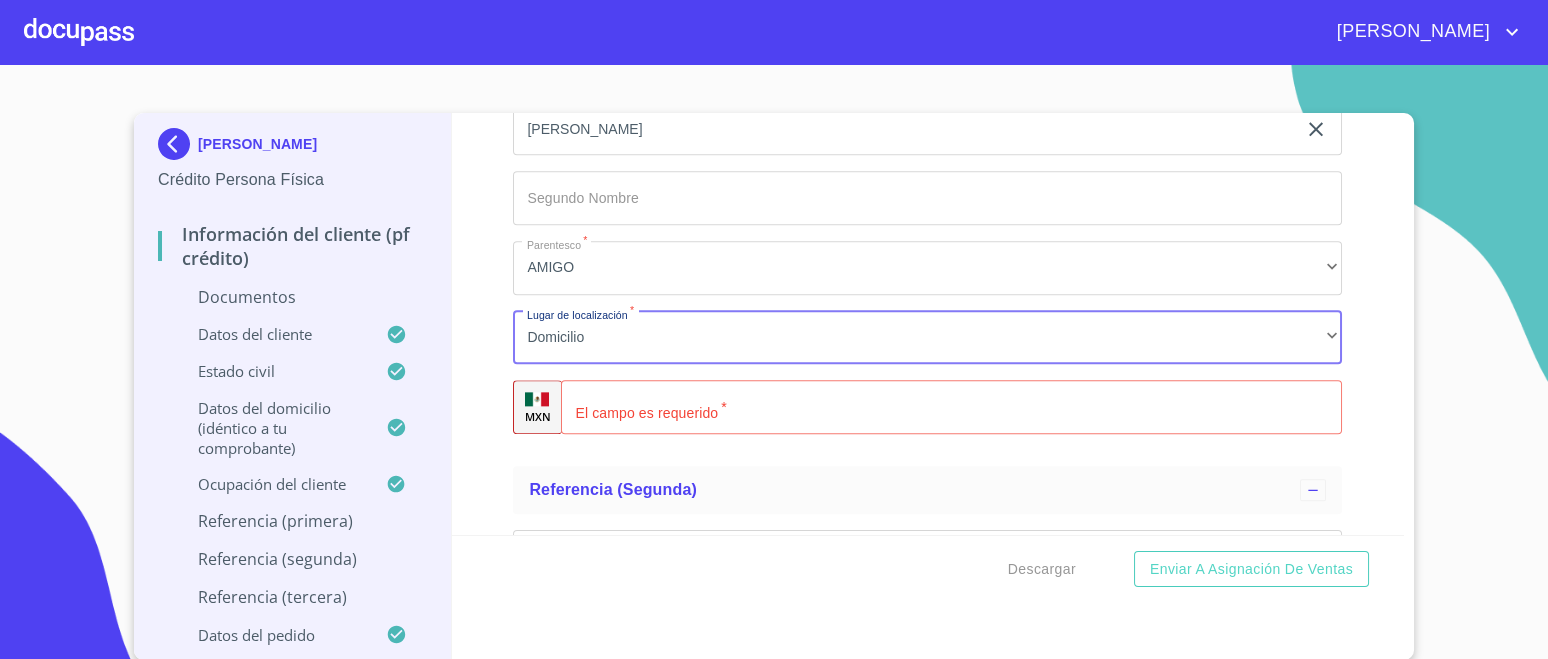 click on "Documento de identificación.   *" 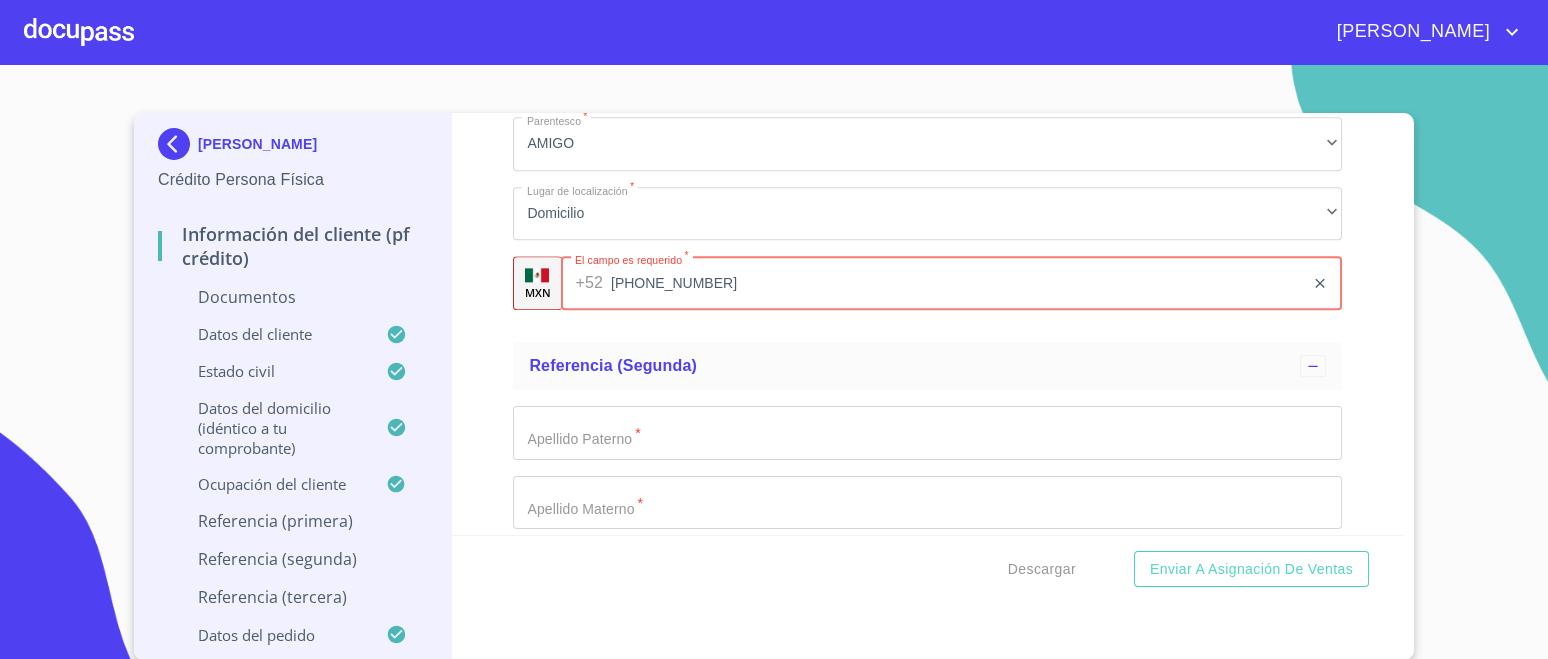 scroll, scrollTop: 6986, scrollLeft: 0, axis: vertical 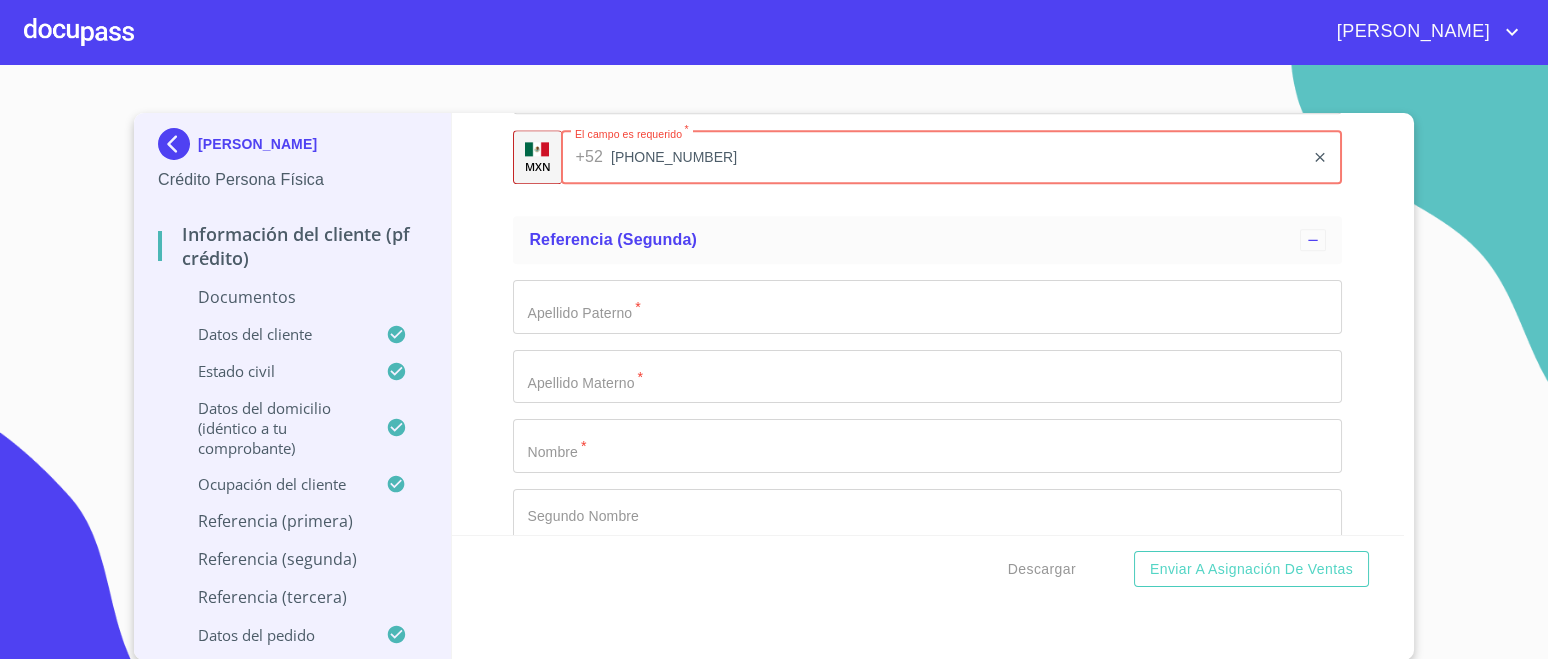 type on "[PHONE_NUMBER]" 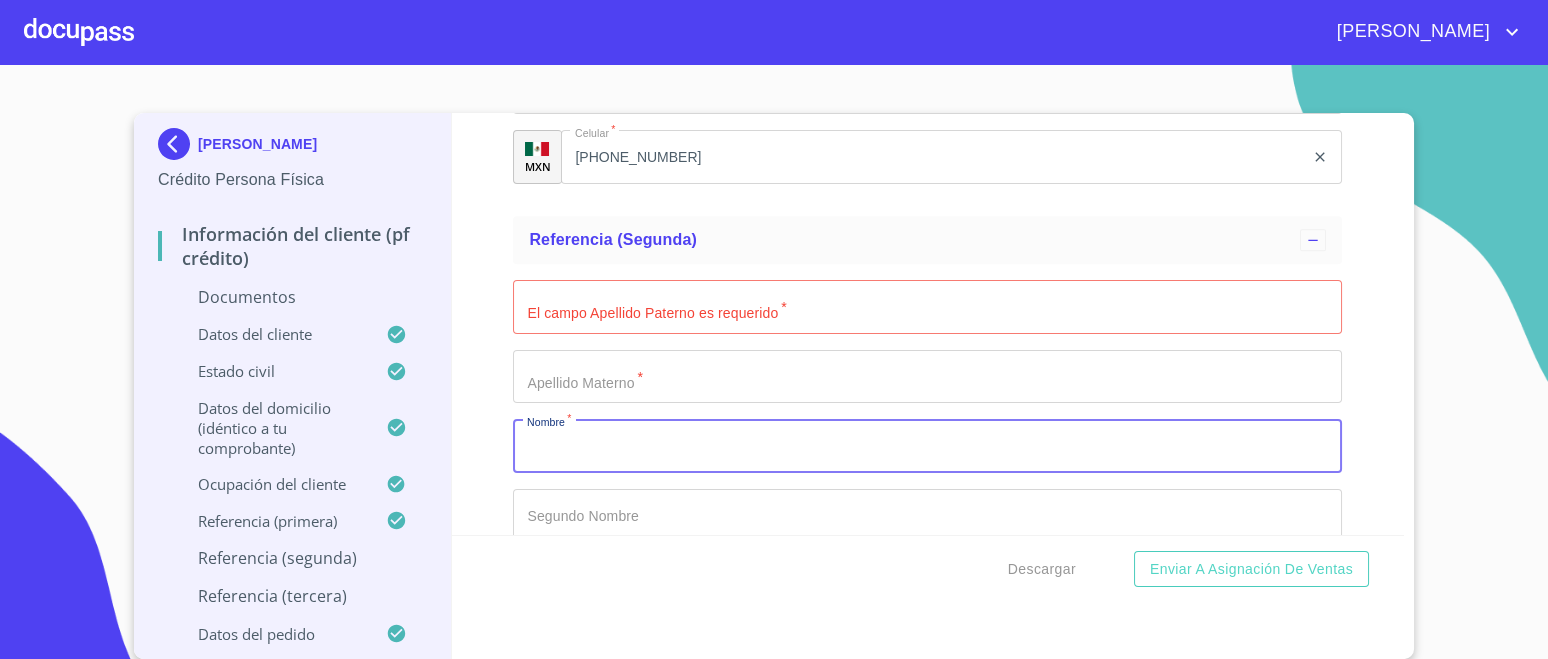 click on "Documento de identificación.   *" at bounding box center (927, 446) 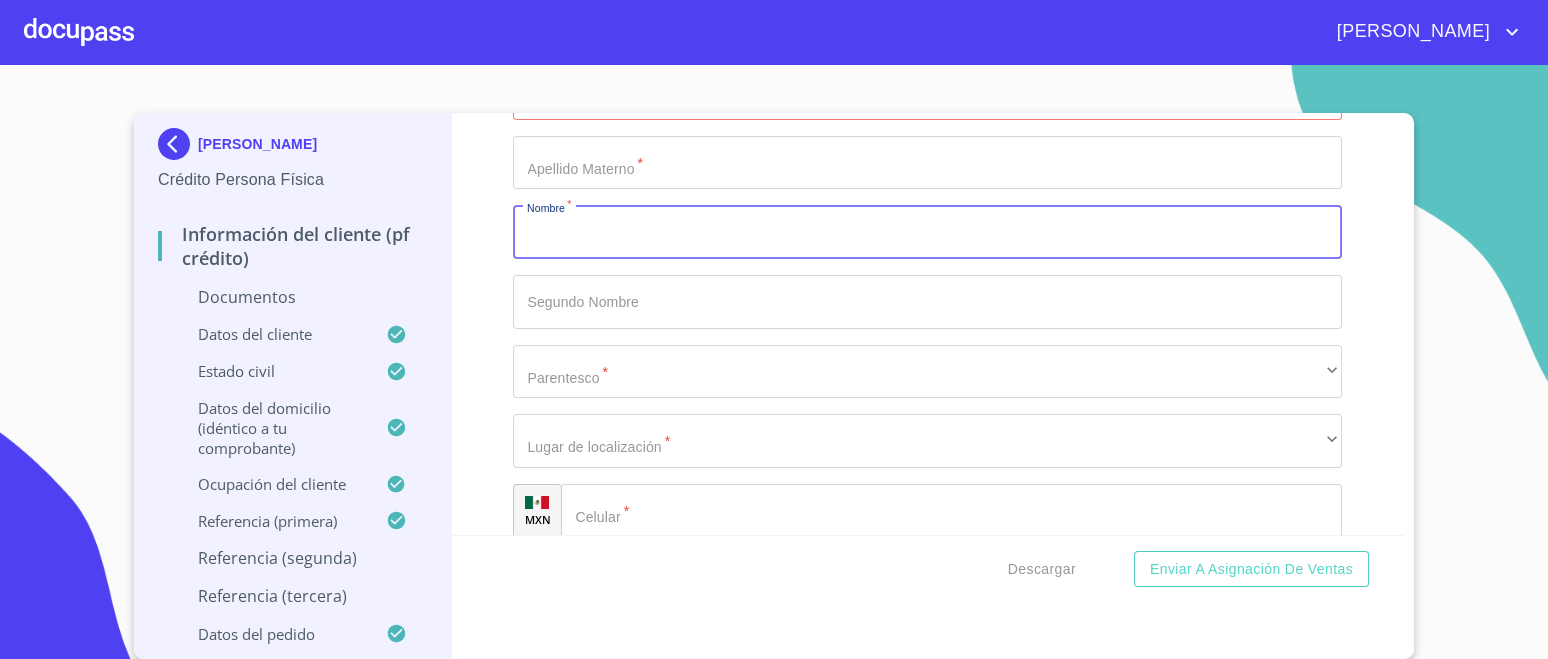 scroll, scrollTop: 7236, scrollLeft: 0, axis: vertical 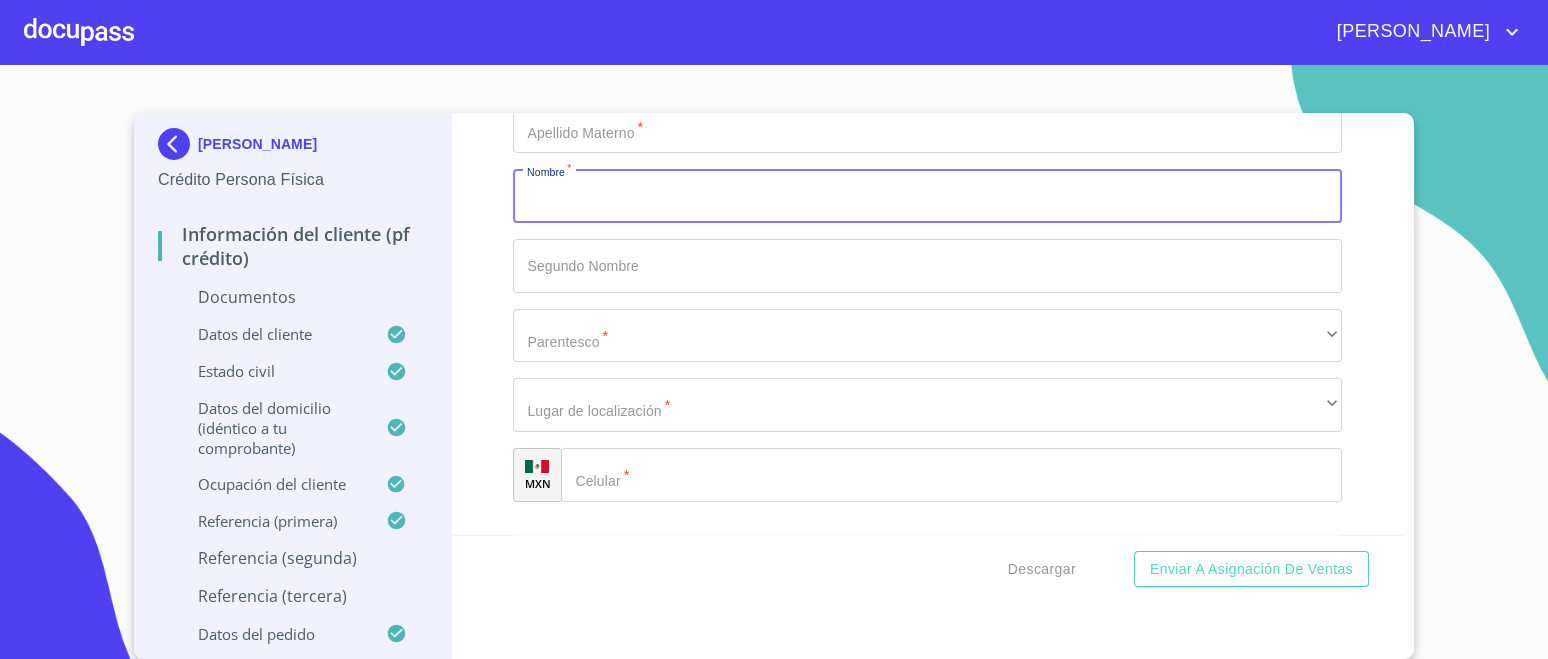 click on "Documento de identificación.   *" 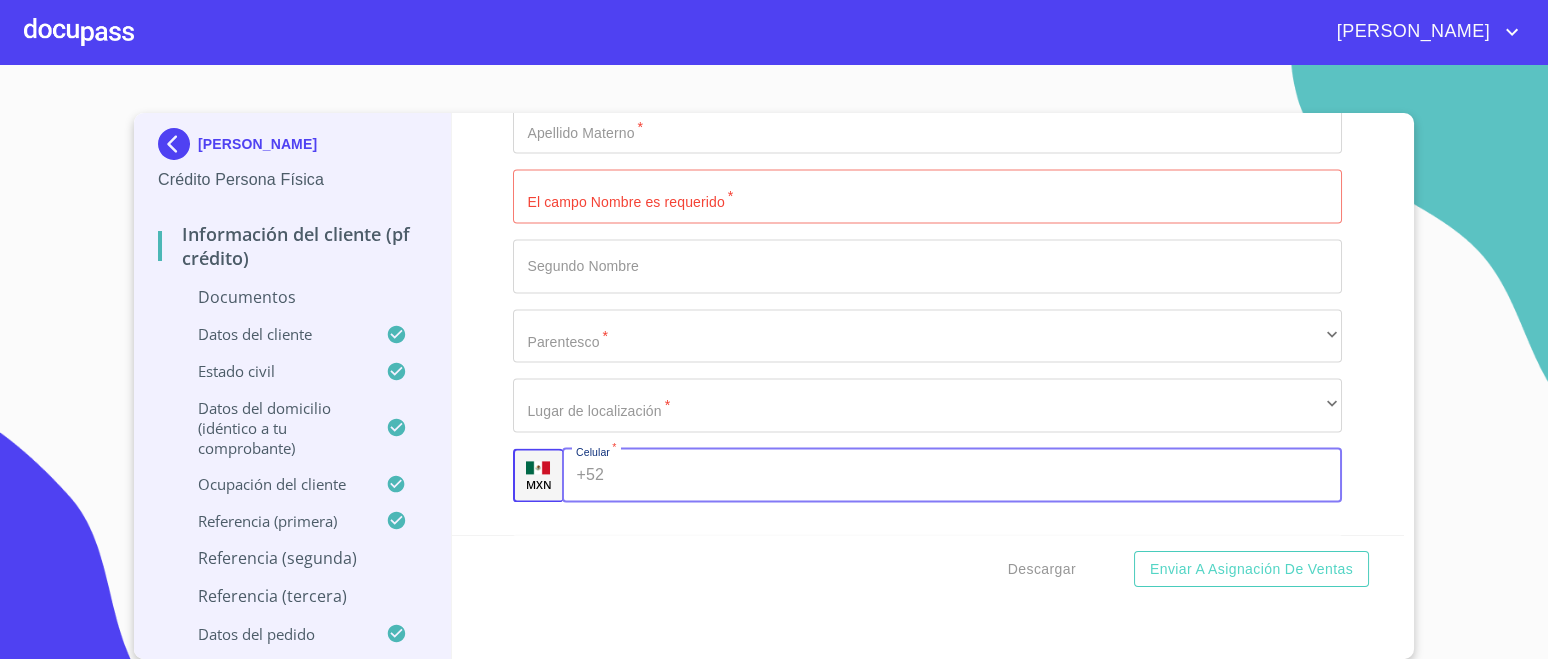type on "5" 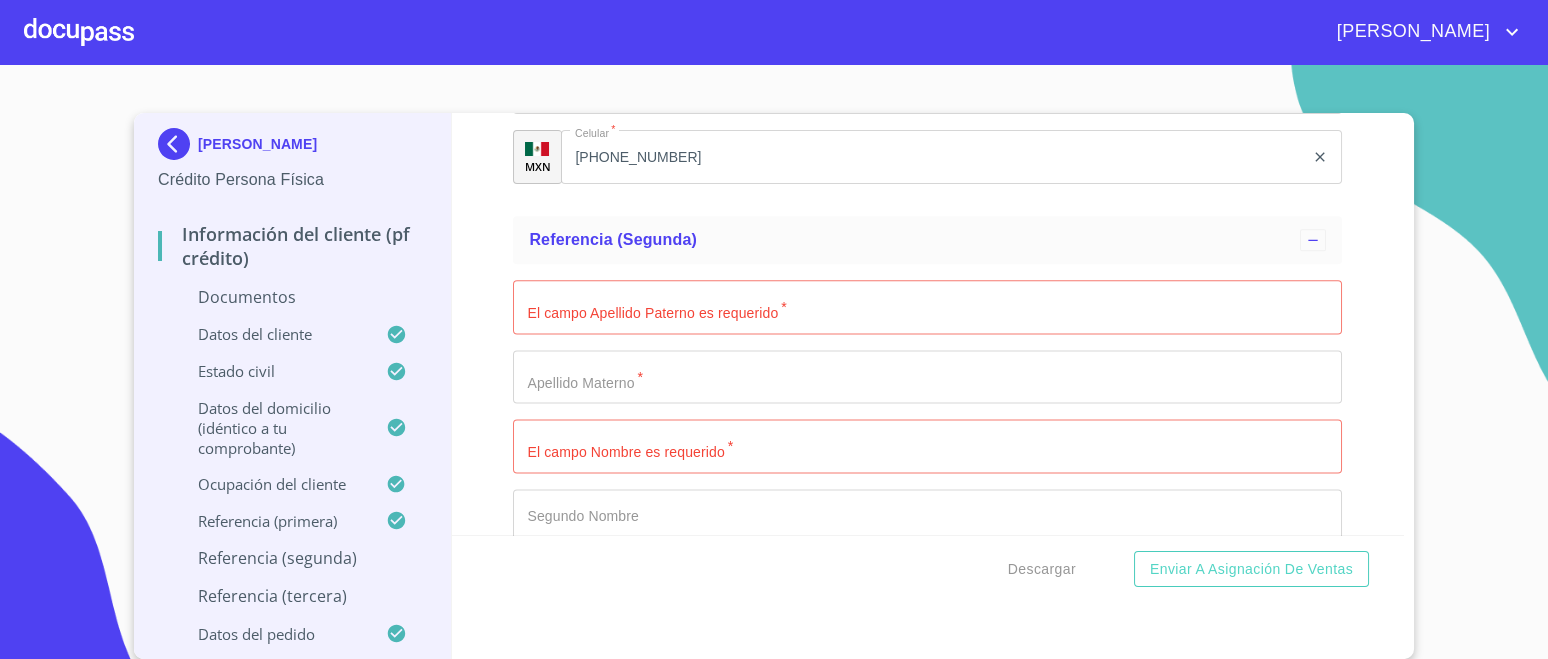 scroll, scrollTop: 7111, scrollLeft: 0, axis: vertical 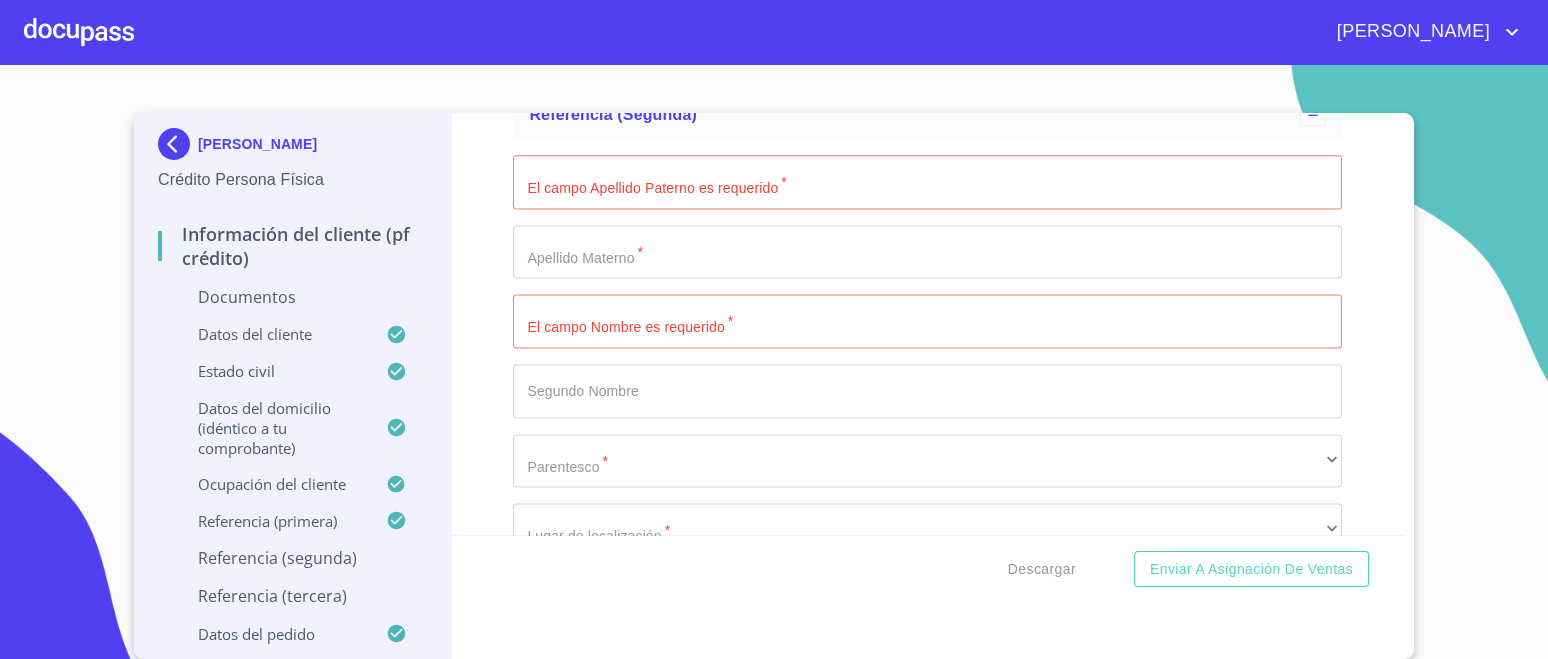 type on "[PHONE_NUMBER]" 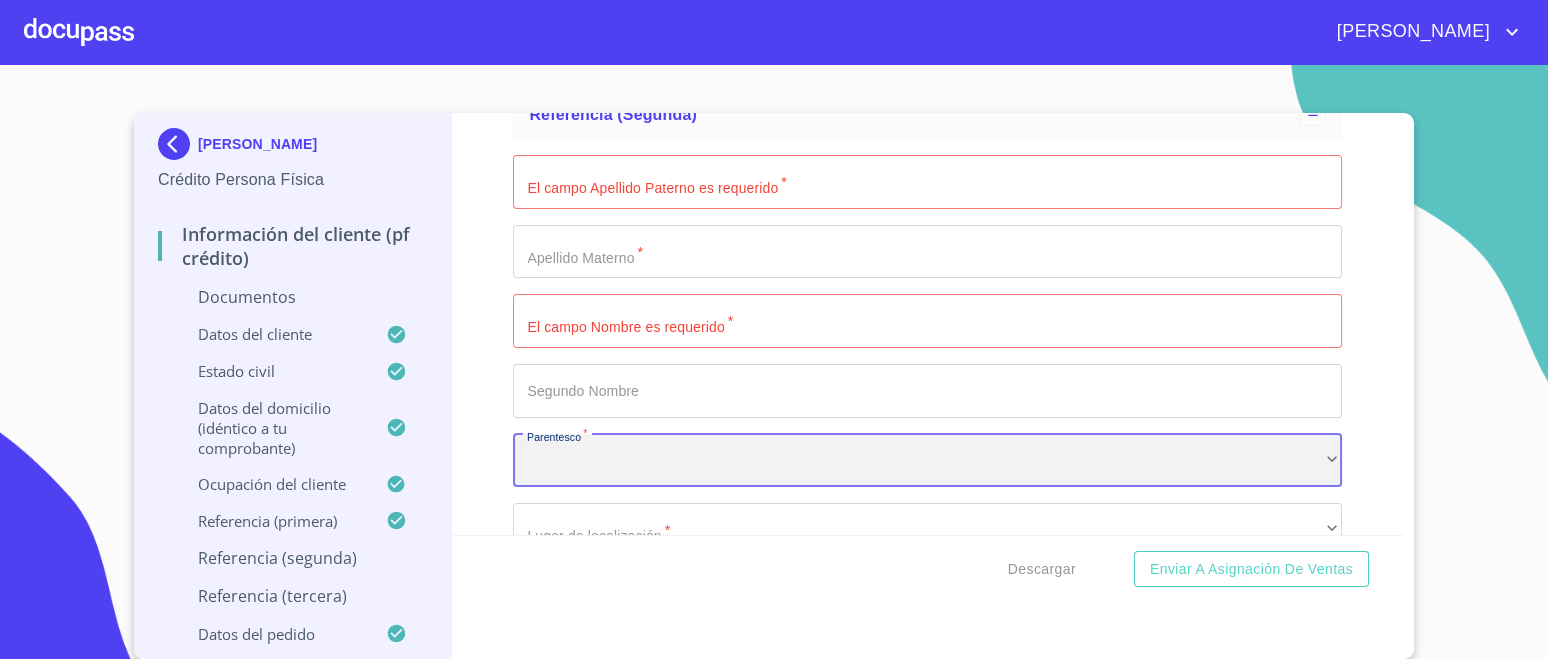 click on "​" at bounding box center (927, 461) 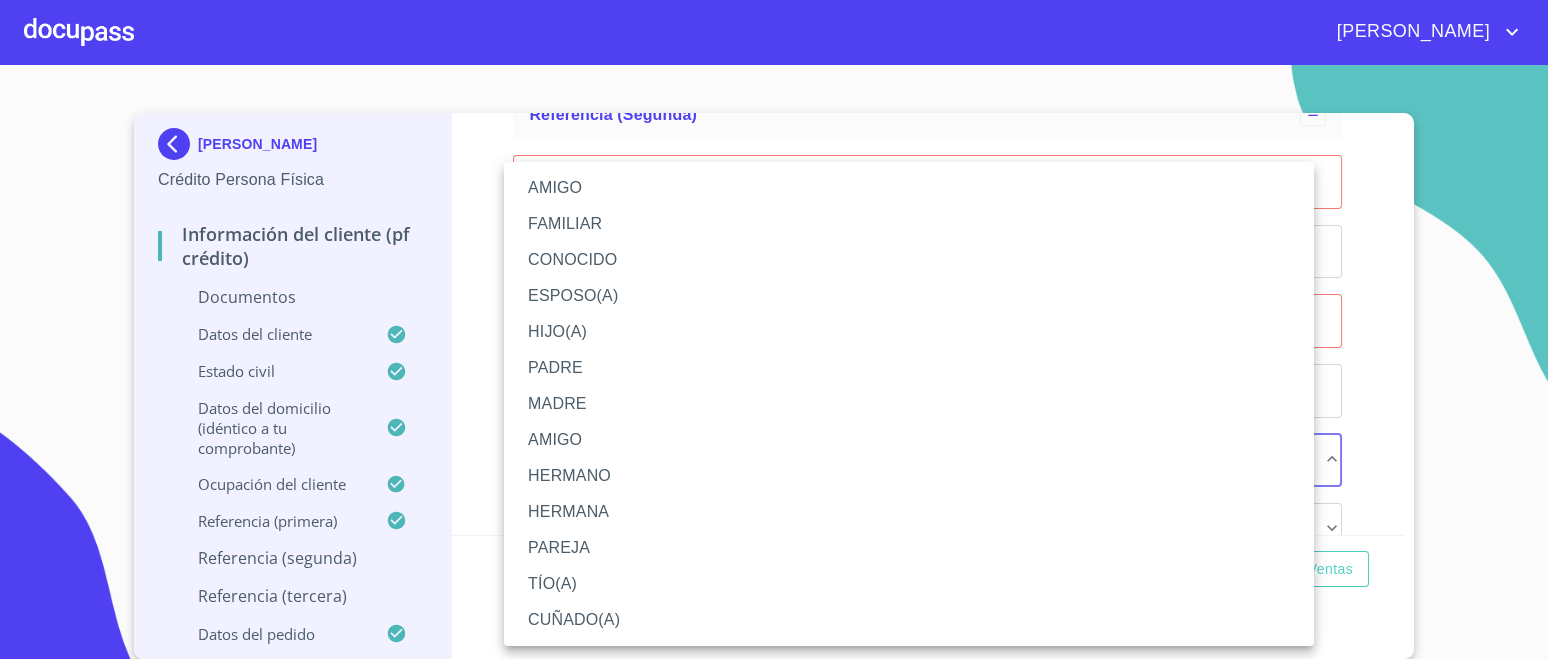 click at bounding box center (774, 329) 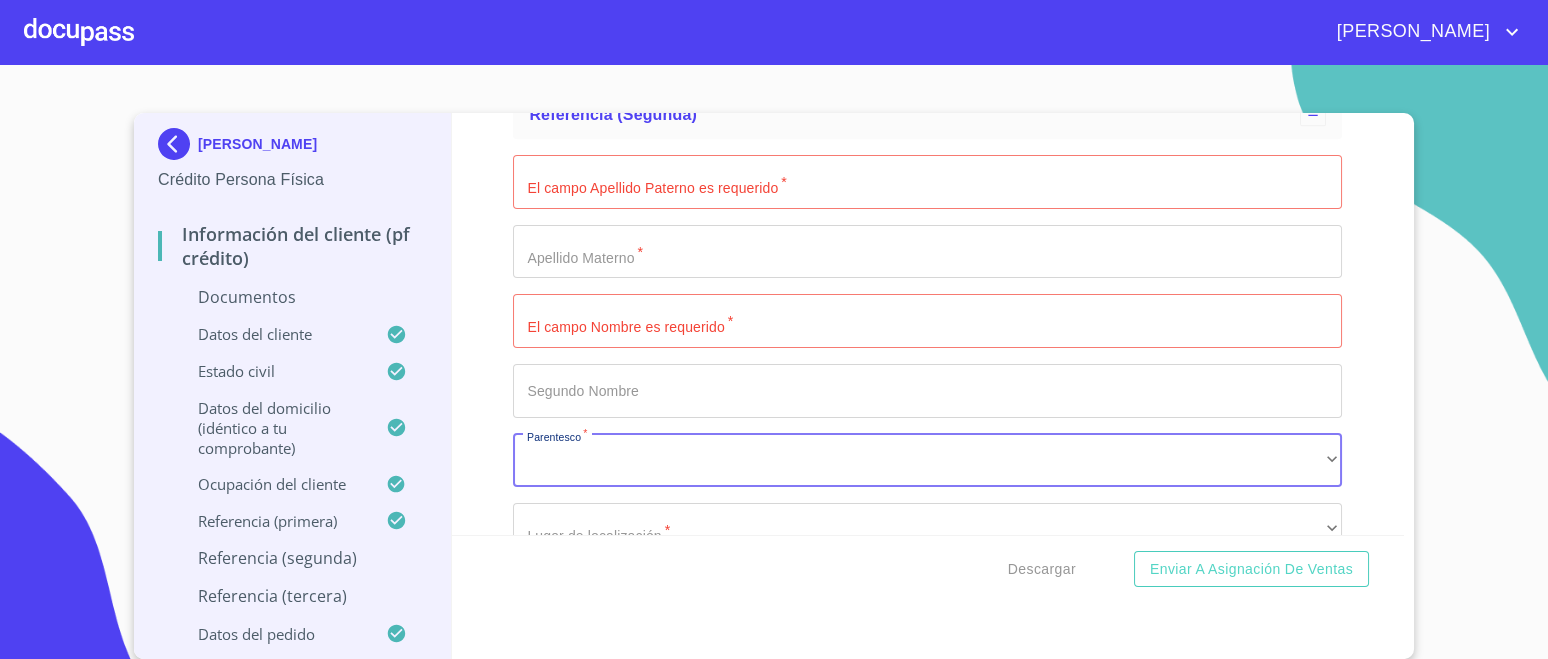 click on "Documento de identificación.   *" at bounding box center (927, 182) 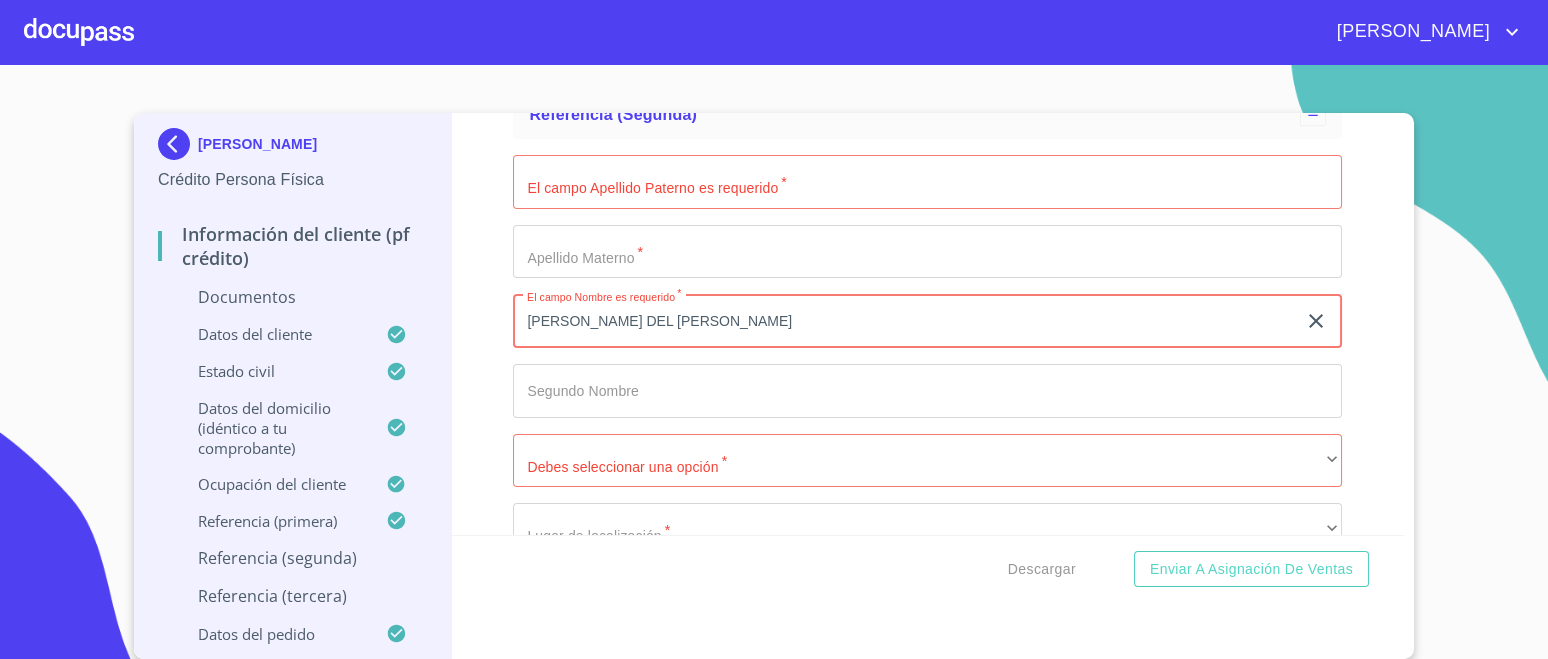 type on "[PERSON_NAME] DEL [PERSON_NAME]" 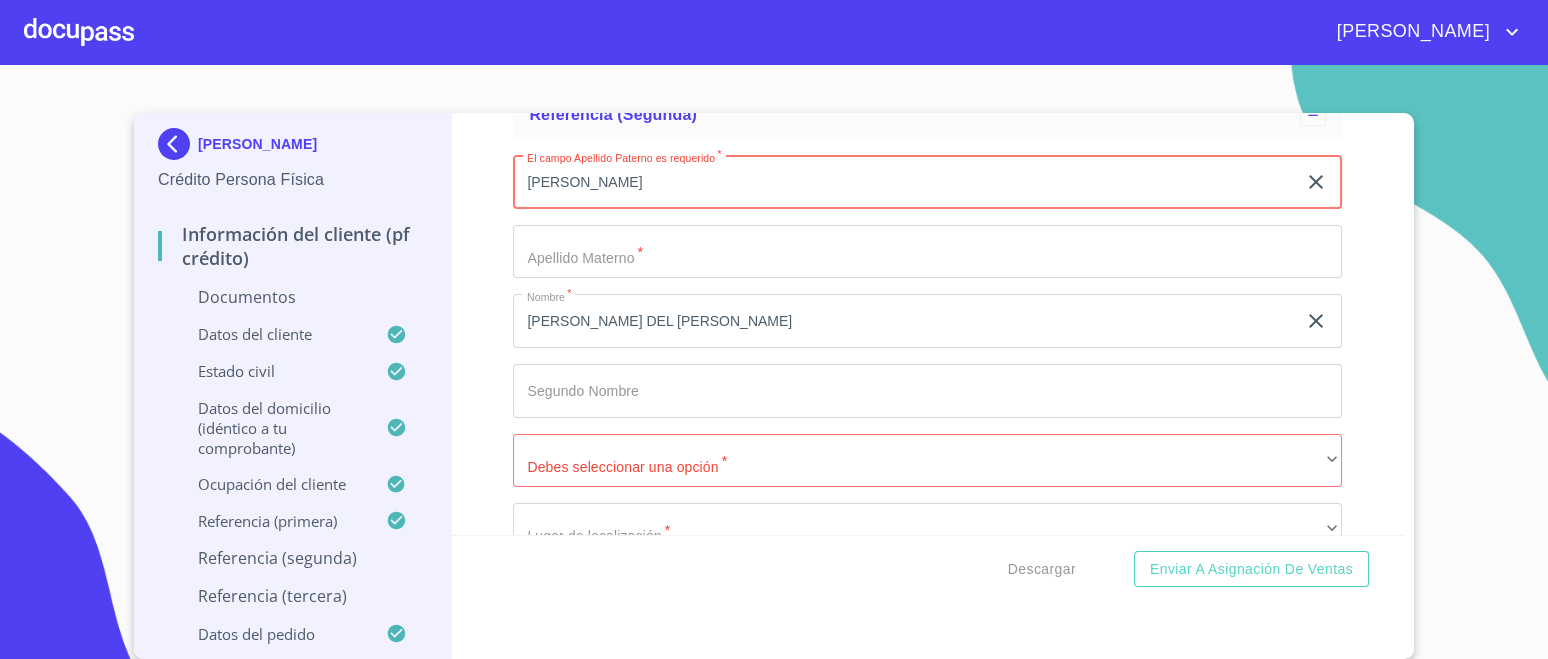 type on "[PERSON_NAME]" 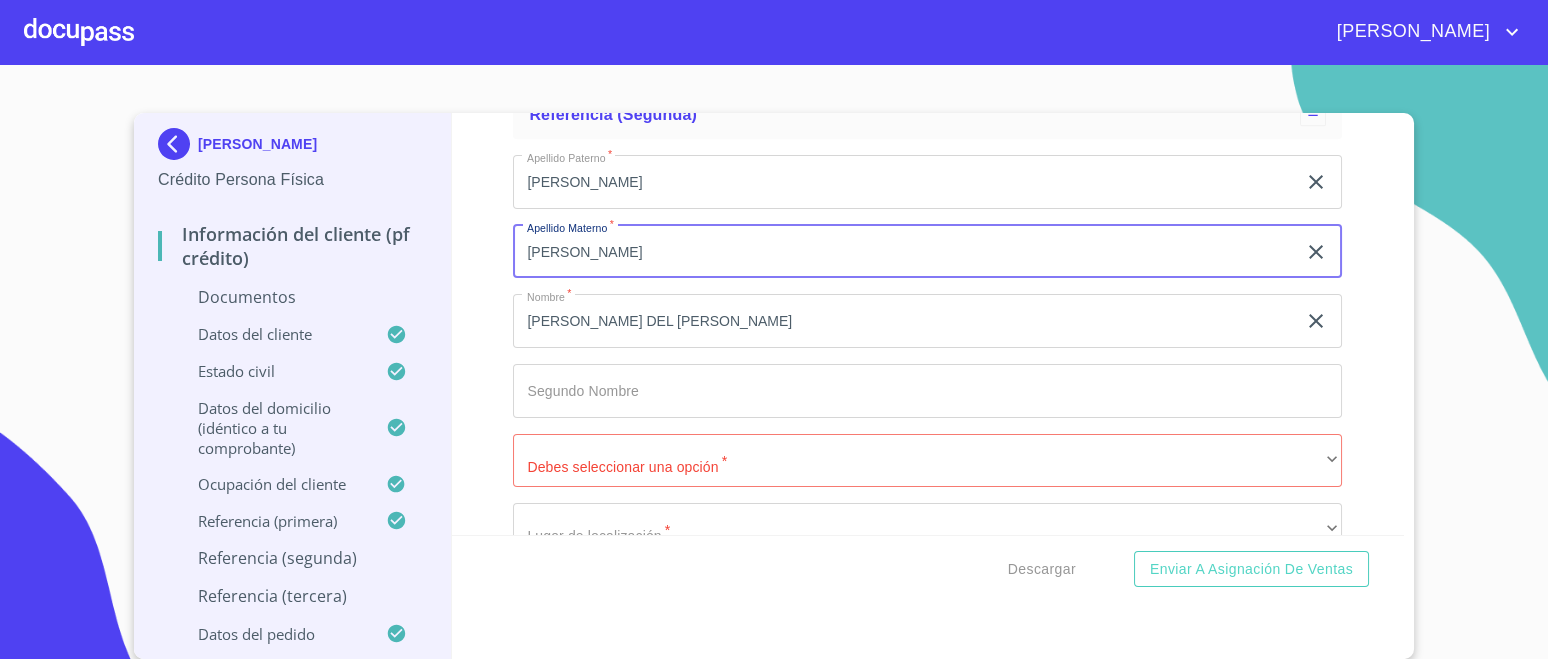 scroll, scrollTop: 7236, scrollLeft: 0, axis: vertical 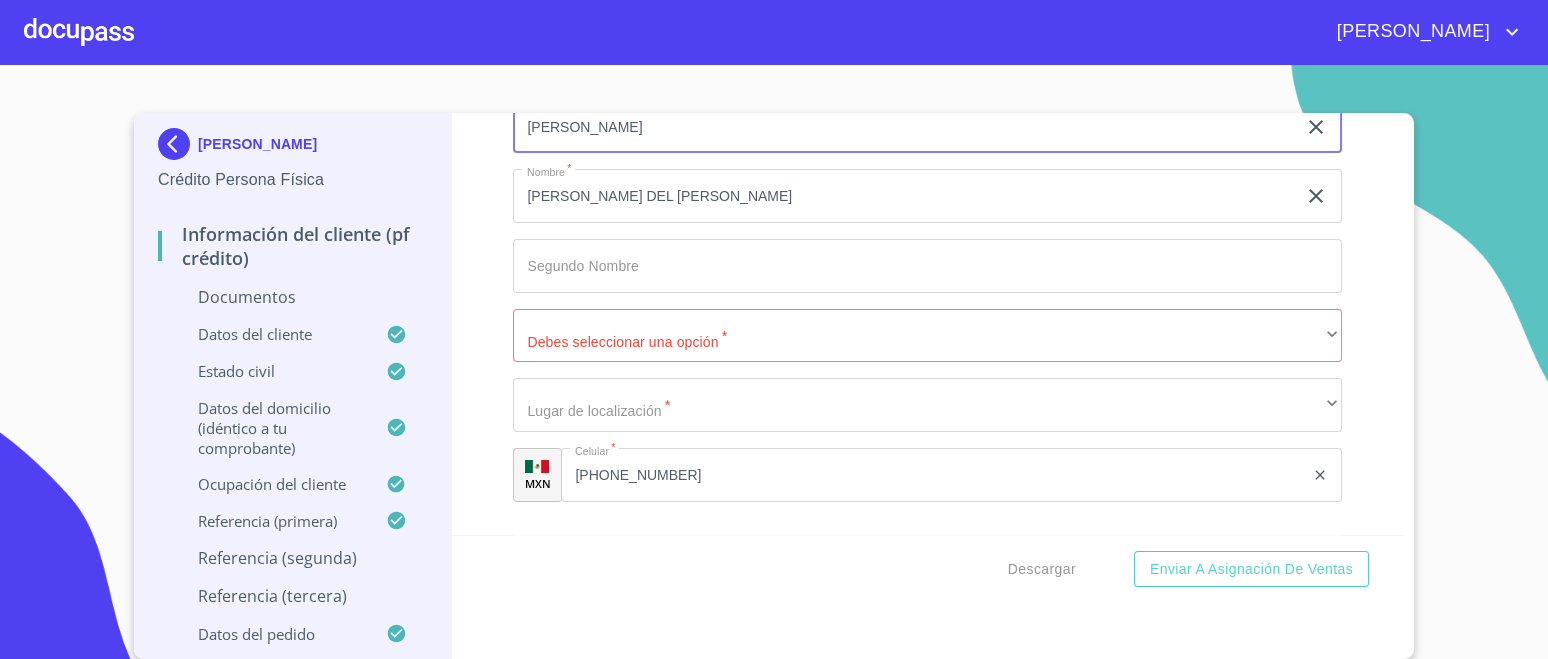 type on "[PERSON_NAME]" 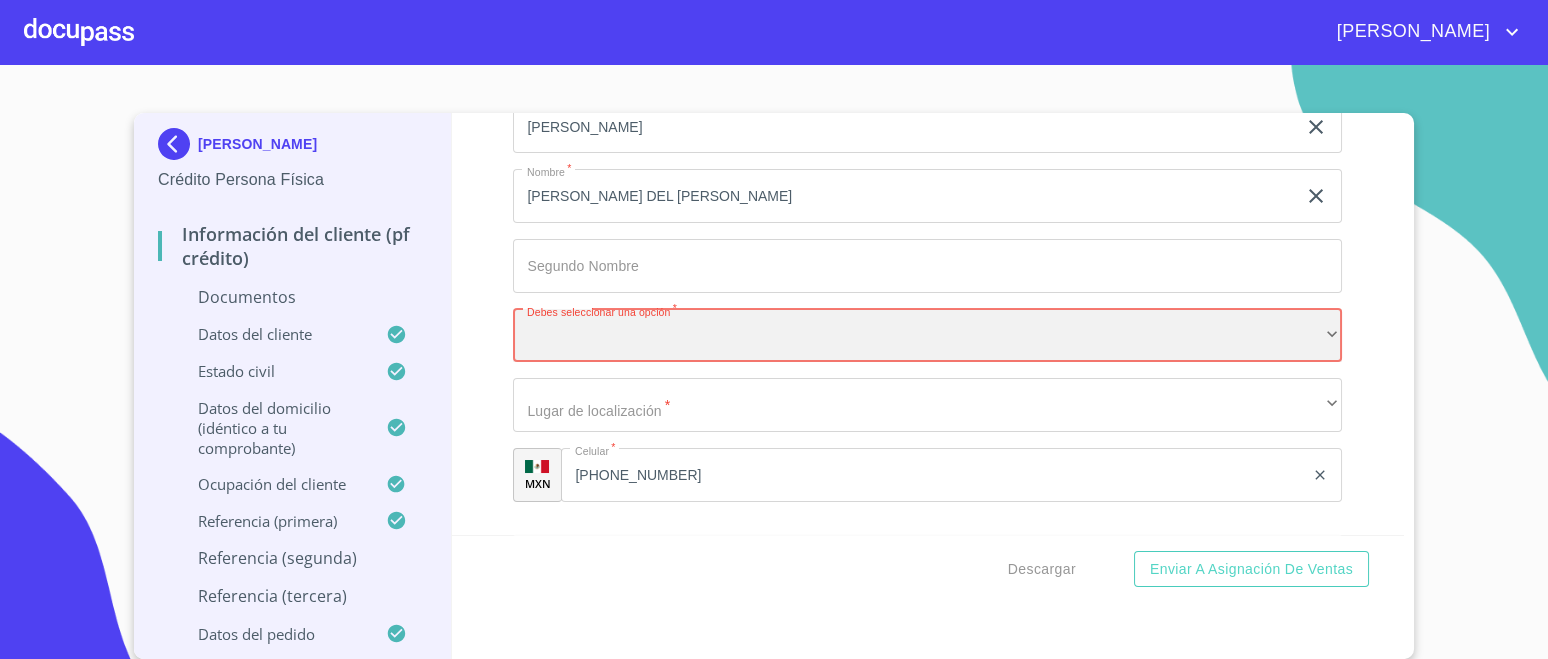 click on "​" at bounding box center (927, 336) 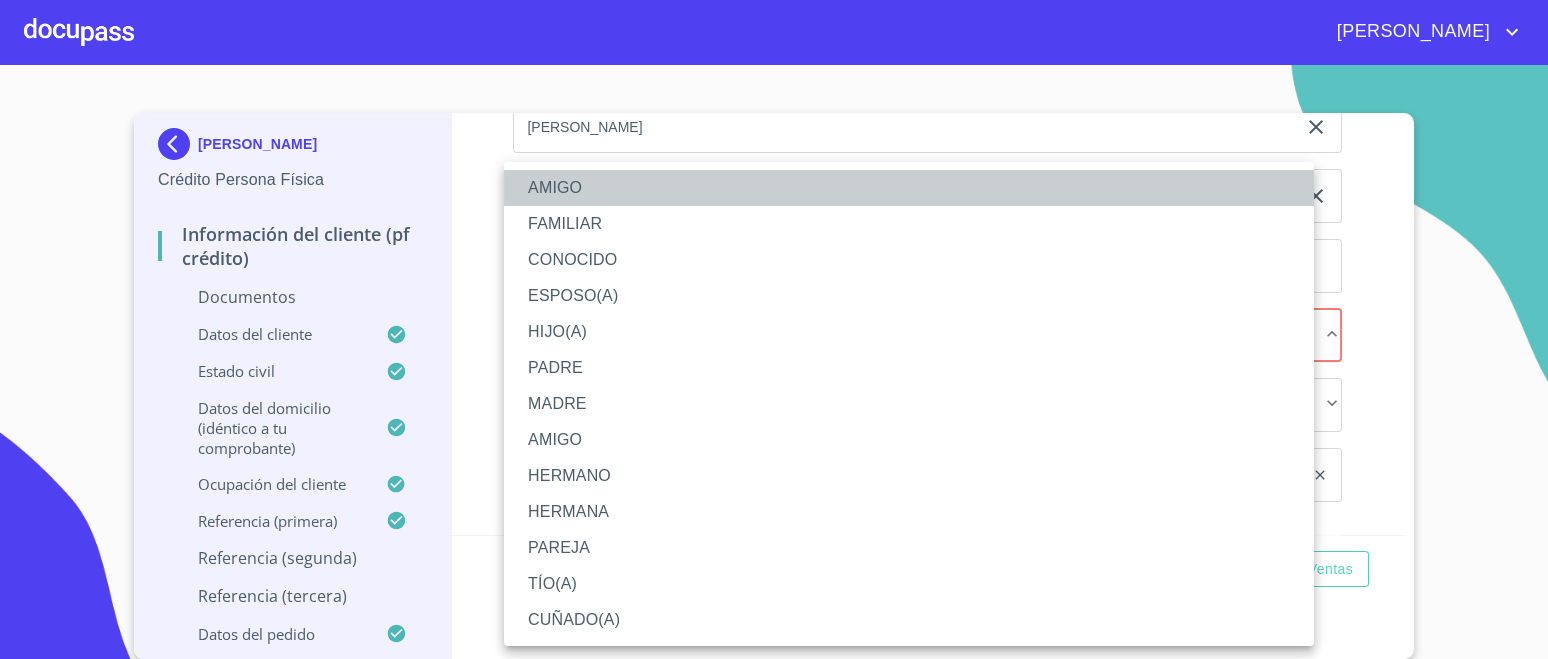 click on "AMIGO" at bounding box center [909, 188] 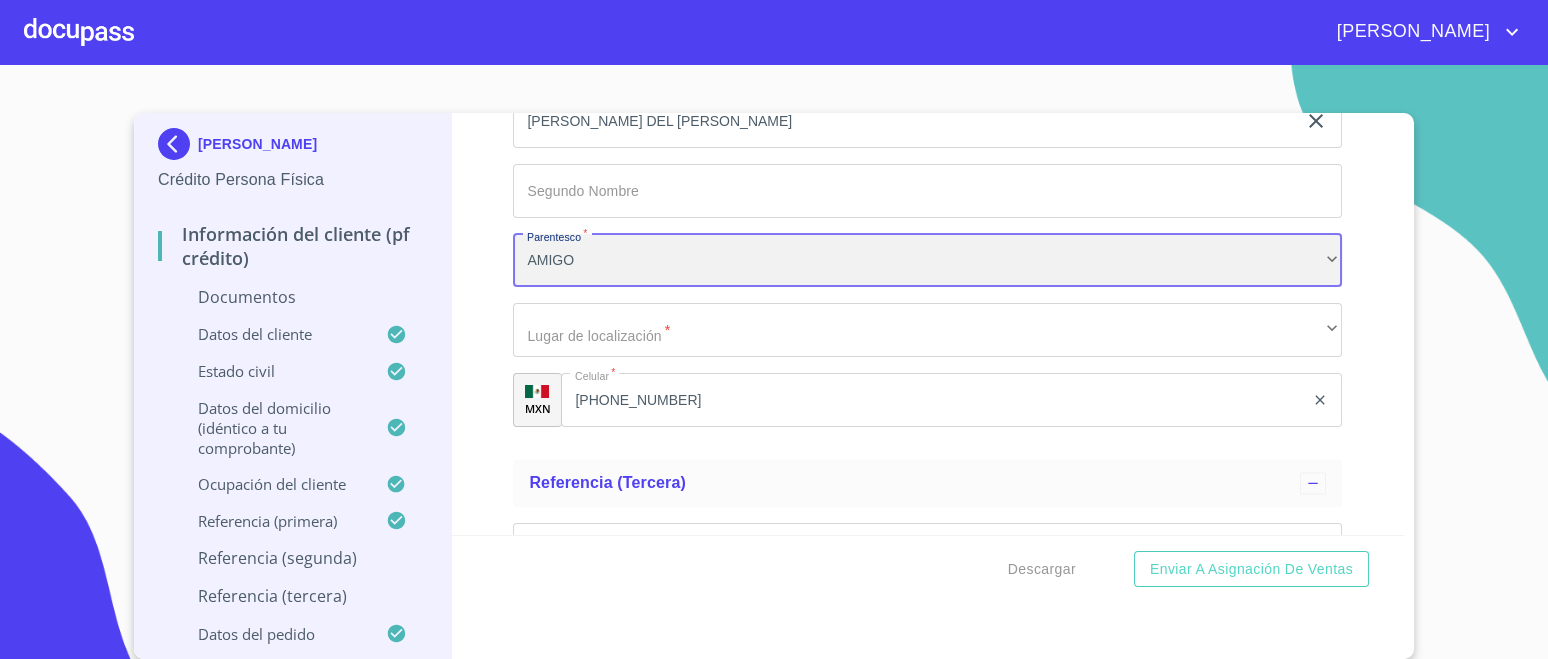 scroll, scrollTop: 7361, scrollLeft: 0, axis: vertical 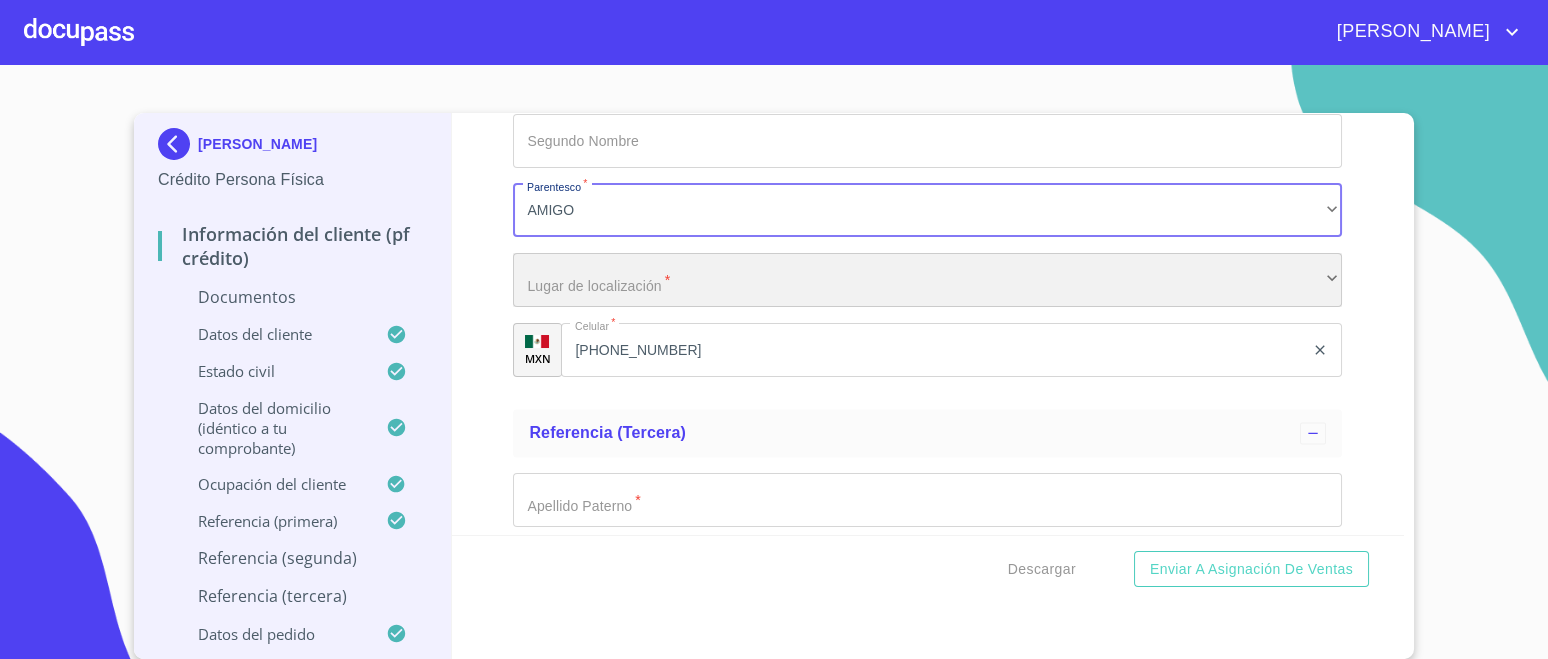 click on "​" at bounding box center (927, 280) 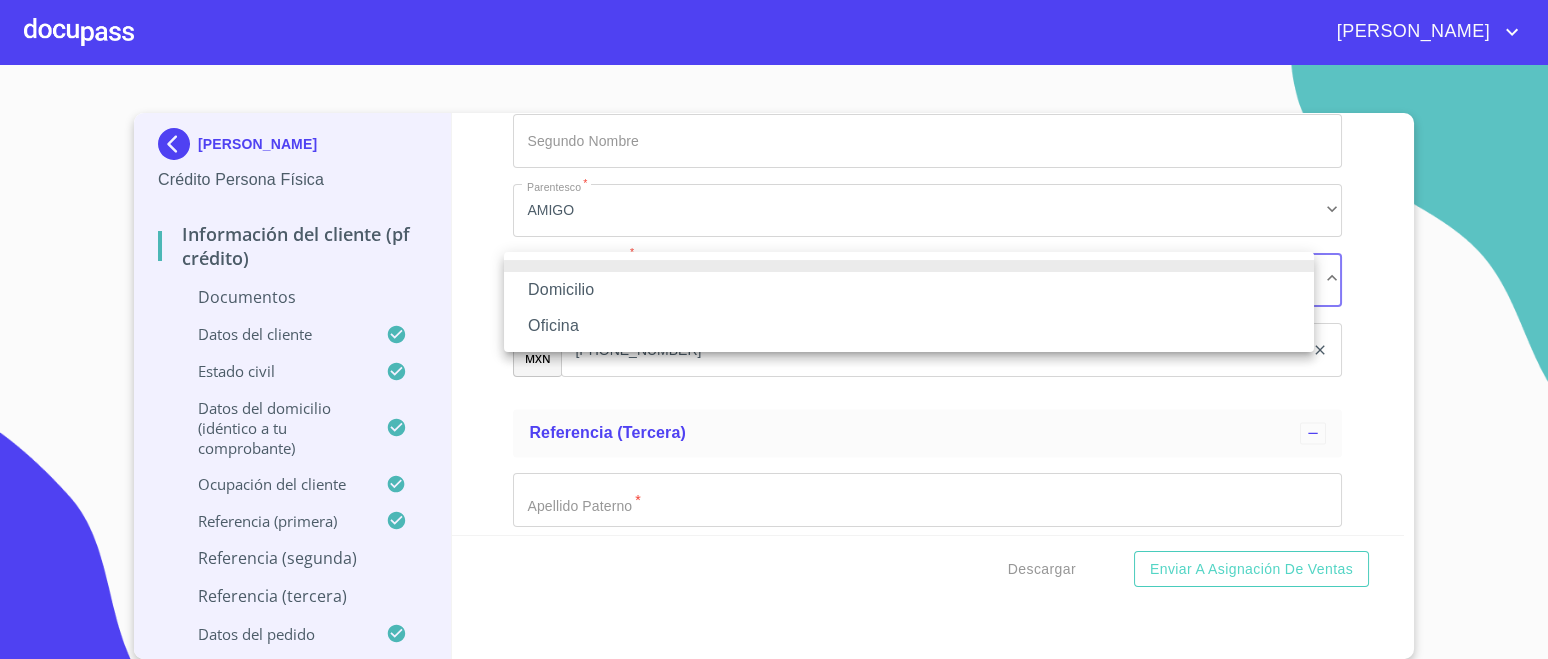 click on "Domicilio" at bounding box center [909, 290] 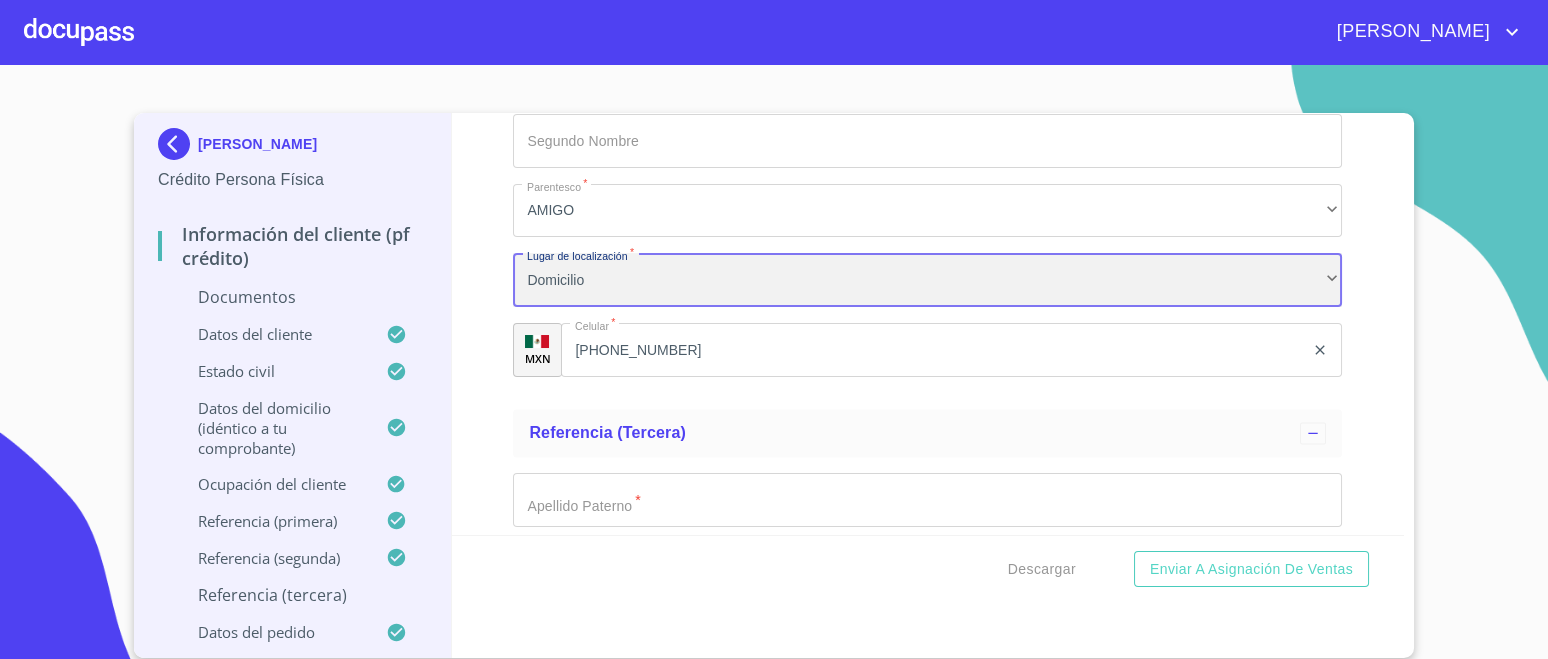 scroll, scrollTop: 7611, scrollLeft: 0, axis: vertical 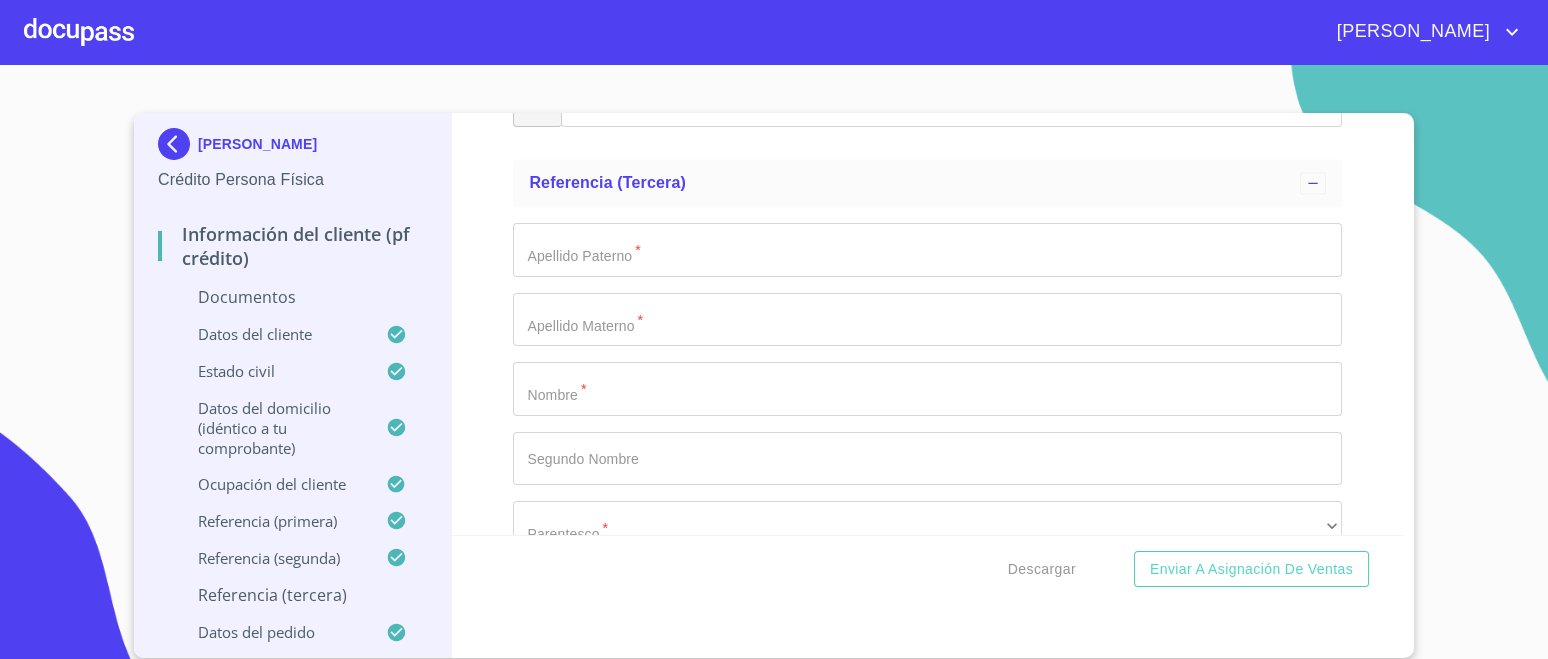click on "Documento de identificación.   *" at bounding box center (904, -4966) 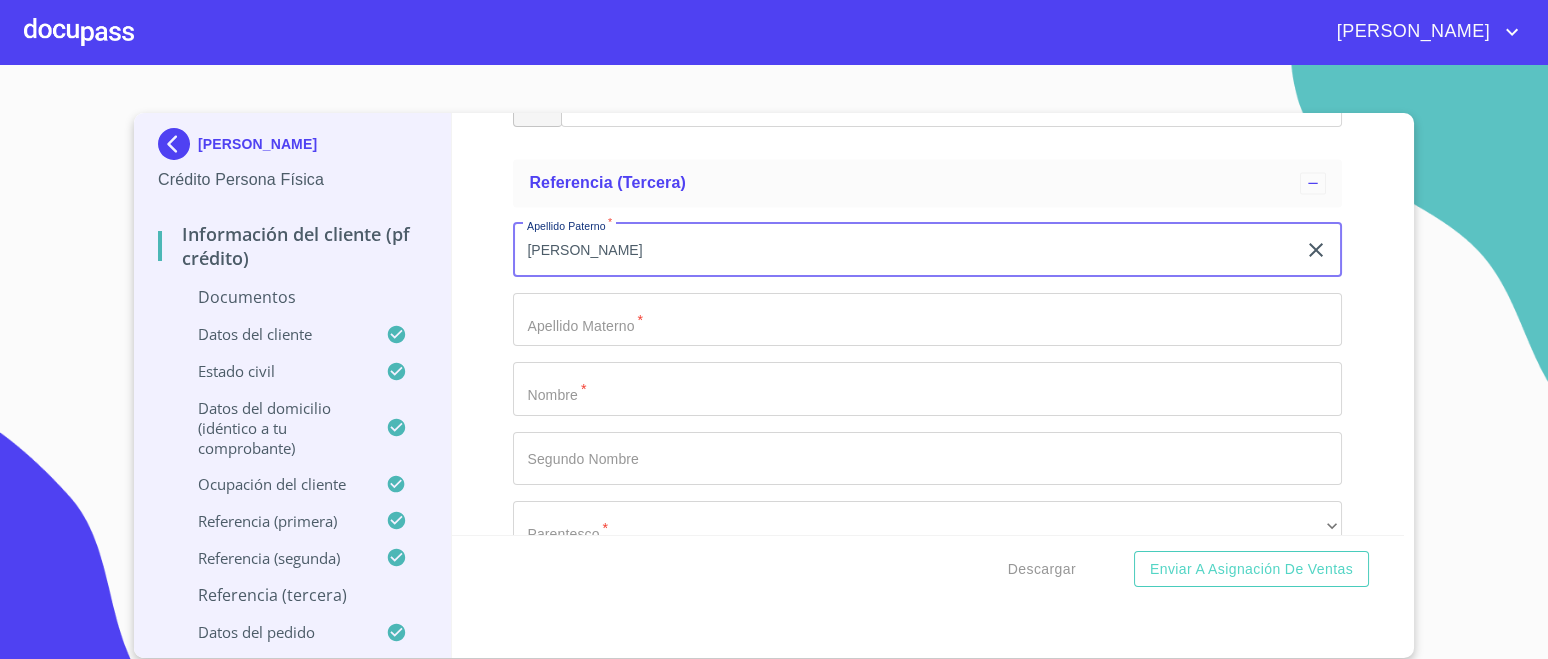 type on "[PERSON_NAME]" 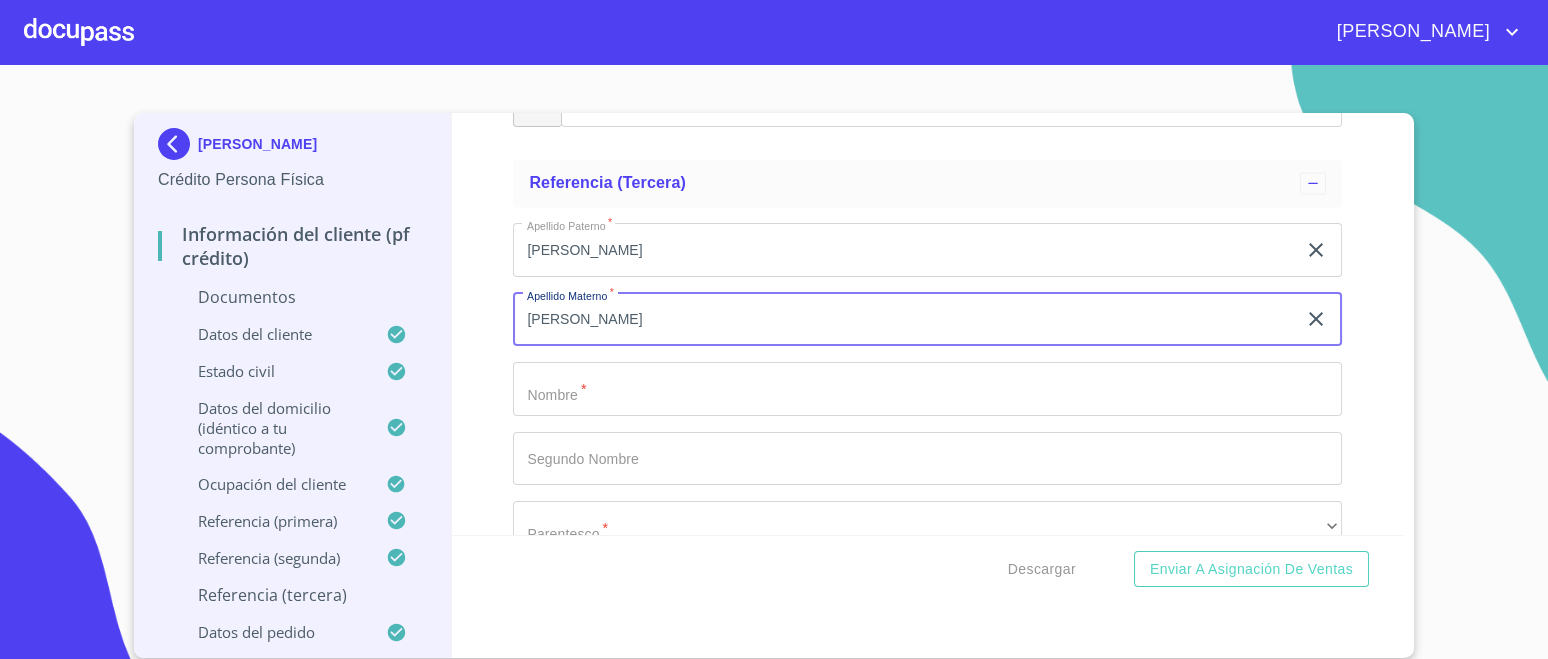 type on "[PERSON_NAME]" 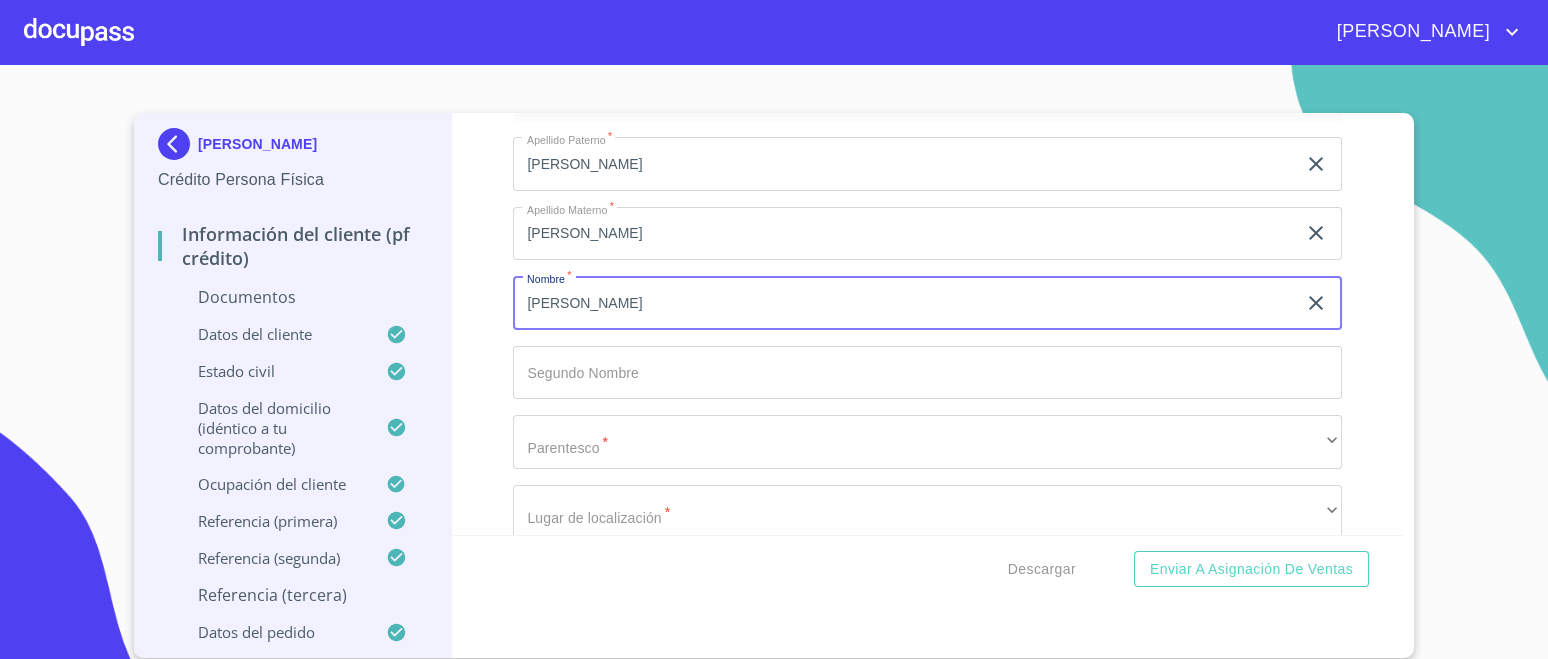 scroll, scrollTop: 7736, scrollLeft: 0, axis: vertical 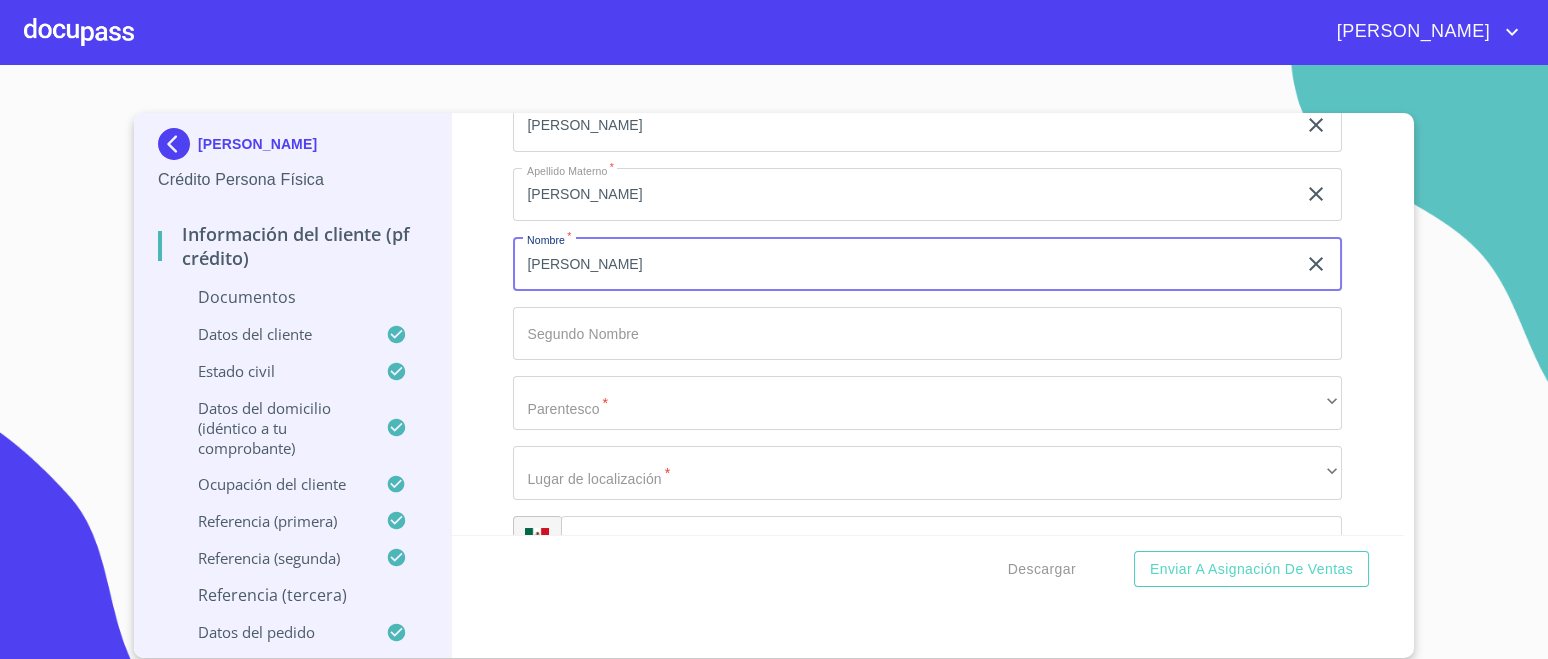 type on "[PERSON_NAME]" 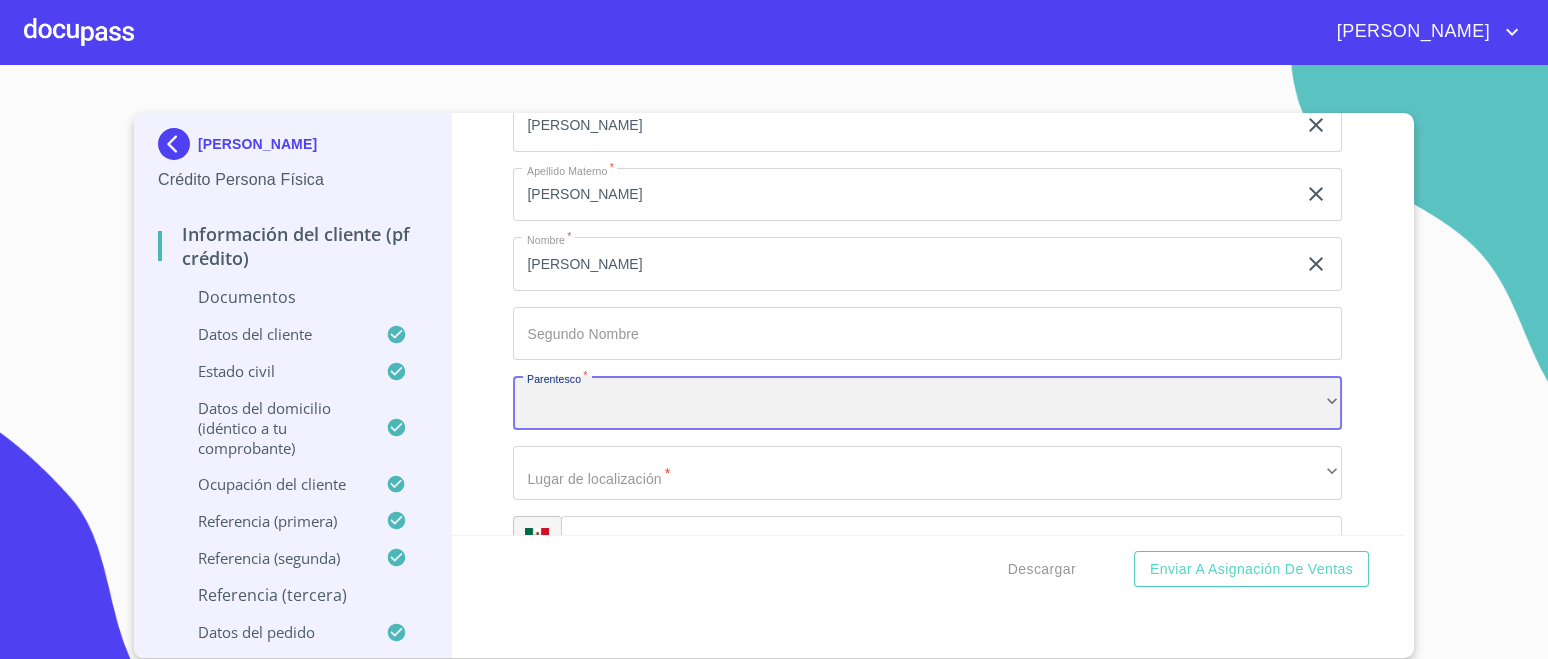 click on "​" at bounding box center (927, 403) 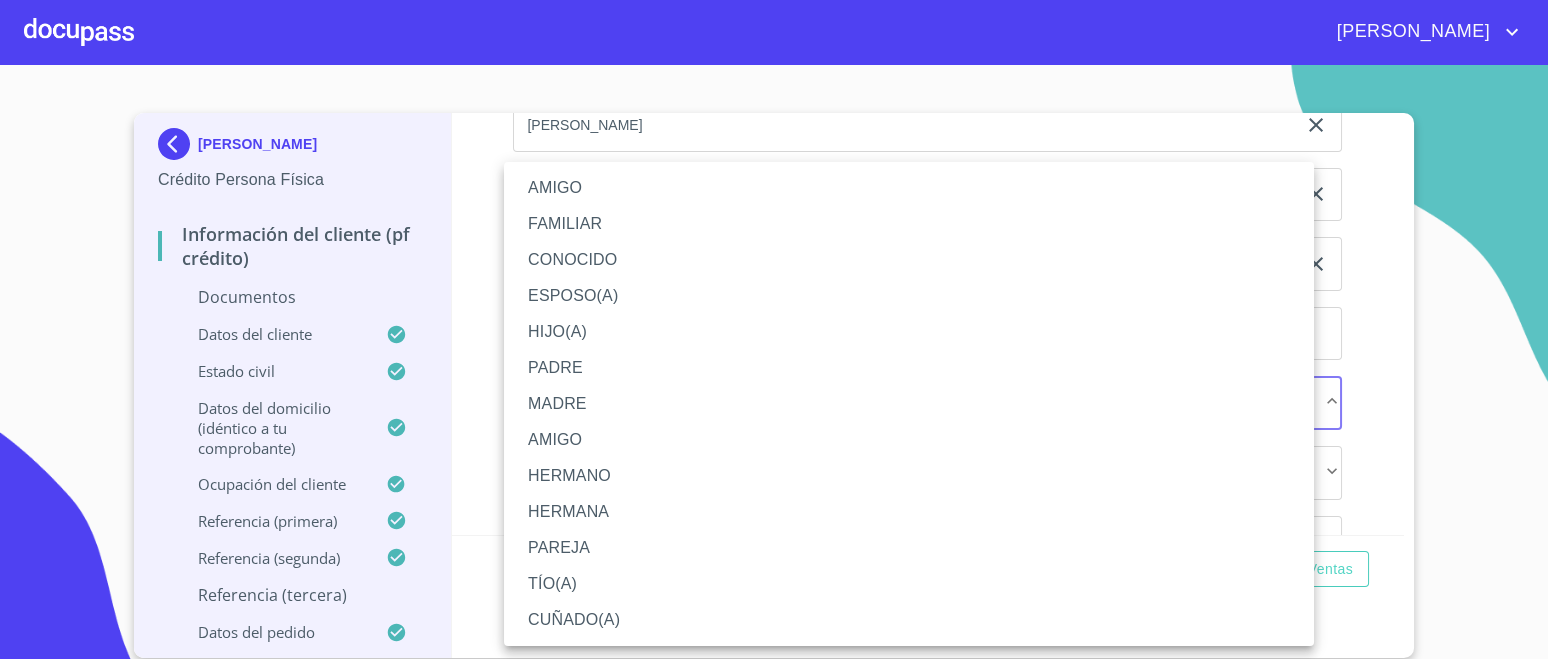 click on "FAMILIAR" at bounding box center [909, 224] 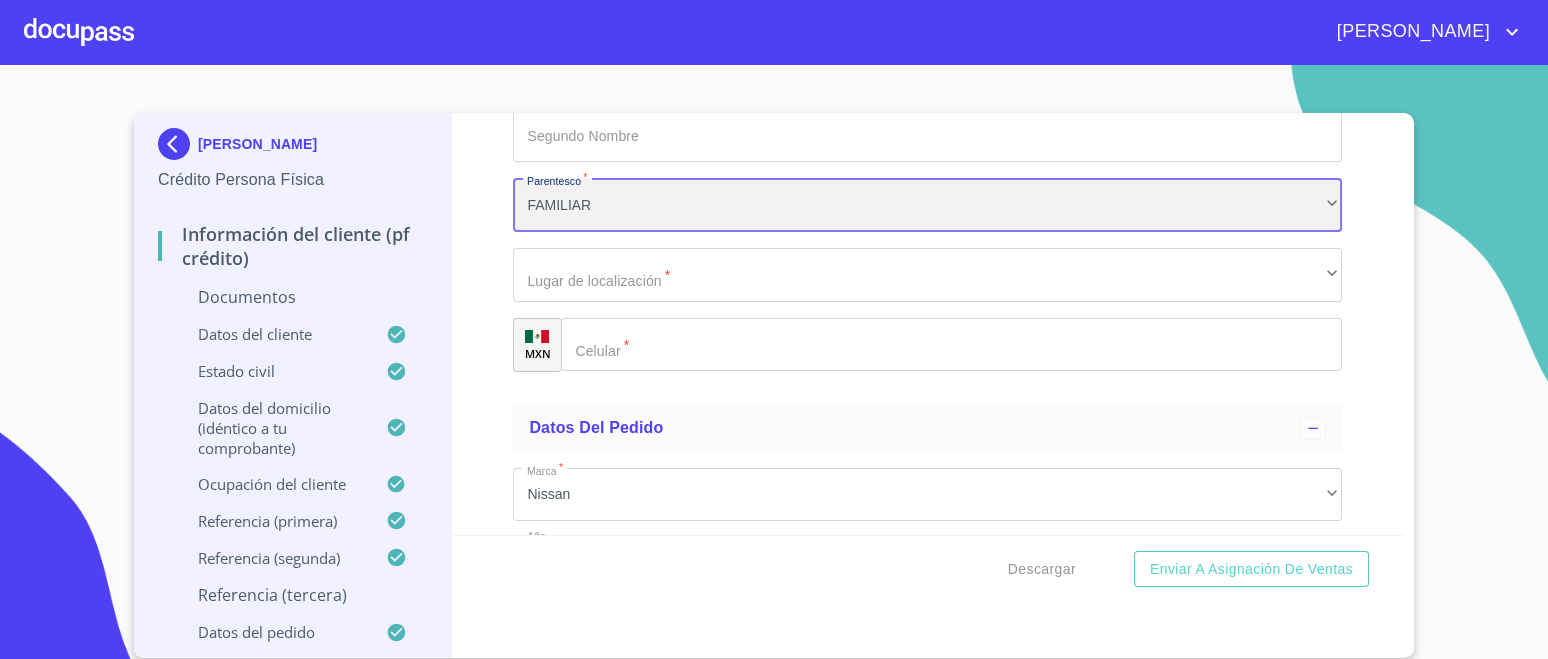 scroll, scrollTop: 7986, scrollLeft: 0, axis: vertical 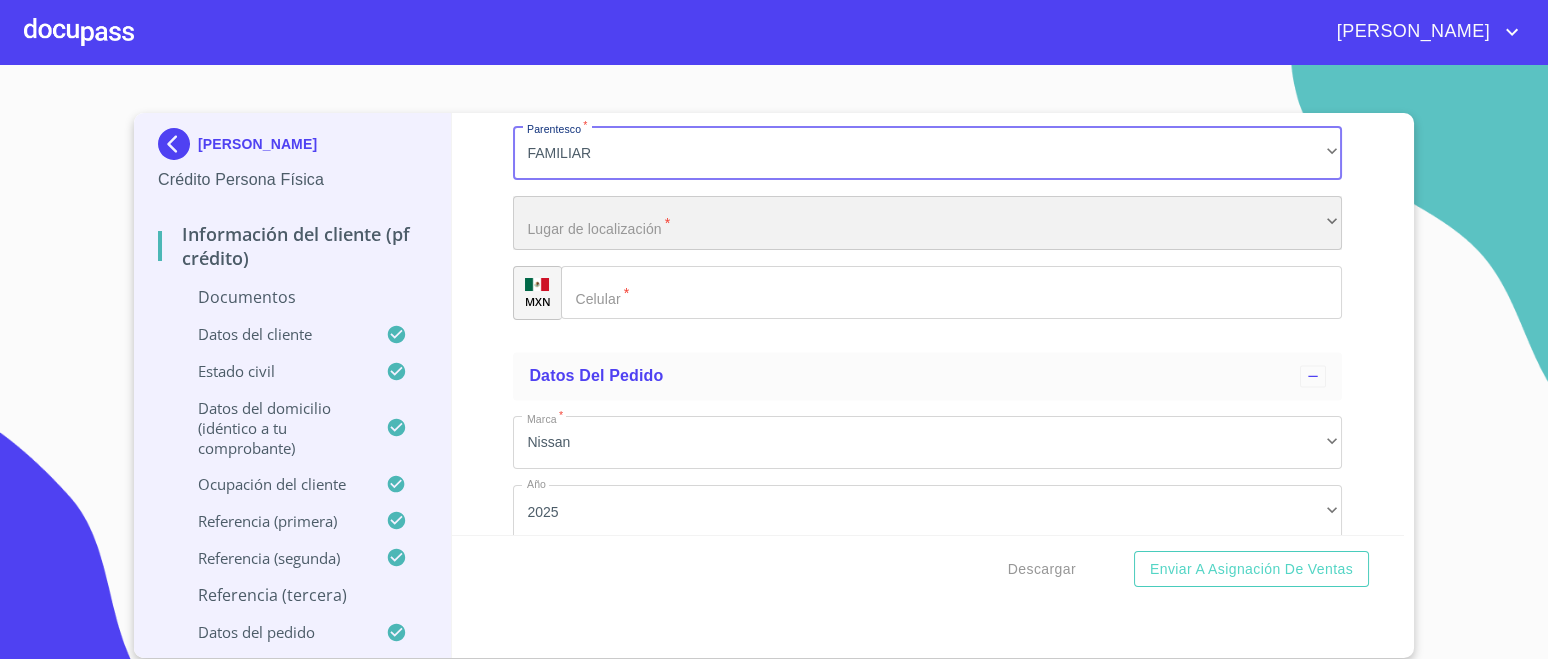 click on "​" at bounding box center [927, 223] 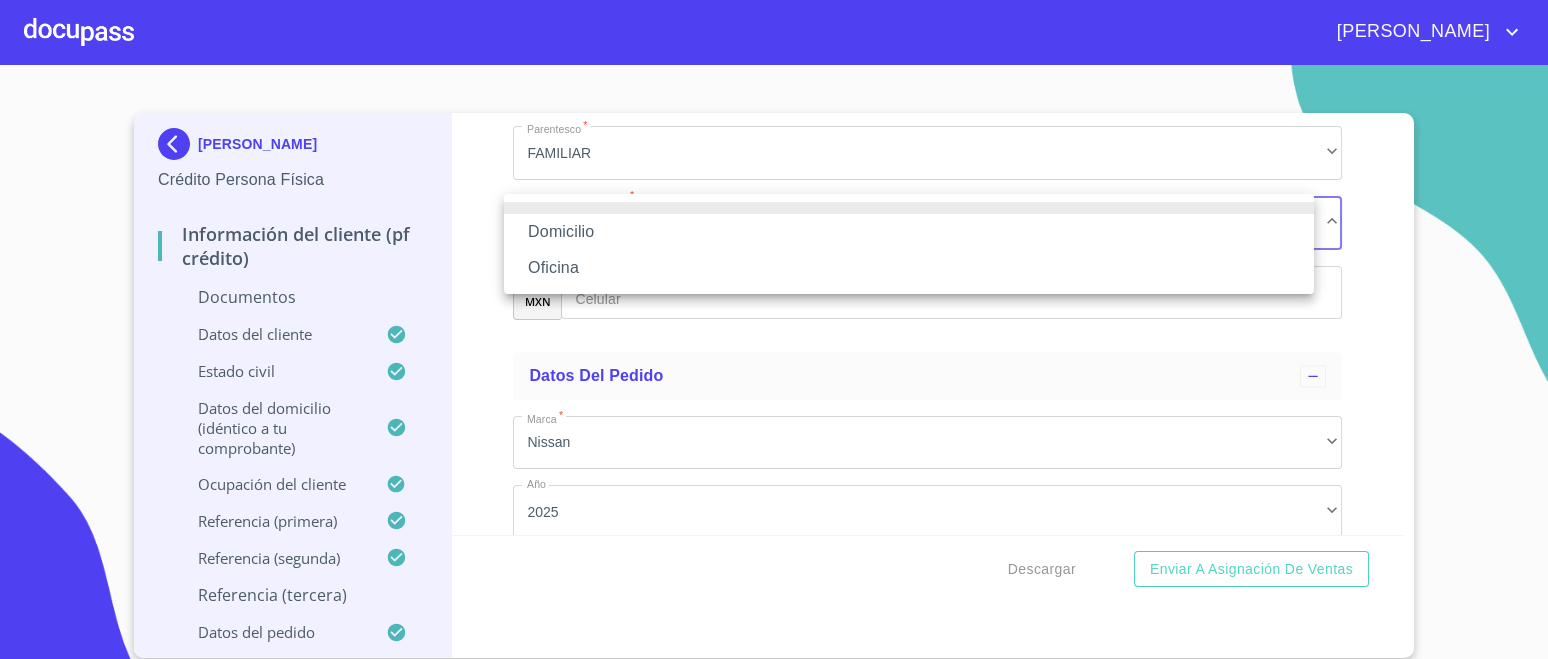 click on "Domicilio" at bounding box center (909, 232) 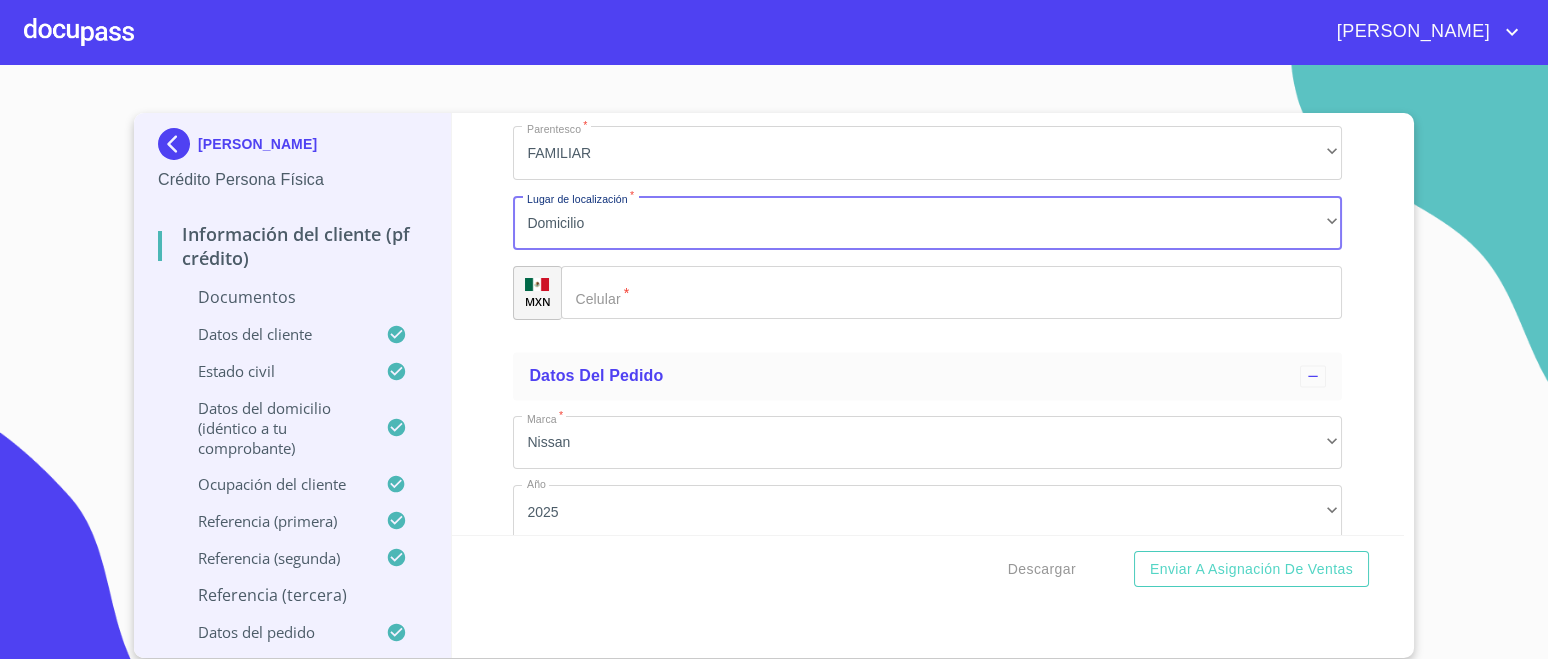 click on "Documento de identificación.   *" 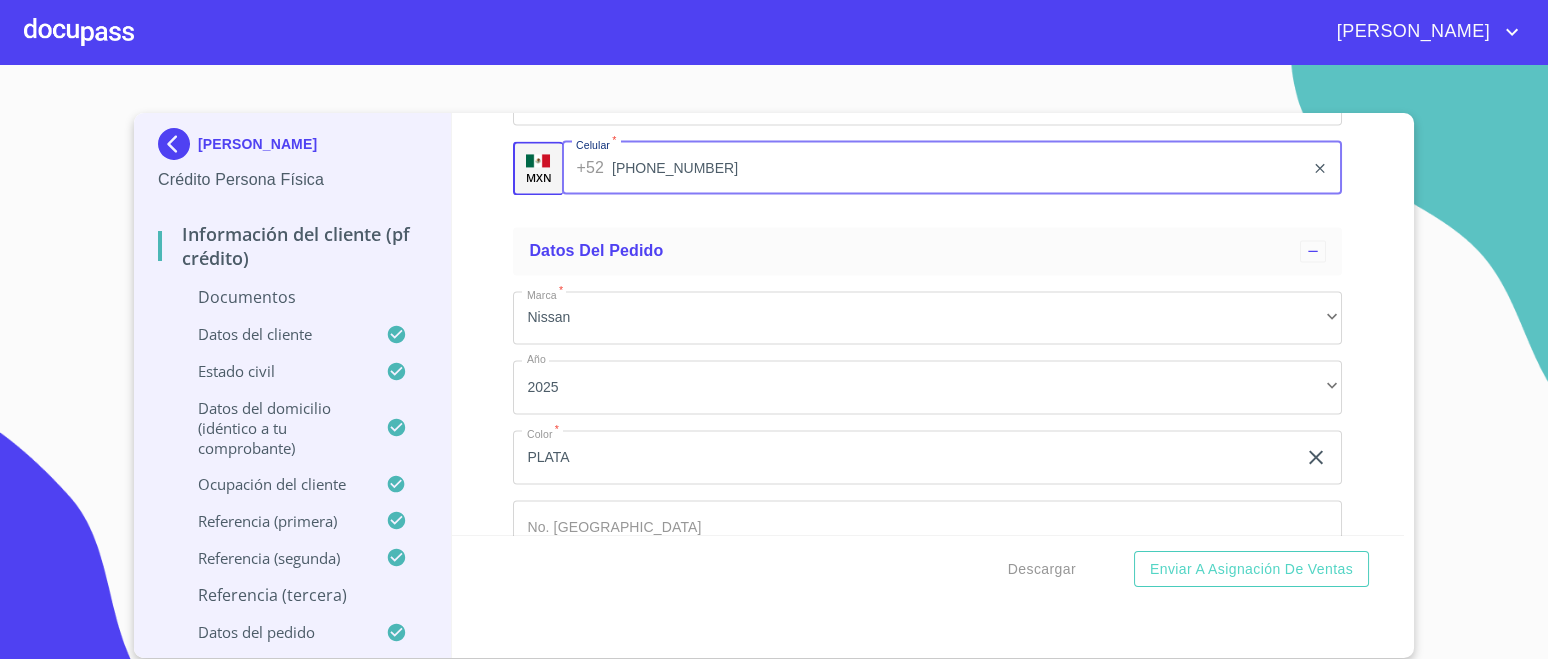 scroll, scrollTop: 8218, scrollLeft: 0, axis: vertical 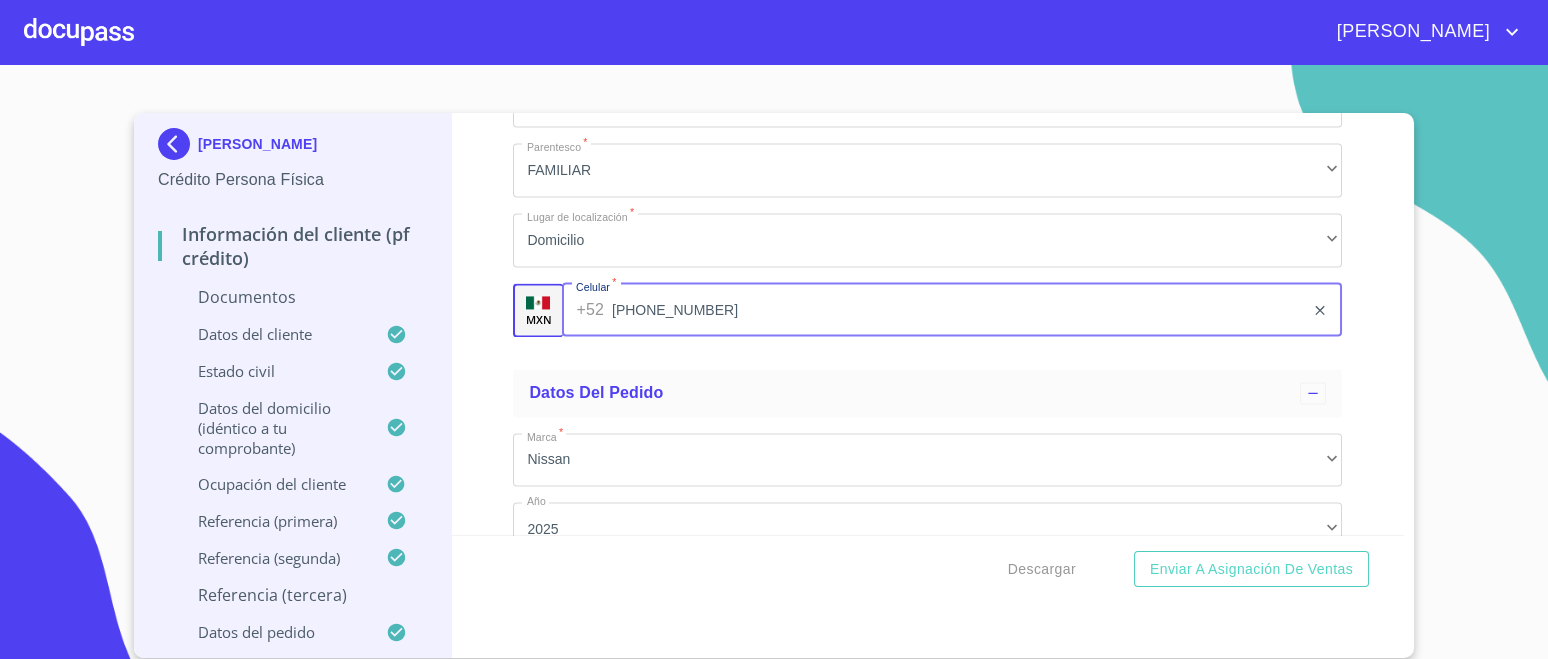 type on "[PHONE_NUMBER]" 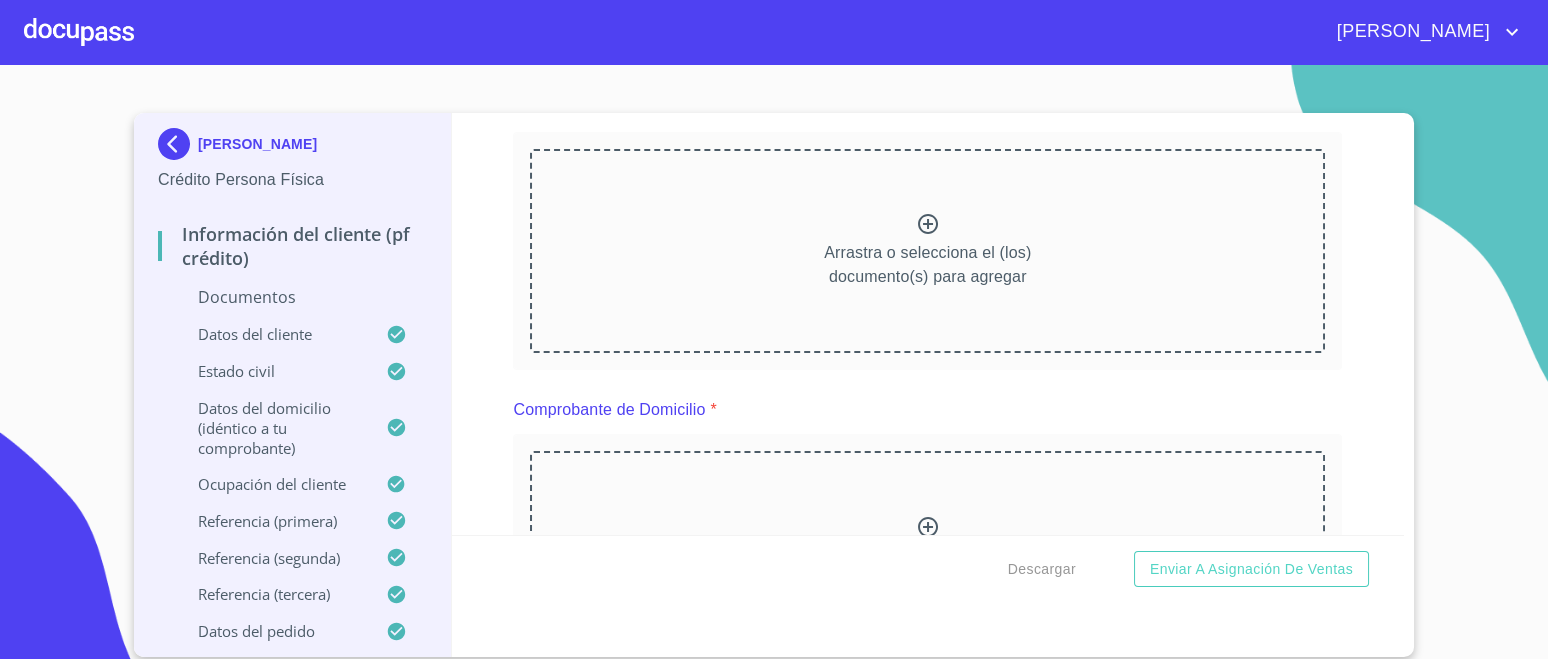 scroll, scrollTop: 124, scrollLeft: 0, axis: vertical 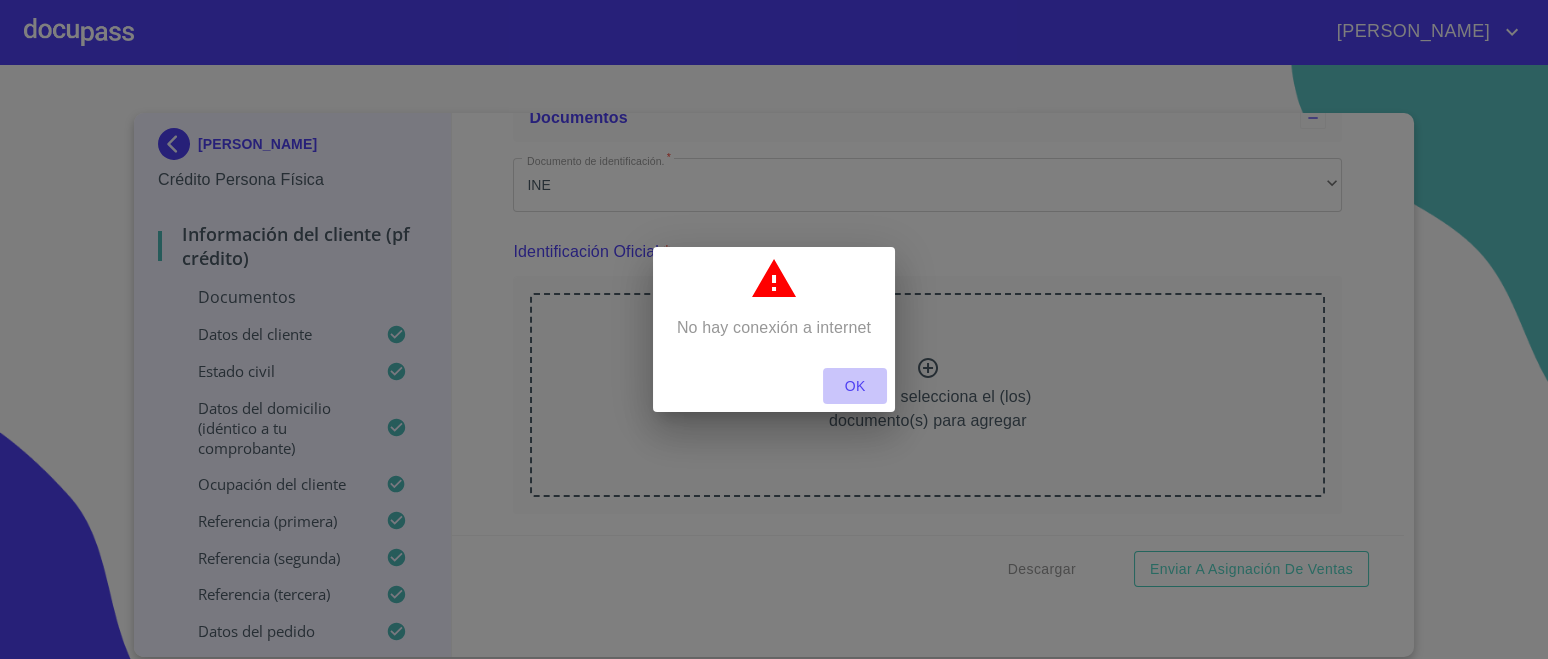 click on "OK" at bounding box center (855, 386) 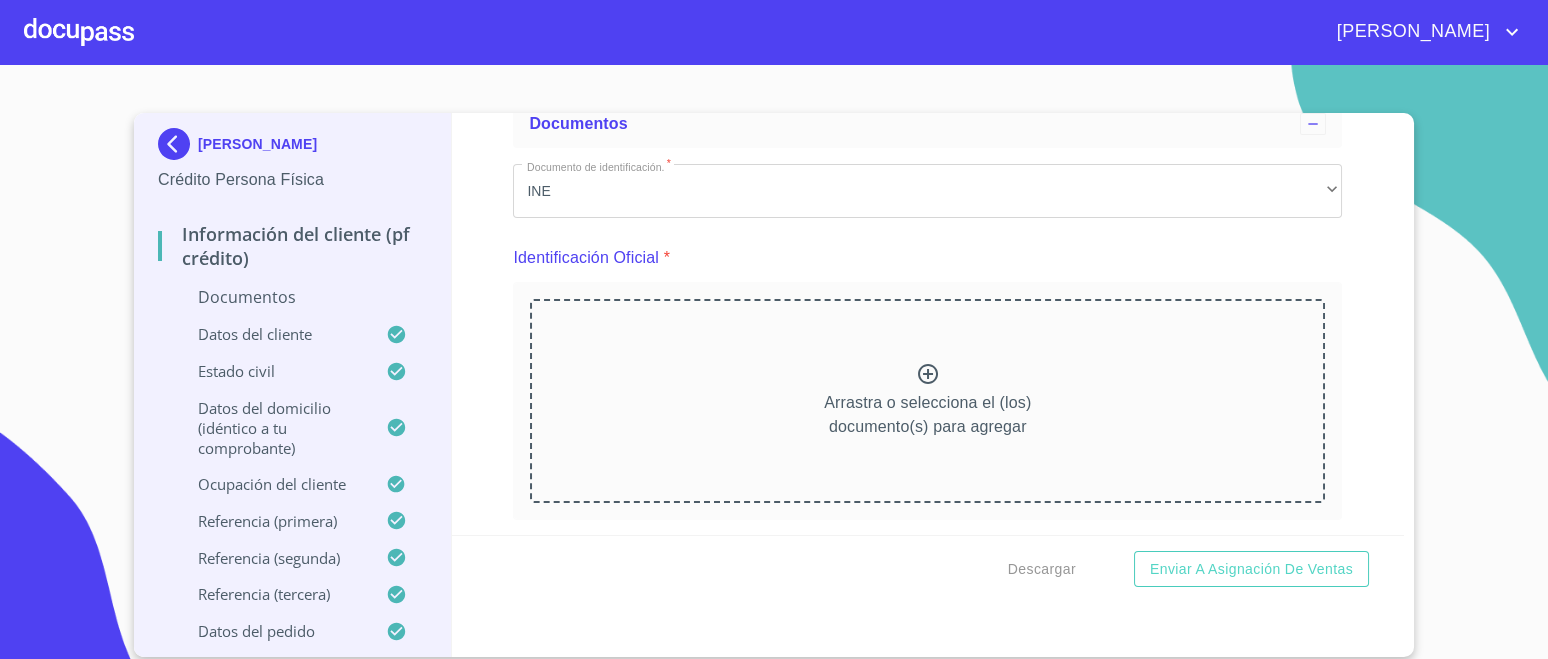 scroll, scrollTop: 0, scrollLeft: 0, axis: both 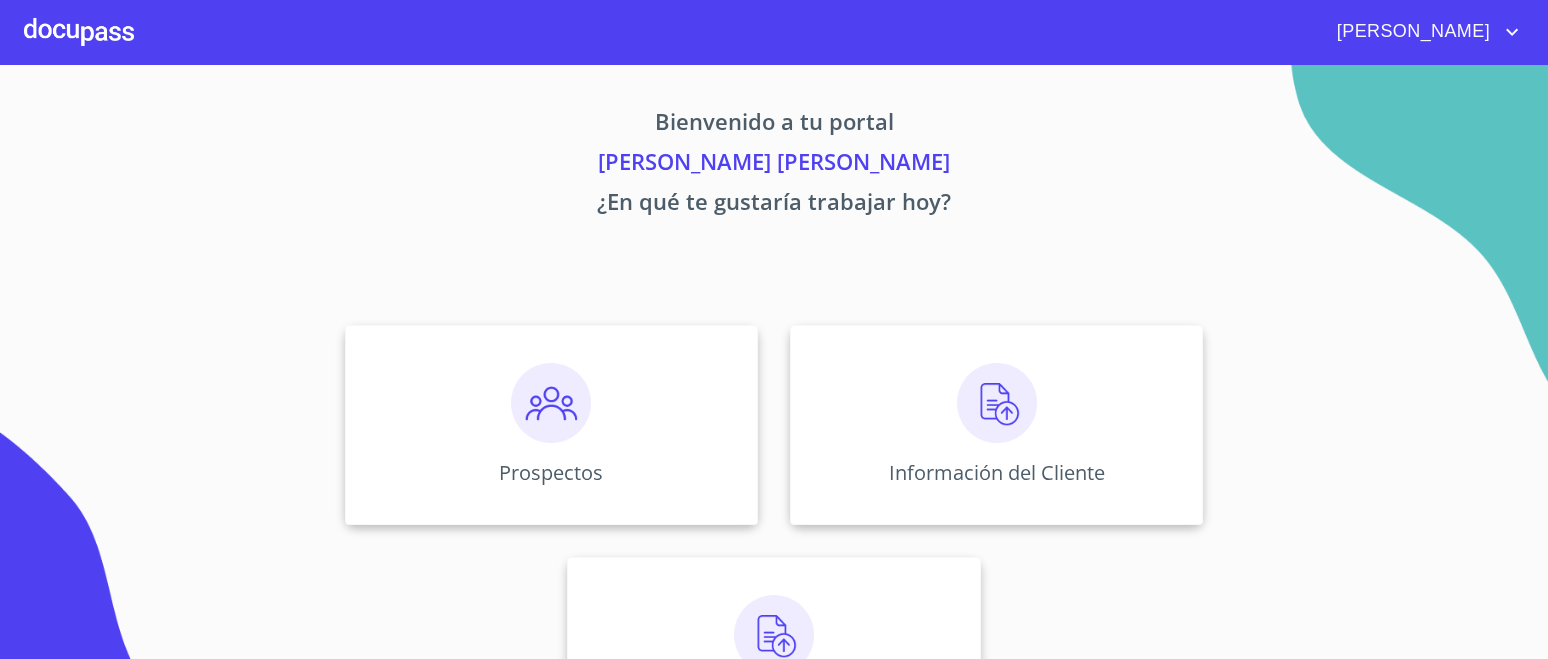 click at bounding box center (997, 403) 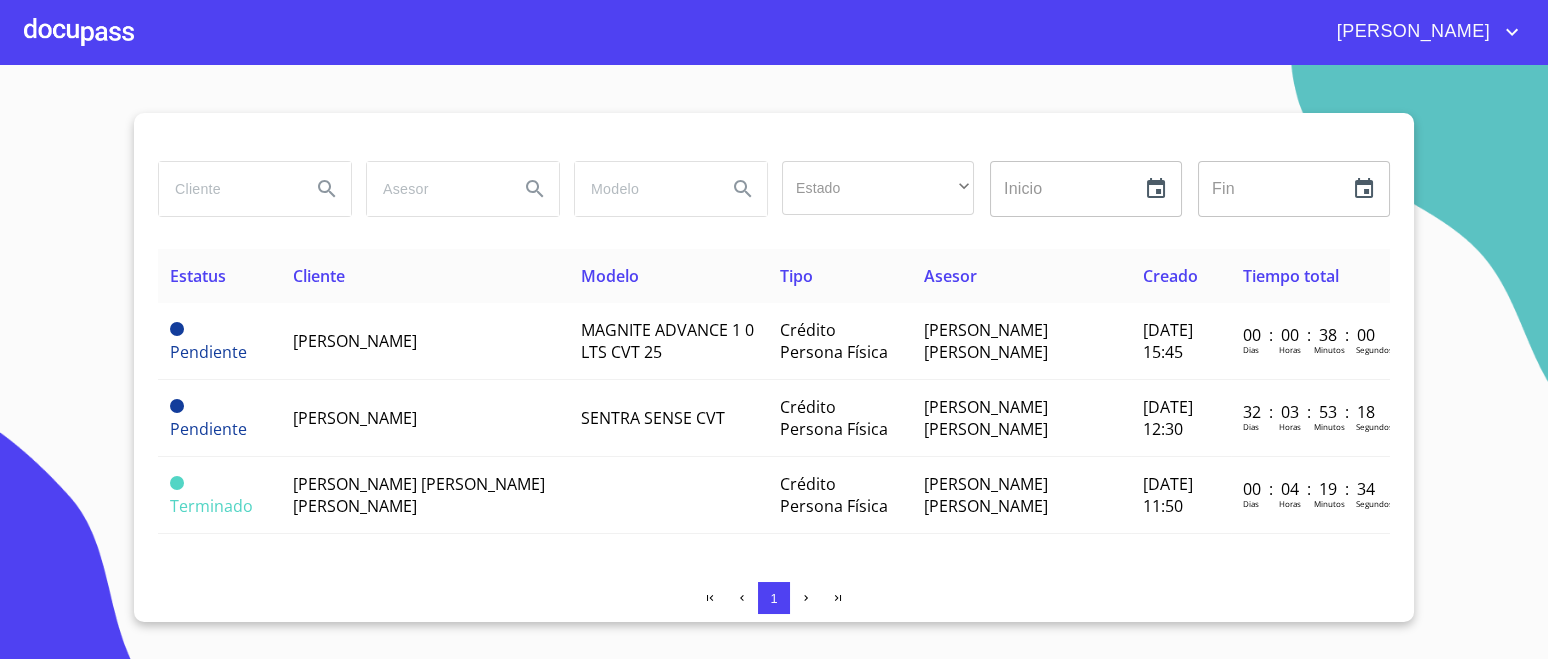click on "[PERSON_NAME]" at bounding box center [355, 341] 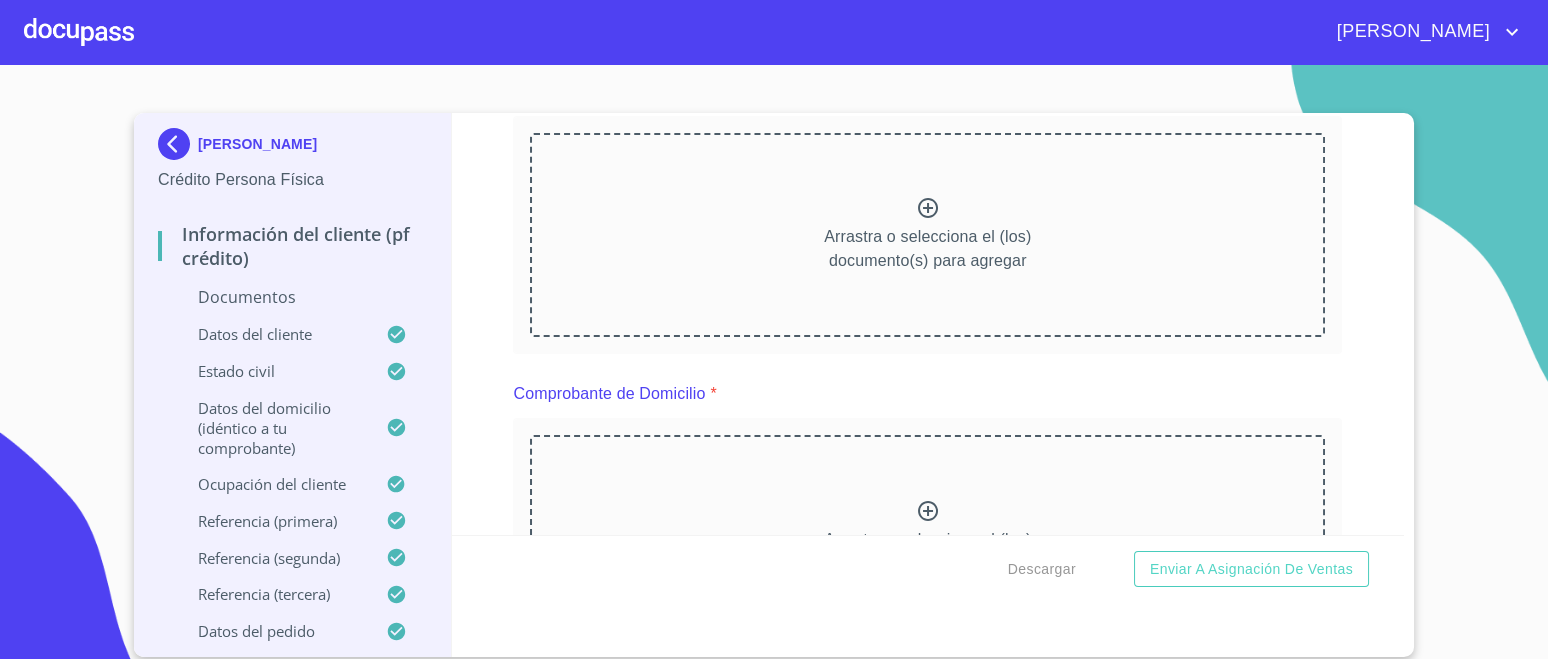 scroll, scrollTop: 124, scrollLeft: 0, axis: vertical 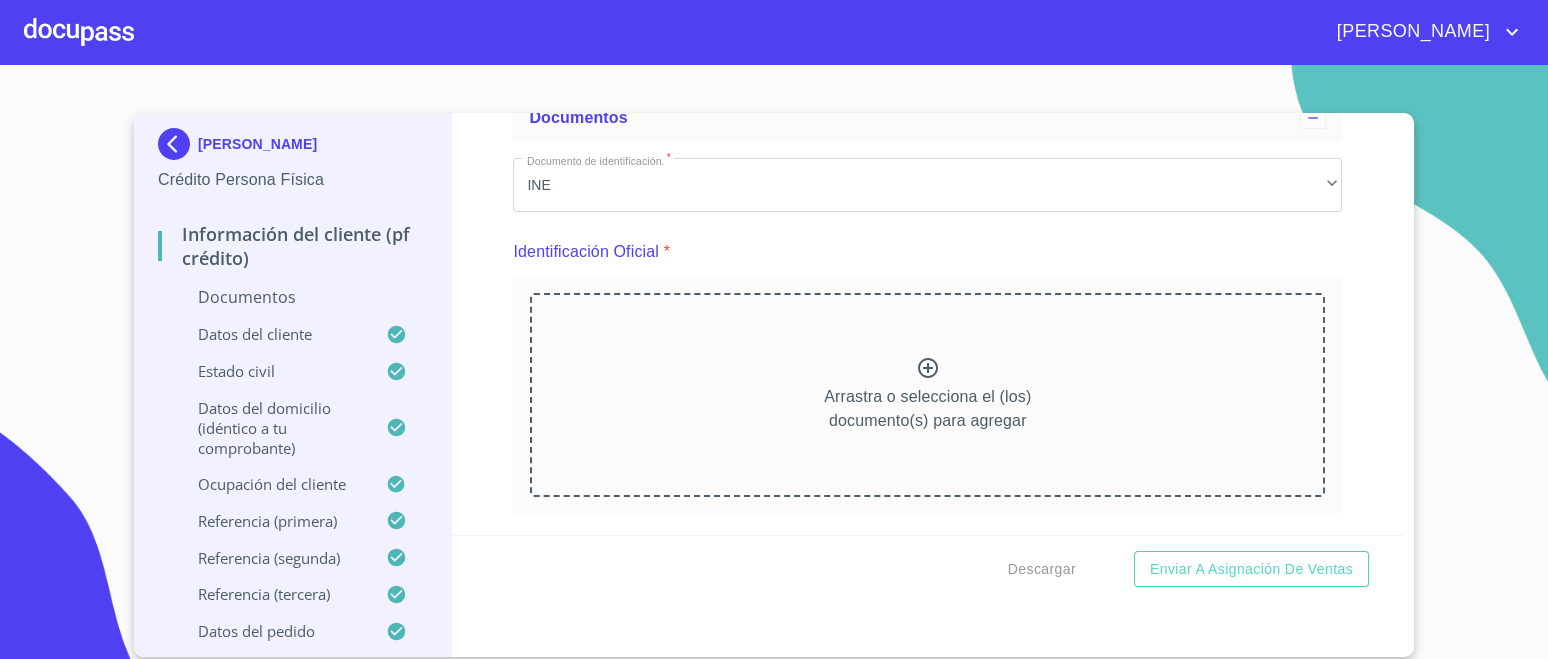 click 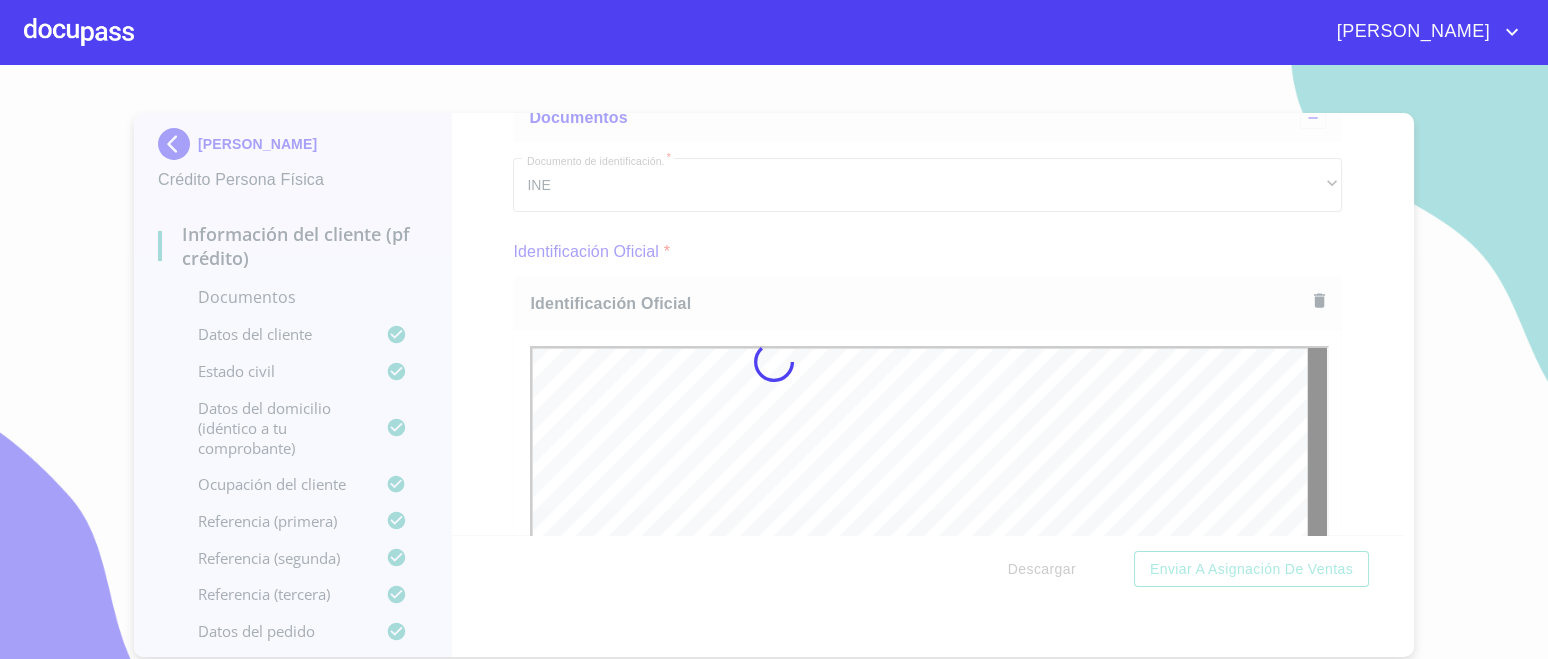 scroll, scrollTop: 0, scrollLeft: 0, axis: both 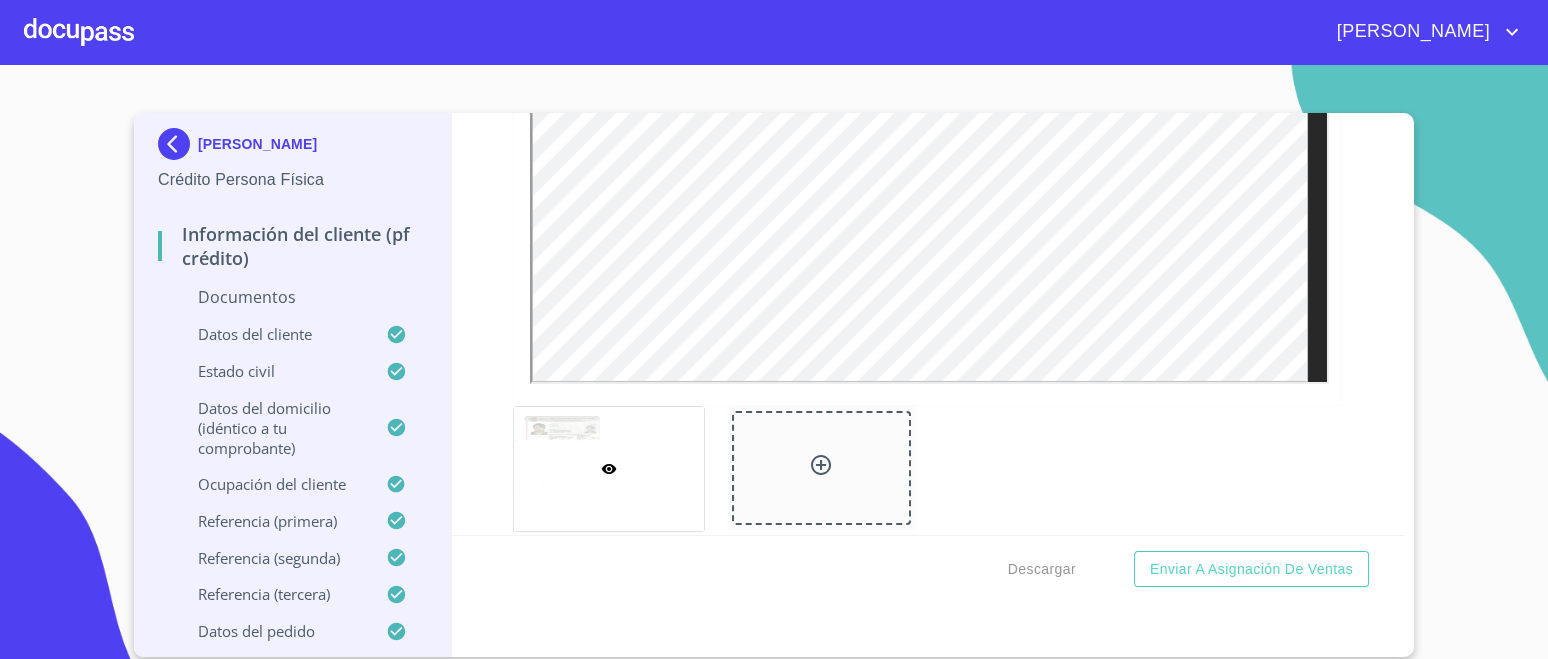 click at bounding box center (821, 468) 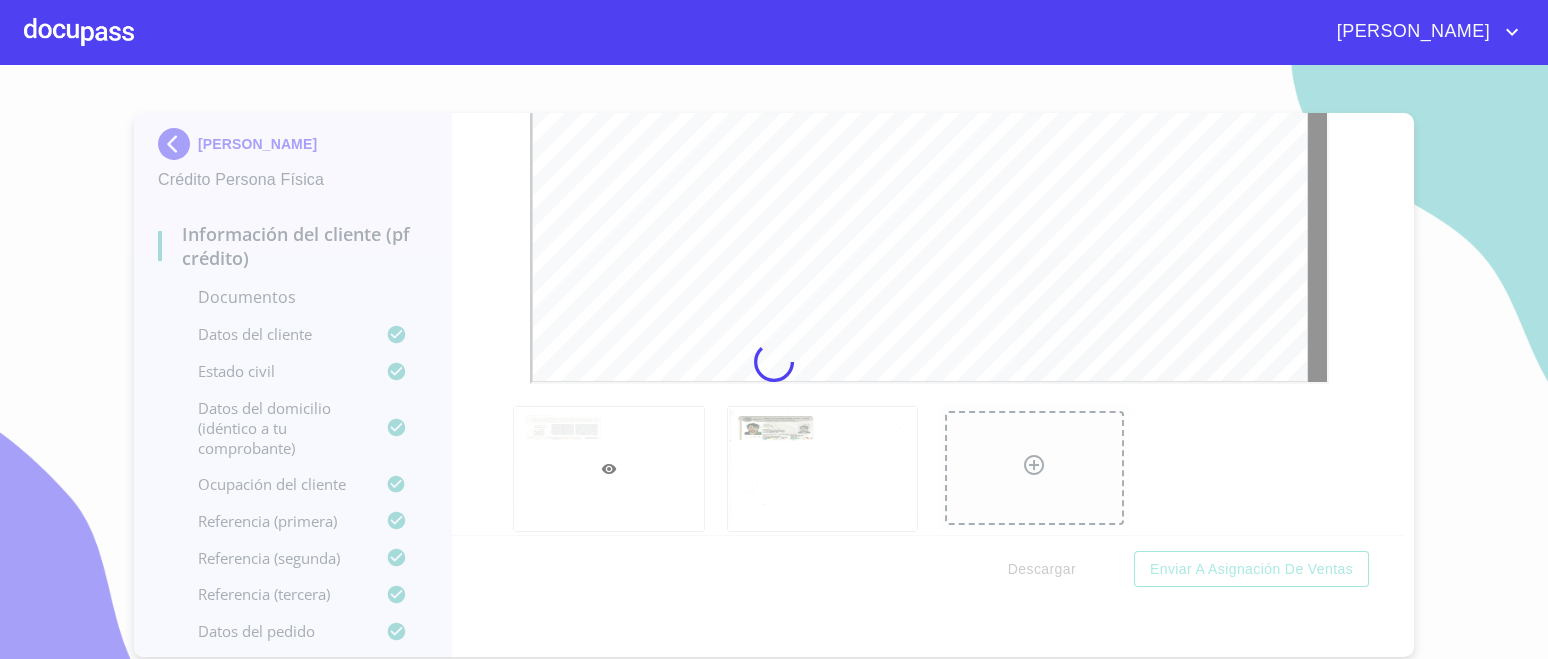 scroll, scrollTop: 0, scrollLeft: 0, axis: both 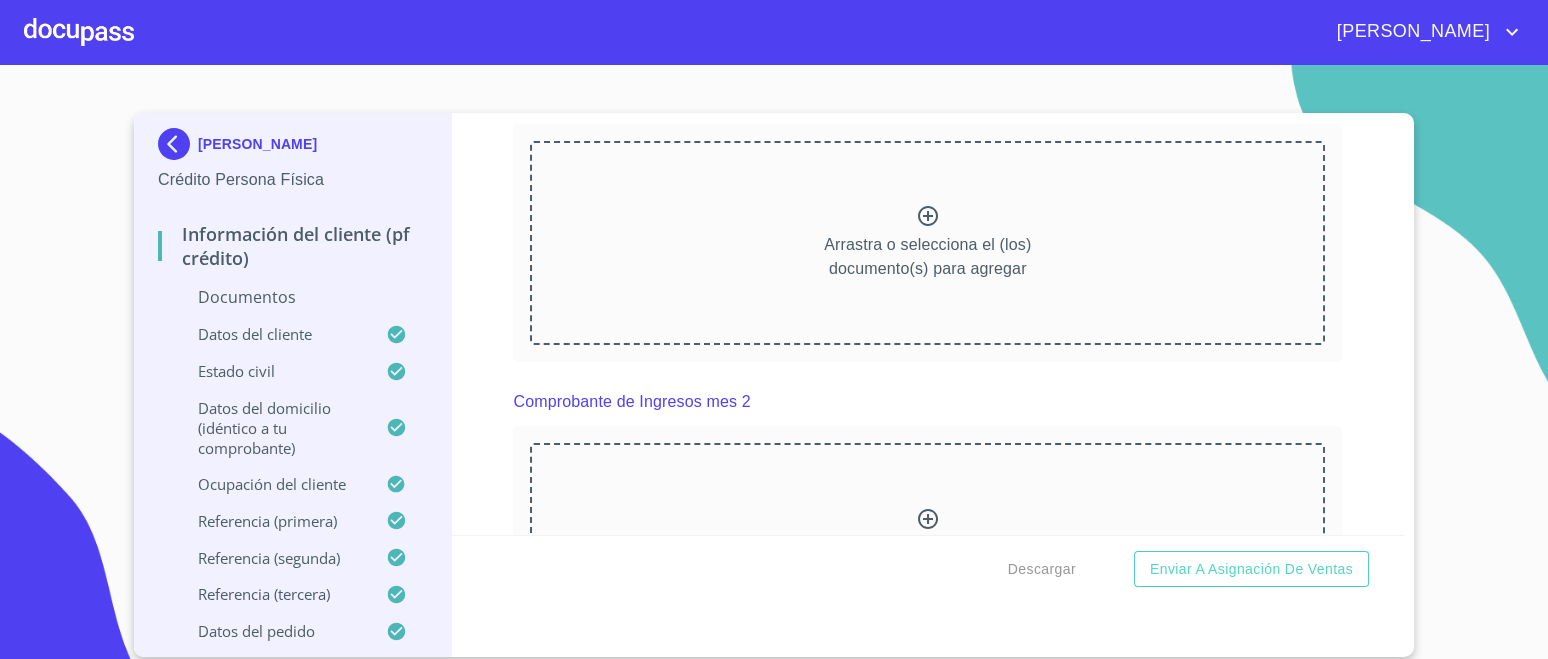 click 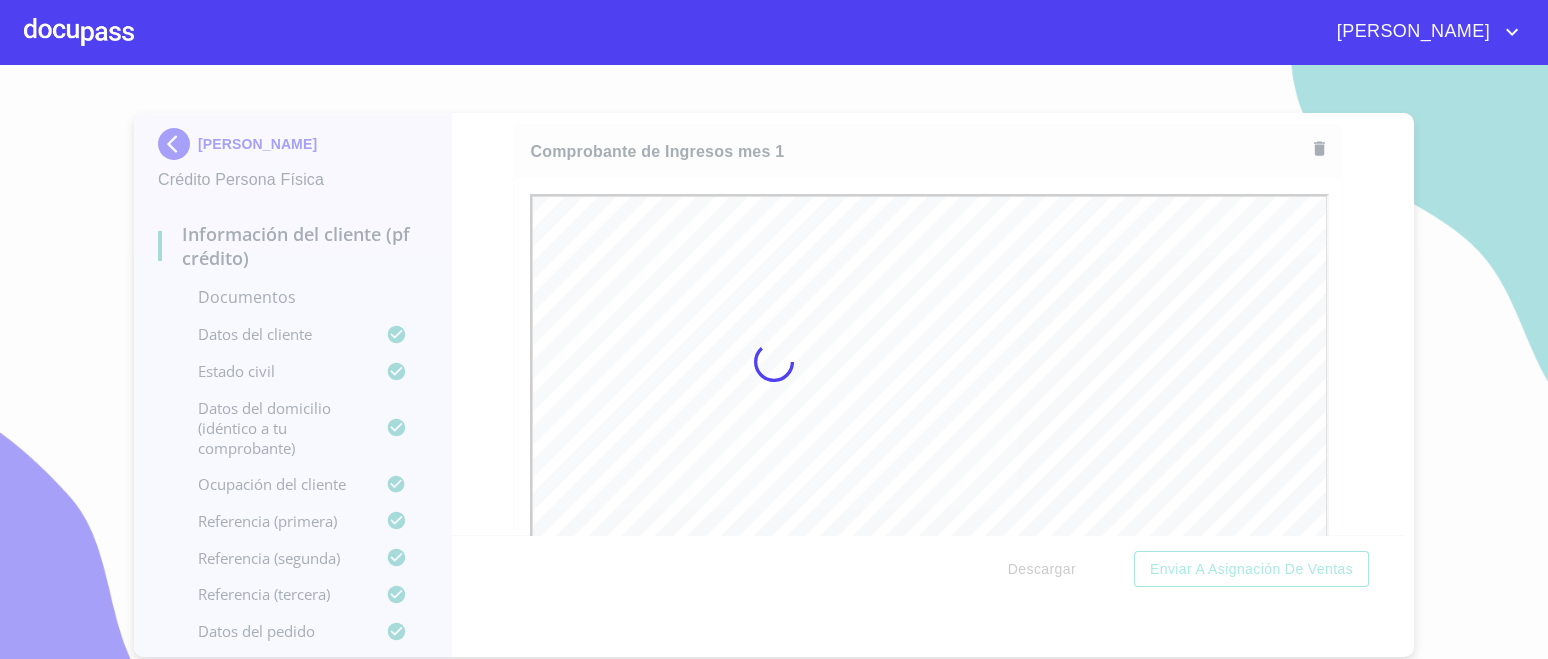 scroll, scrollTop: 0, scrollLeft: 0, axis: both 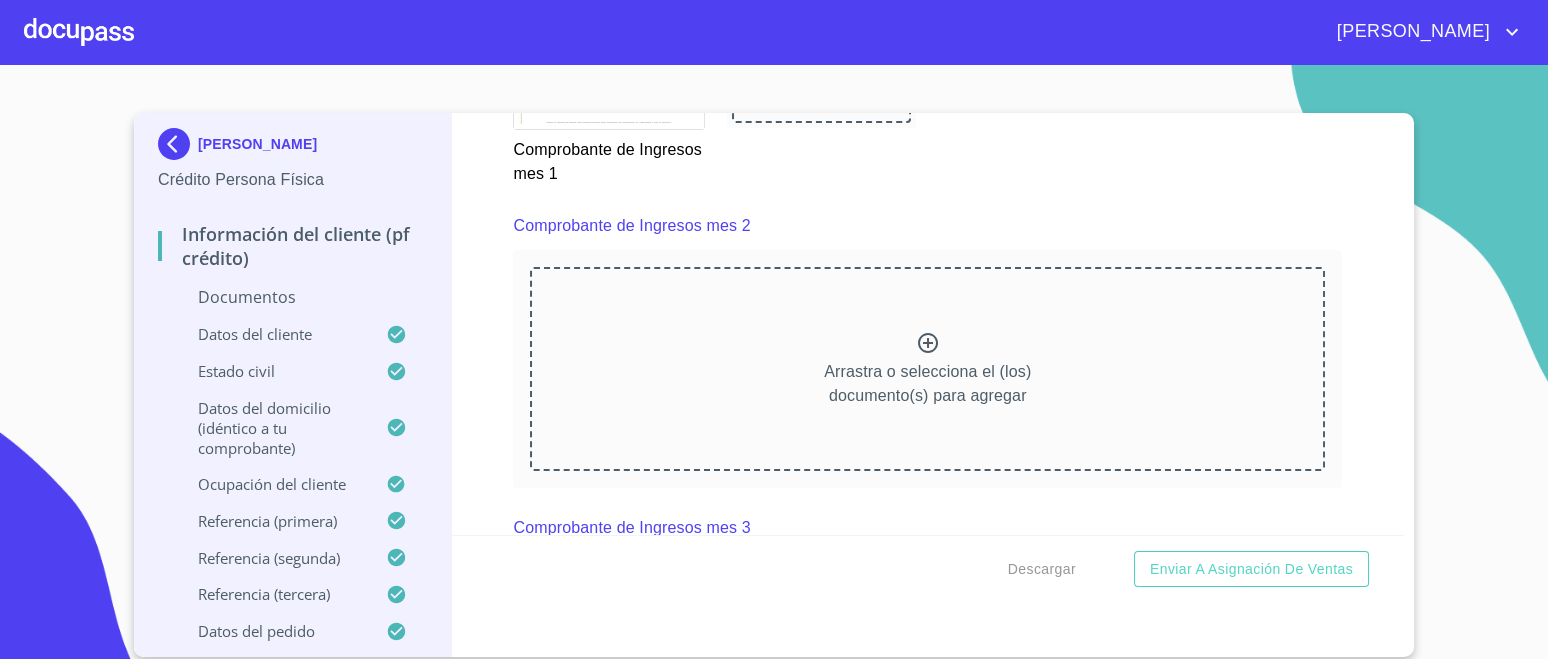 click 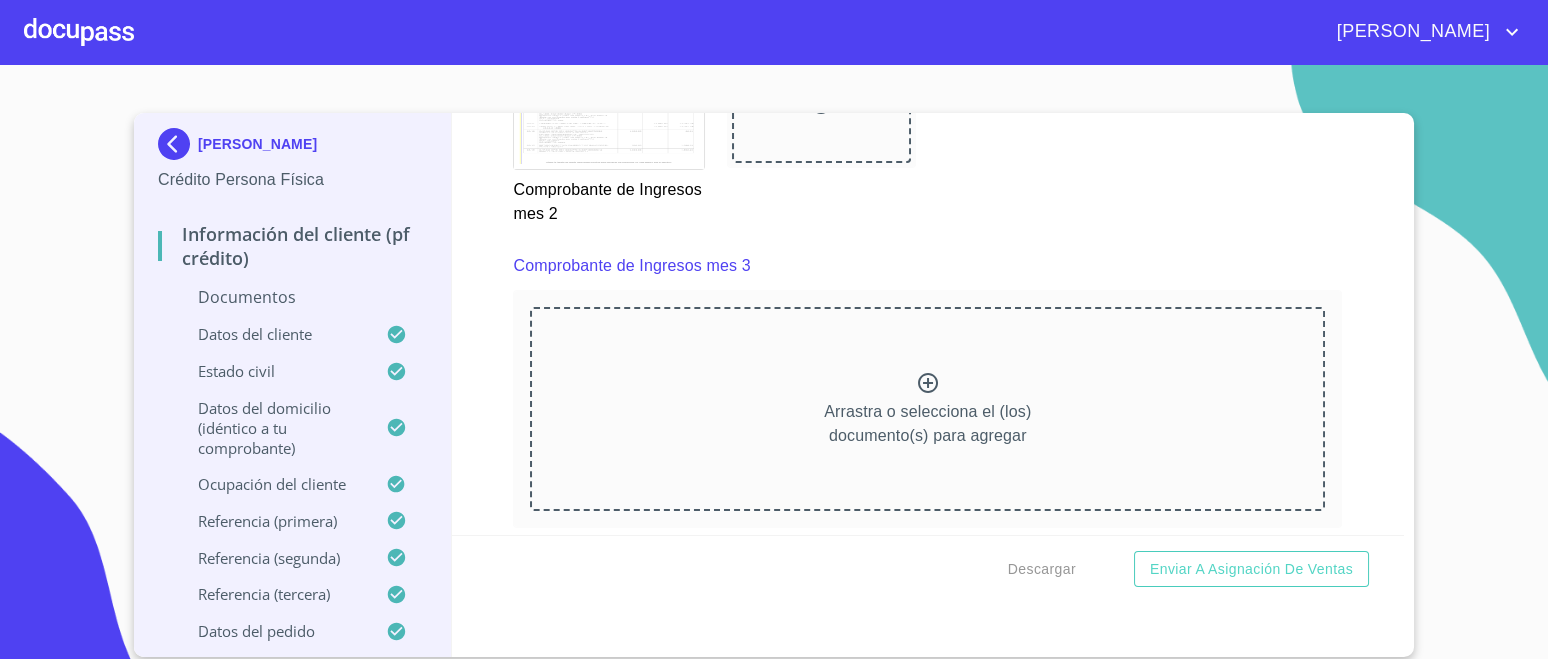 scroll, scrollTop: 3124, scrollLeft: 0, axis: vertical 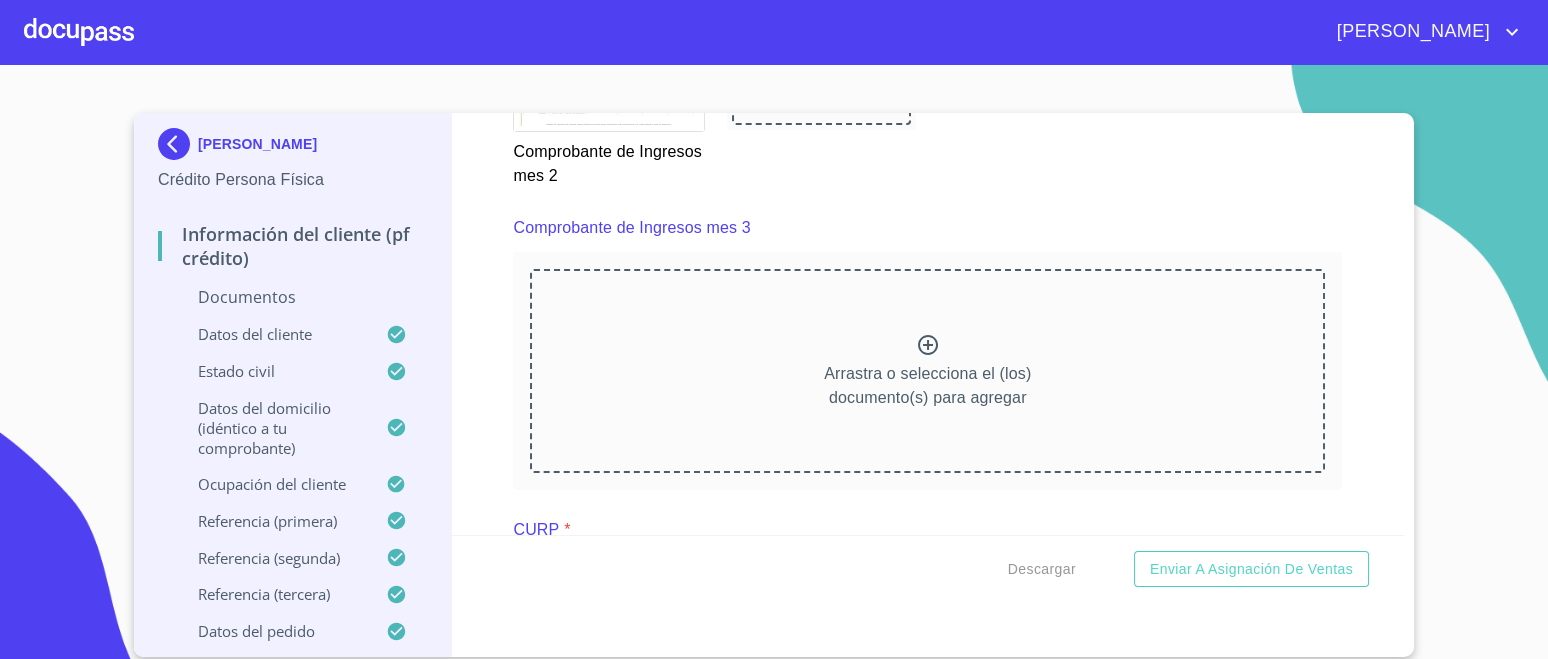 click 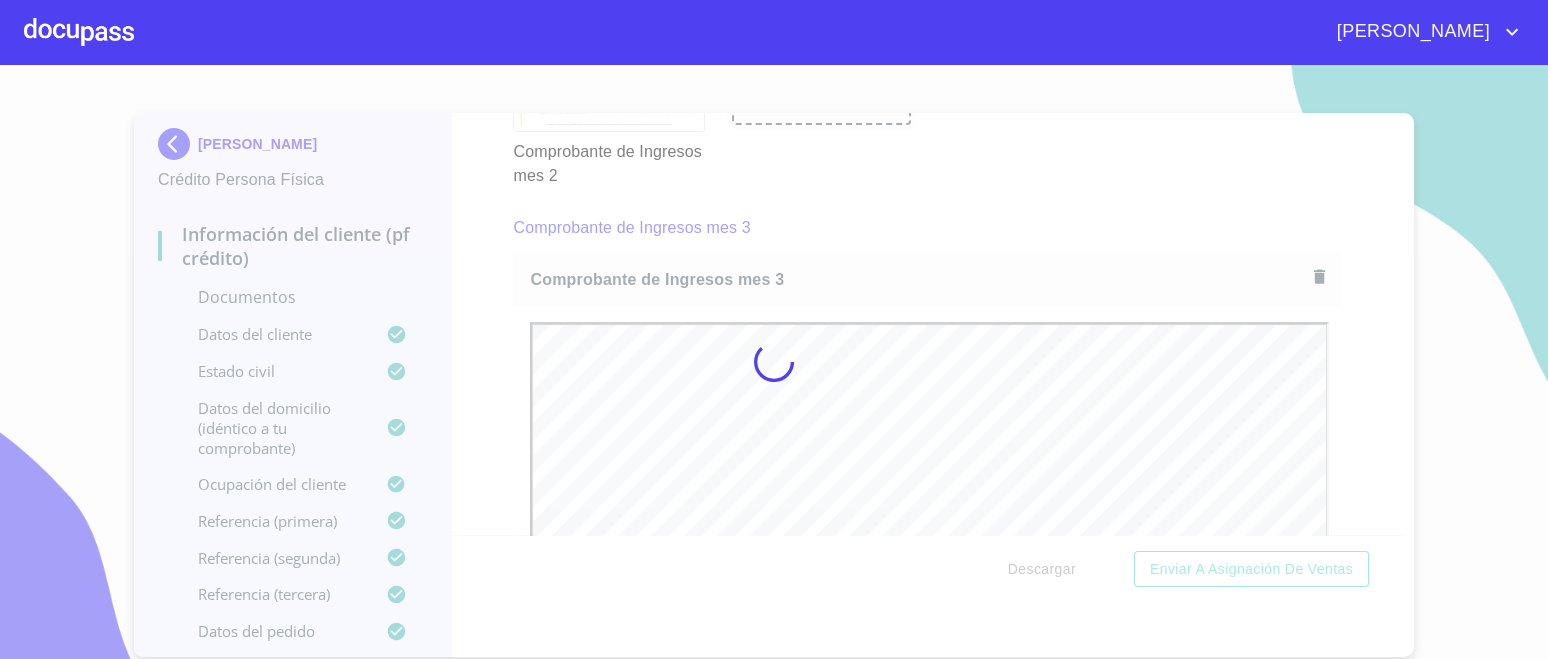 scroll, scrollTop: 0, scrollLeft: 0, axis: both 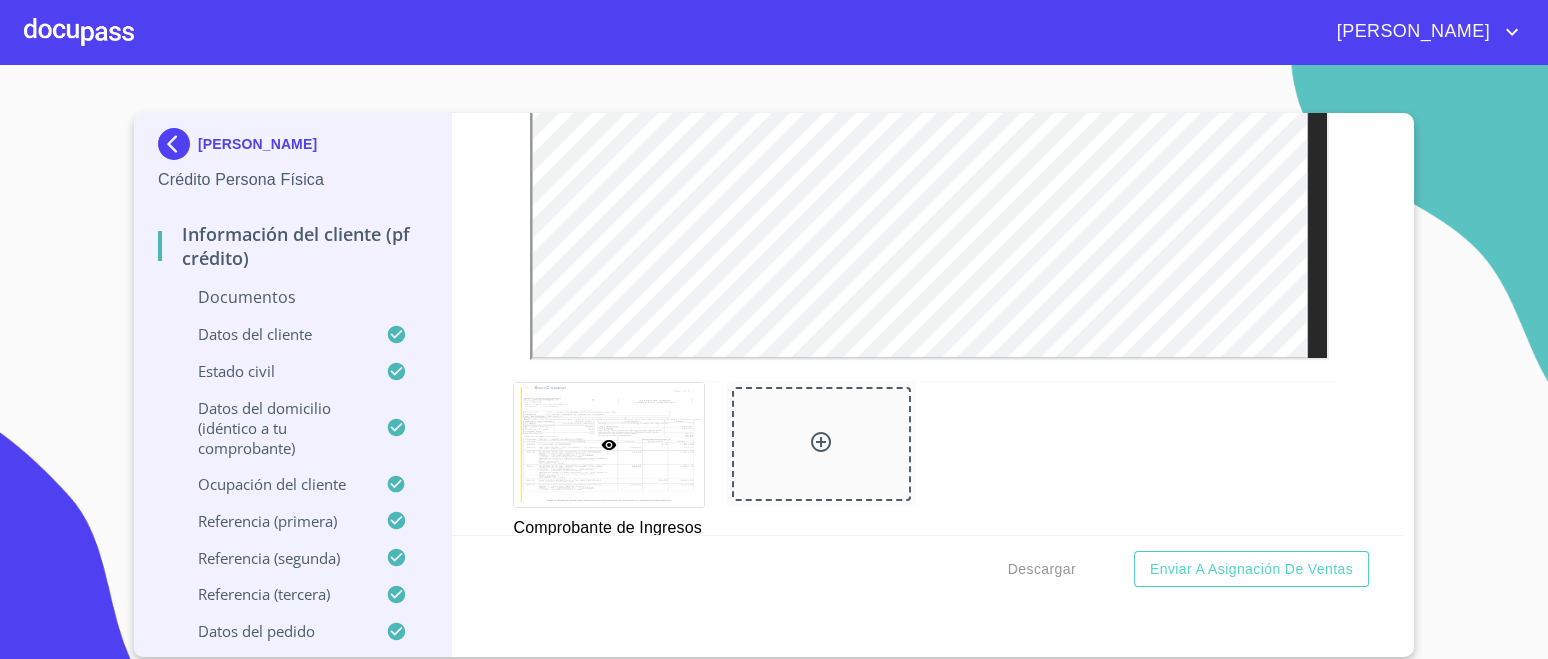 click 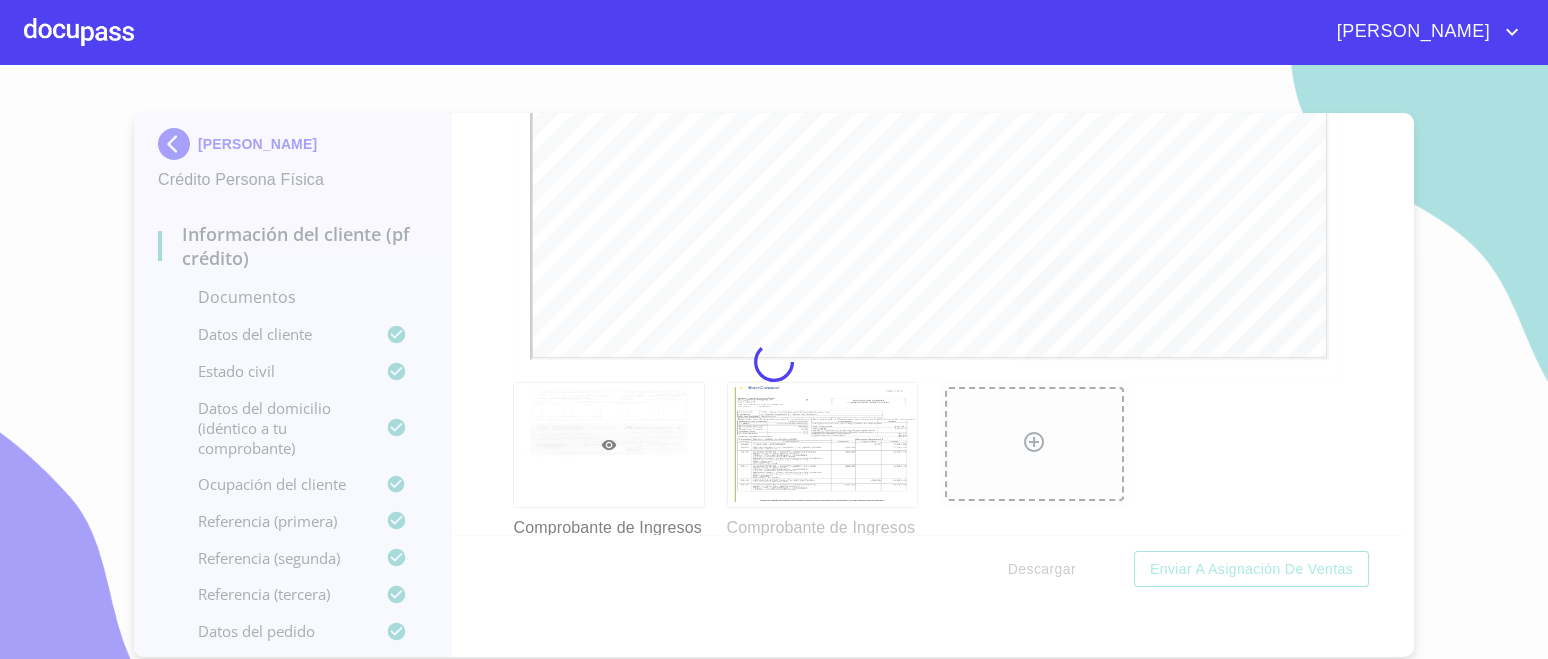 scroll, scrollTop: 0, scrollLeft: 0, axis: both 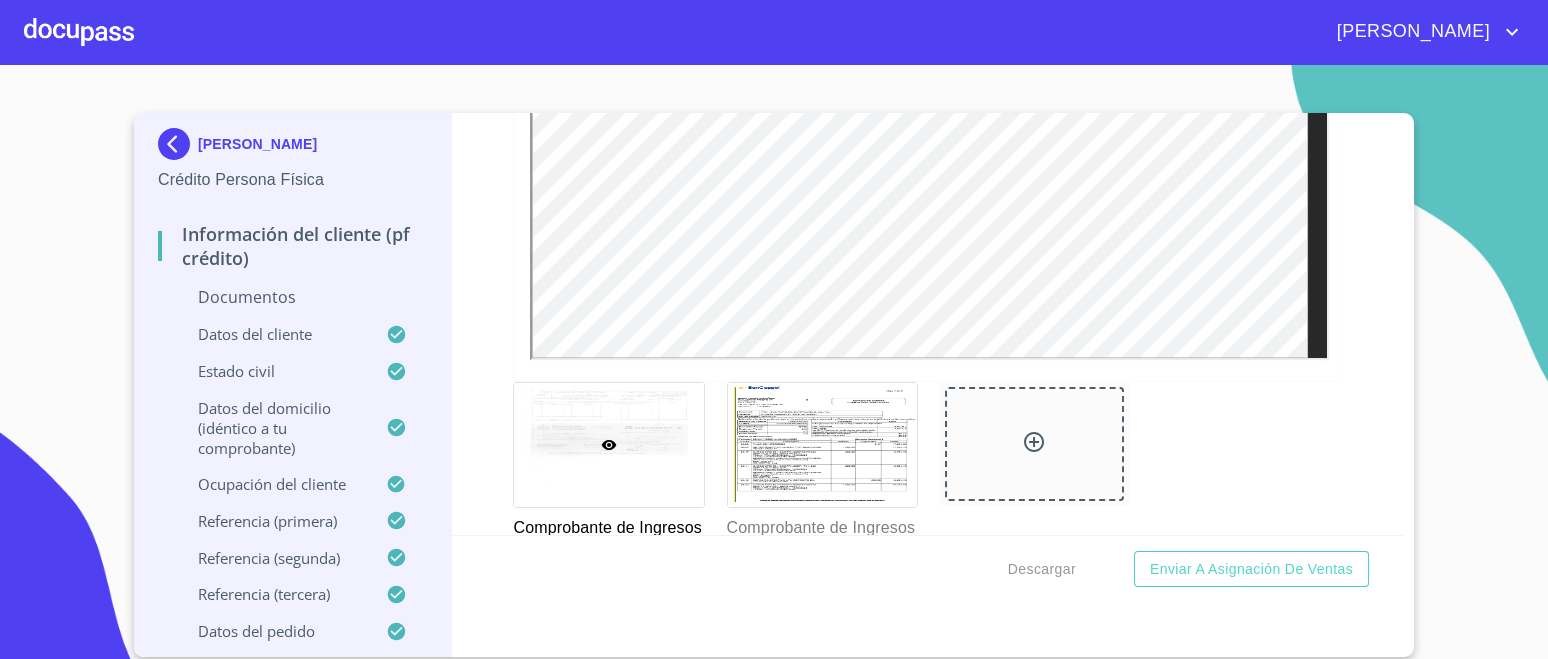 click at bounding box center [1034, 444] 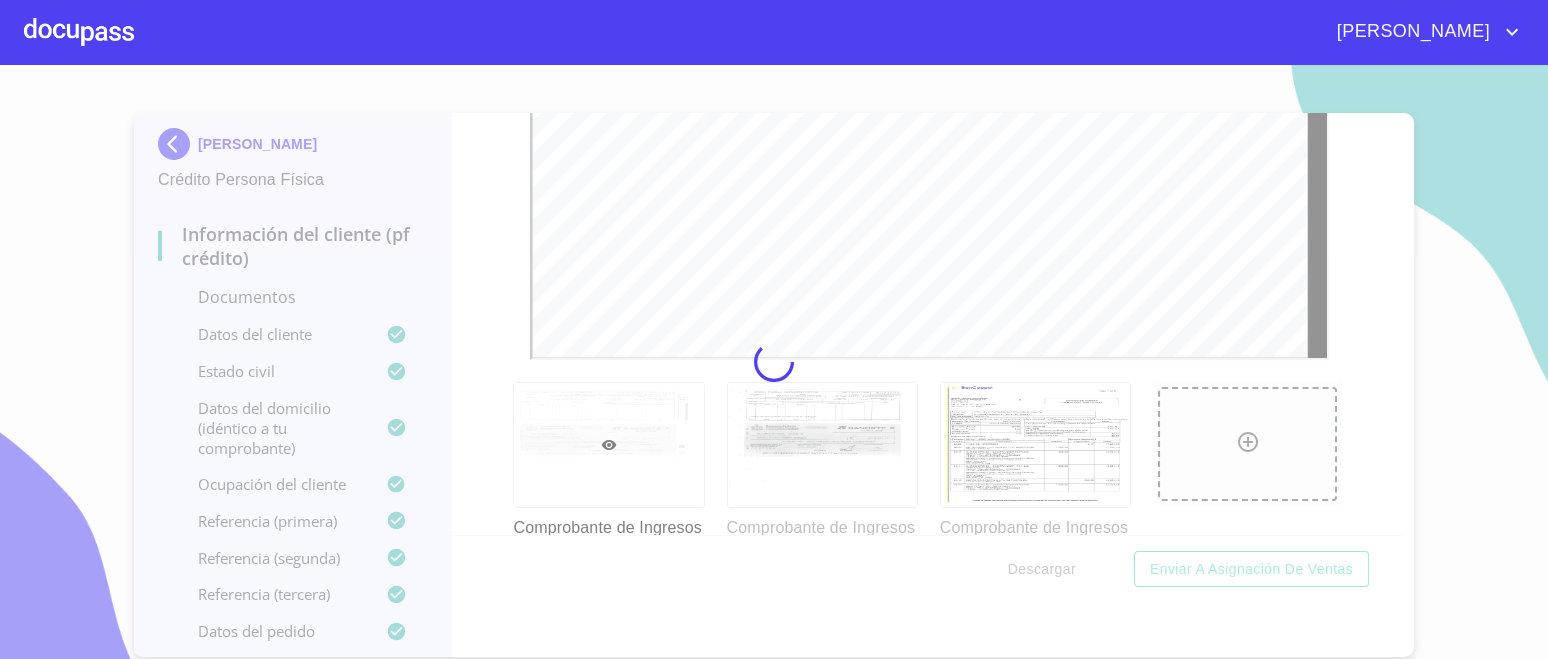 scroll, scrollTop: 0, scrollLeft: 0, axis: both 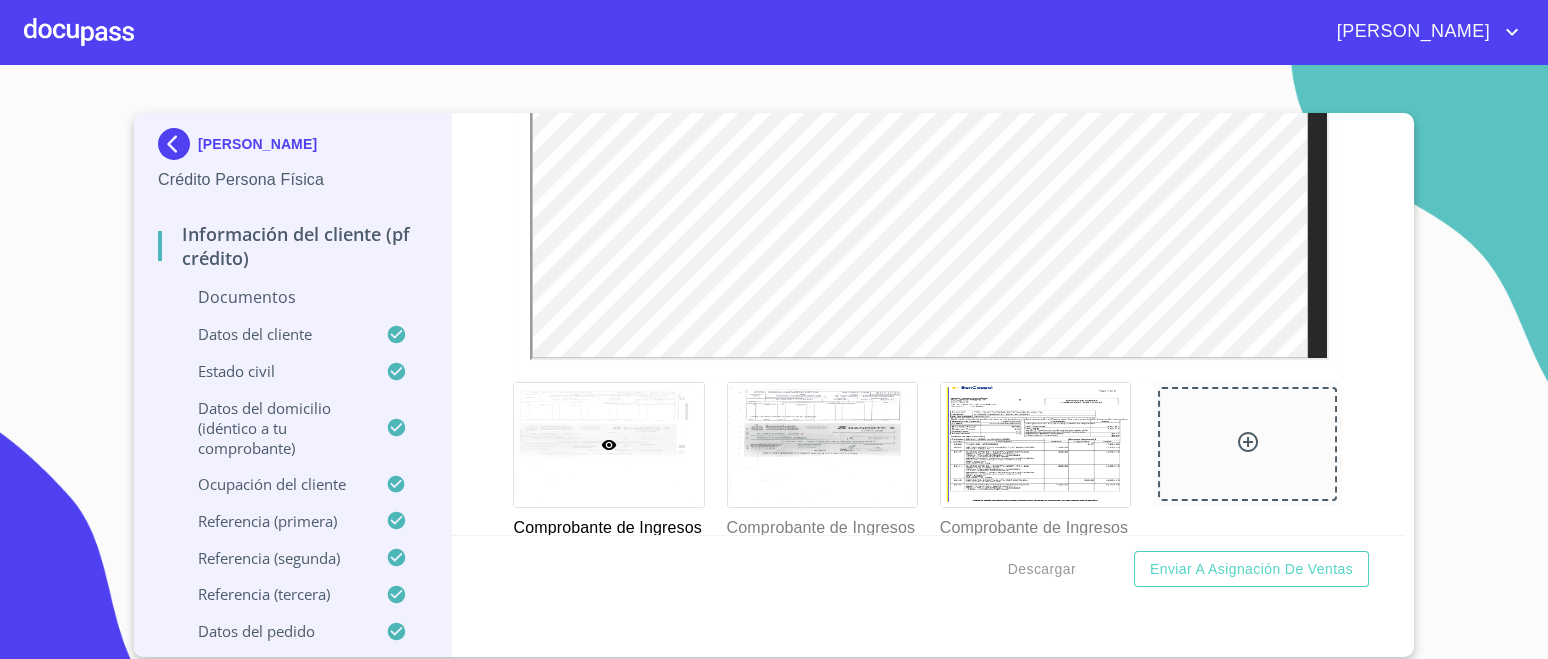 click 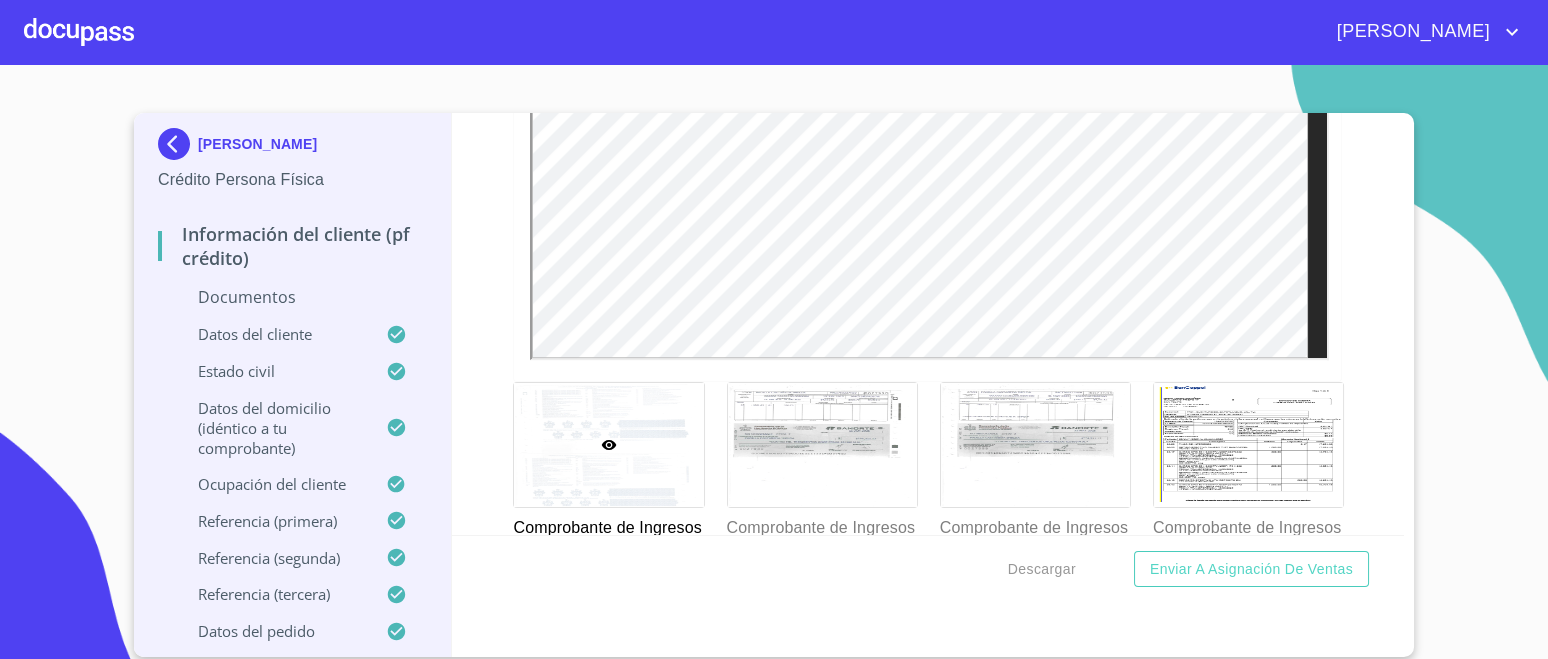 scroll, scrollTop: 0, scrollLeft: 0, axis: both 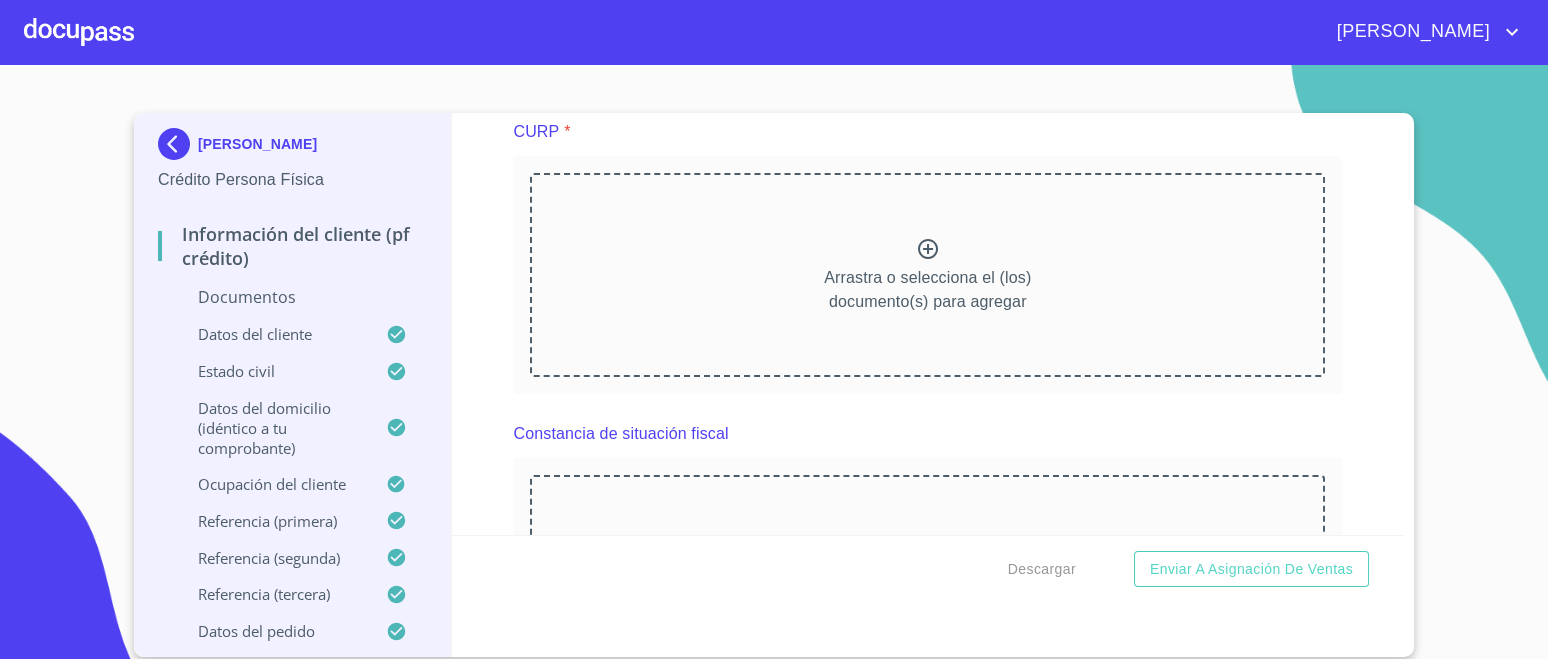 click 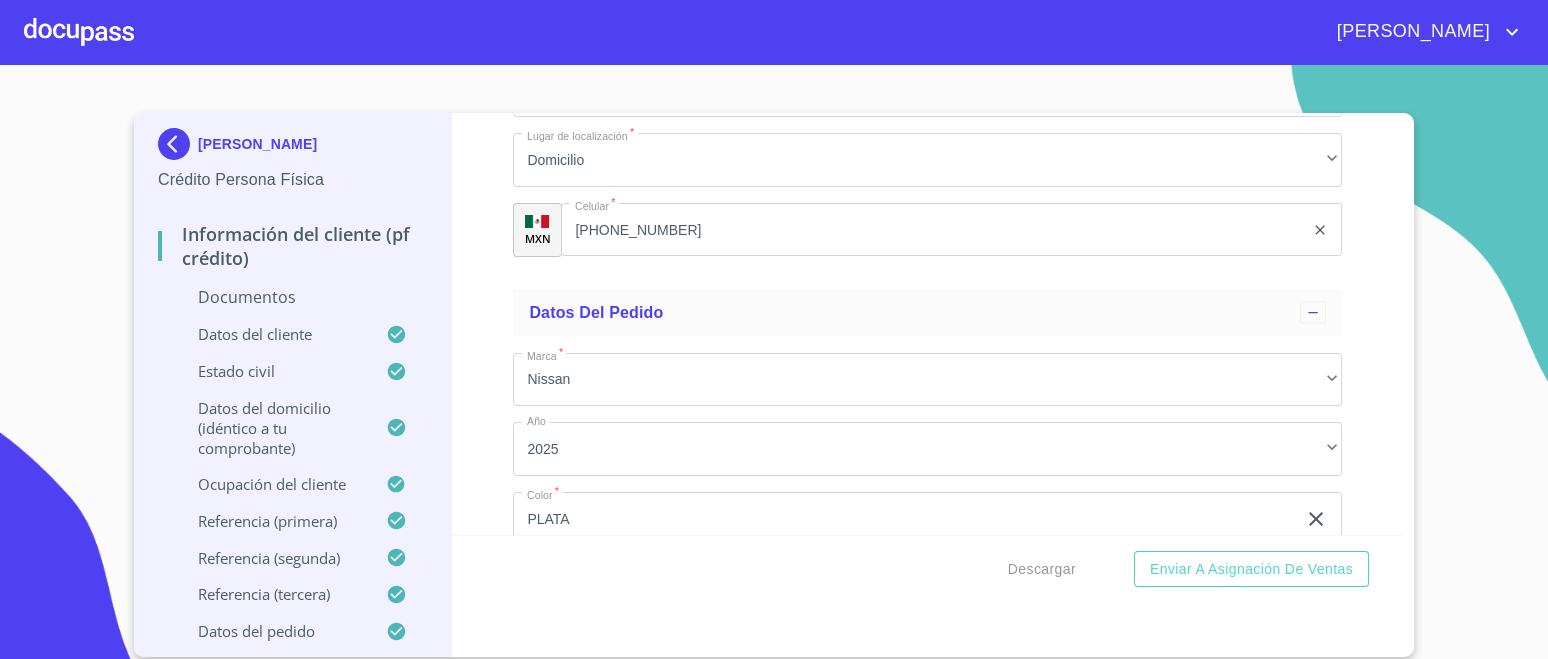 scroll, scrollTop: 11180, scrollLeft: 0, axis: vertical 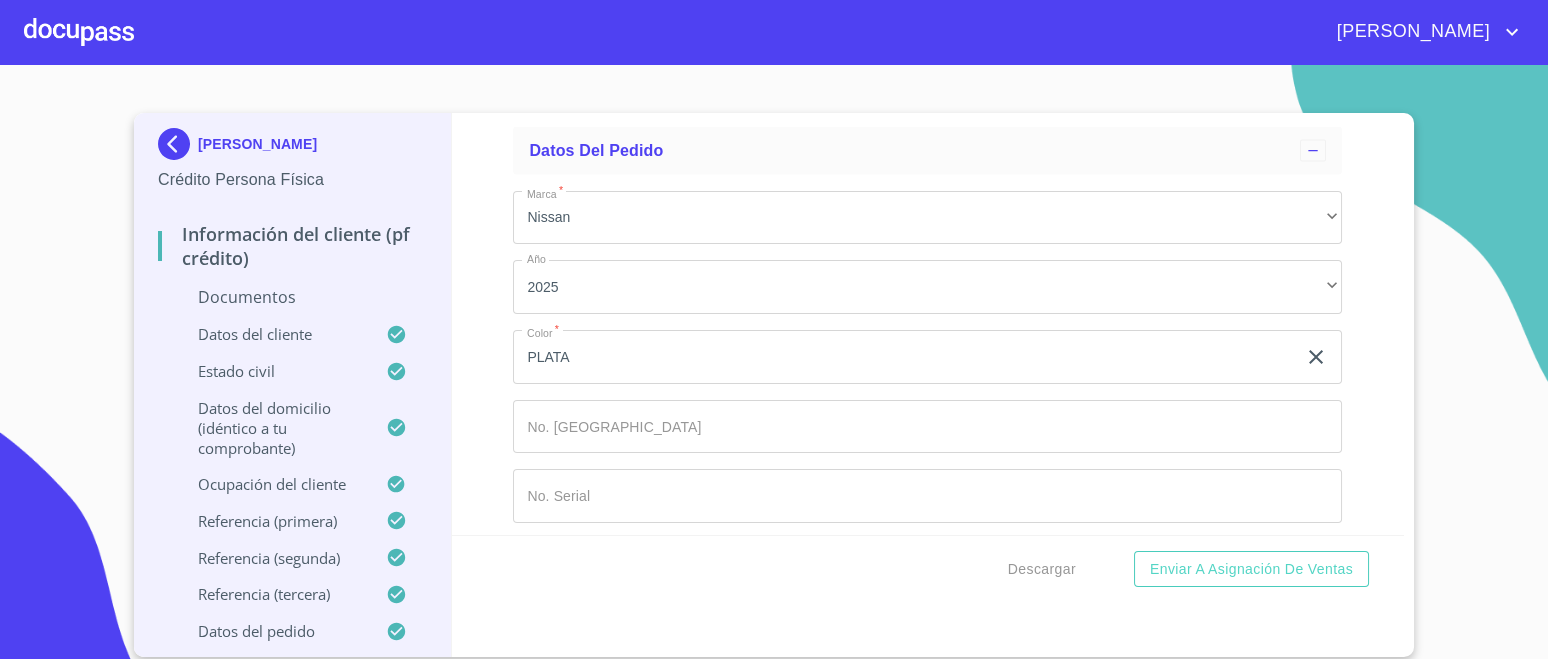 click on "Enviar a Asignación de Ventas" at bounding box center [1251, 569] 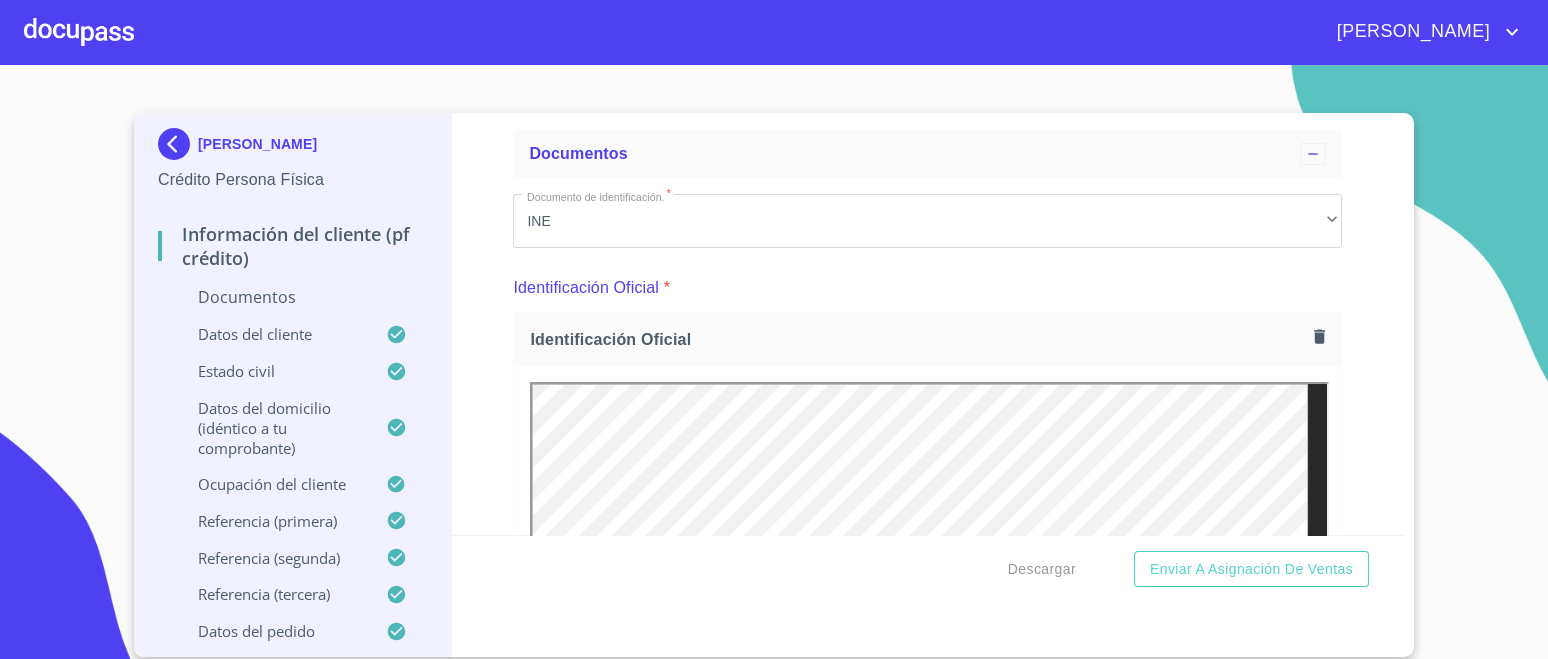 scroll, scrollTop: 0, scrollLeft: 0, axis: both 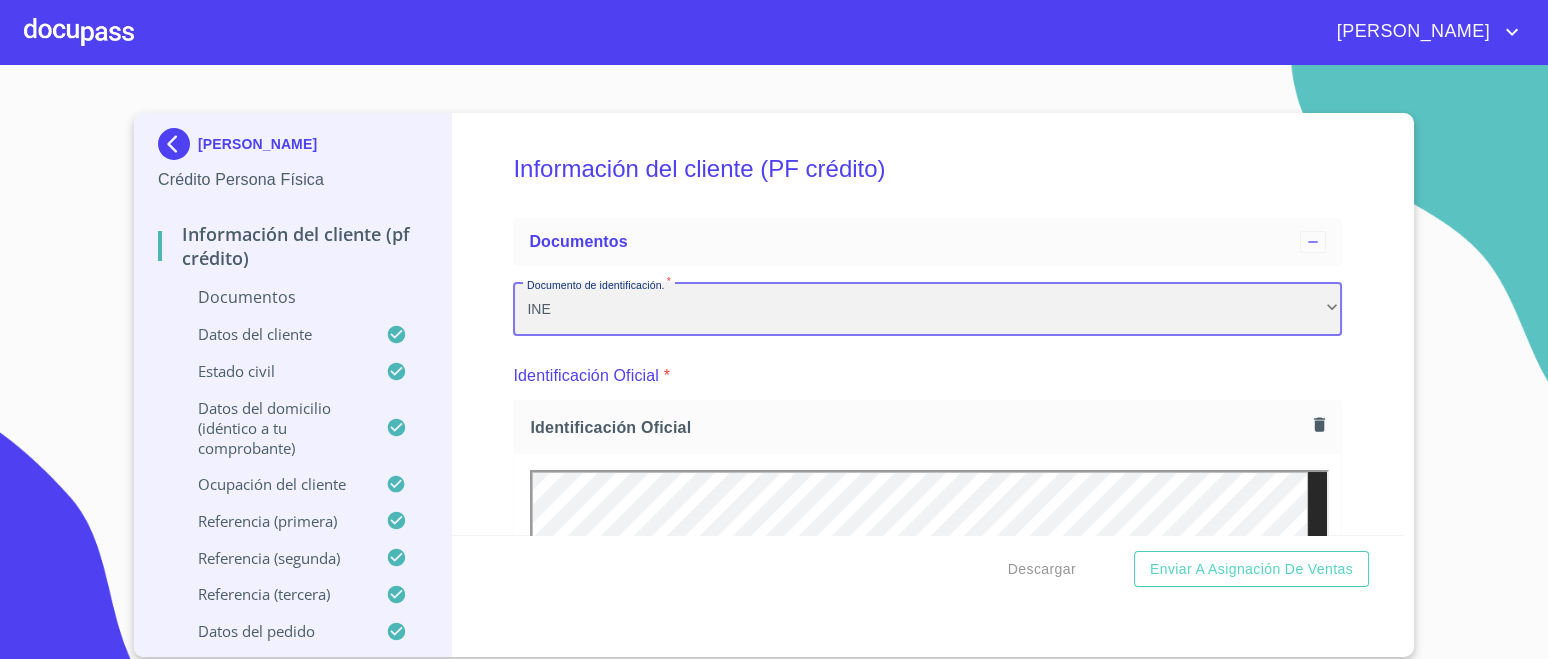 click on "INE" at bounding box center [927, 309] 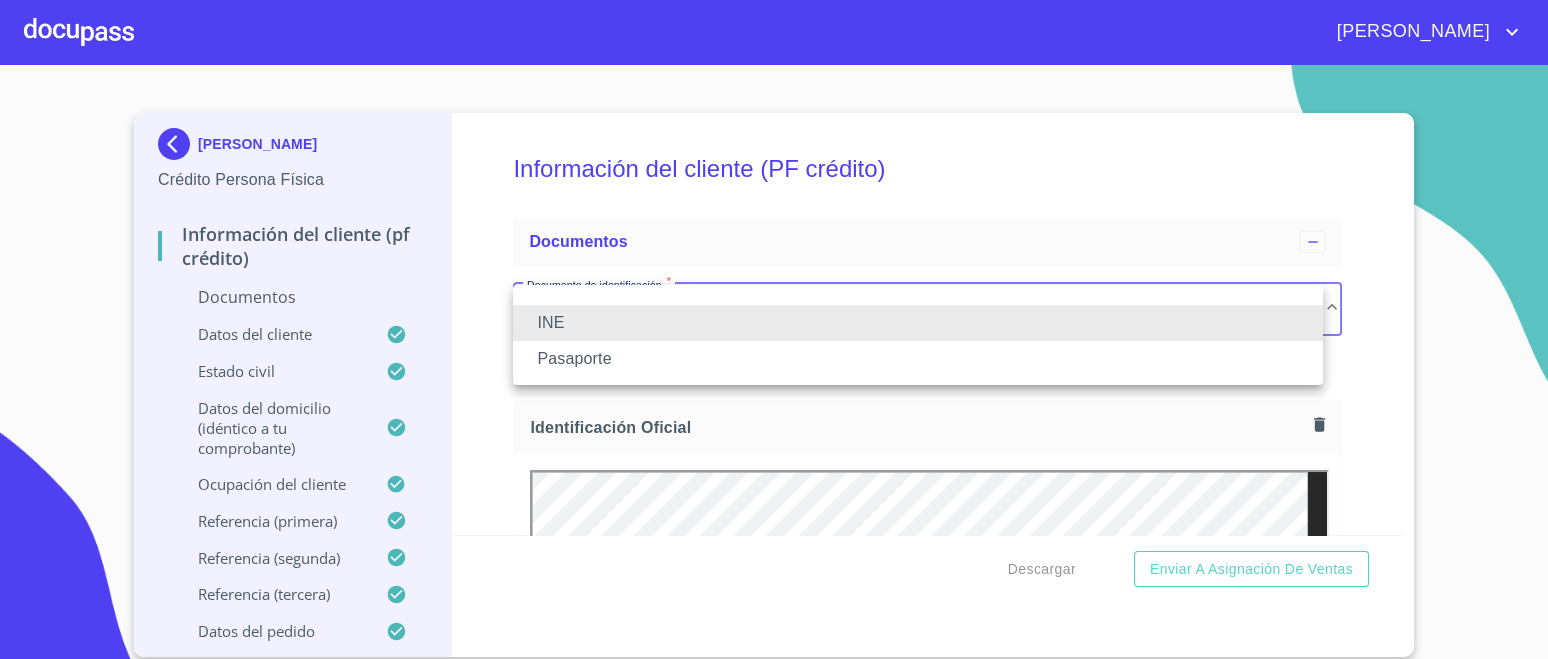 click on "INE" at bounding box center [918, 323] 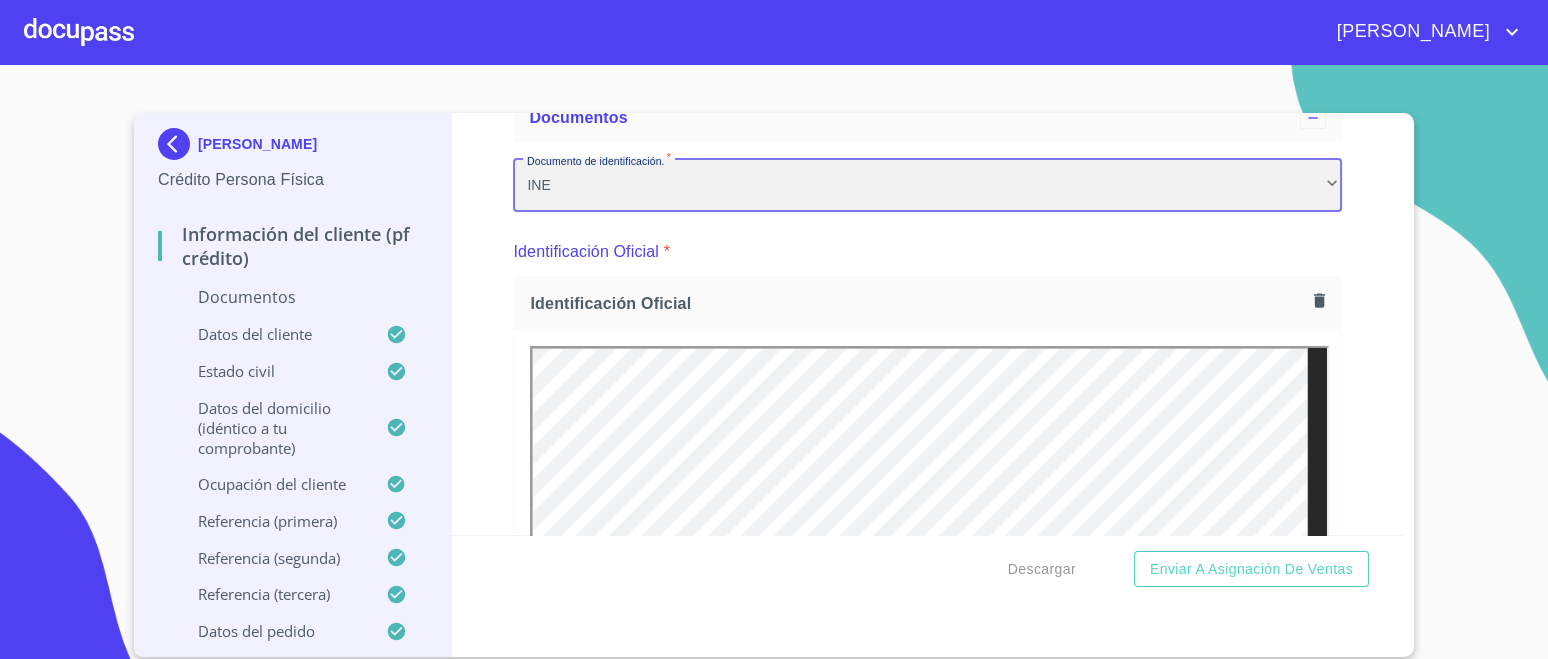 scroll, scrollTop: 367, scrollLeft: 0, axis: vertical 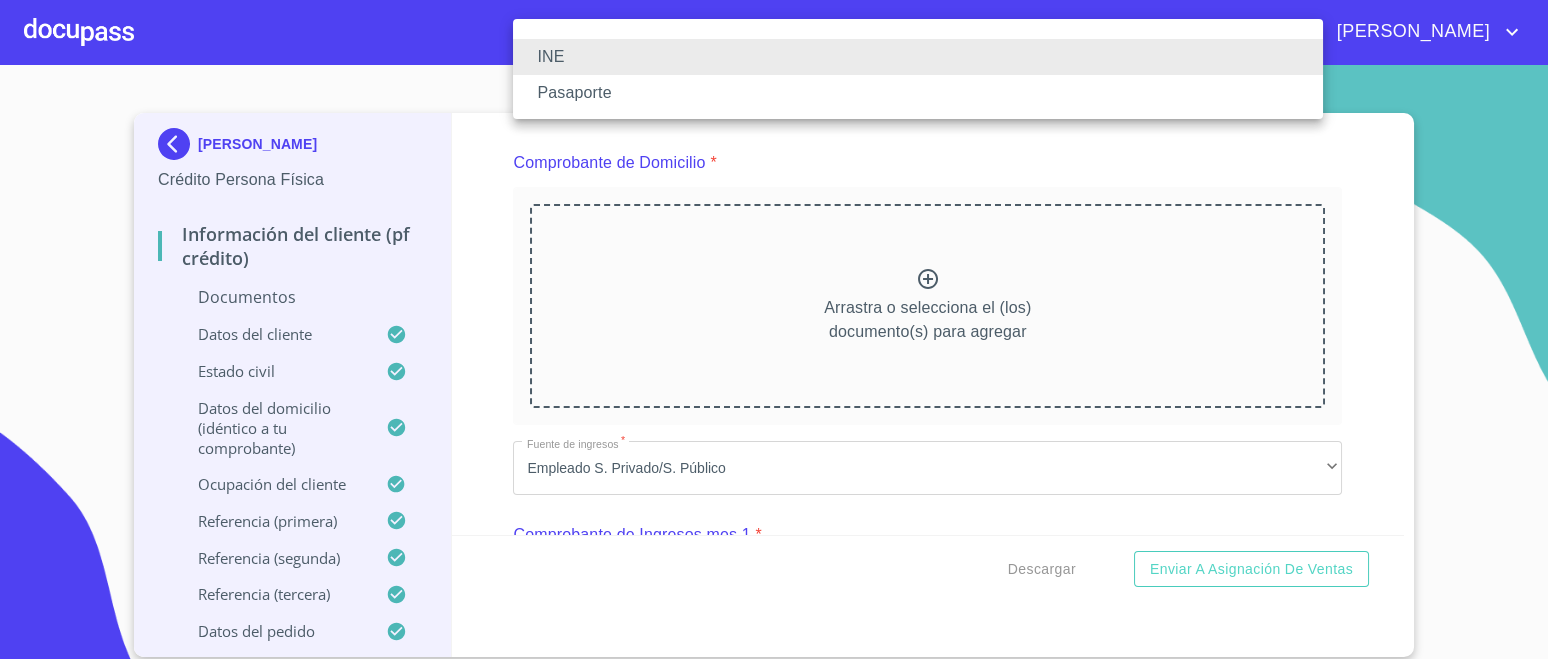 type 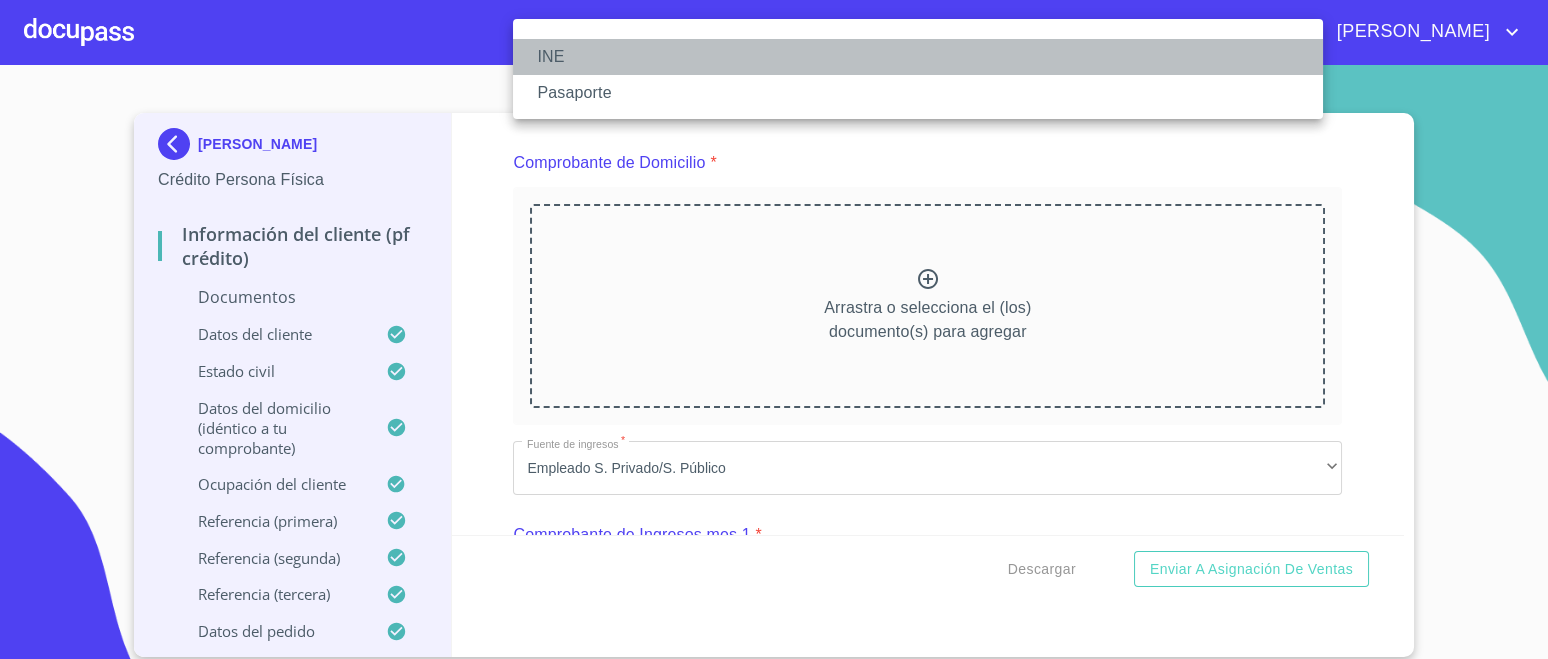 click on "INE" at bounding box center [918, 57] 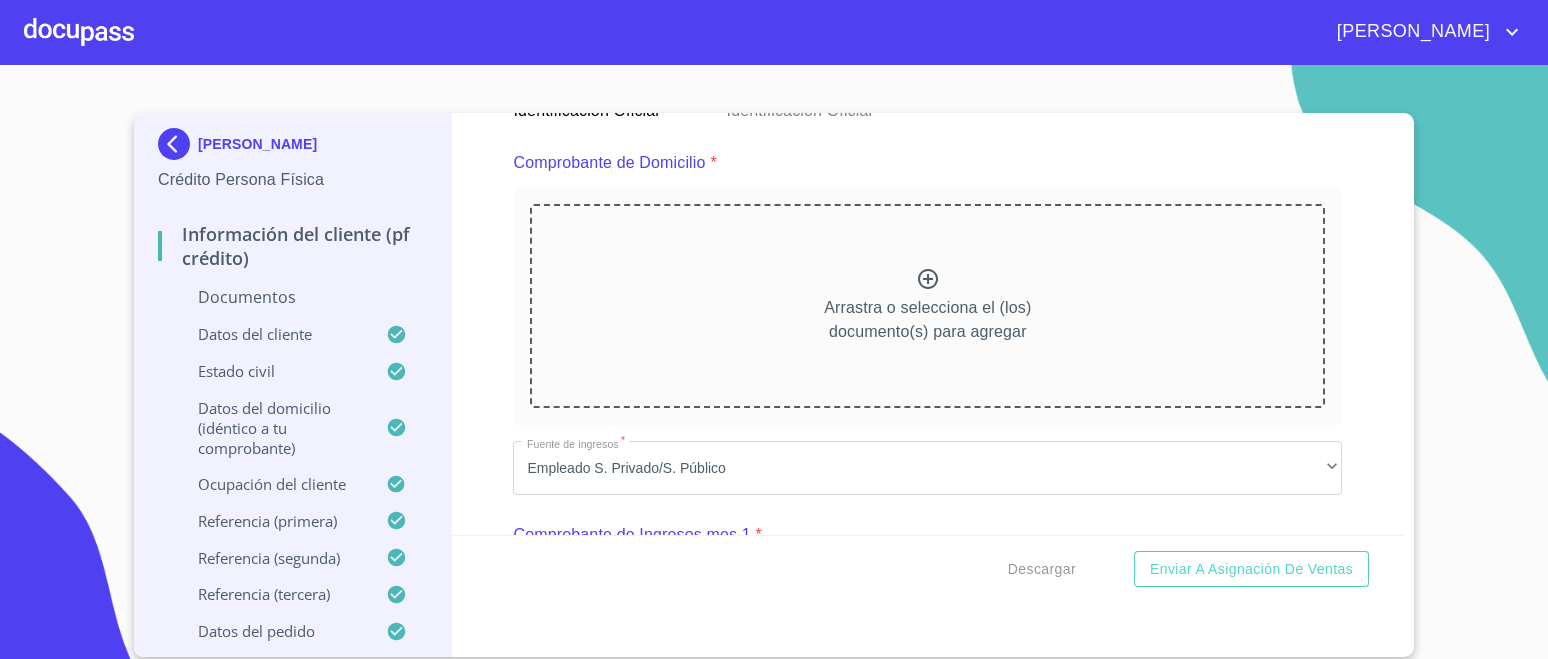 scroll, scrollTop: 0, scrollLeft: 0, axis: both 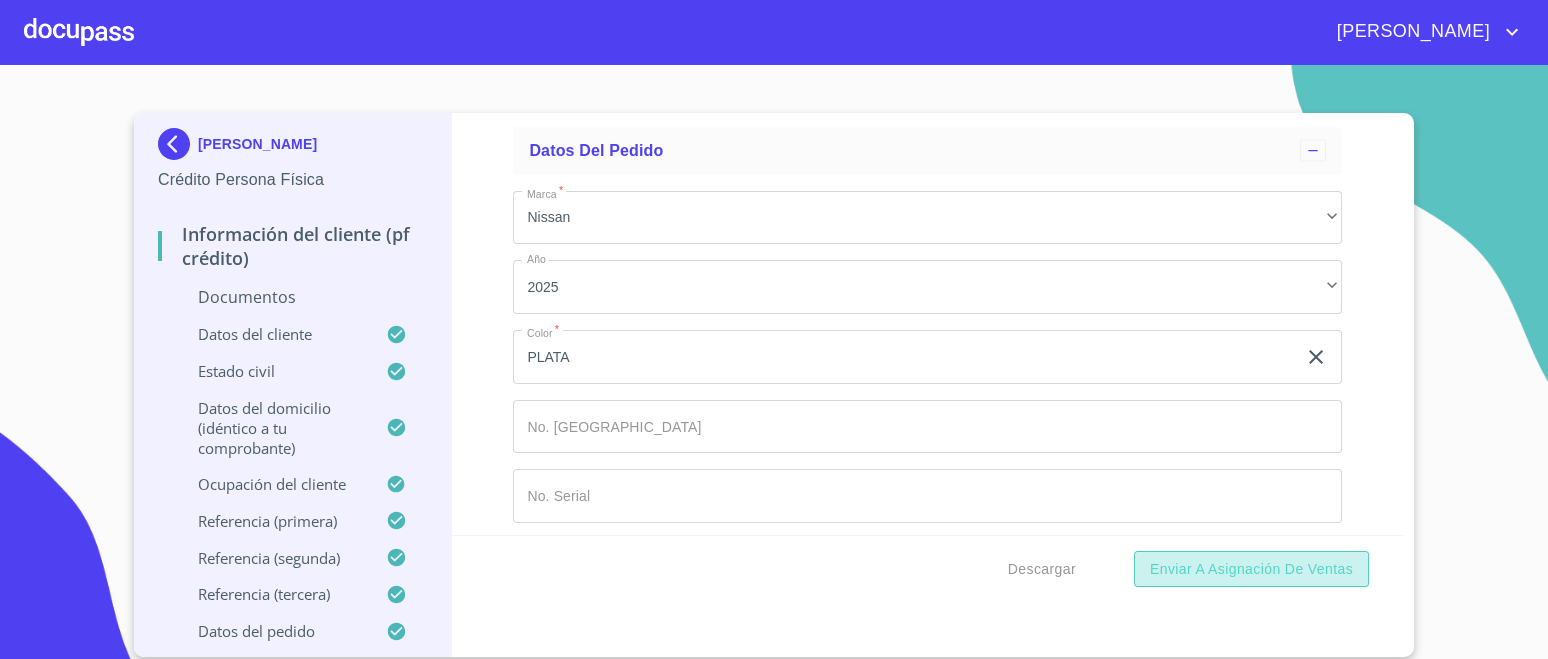 click on "Enviar a Asignación de Ventas" at bounding box center (1251, 569) 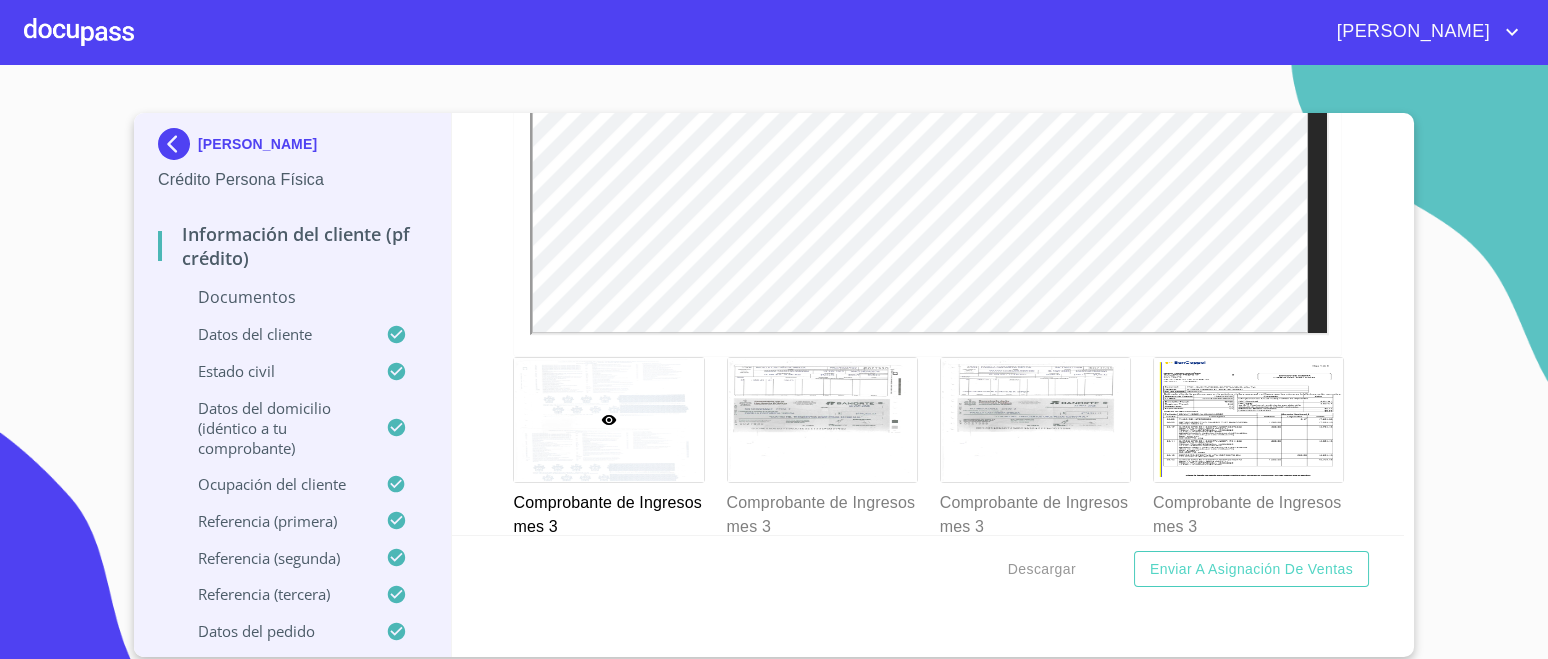 scroll, scrollTop: 3583, scrollLeft: 0, axis: vertical 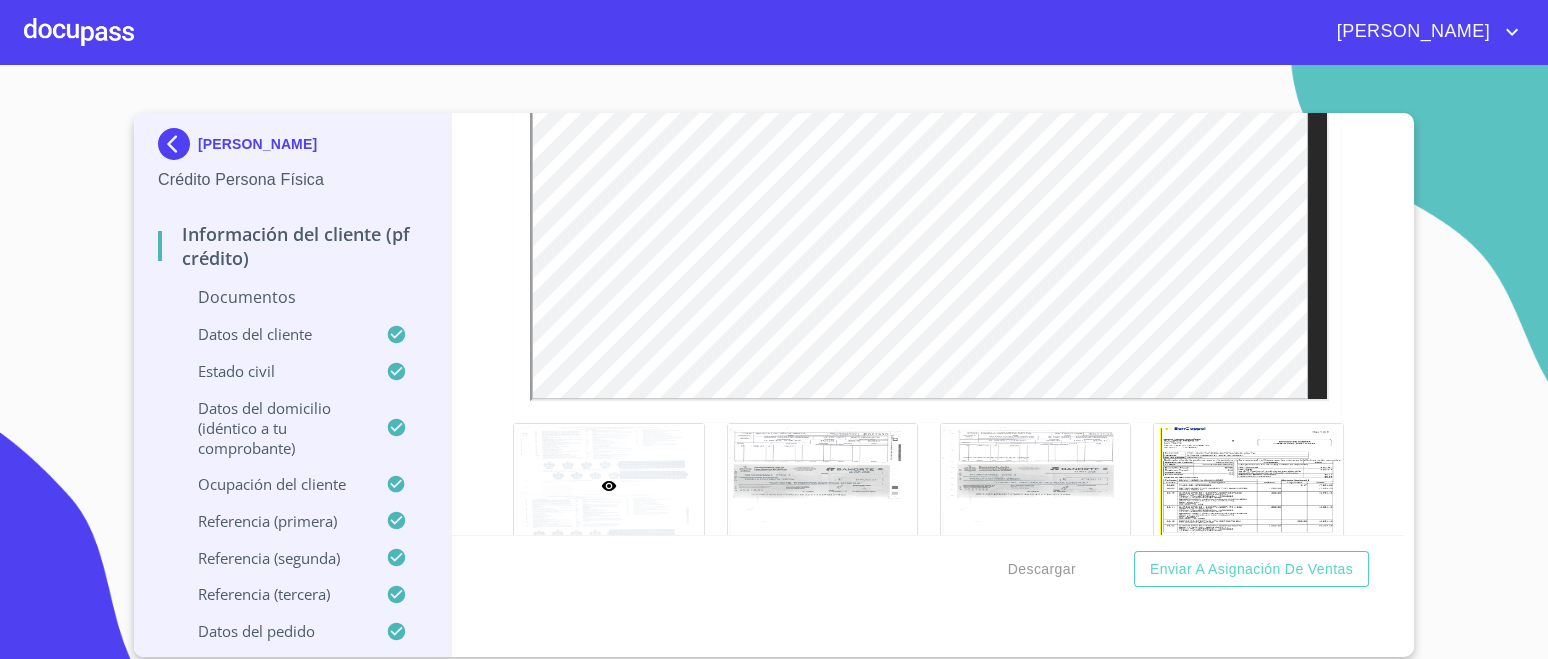 click on "[PERSON_NAME] Persona Física Información del cliente (PF crédito) Documentos Datos del cliente Estado Civil Datos del domicilio (idéntico a tu comprobante) Ocupación del Cliente Referencia (primera) Referencia (segunda) Referencia (tercera) Datos del pedido Información del cliente (PF crédito)   Documentos Documento de identificación.   * INE ​ Identificación Oficial * Identificación Oficial Identificación Oficial Identificación Oficial Comprobante de Domicilio * Arrastra o selecciona el (los) documento(s) para agregar Fuente de ingresos   * Empleado S. Privado/S. Público ​ Comprobante de Ingresos mes 1 * Comprobante de Ingresos mes 1 Comprobante de Ingresos mes 1 Comprobante de Ingresos mes 2 Comprobante de Ingresos mes 2 Comprobante de Ingresos mes 2 Comprobante de Ingresos mes 3 Comprobante de Ingresos mes 3 Comprobante de Ingresos mes 3 Comprobante de Ingresos mes 3 Comprobante de Ingresos mes 3 Comprobante de Ingresos mes 3 CURP * CURP CURP Datos del cliente" at bounding box center [774, 385] 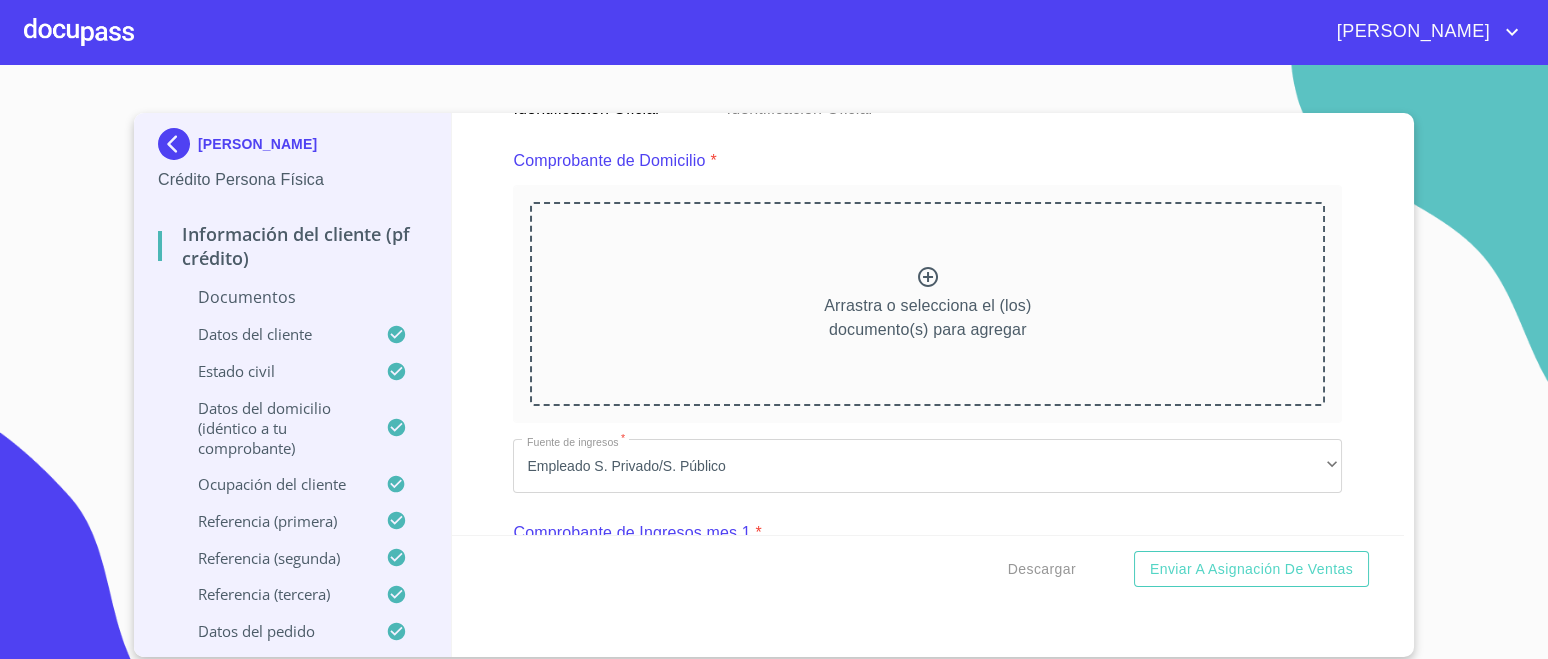 scroll, scrollTop: 817, scrollLeft: 0, axis: vertical 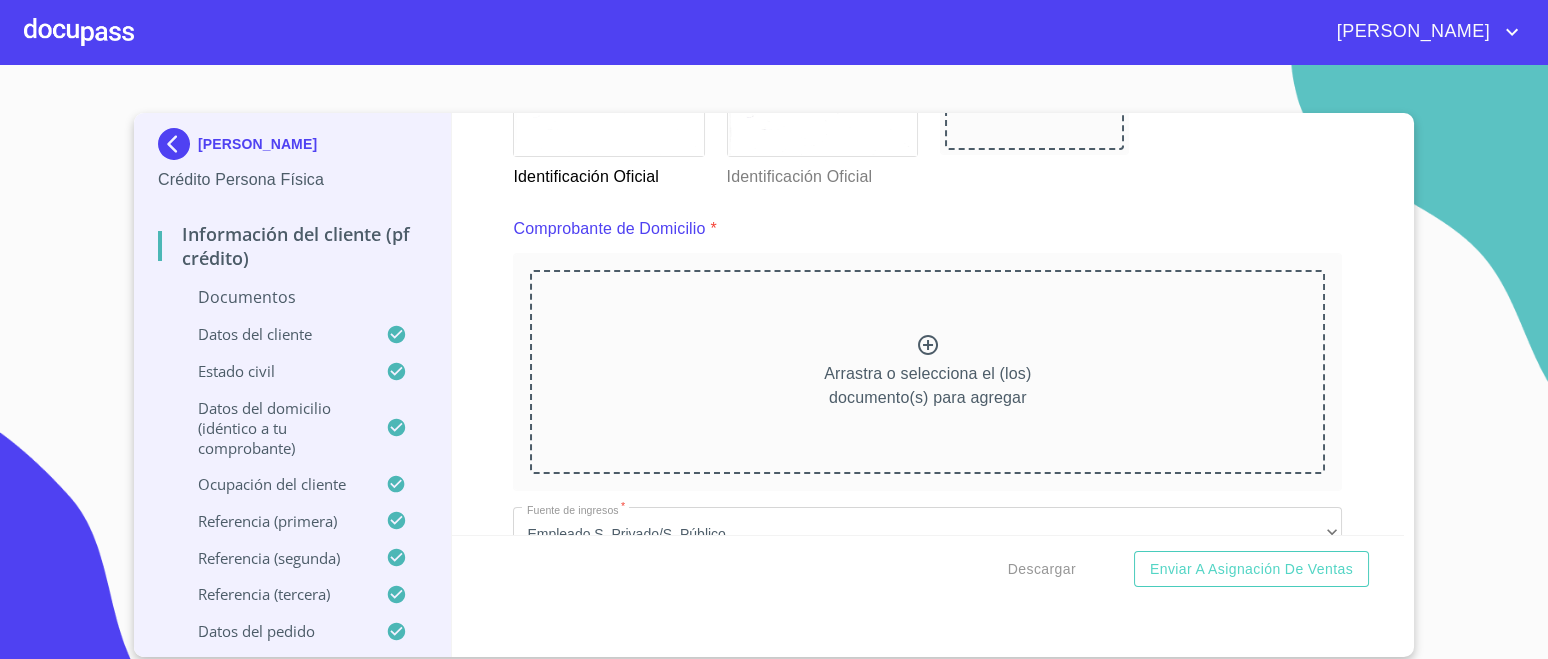 click 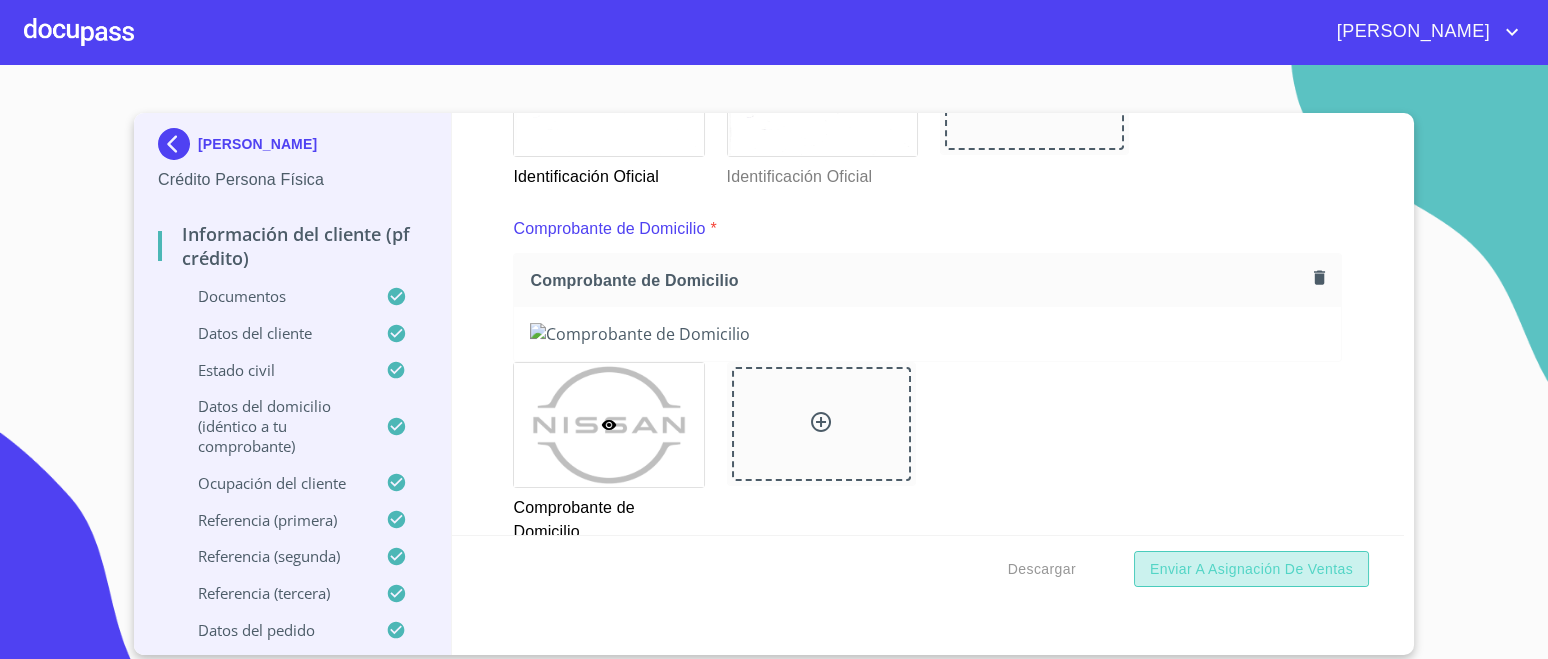 click on "Enviar a Asignación de Ventas" at bounding box center (1251, 569) 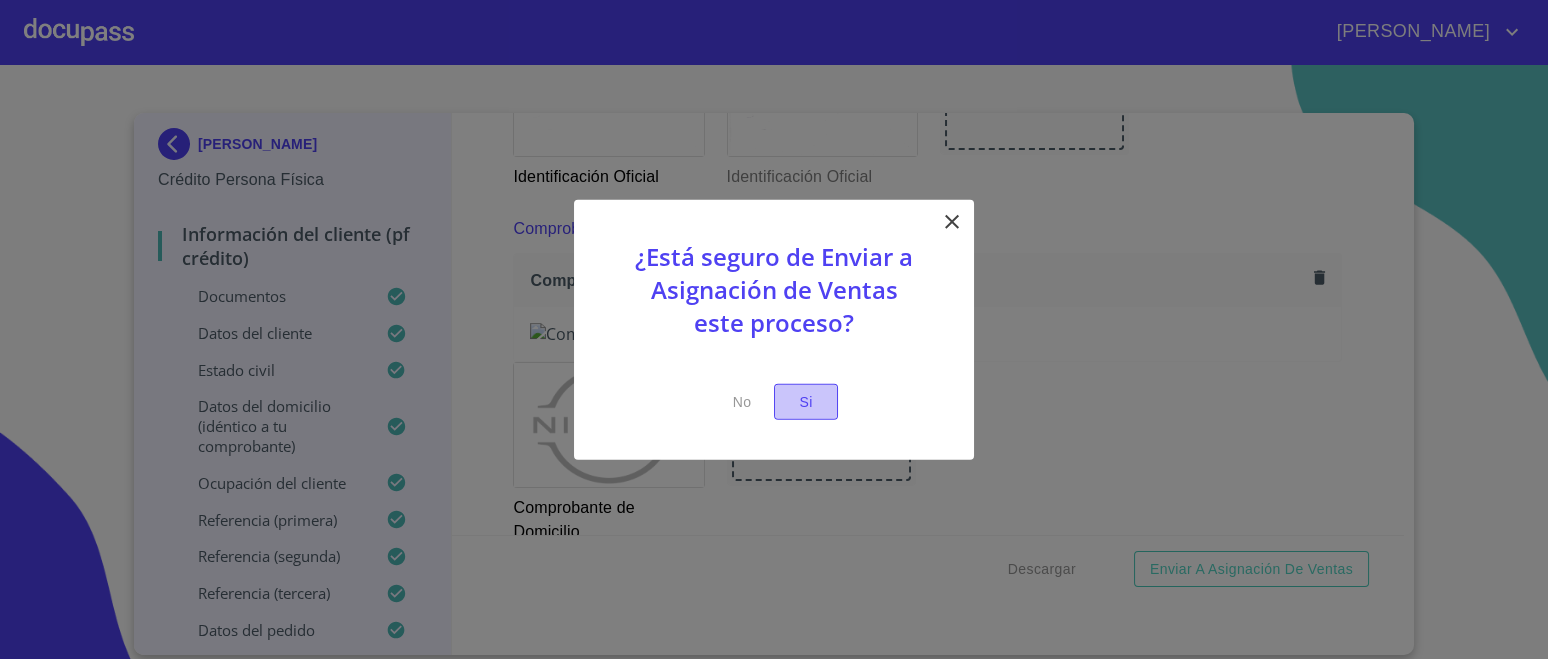 click on "Si" at bounding box center (806, 401) 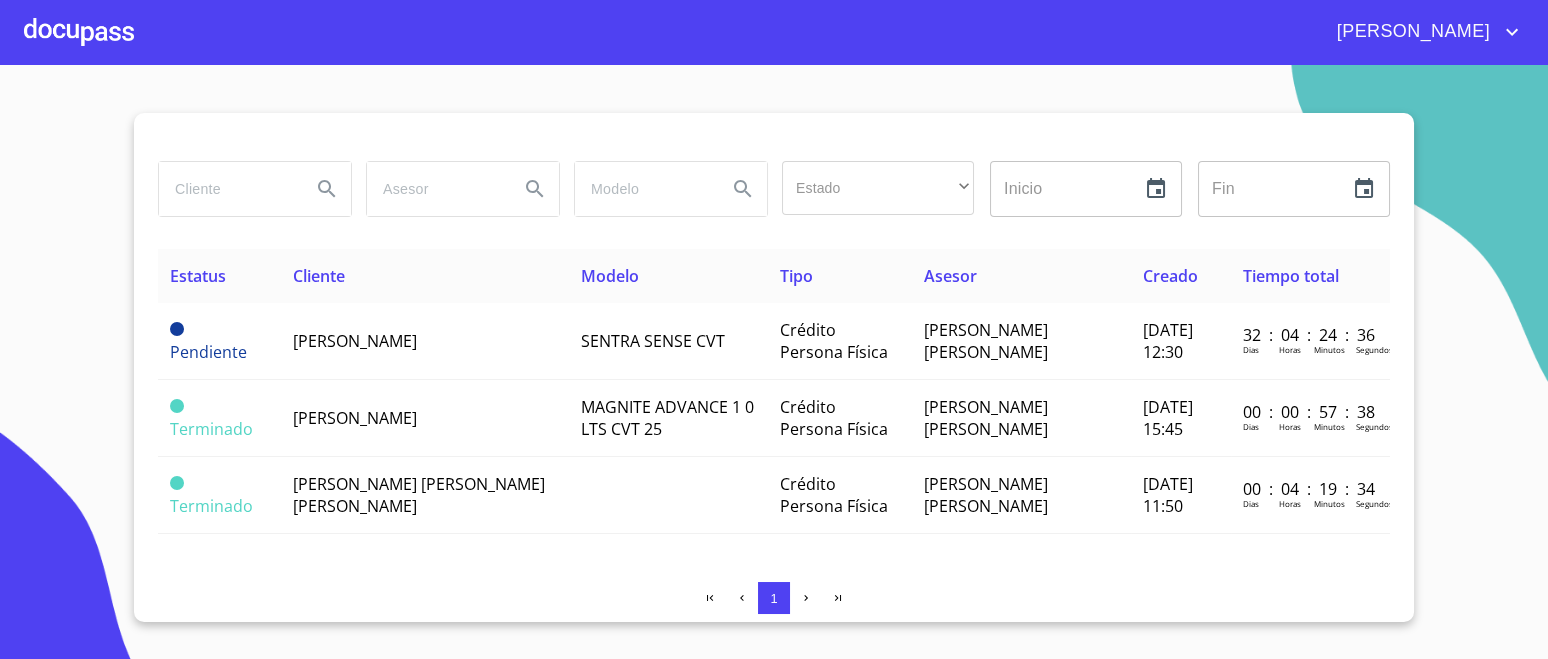 click on "[PERSON_NAME]" at bounding box center [355, 418] 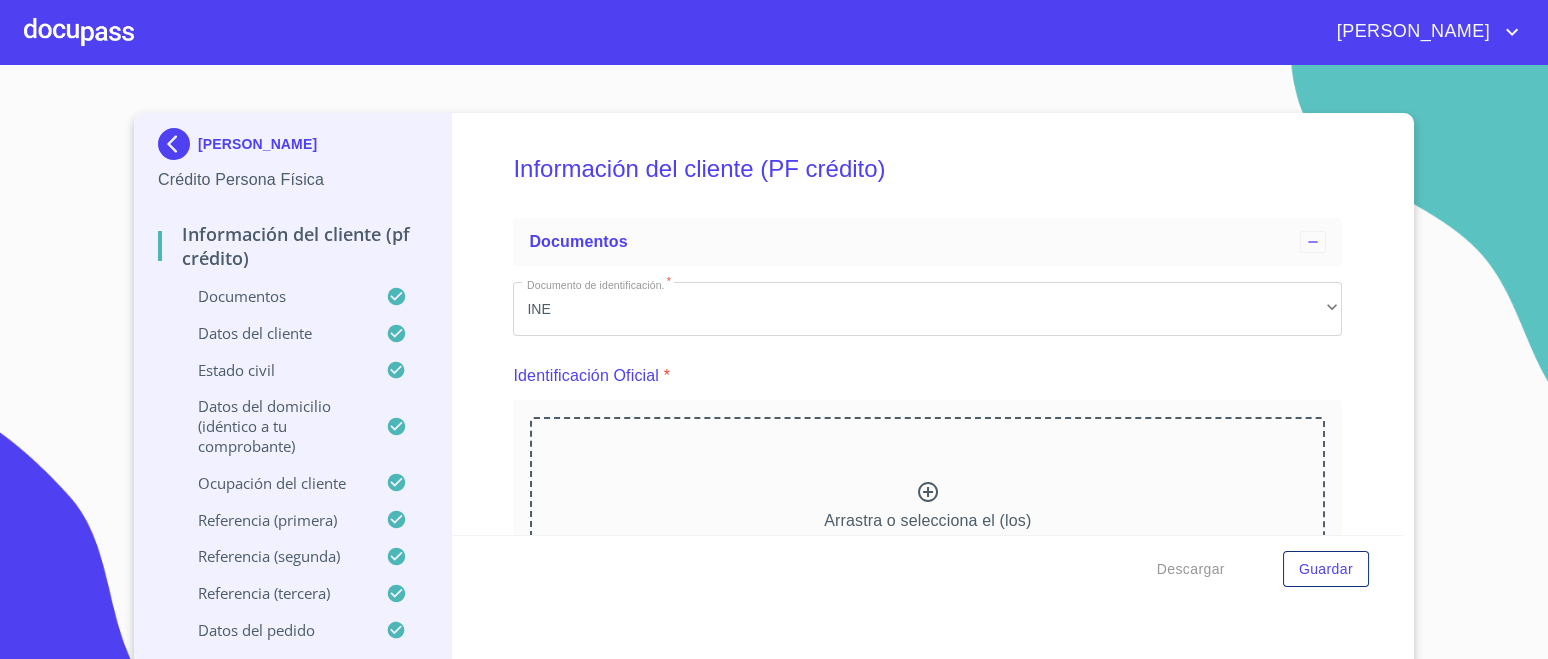 scroll, scrollTop: 13, scrollLeft: 0, axis: vertical 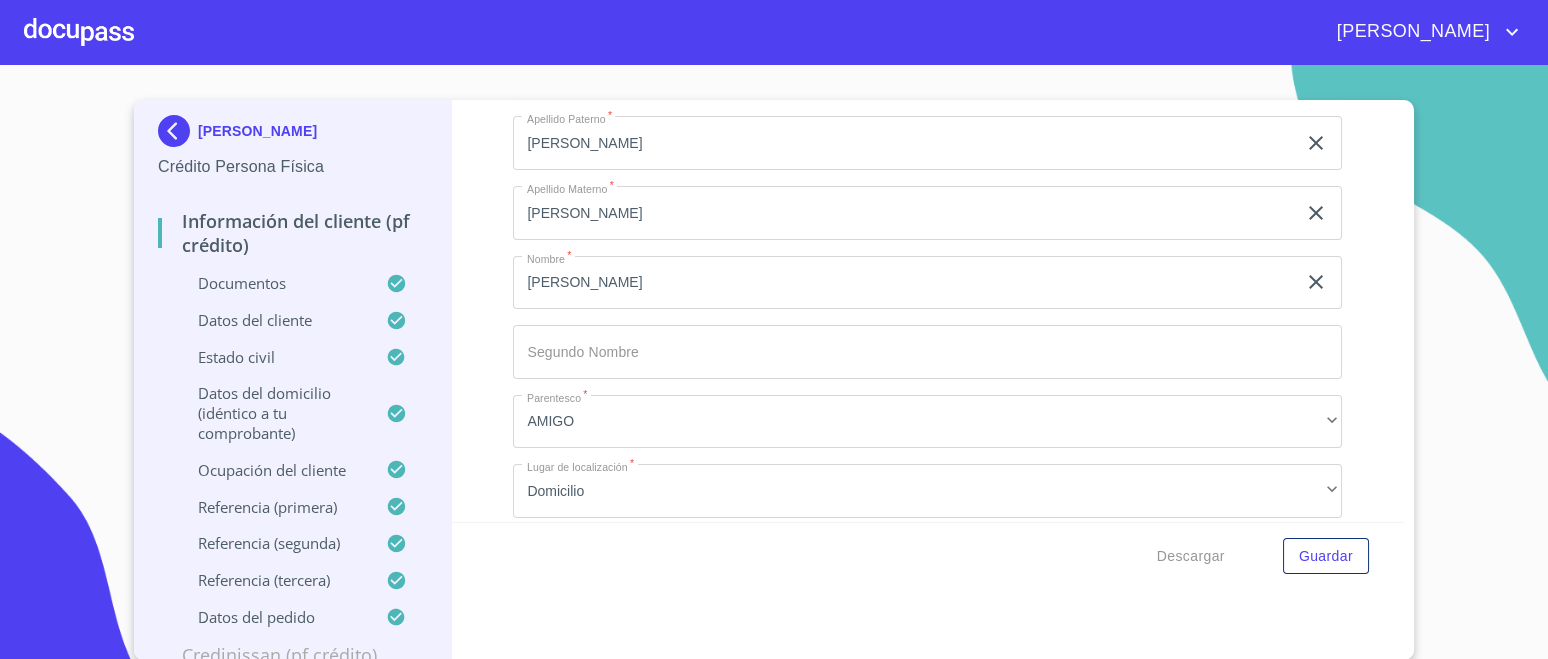 click on "Descargar" at bounding box center (1191, 556) 